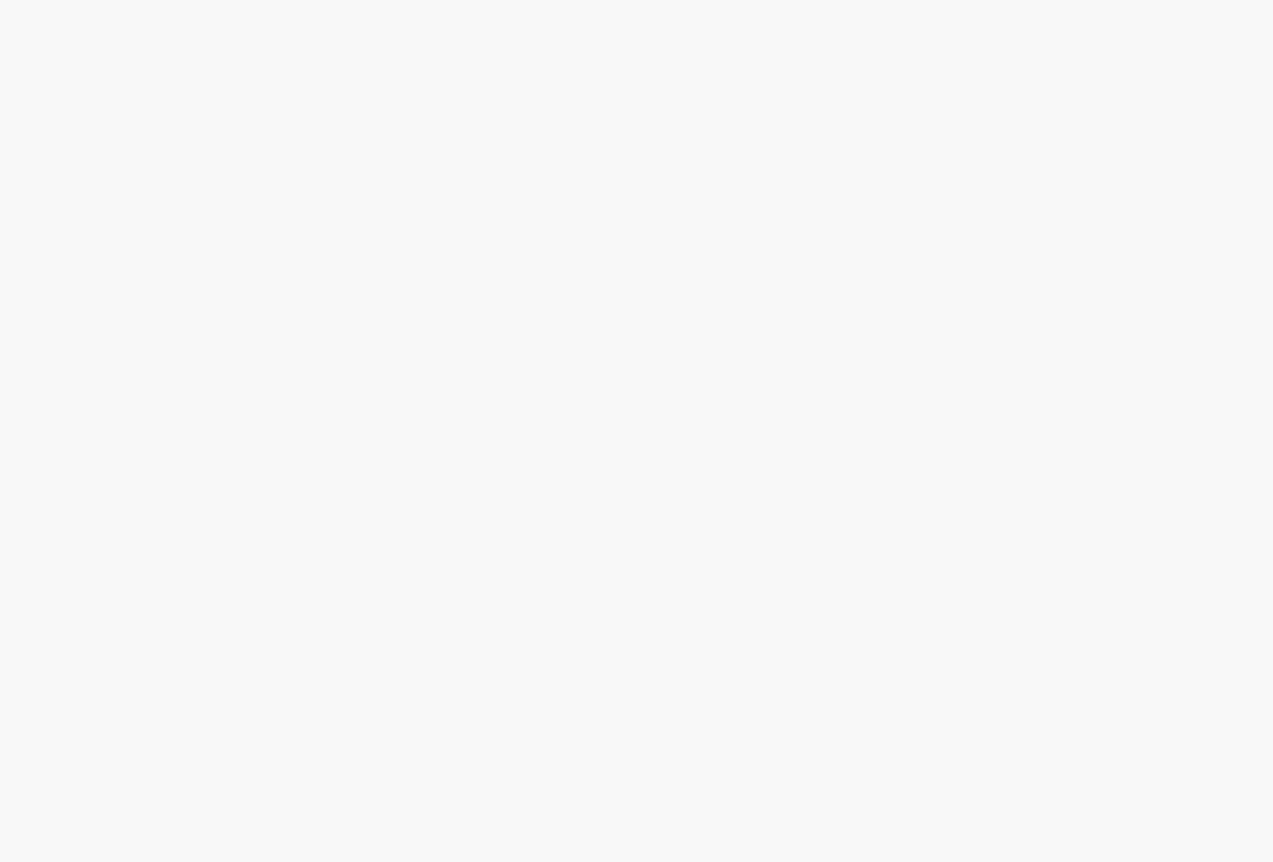 scroll, scrollTop: 0, scrollLeft: 0, axis: both 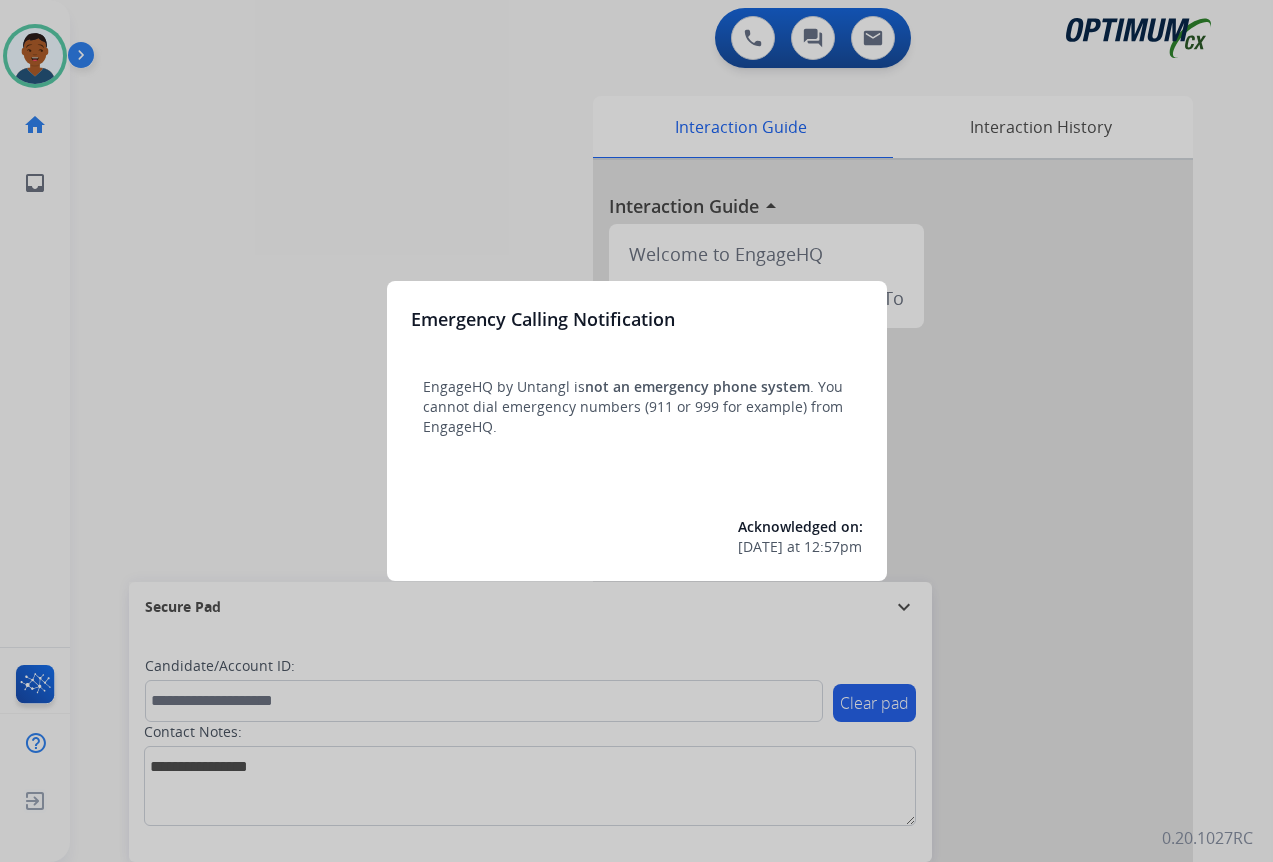 click at bounding box center [636, 431] 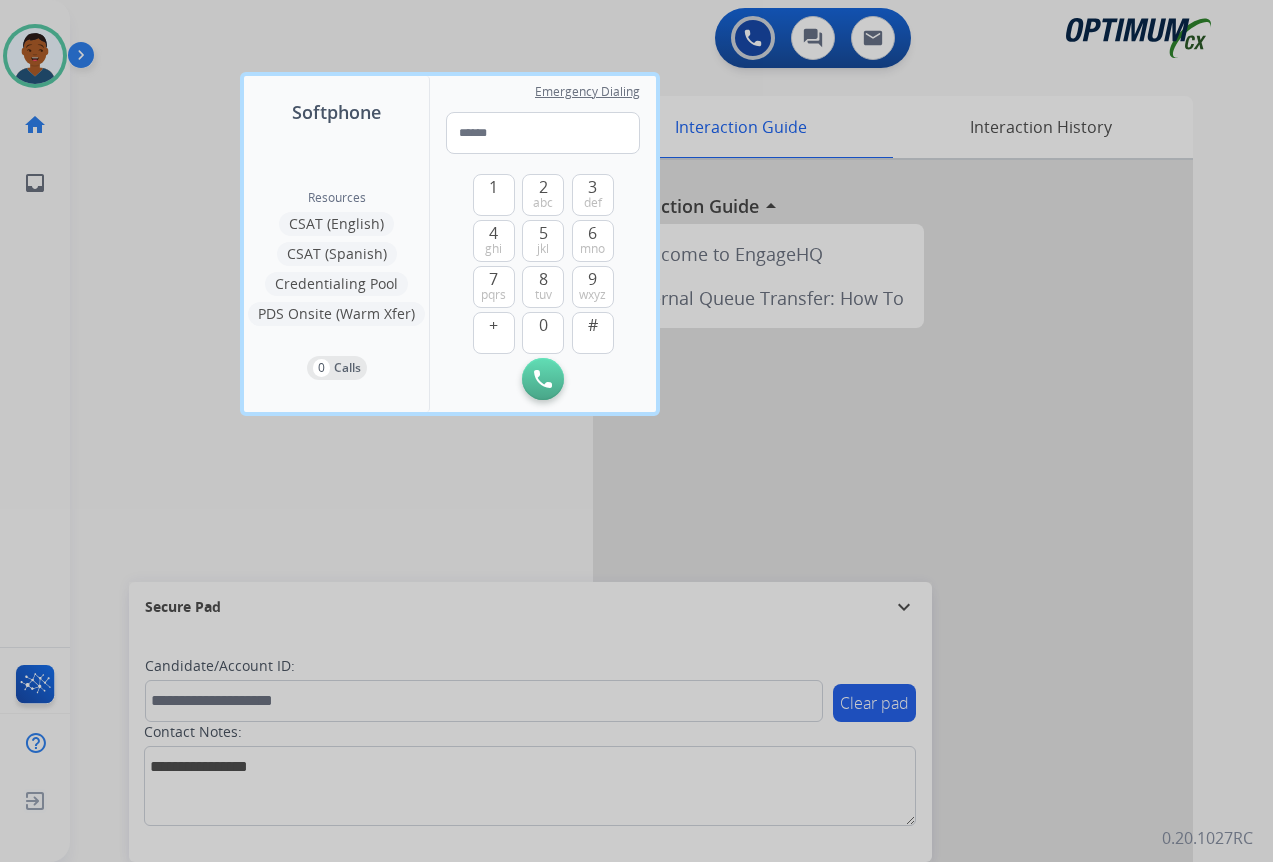 click at bounding box center [636, 431] 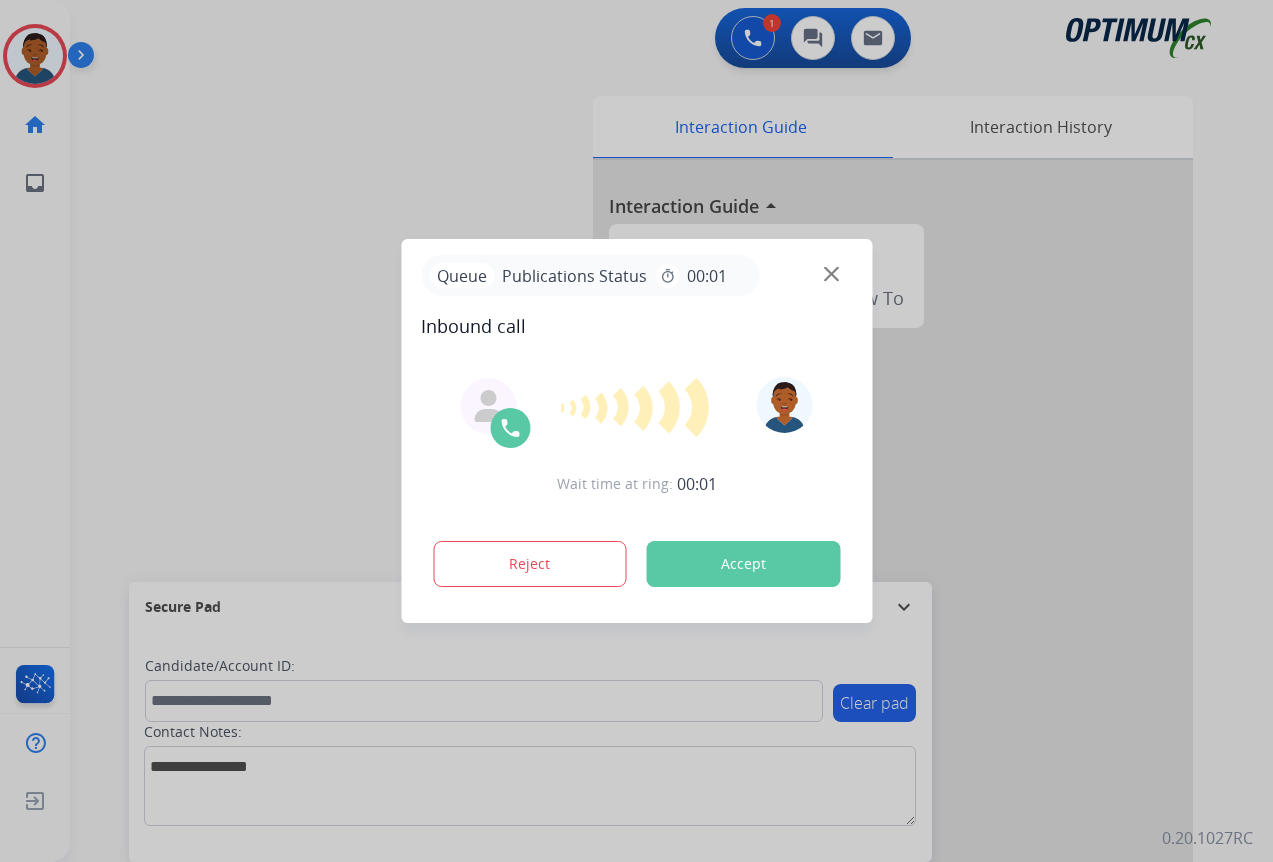 click at bounding box center (636, 431) 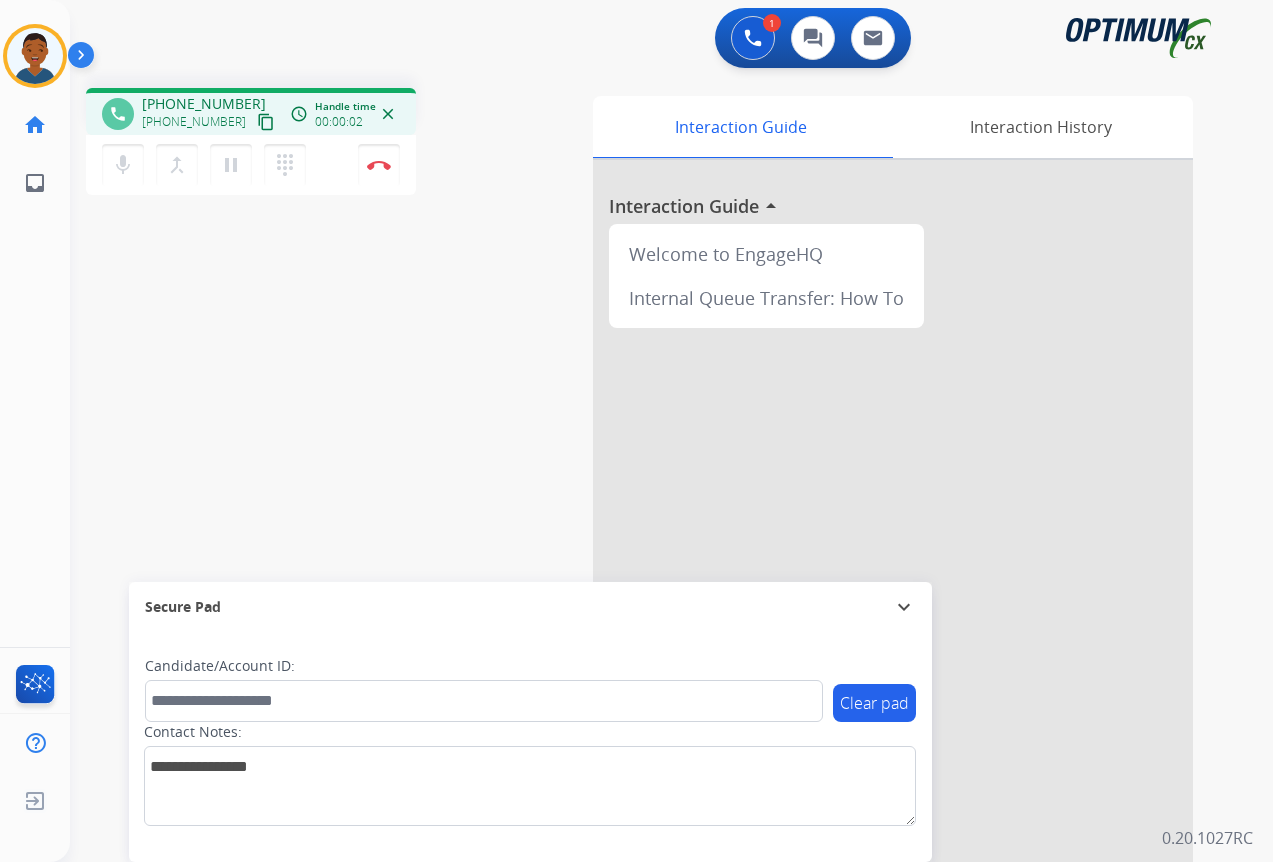 click on "content_copy" at bounding box center (266, 122) 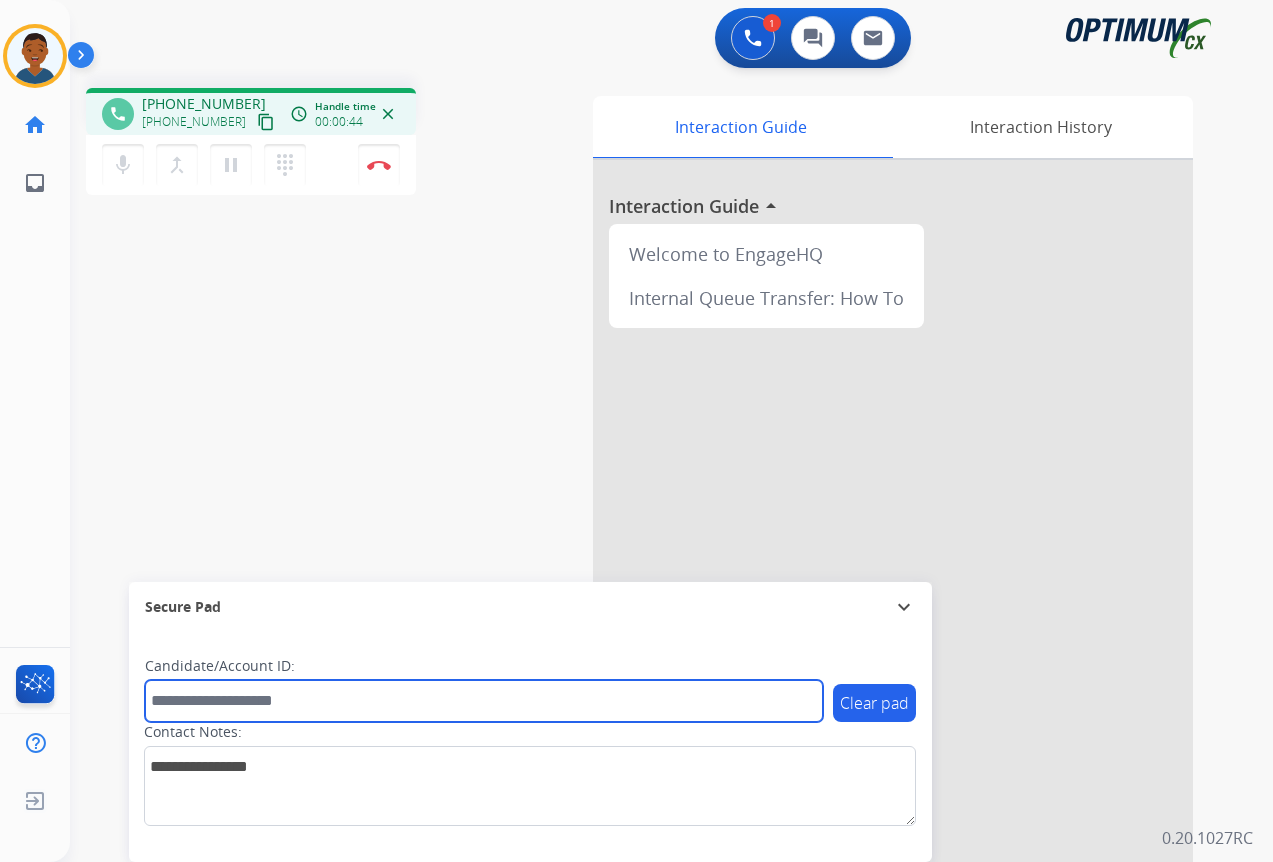 click at bounding box center (484, 701) 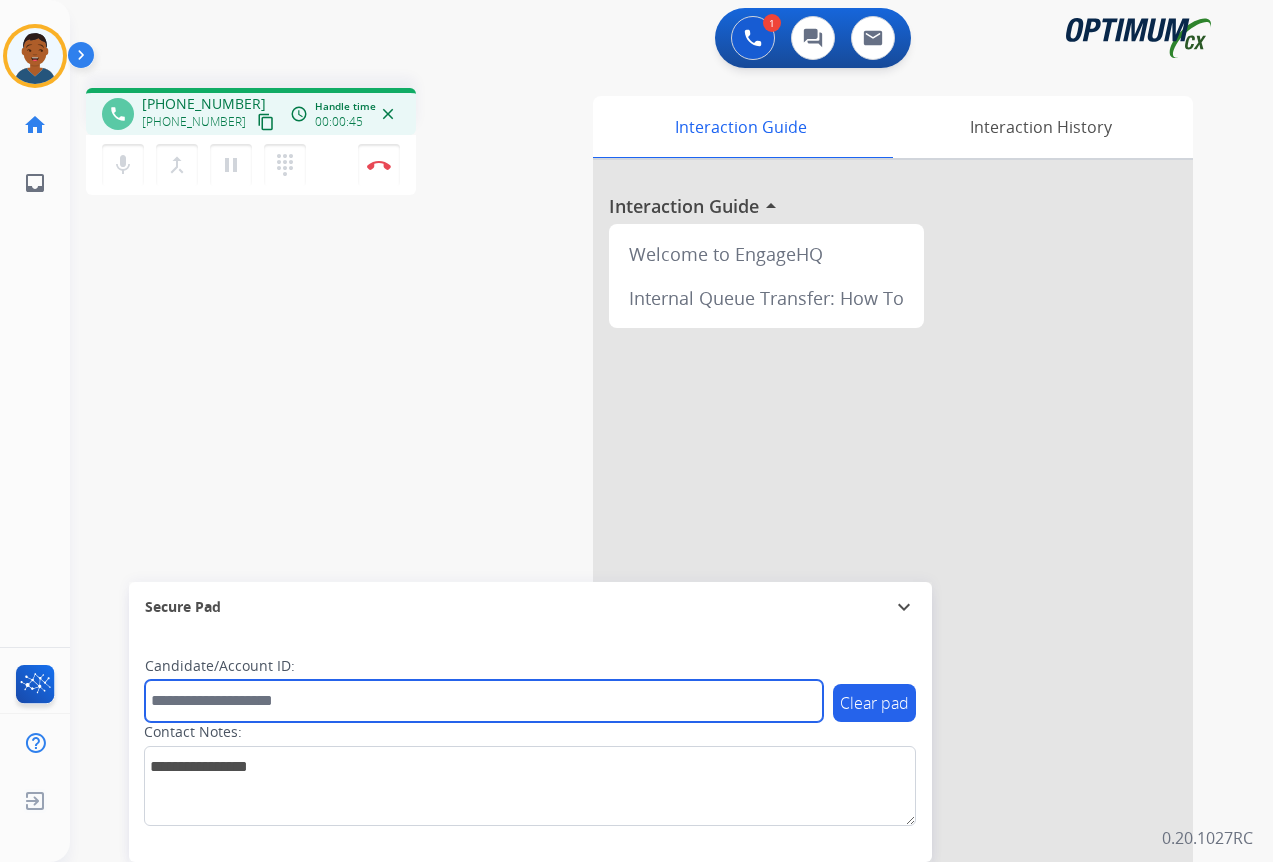 paste on "*******" 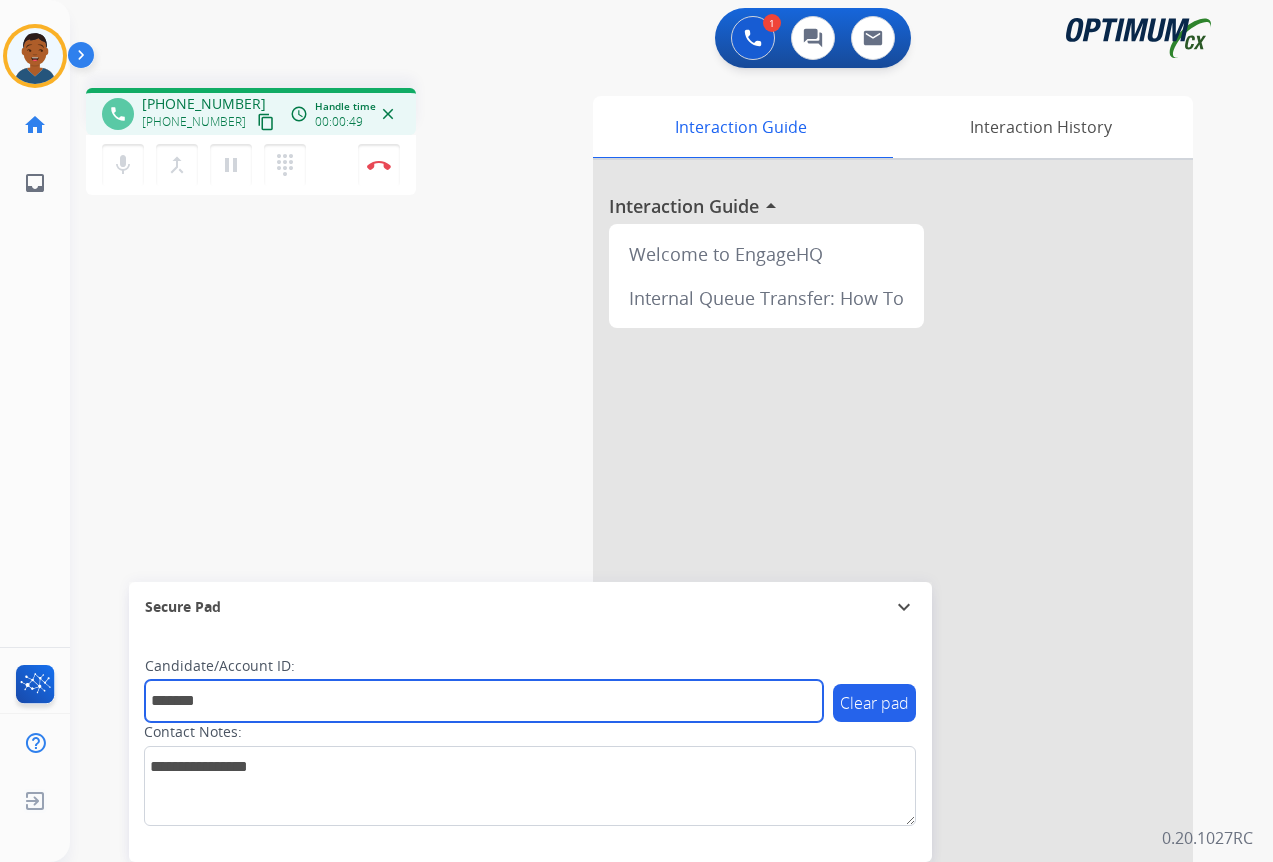 type on "*******" 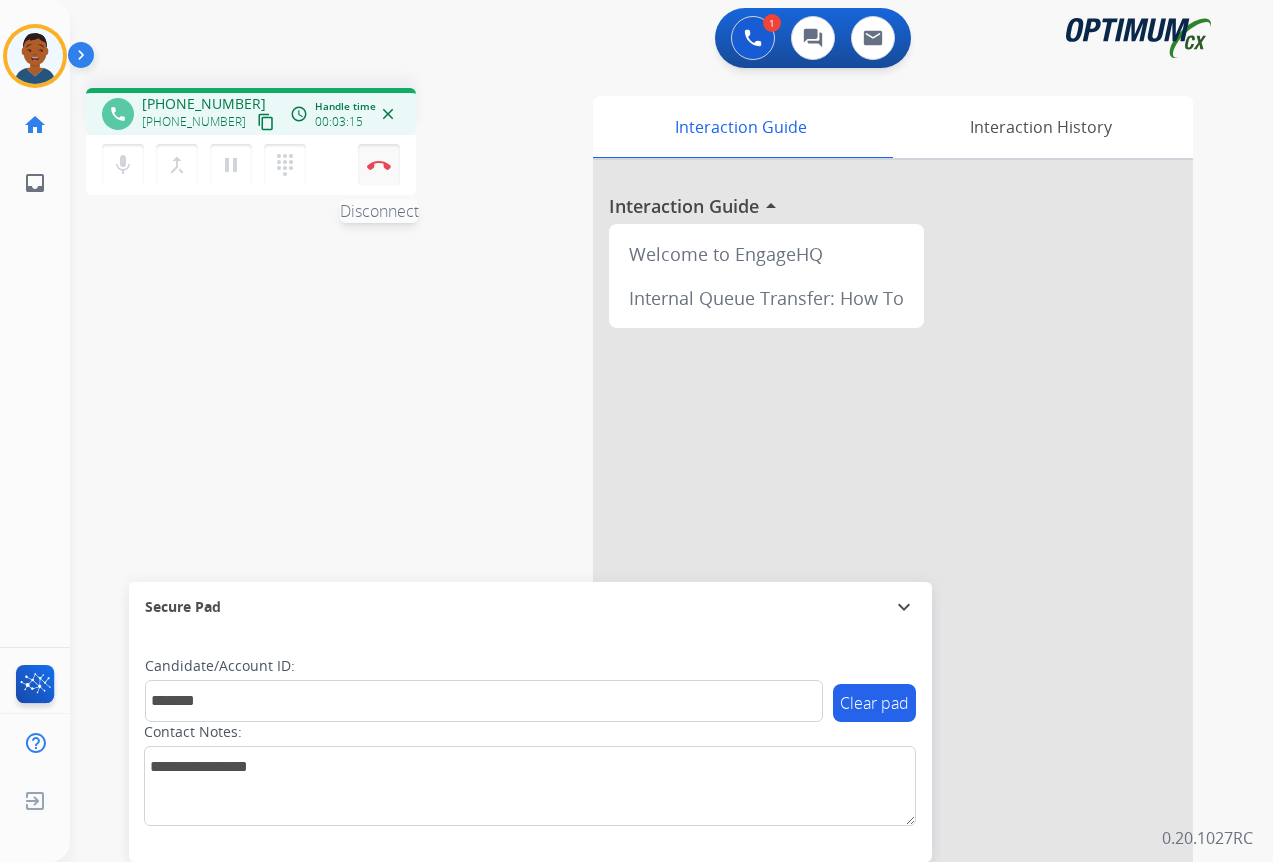click on "Disconnect" at bounding box center (379, 165) 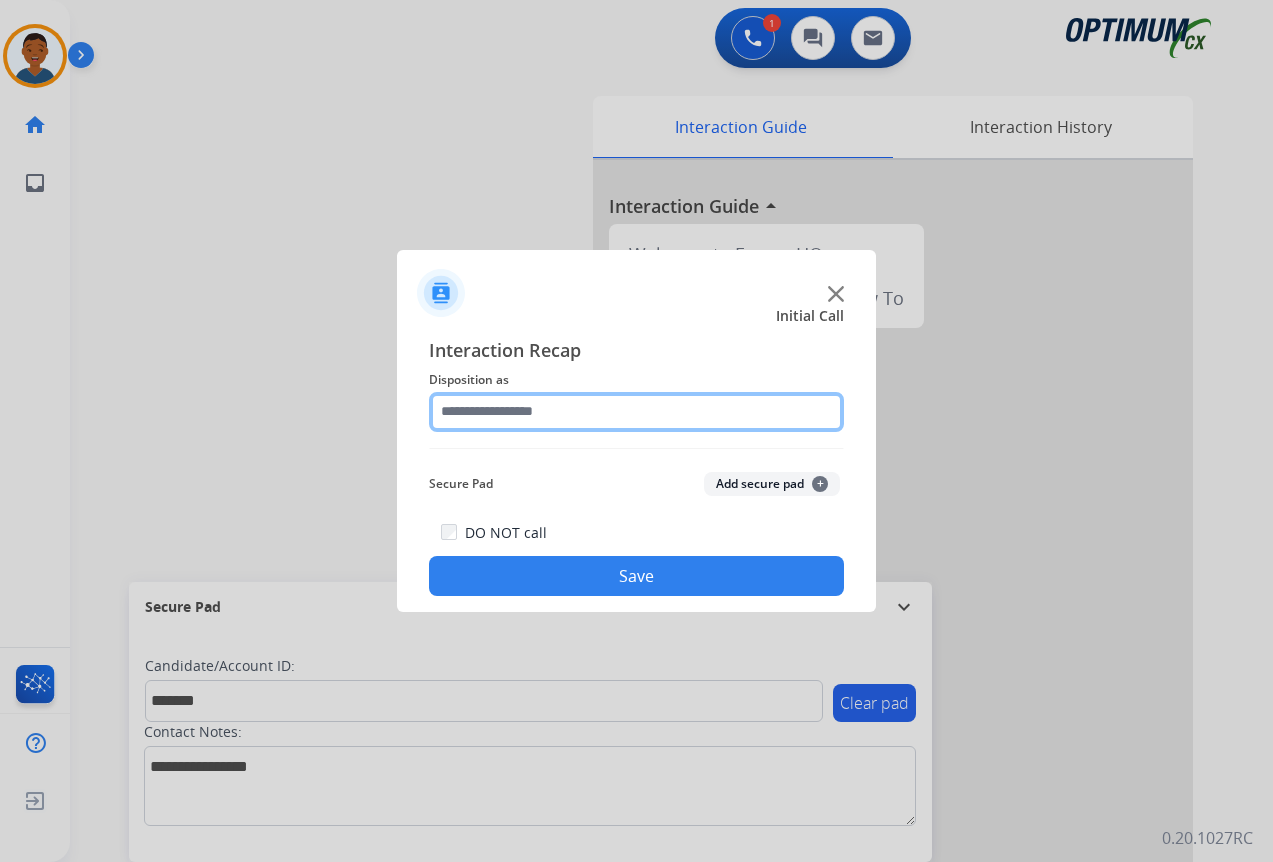 click 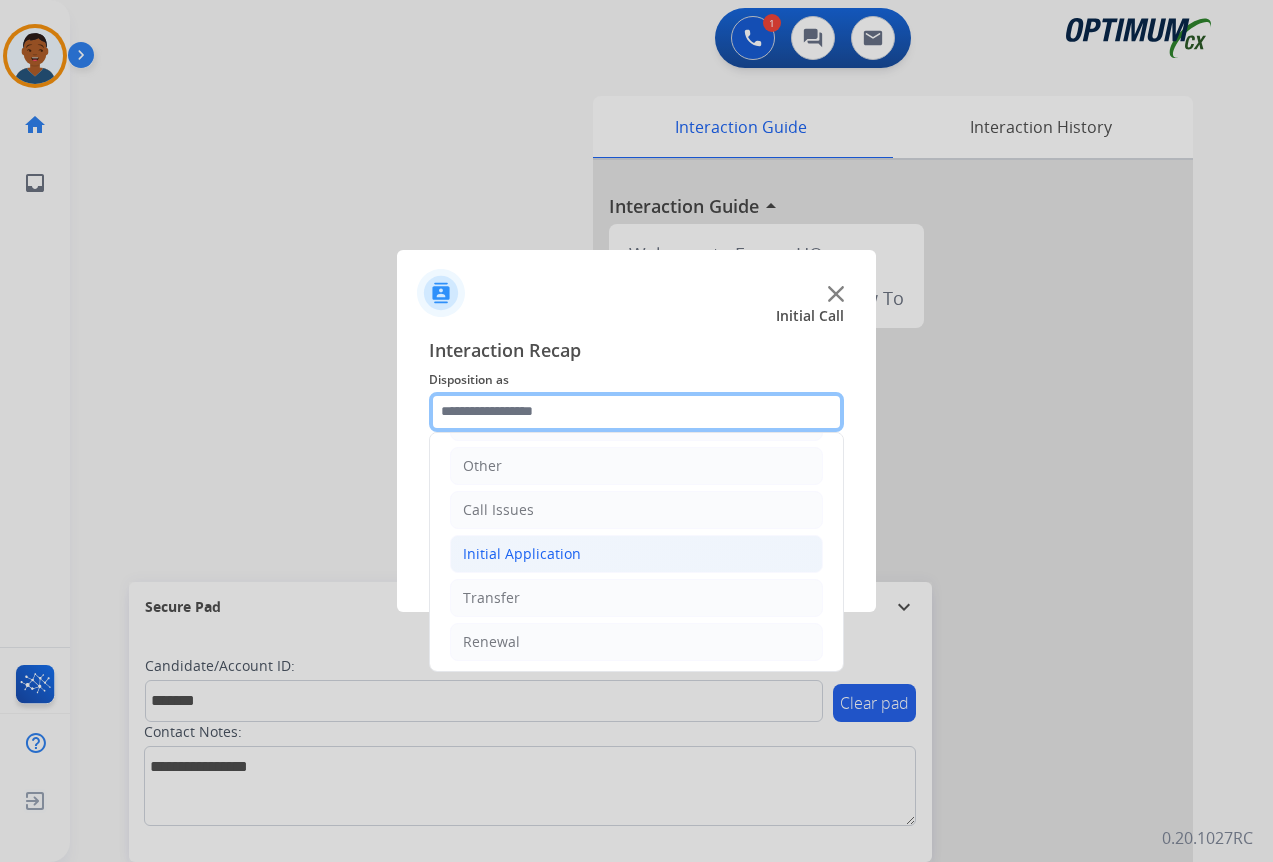 scroll, scrollTop: 136, scrollLeft: 0, axis: vertical 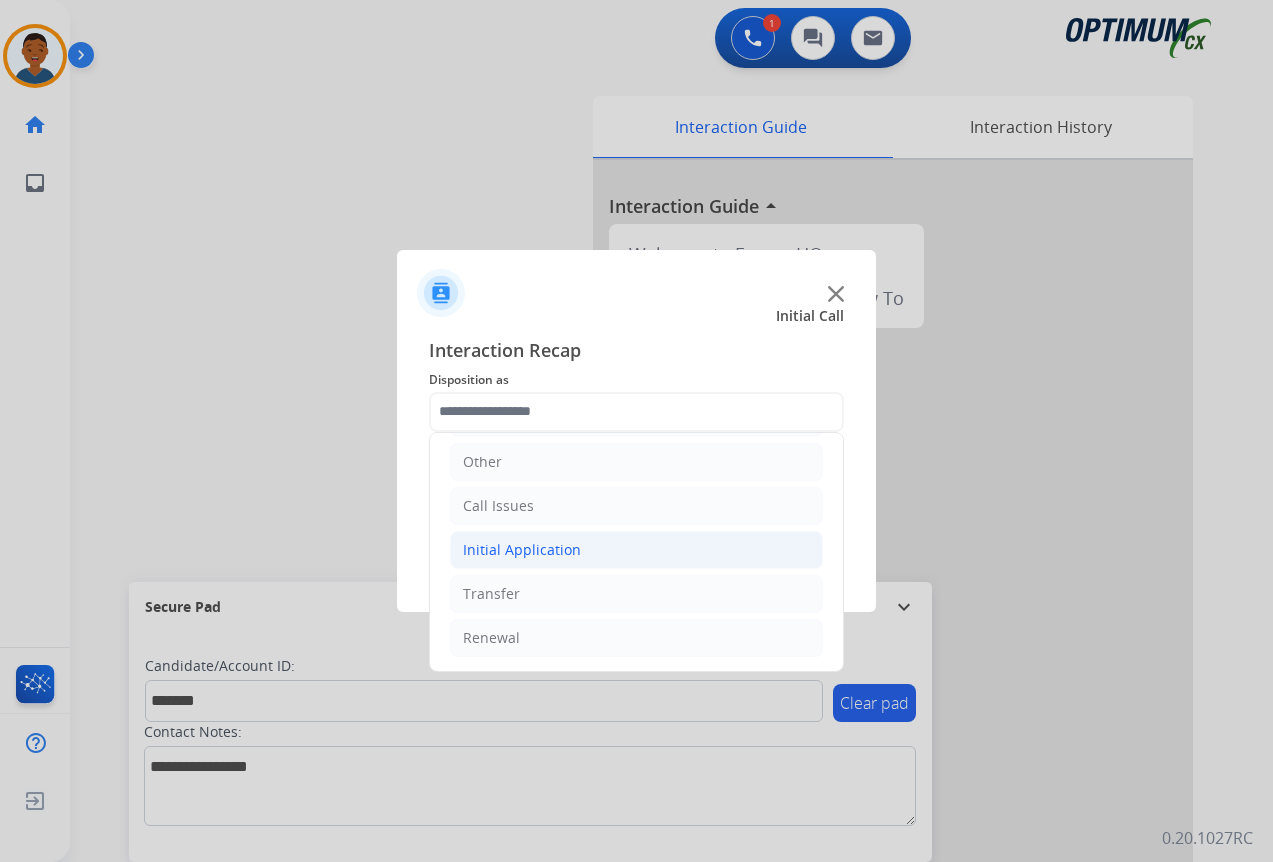 click on "Initial Application" 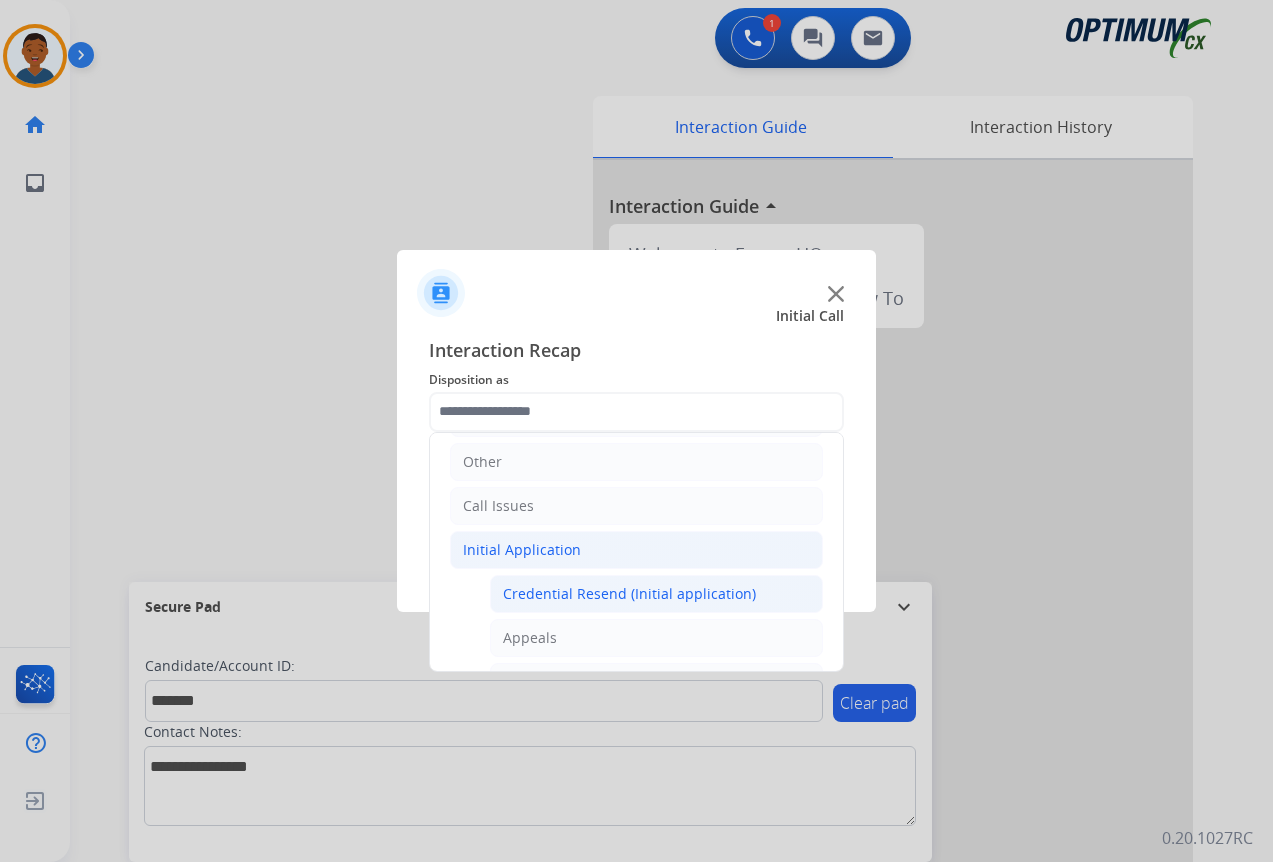 click on "Credential Resend (Initial application)" 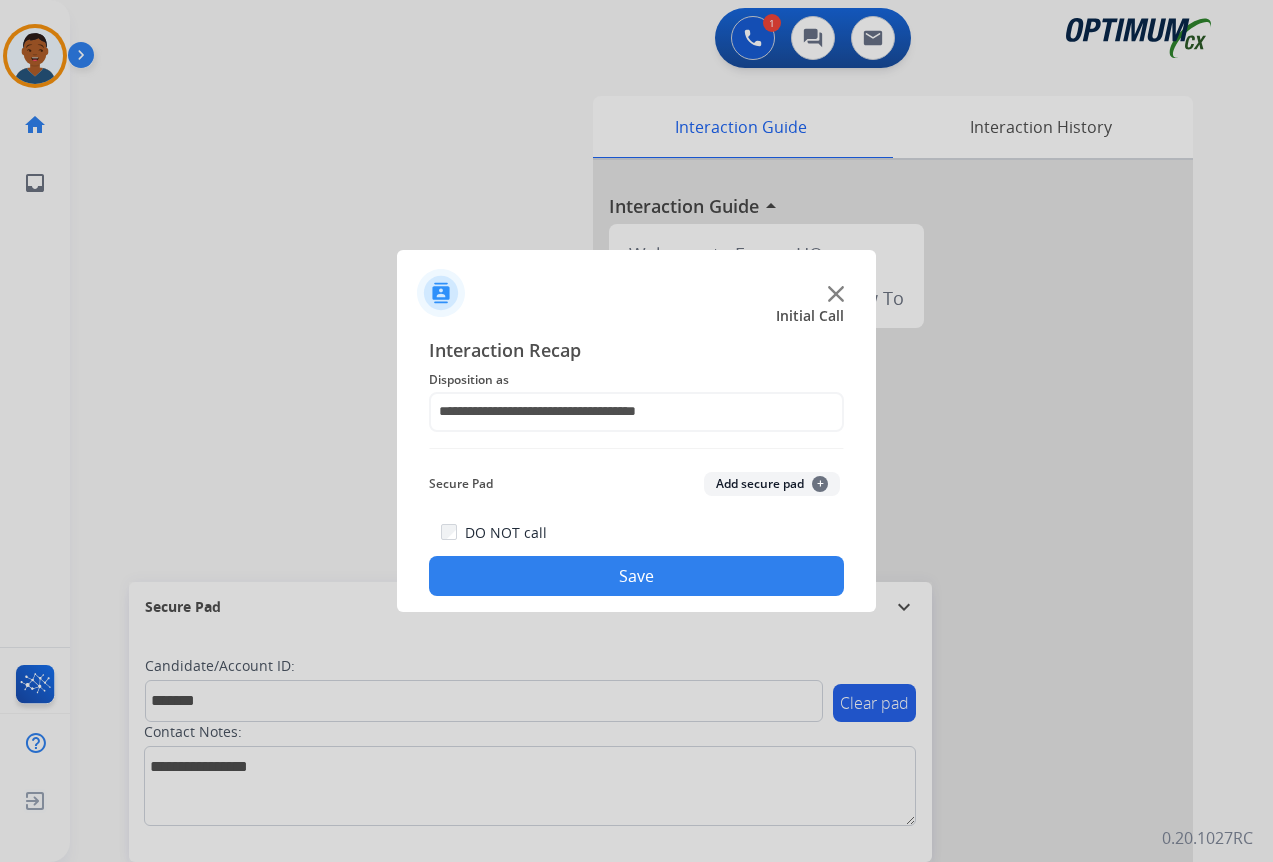 click on "Add secure pad  +" 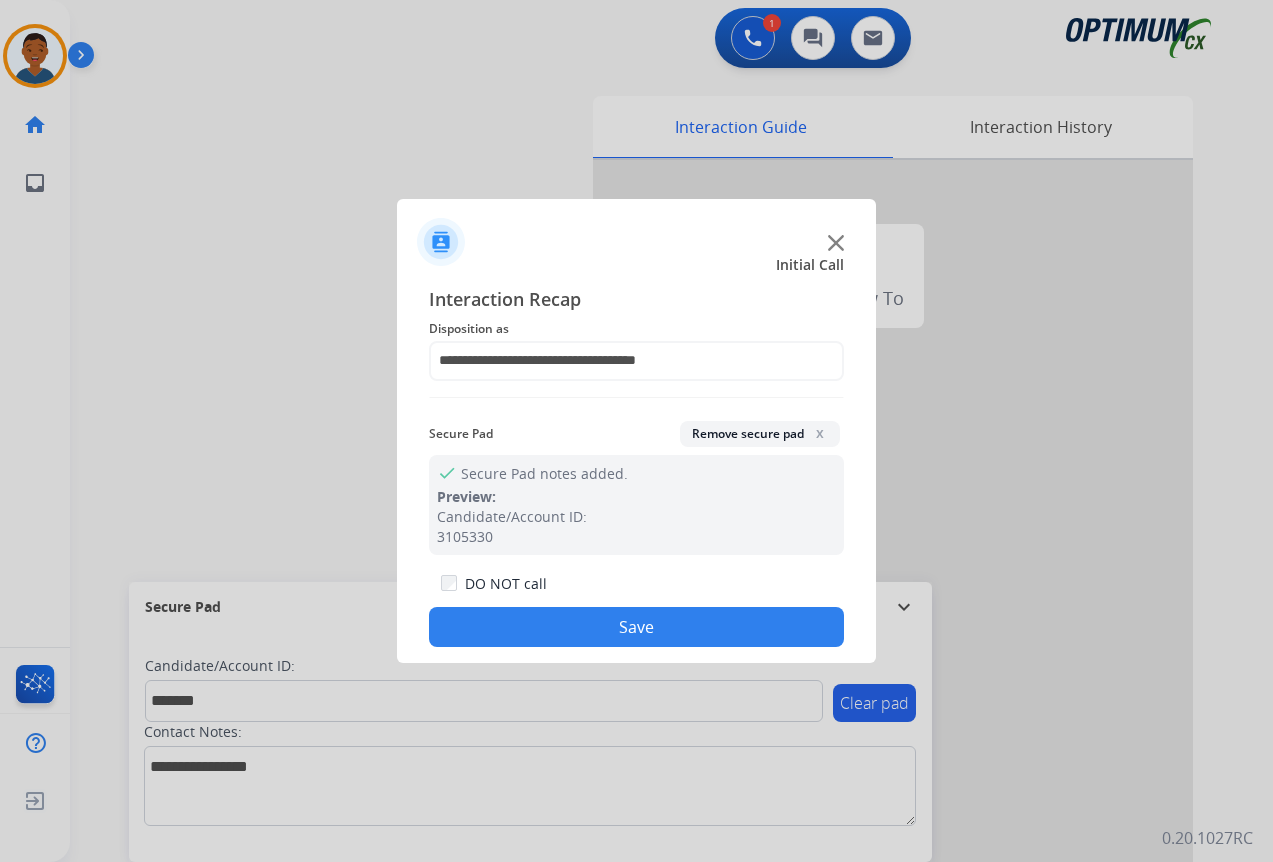 click on "Save" 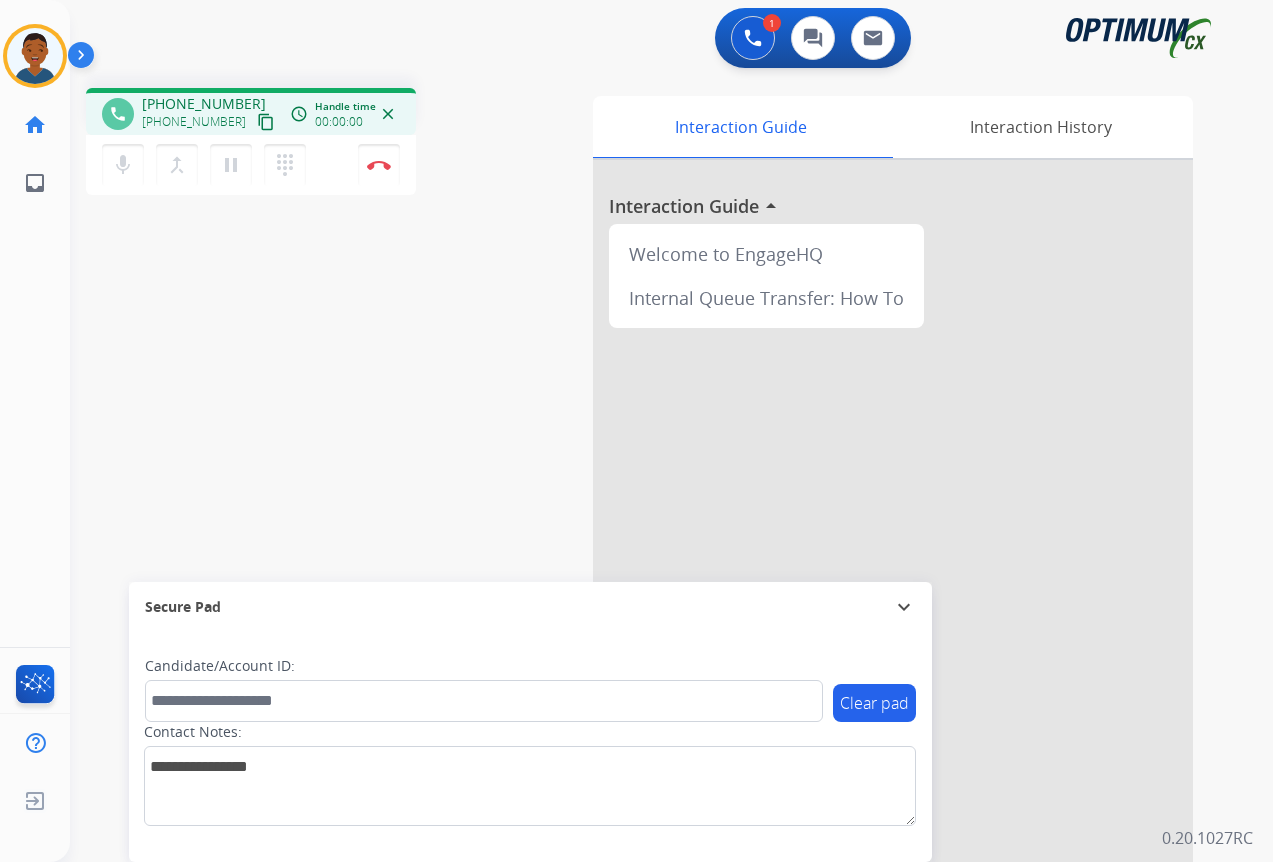 click on "content_copy" at bounding box center (266, 122) 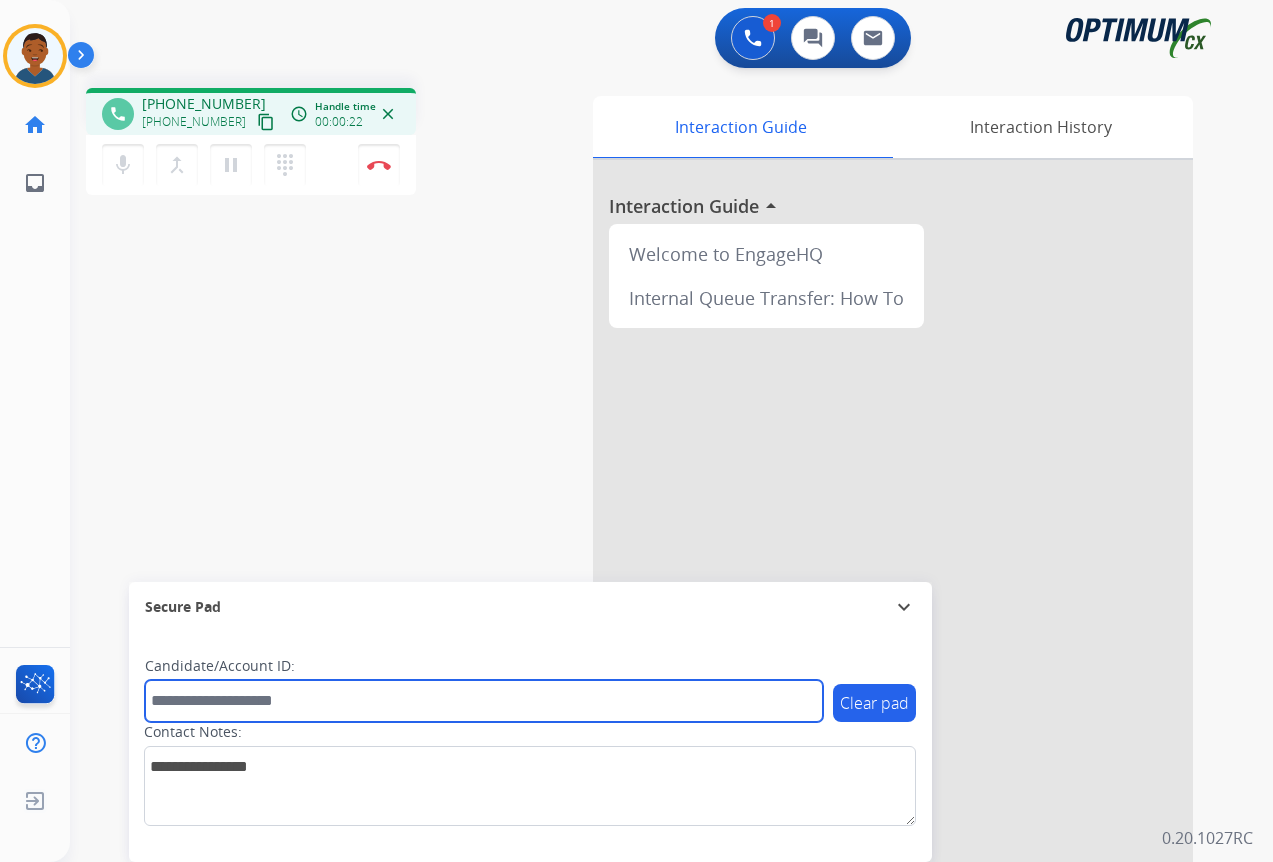 click at bounding box center [484, 701] 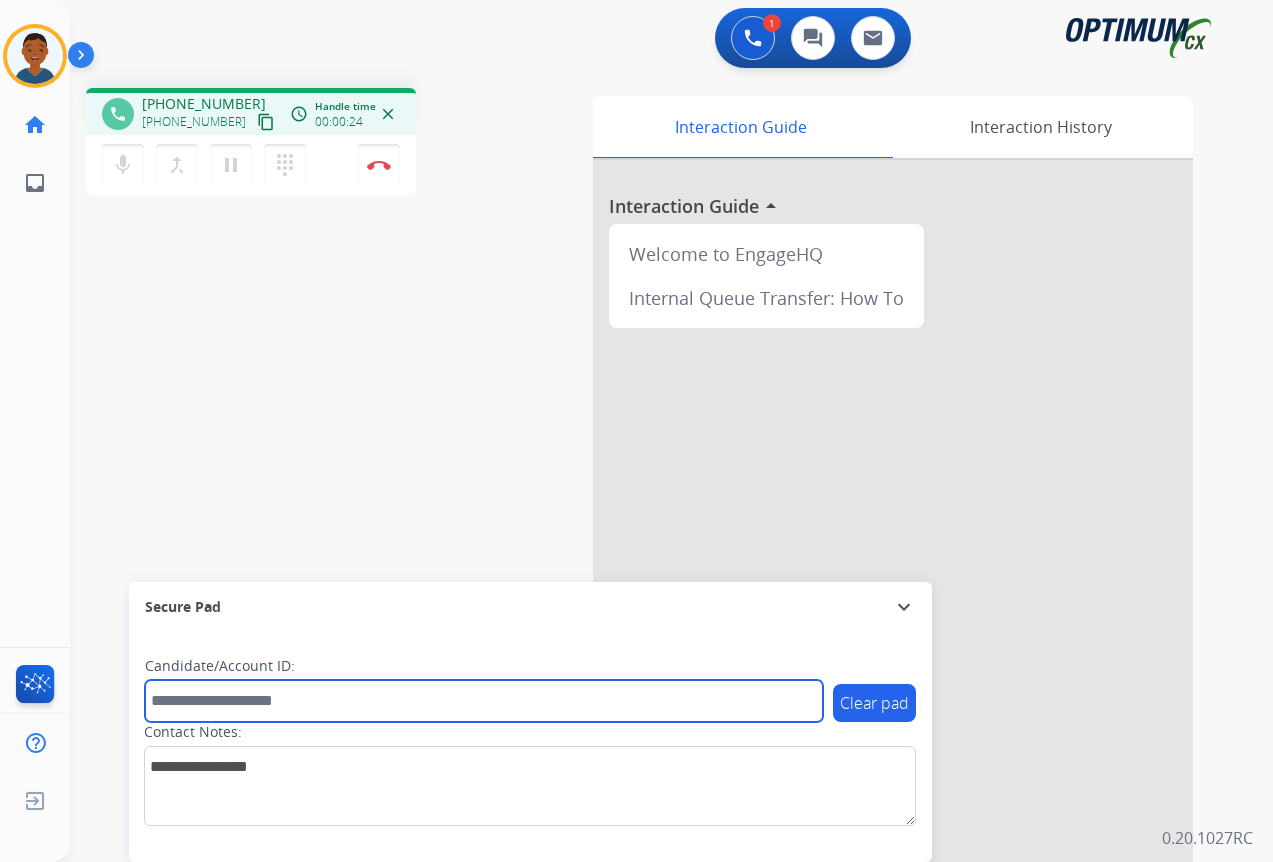 paste on "*******" 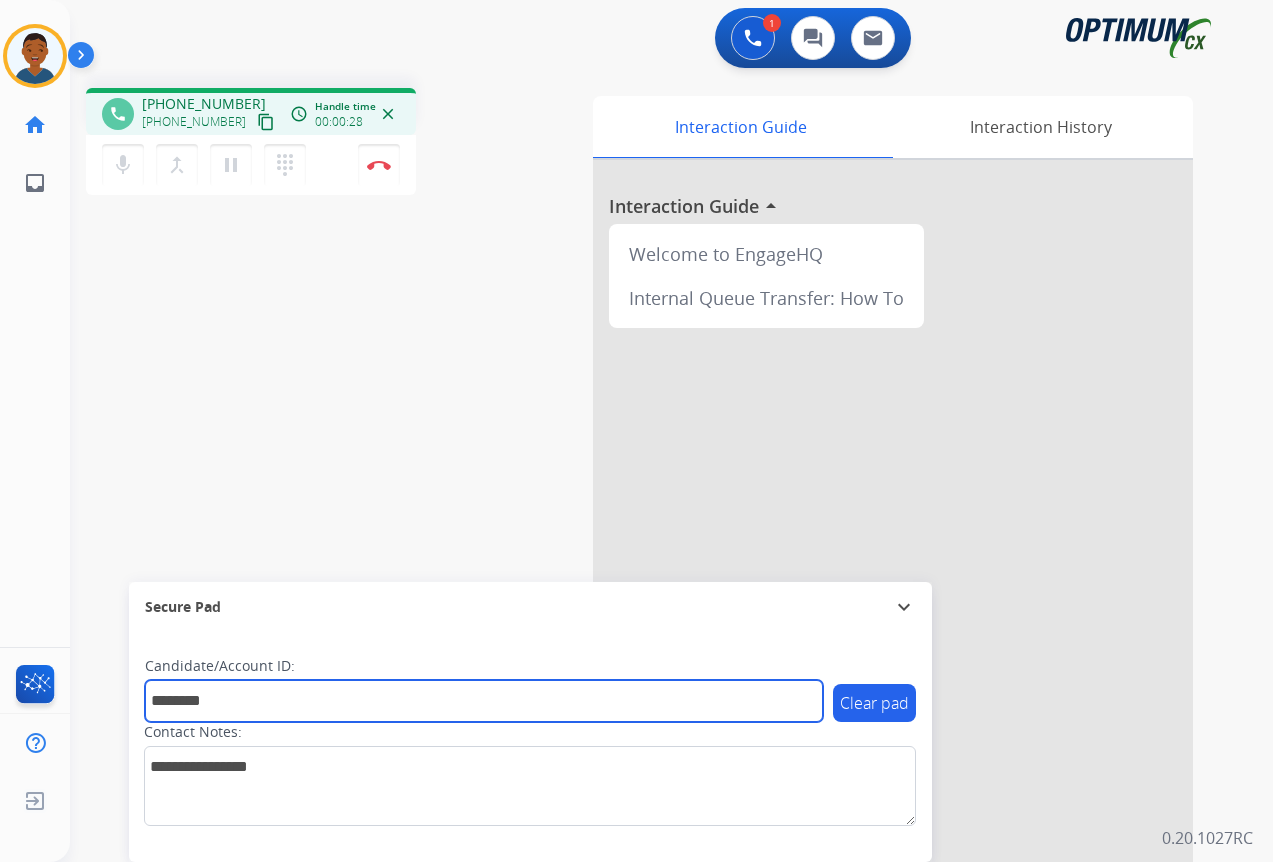 type on "*******" 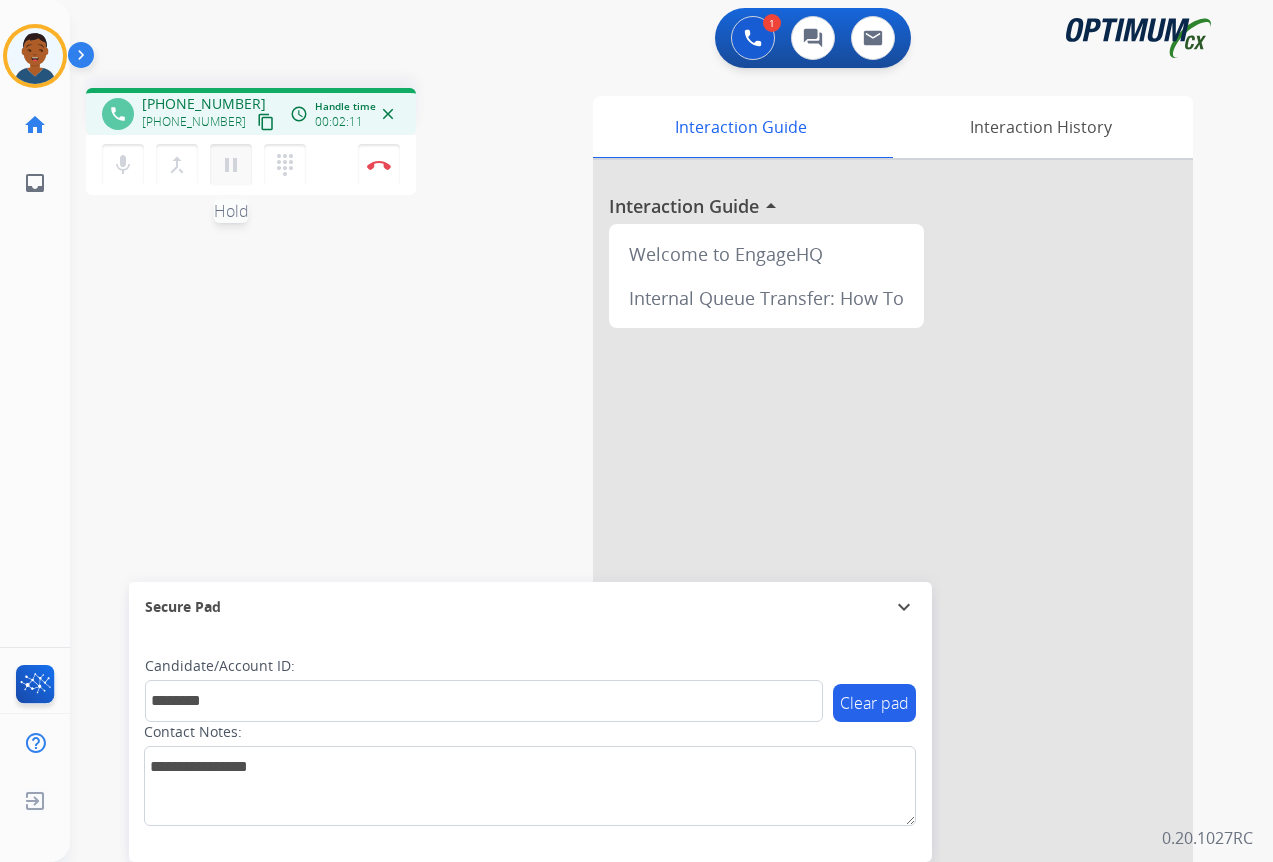 click on "pause" at bounding box center (231, 165) 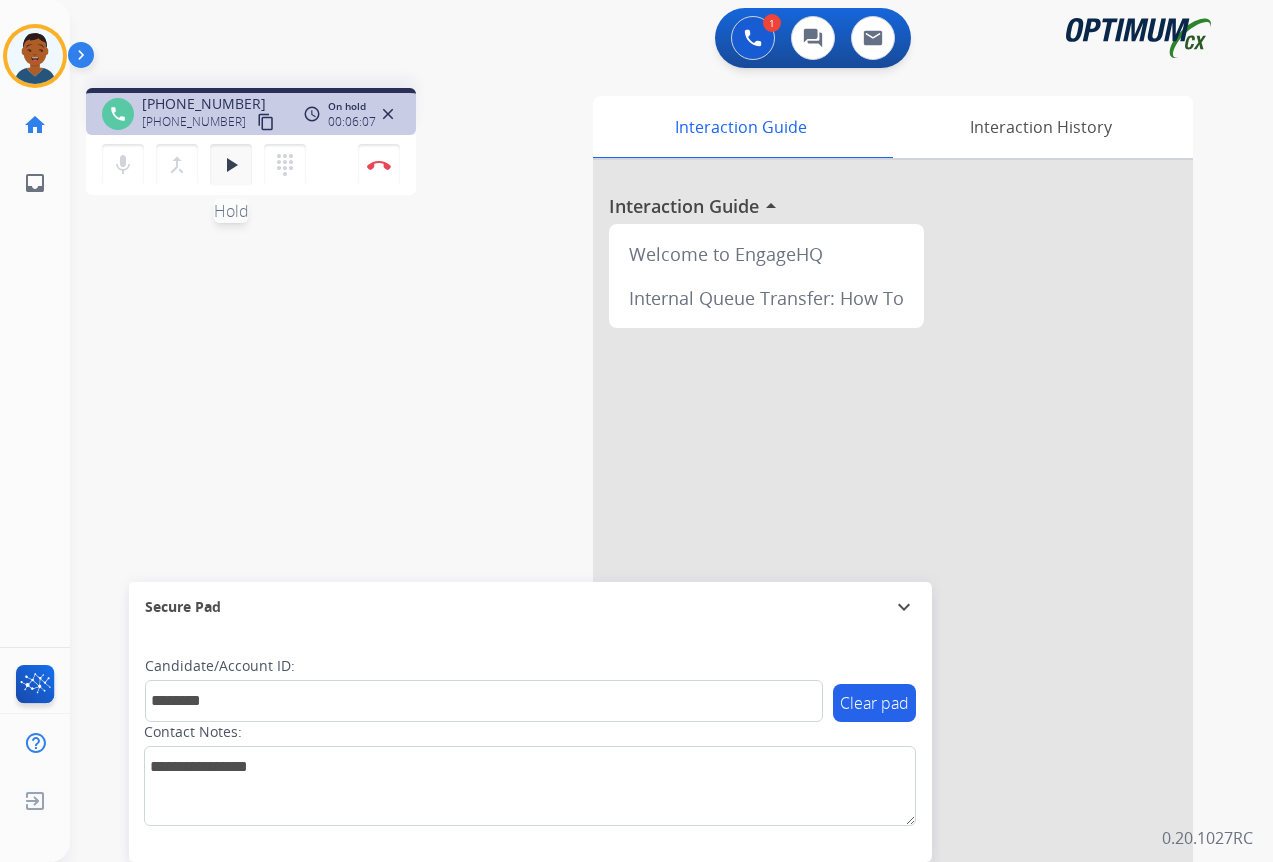 click on "play_arrow" at bounding box center (231, 165) 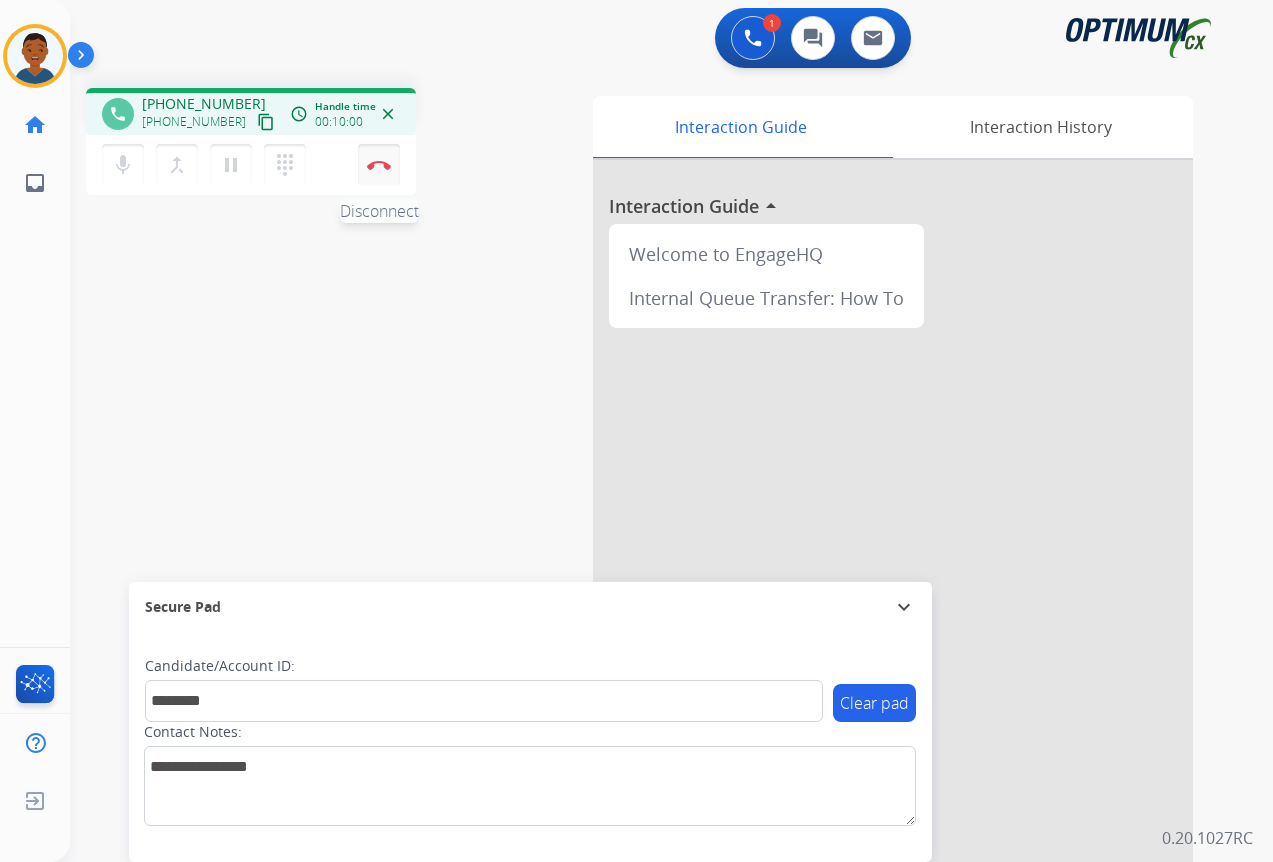 click at bounding box center (379, 165) 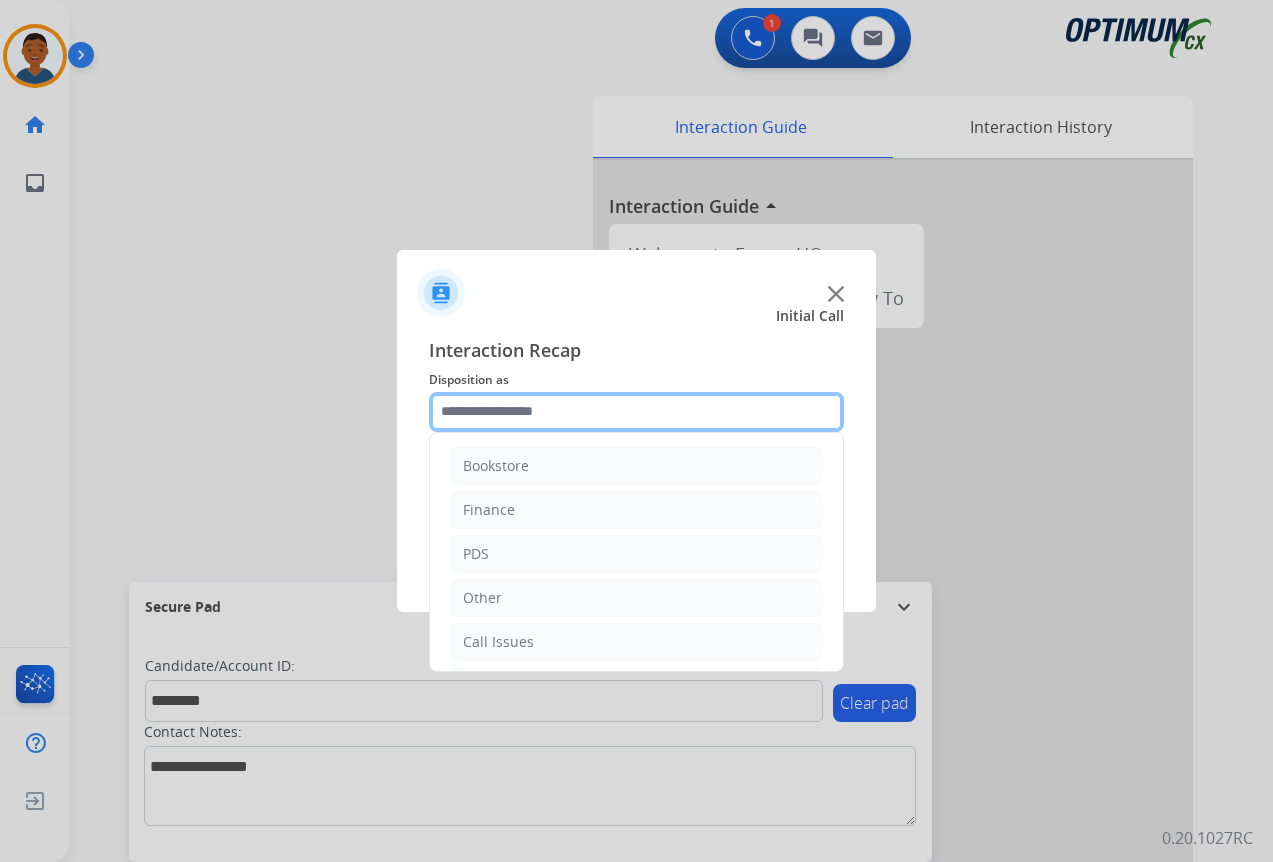 click 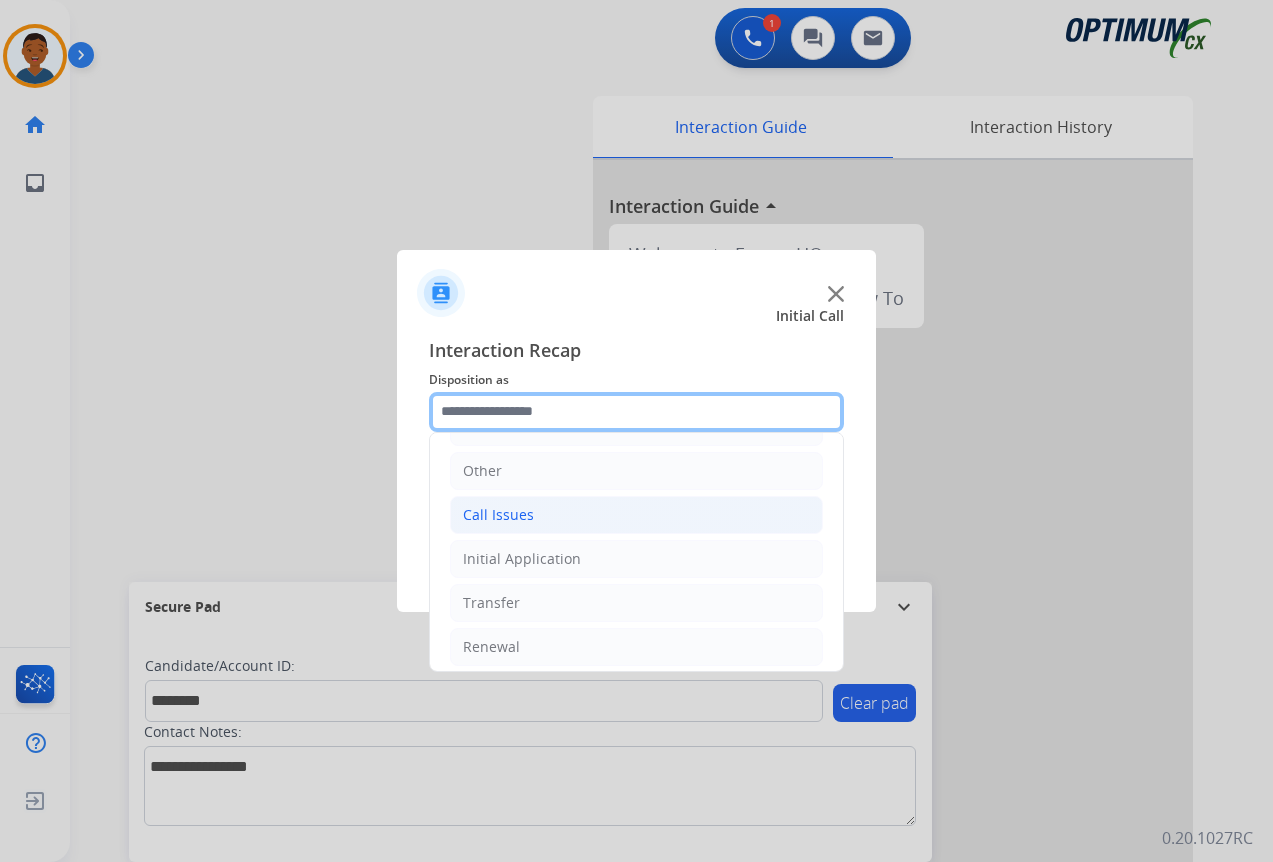scroll, scrollTop: 136, scrollLeft: 0, axis: vertical 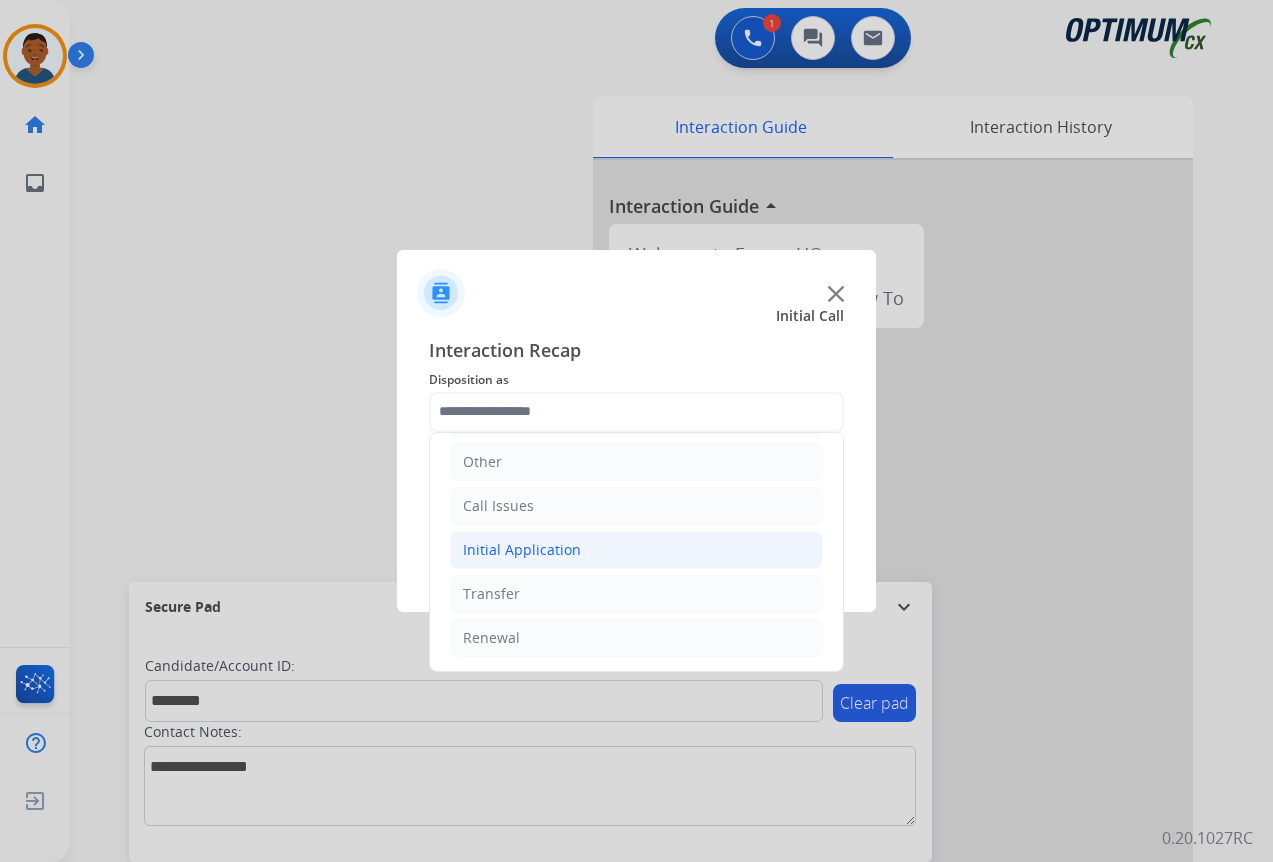 click on "Initial Application" 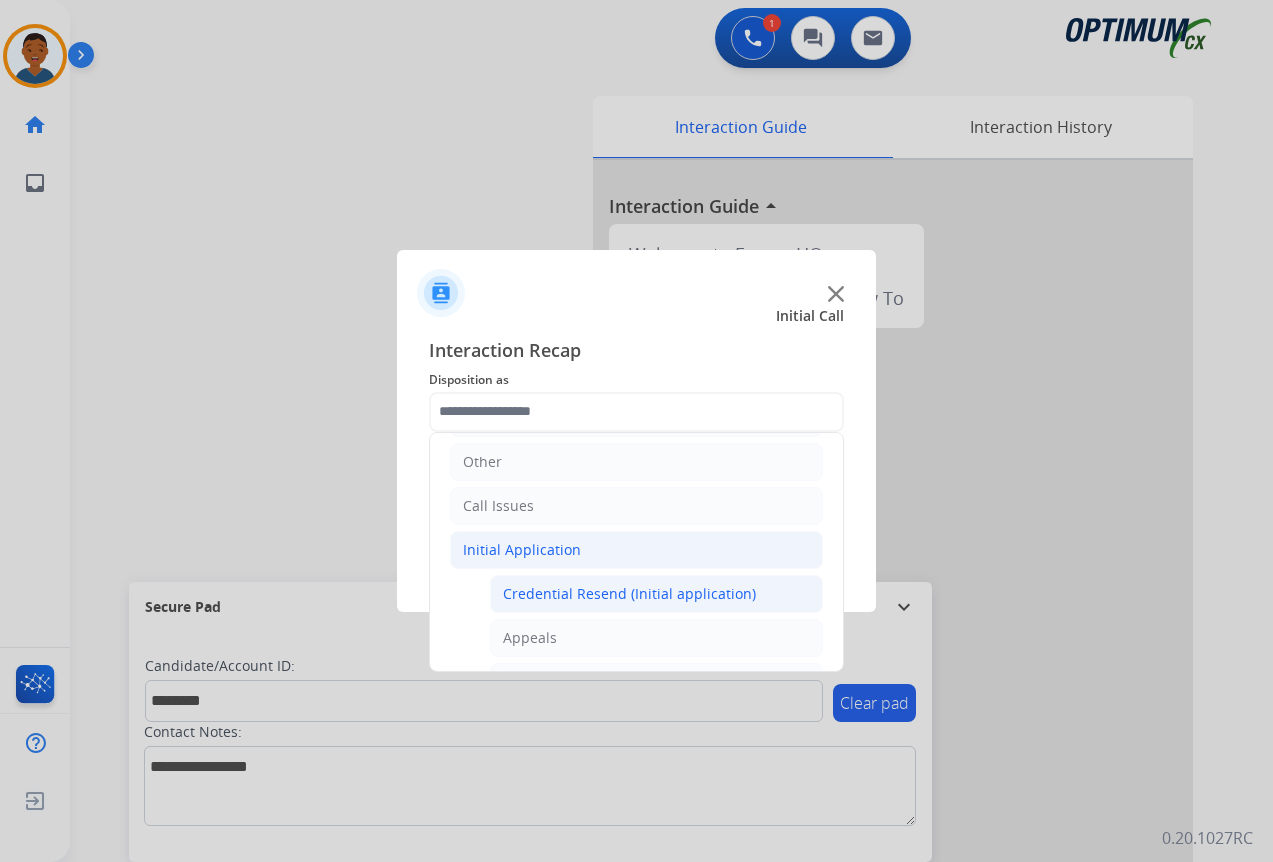 click on "Credential Resend (Initial application)" 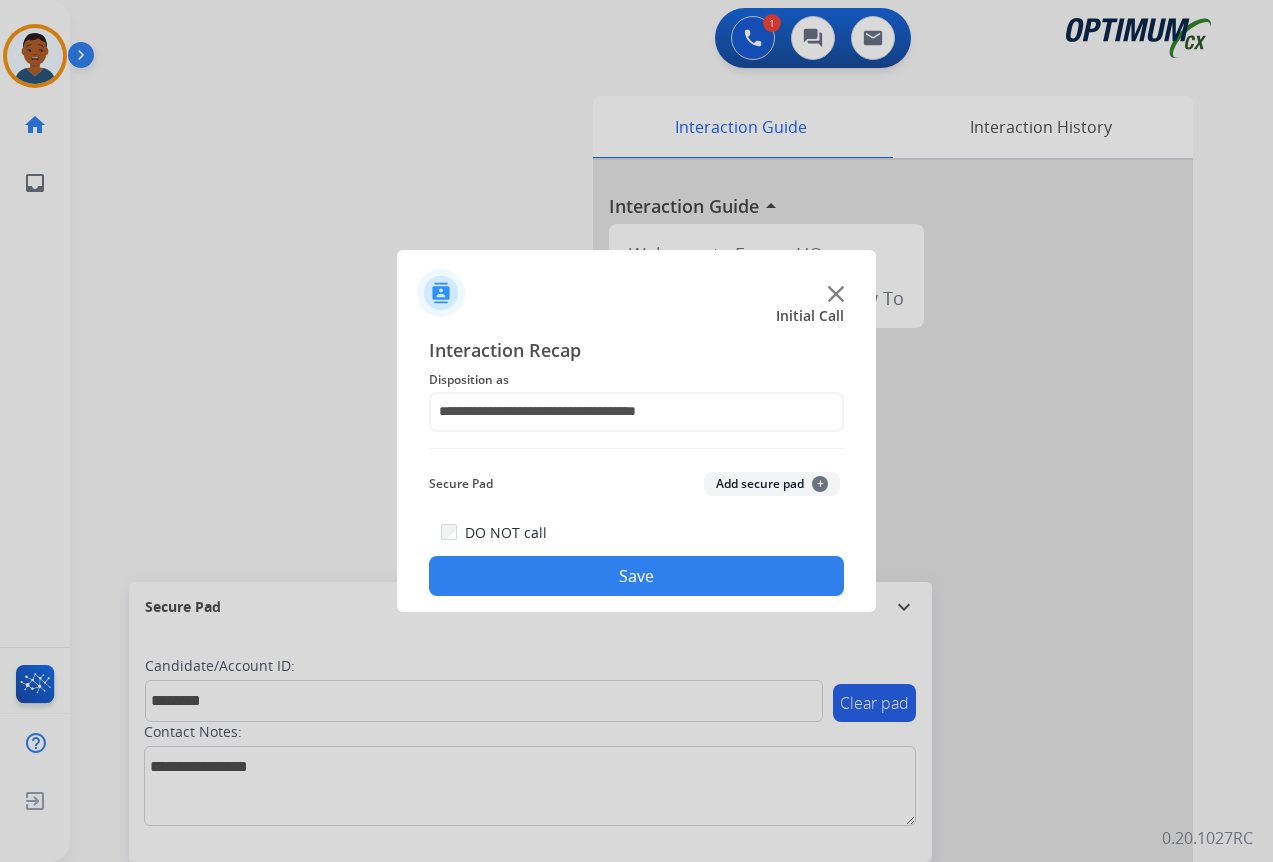 click on "Add secure pad  +" 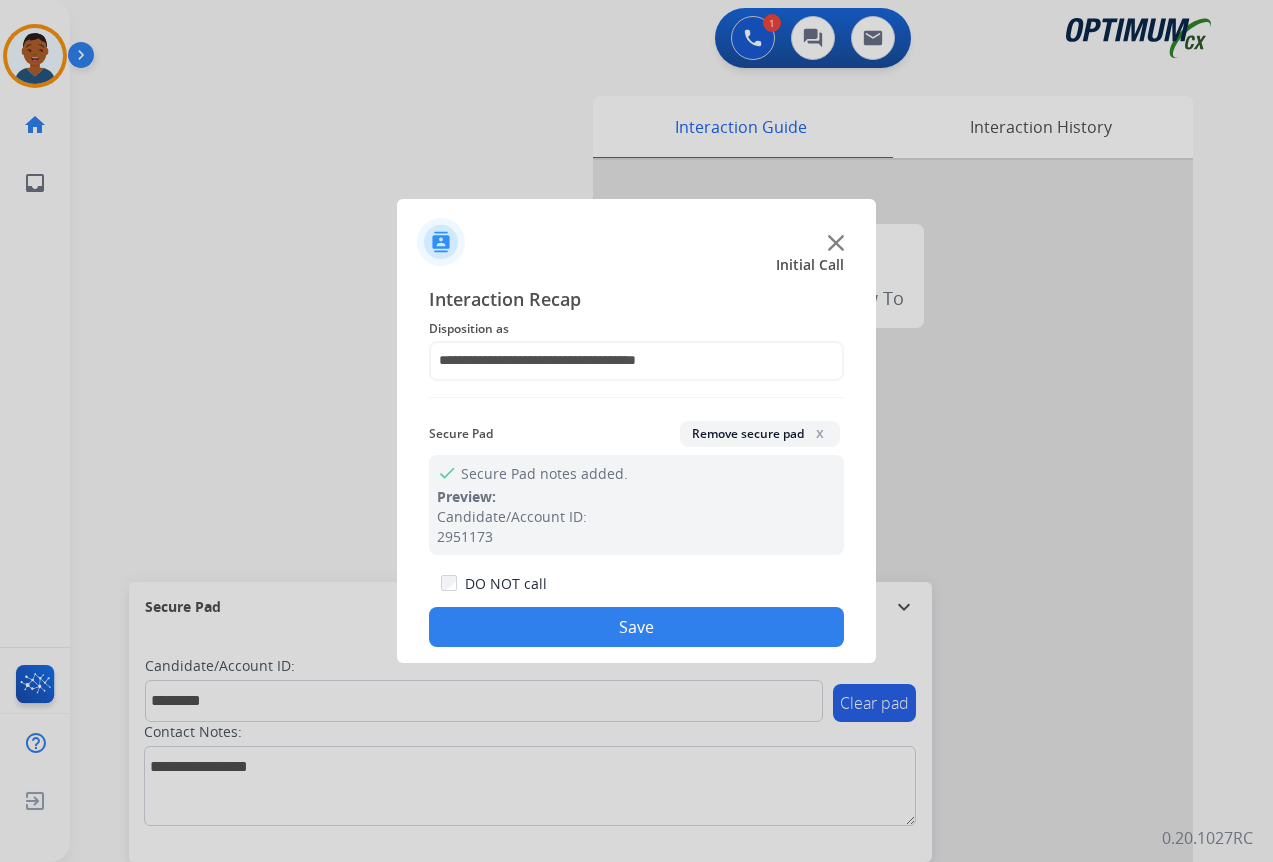 click on "Save" 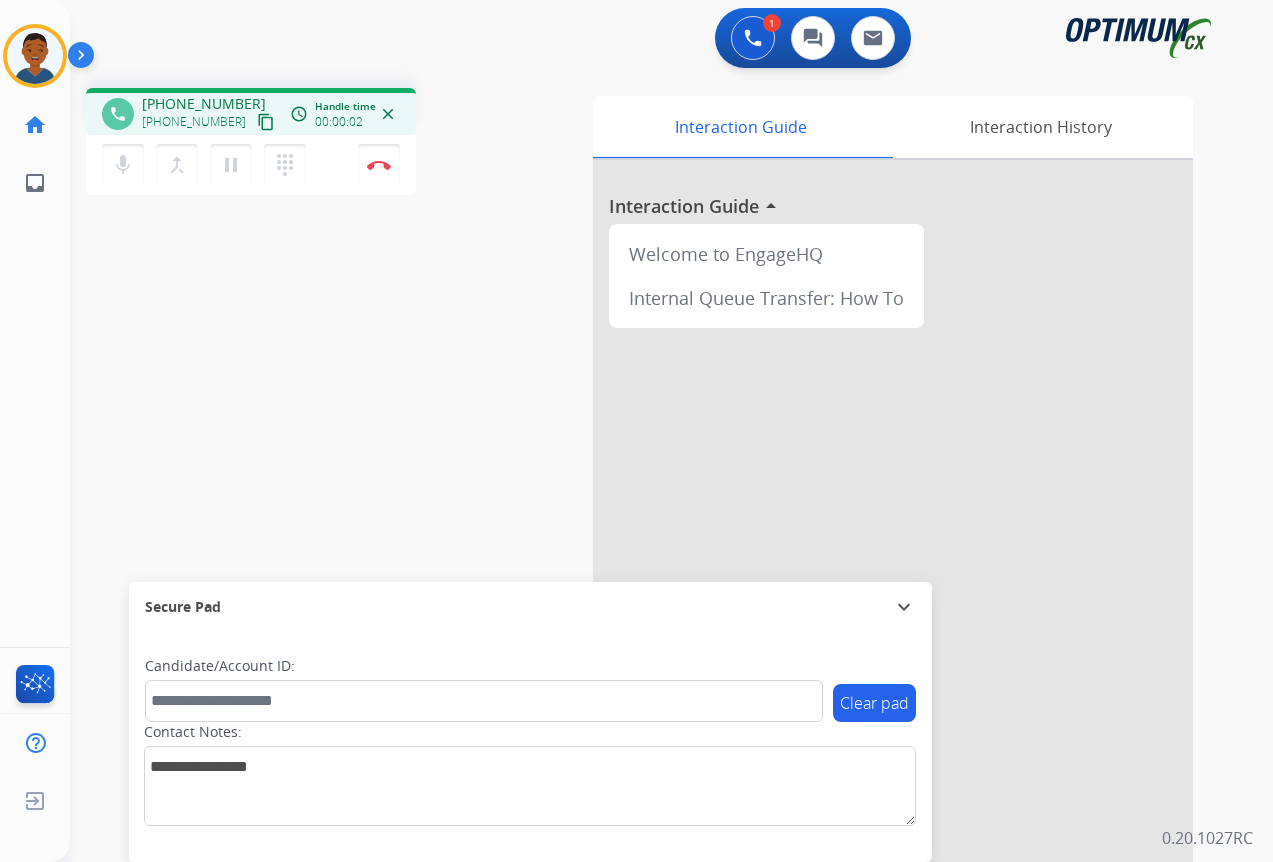 click on "content_copy" at bounding box center [266, 122] 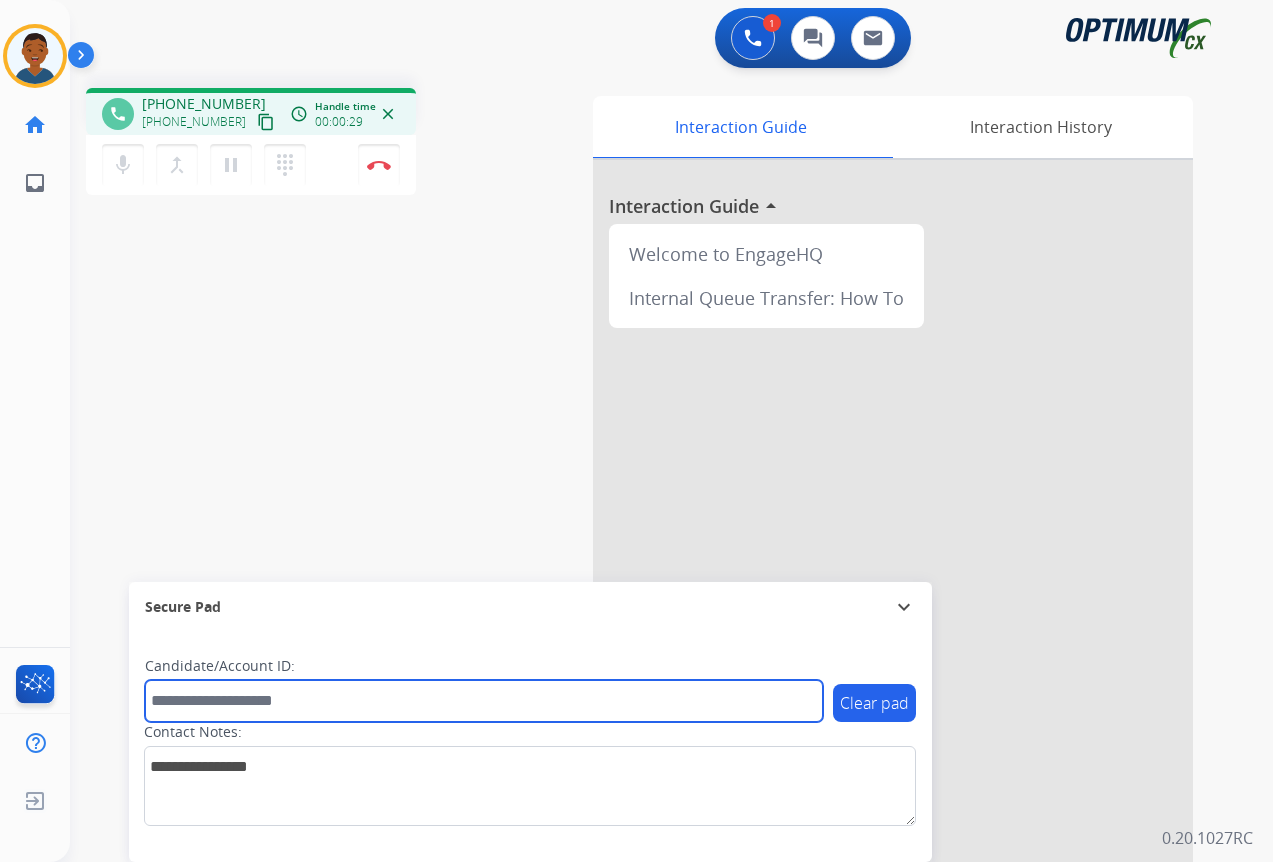 click at bounding box center [484, 701] 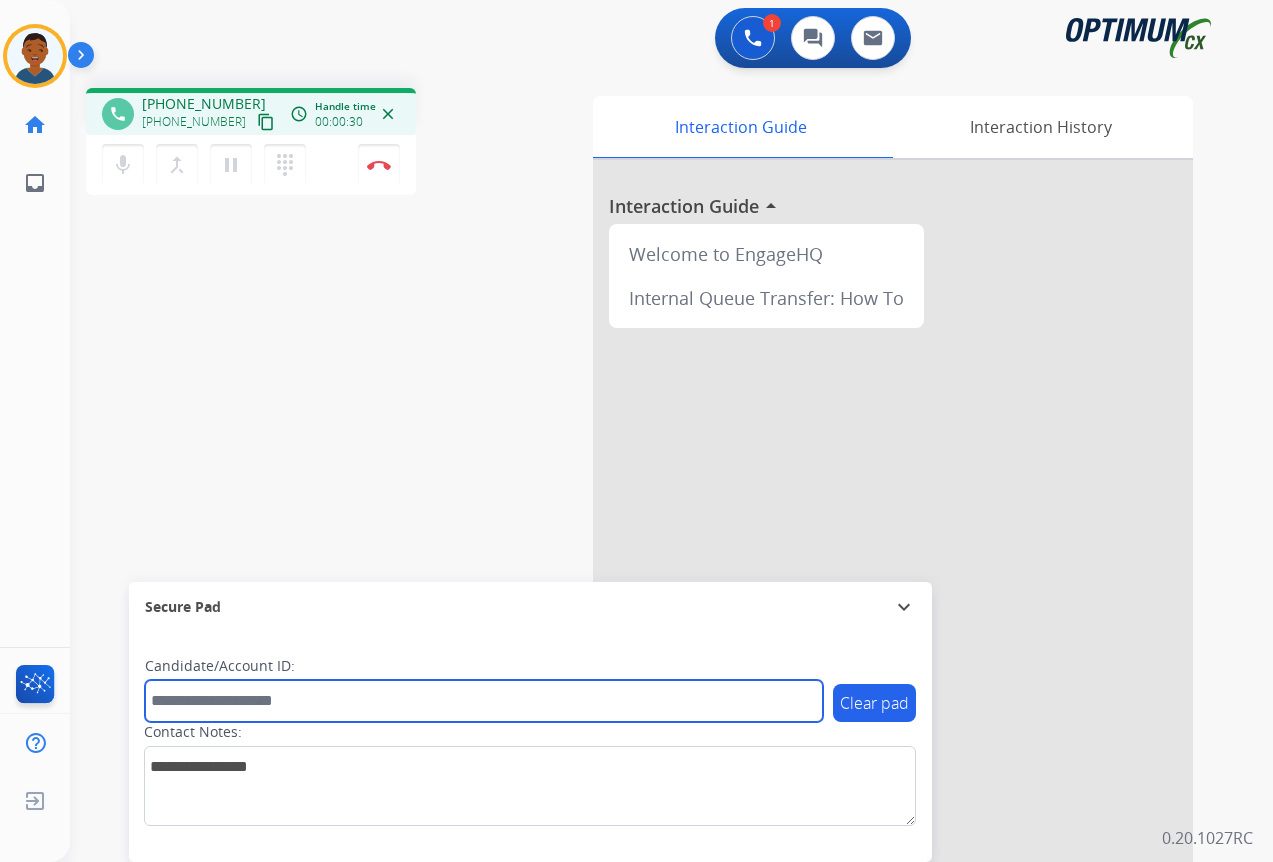 paste on "*******" 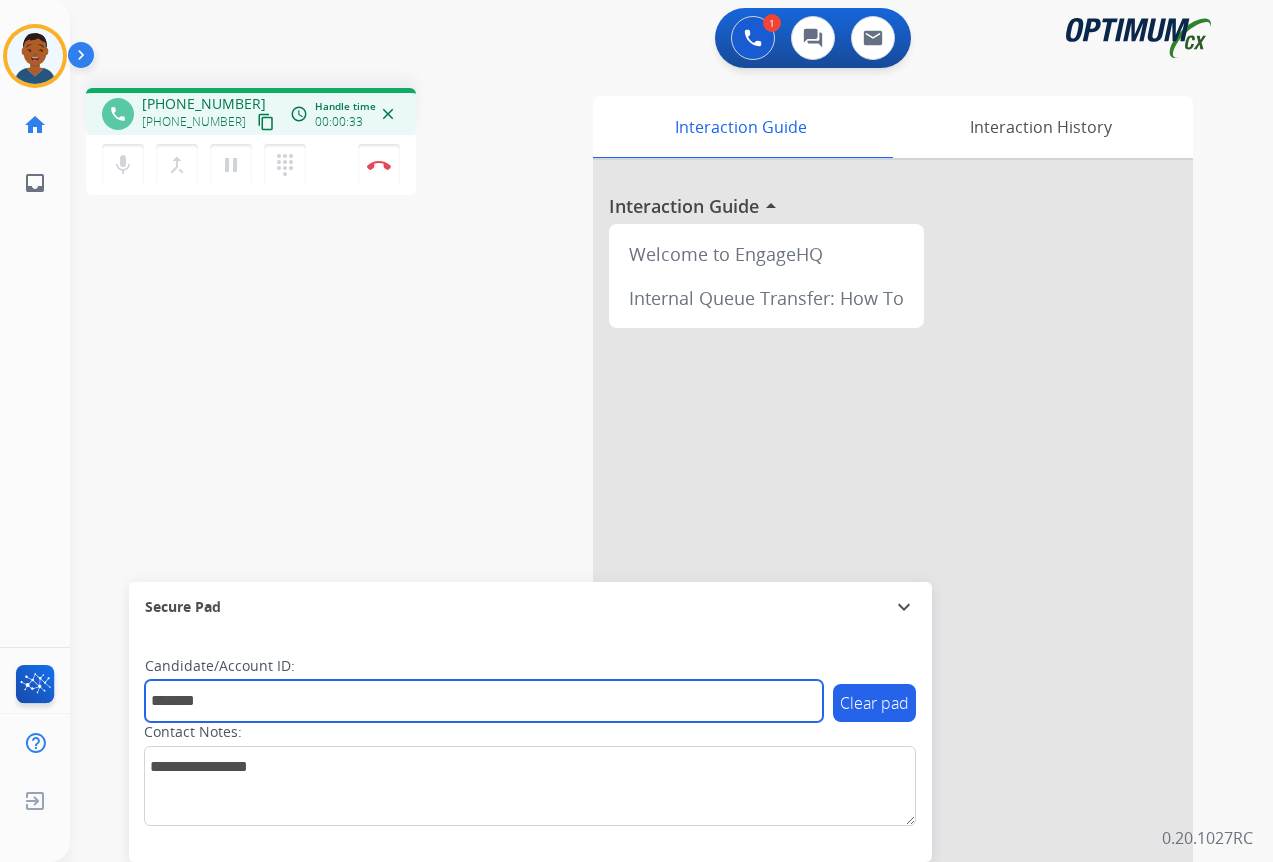 type on "*******" 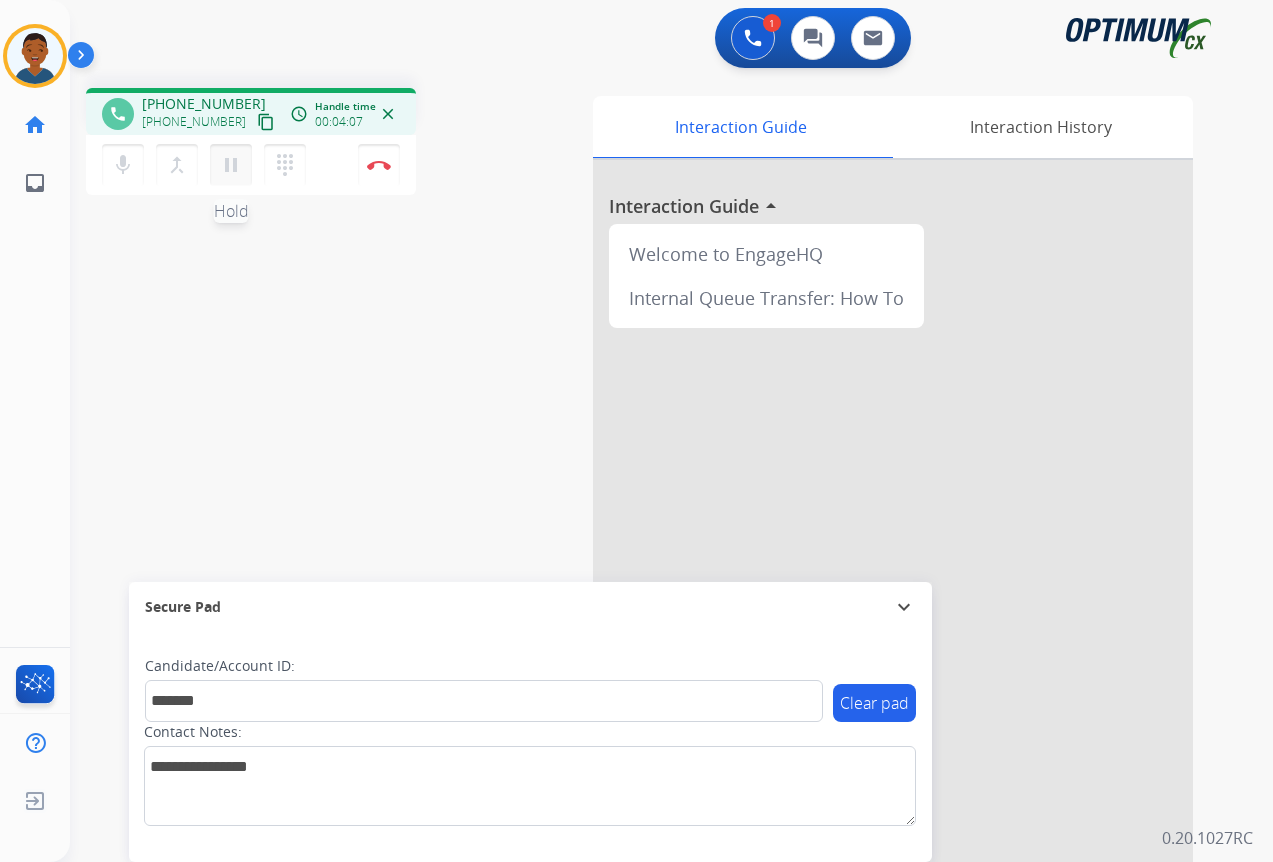 click on "pause" at bounding box center (231, 165) 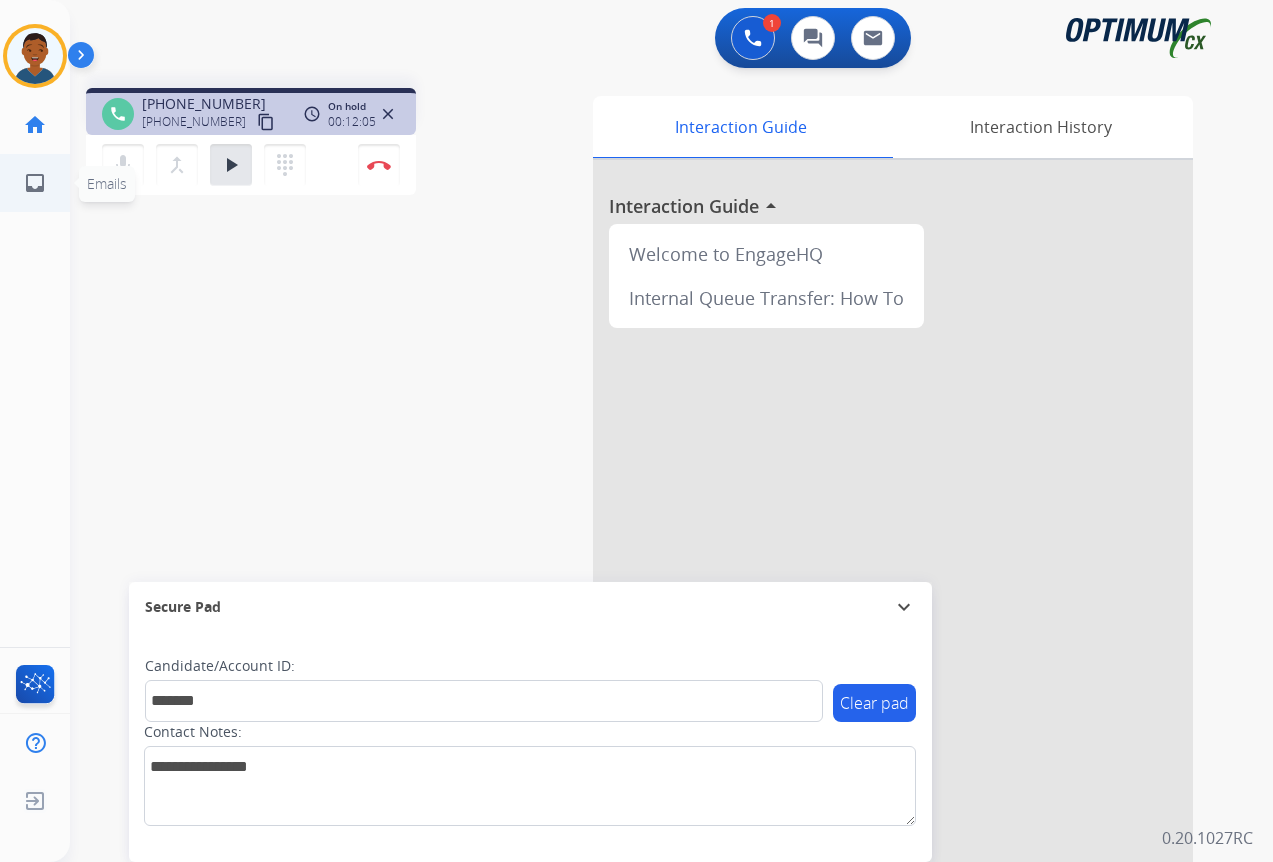 drag, startPoint x: 226, startPoint y: 159, endPoint x: 20, endPoint y: 196, distance: 209.29645 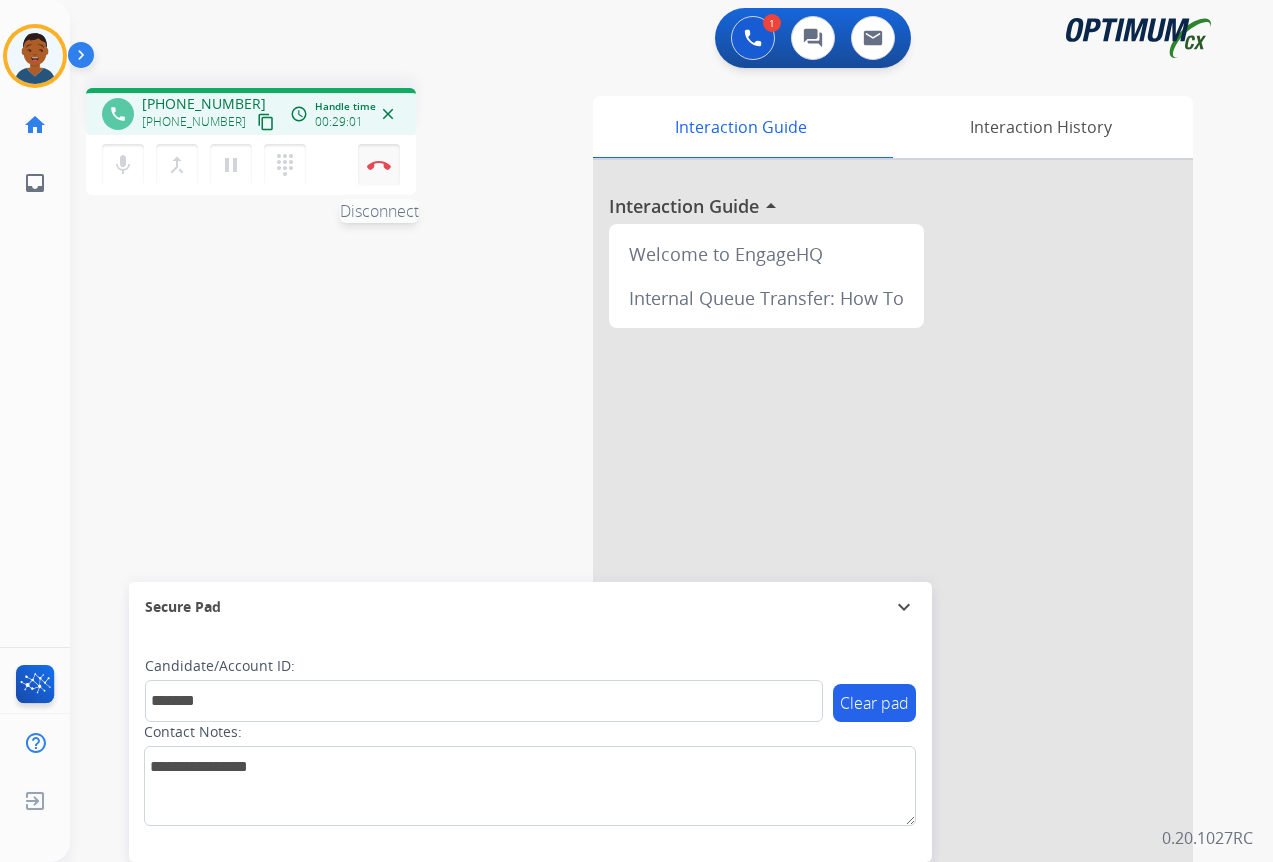 click at bounding box center [379, 165] 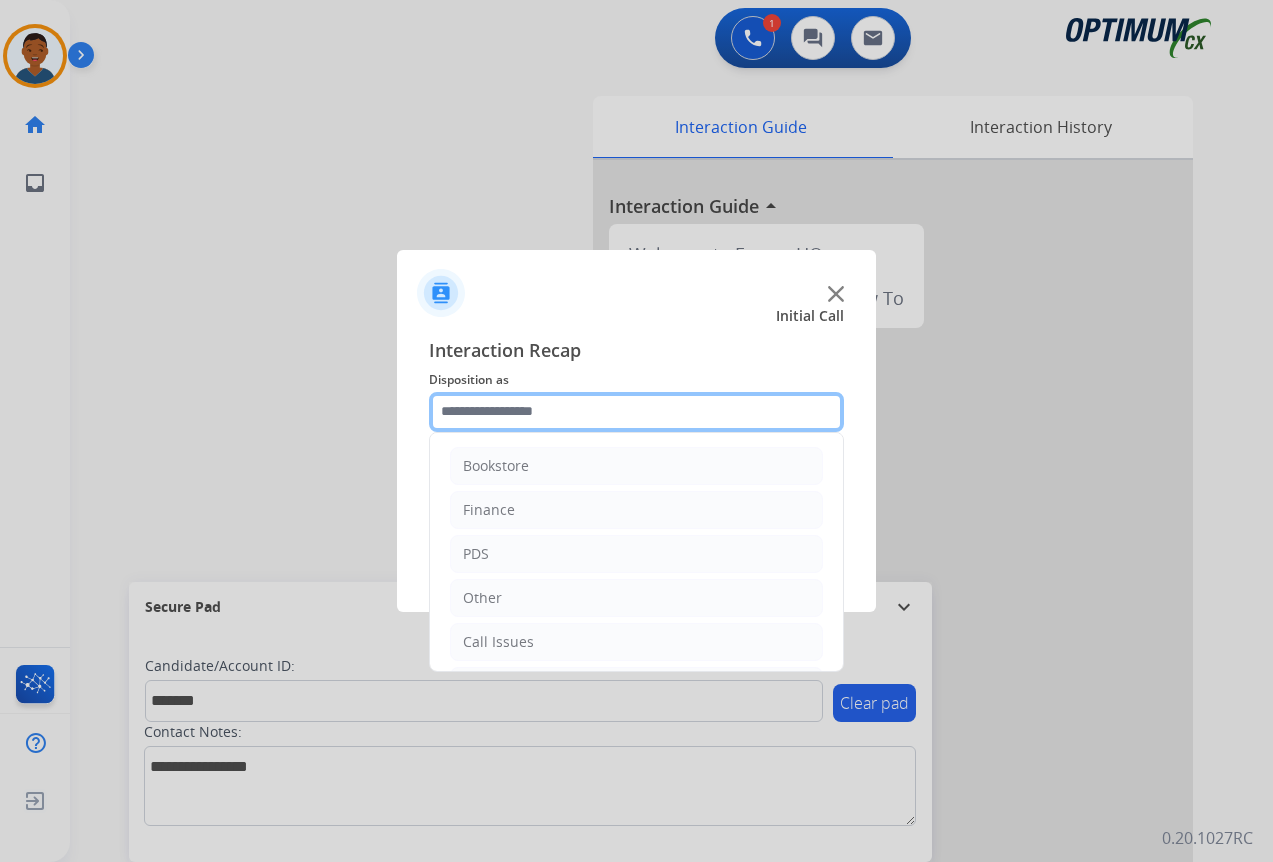 click 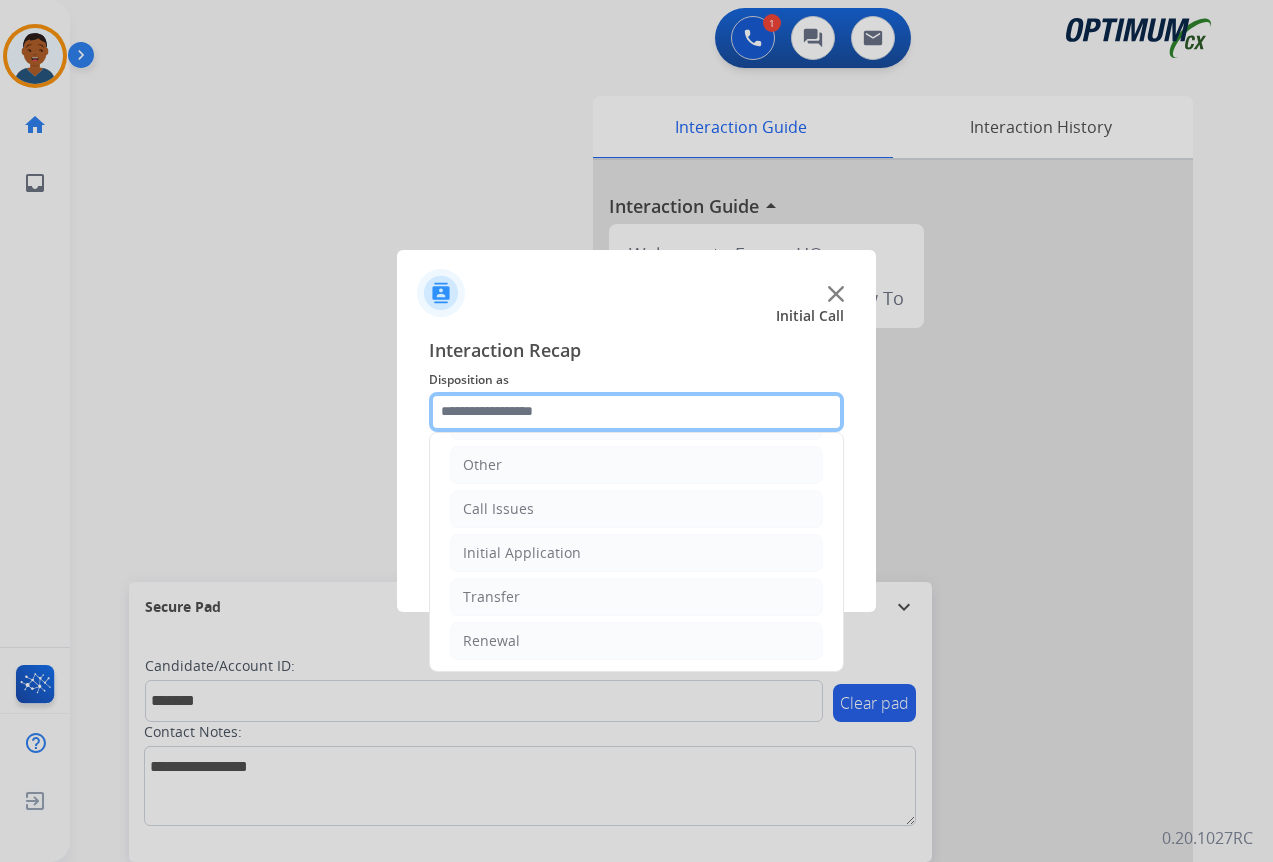 scroll, scrollTop: 136, scrollLeft: 0, axis: vertical 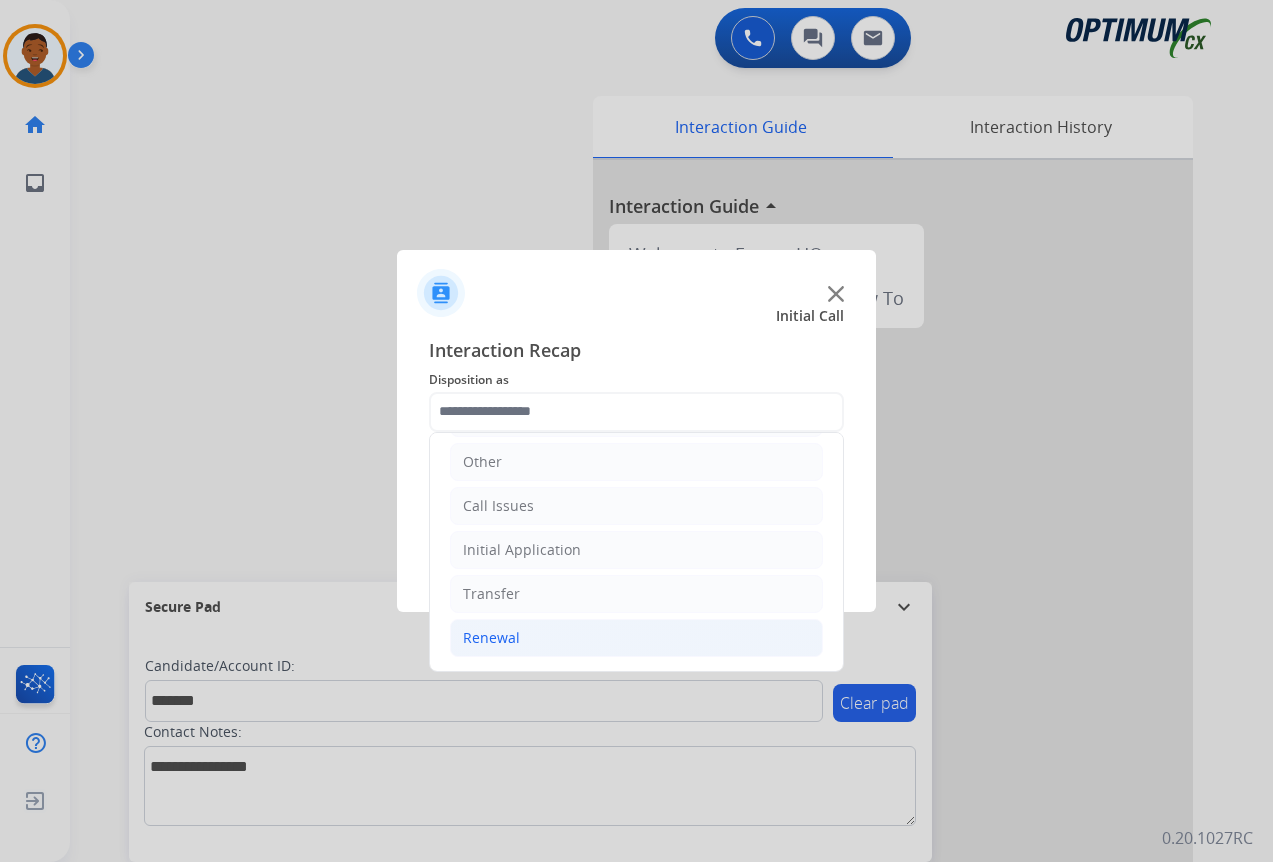 click on "Renewal" 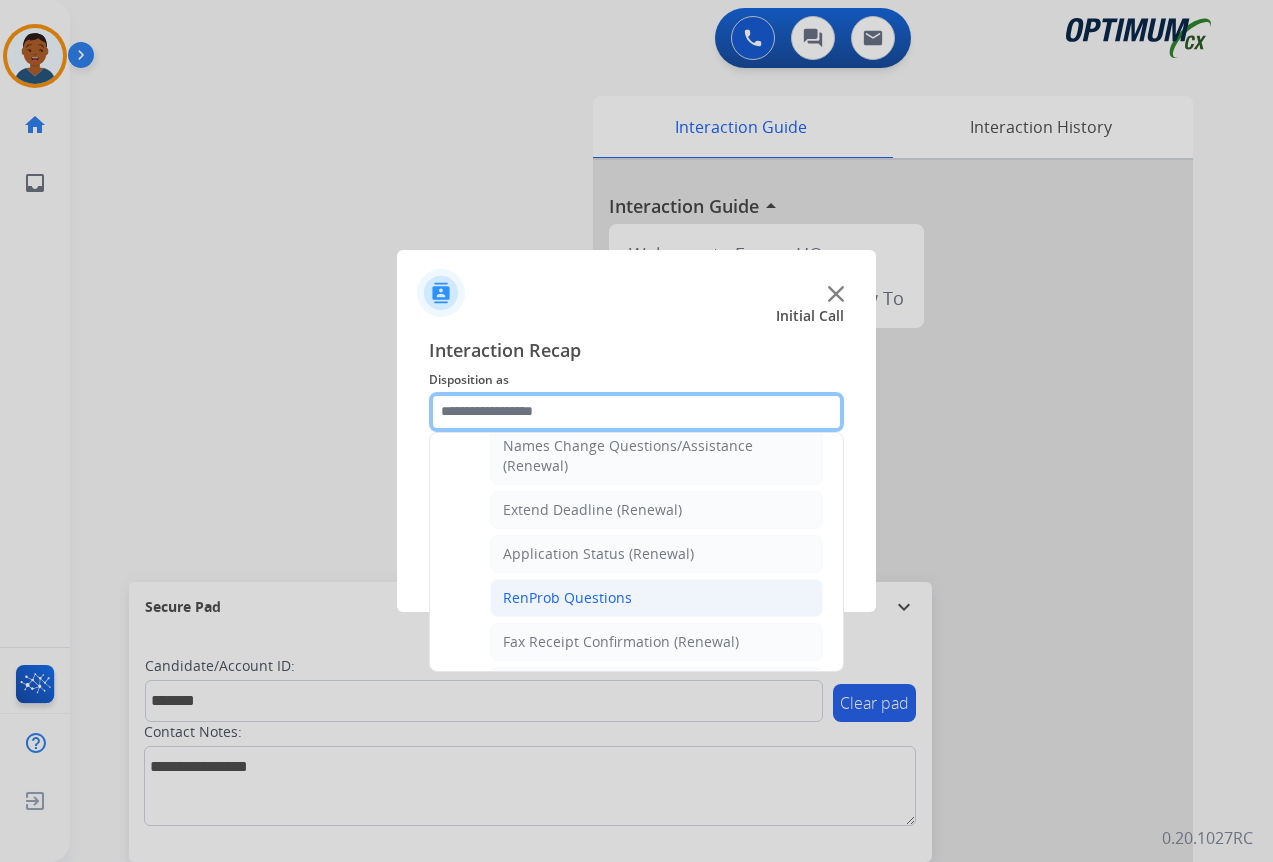 scroll, scrollTop: 572, scrollLeft: 0, axis: vertical 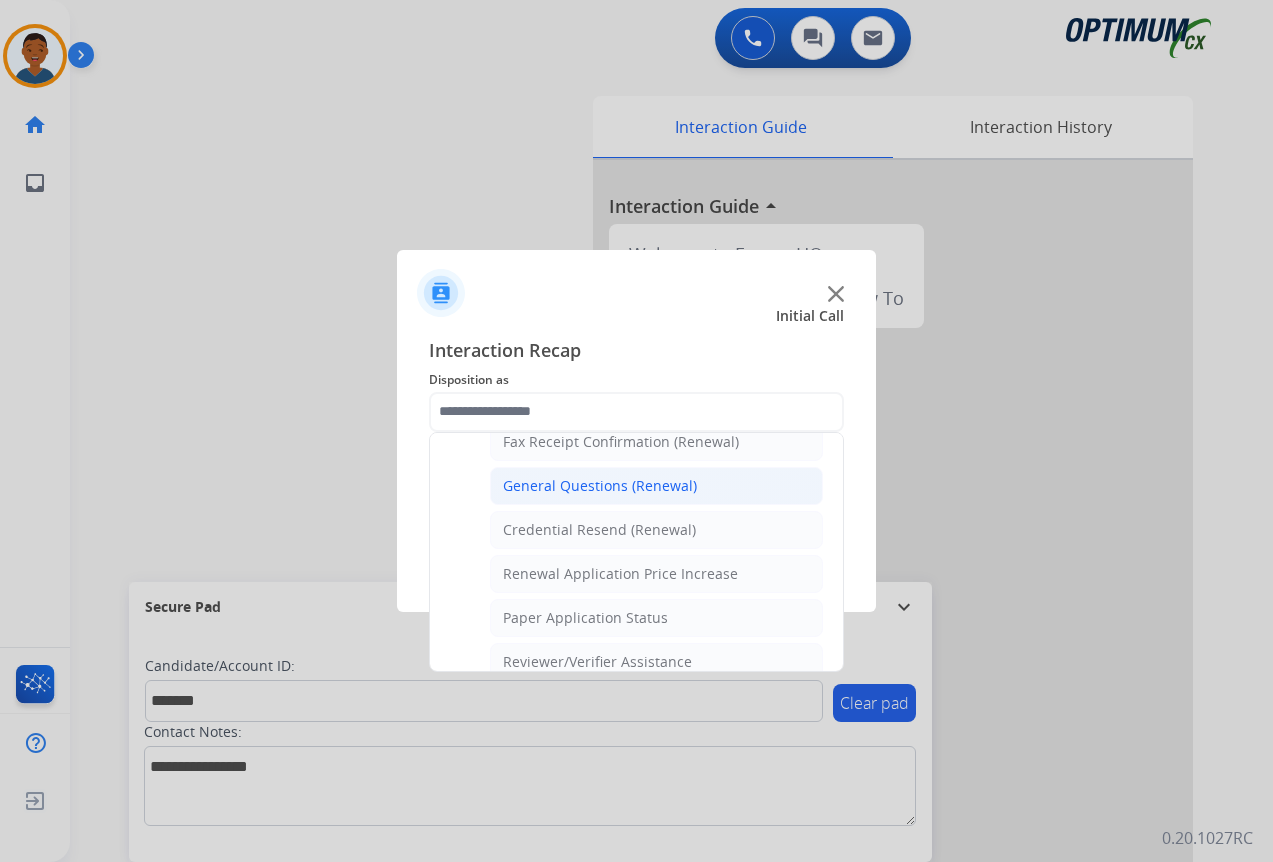 click on "General Questions (Renewal)" 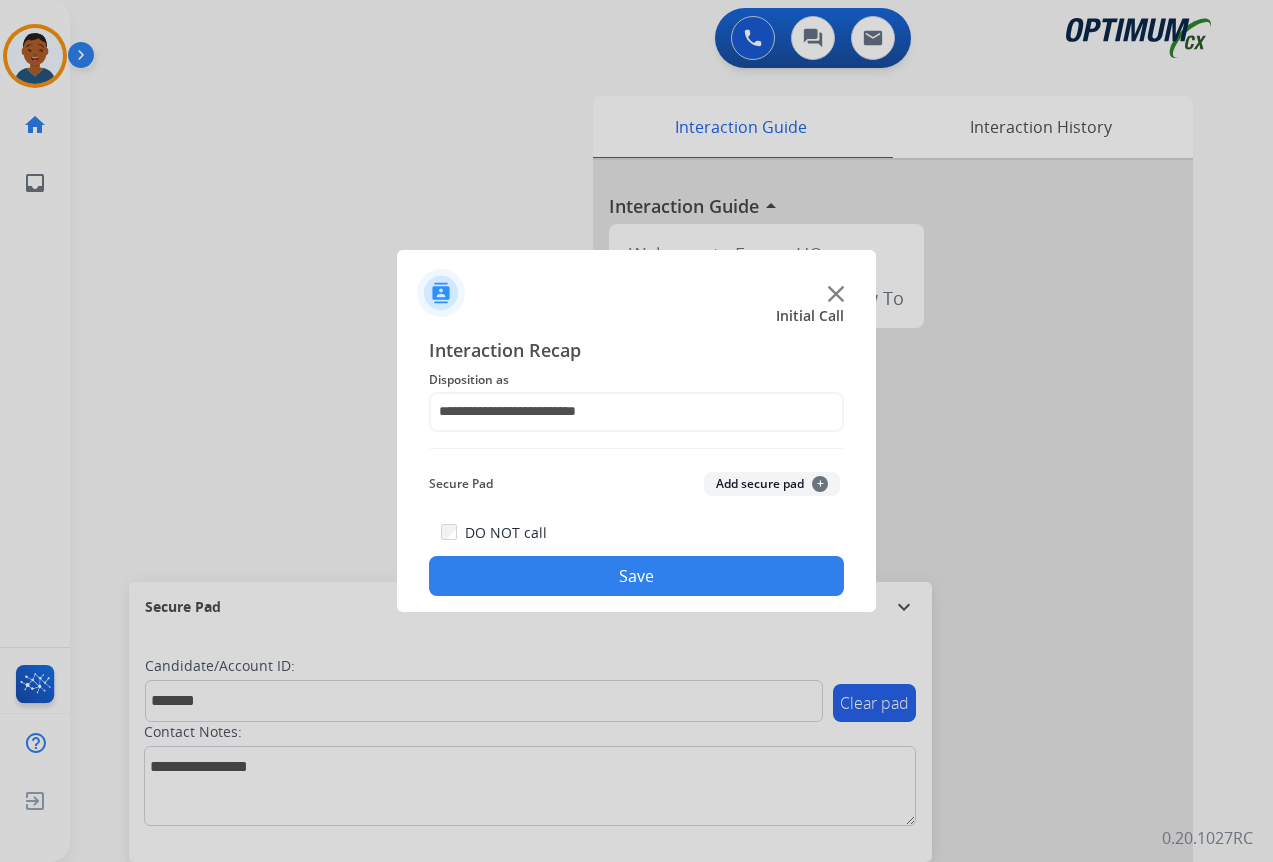 click on "Add secure pad  +" 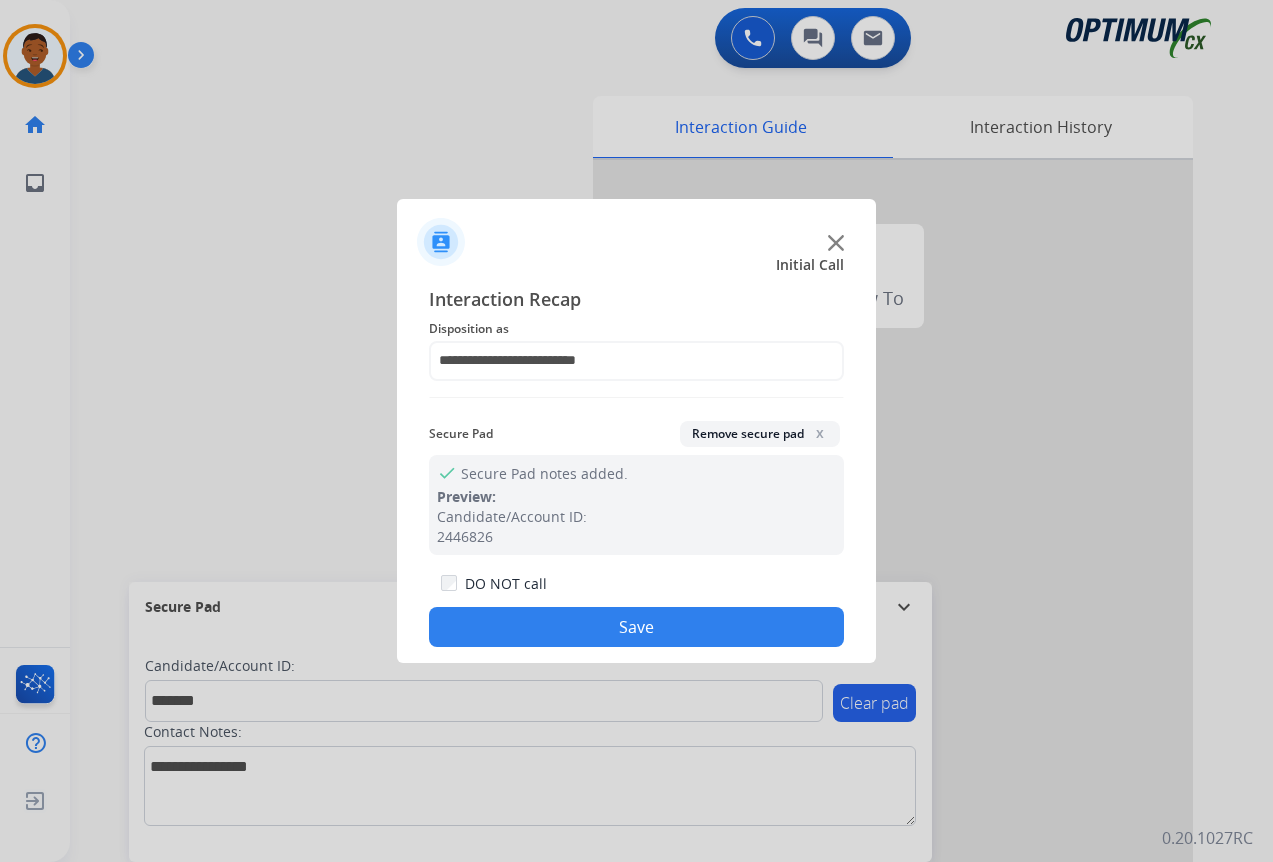 click on "Save" 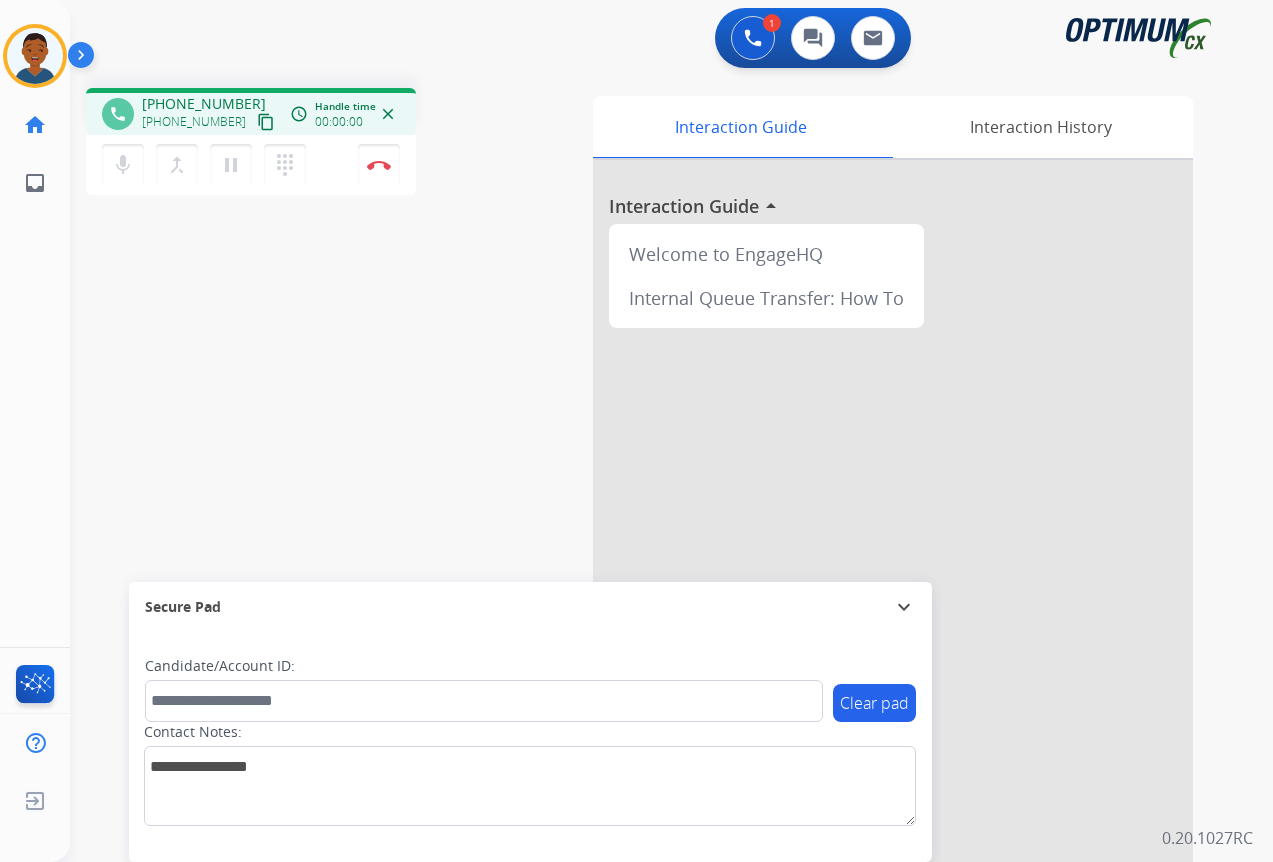 click on "content_copy" at bounding box center (266, 122) 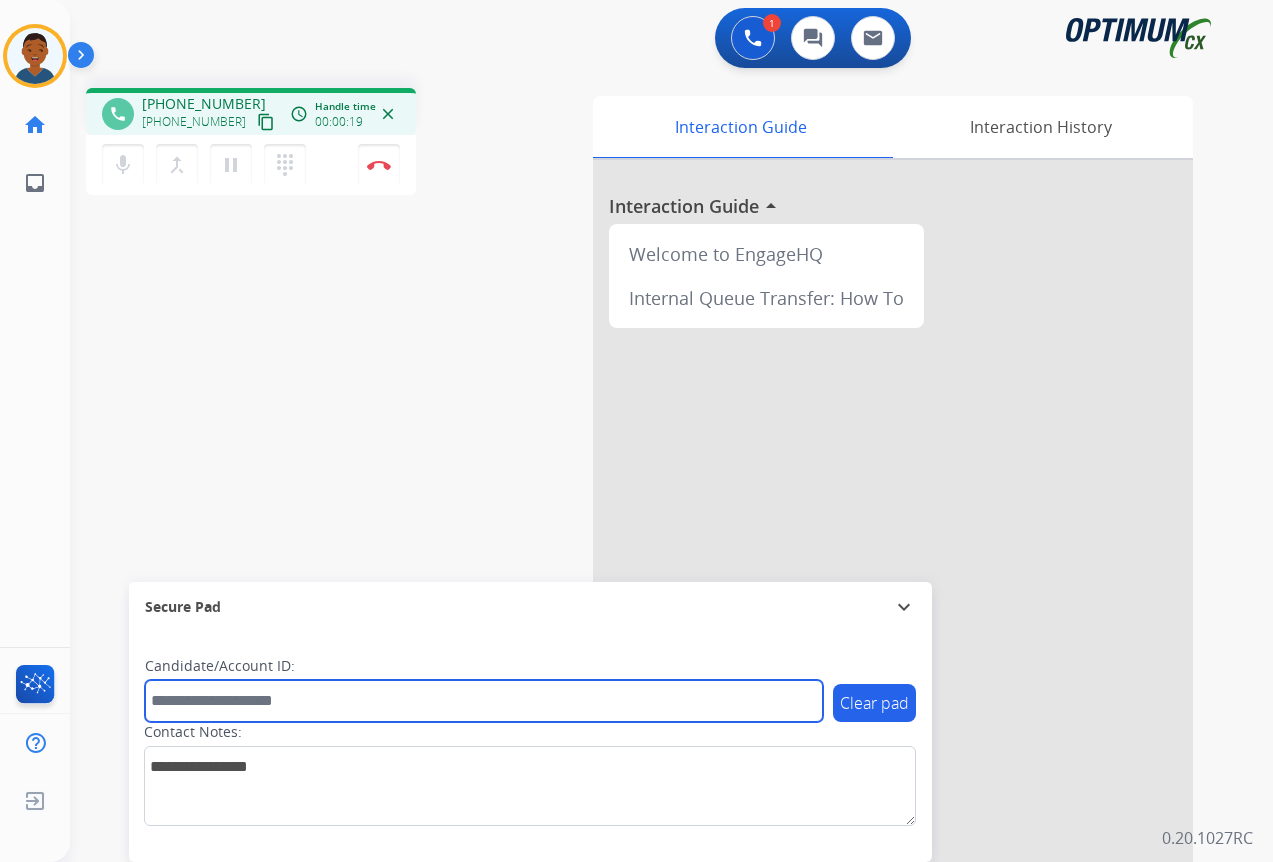 click at bounding box center [484, 701] 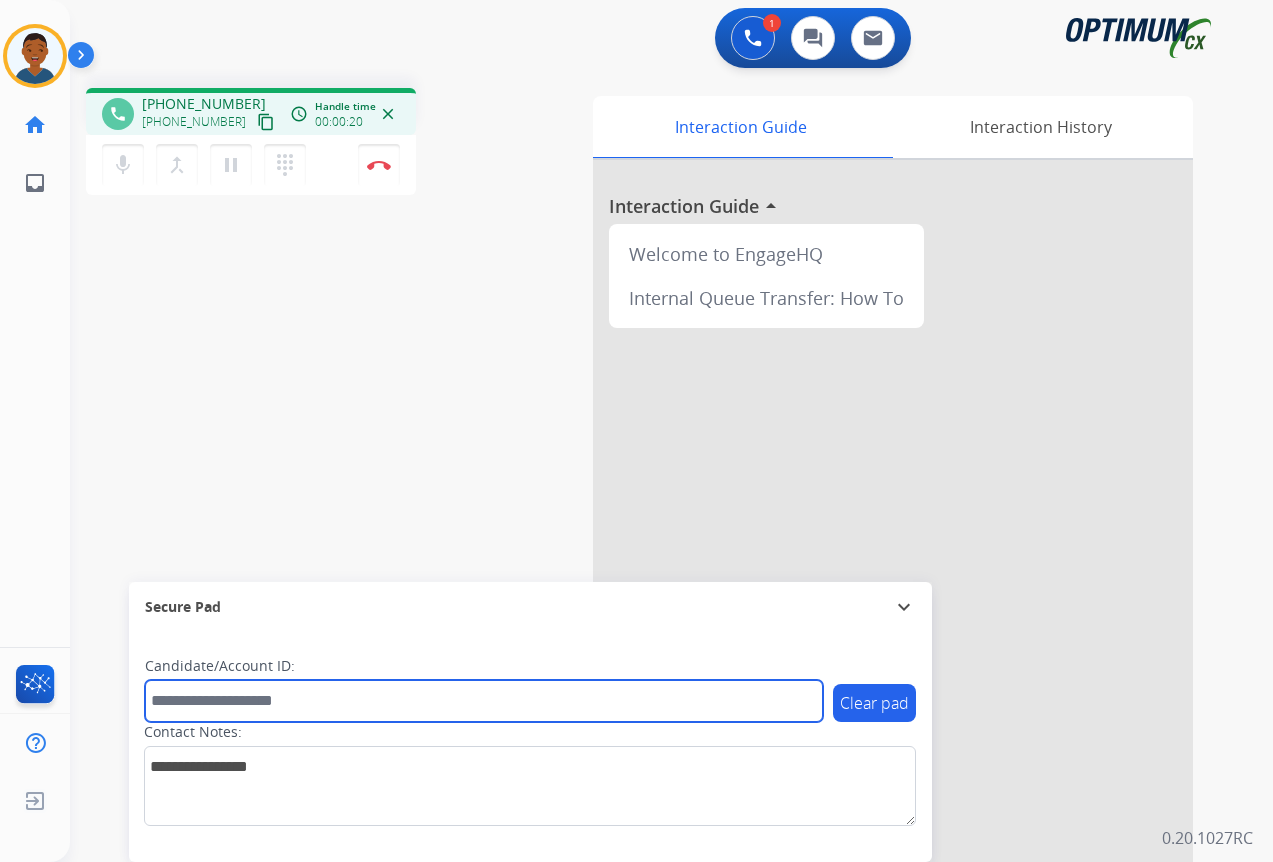 paste on "*******" 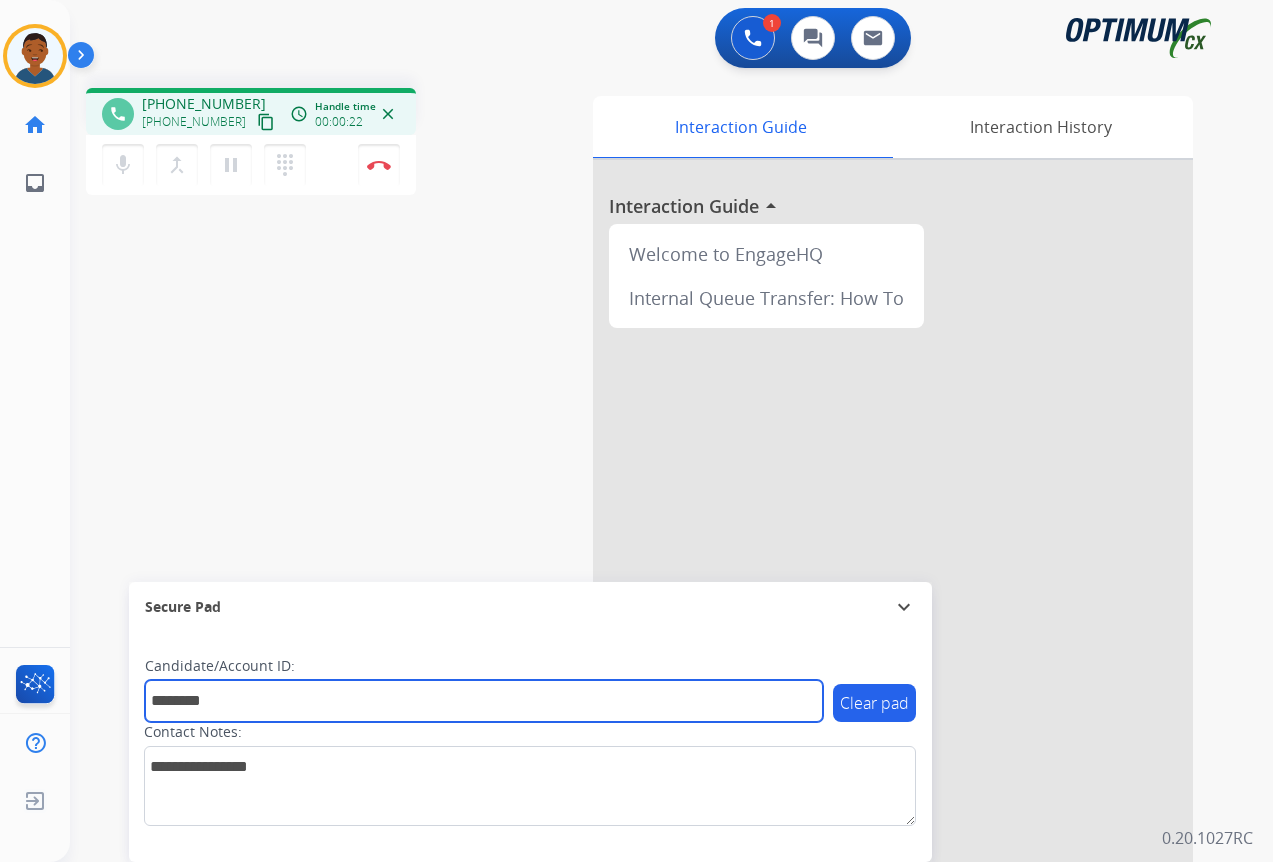 type on "*******" 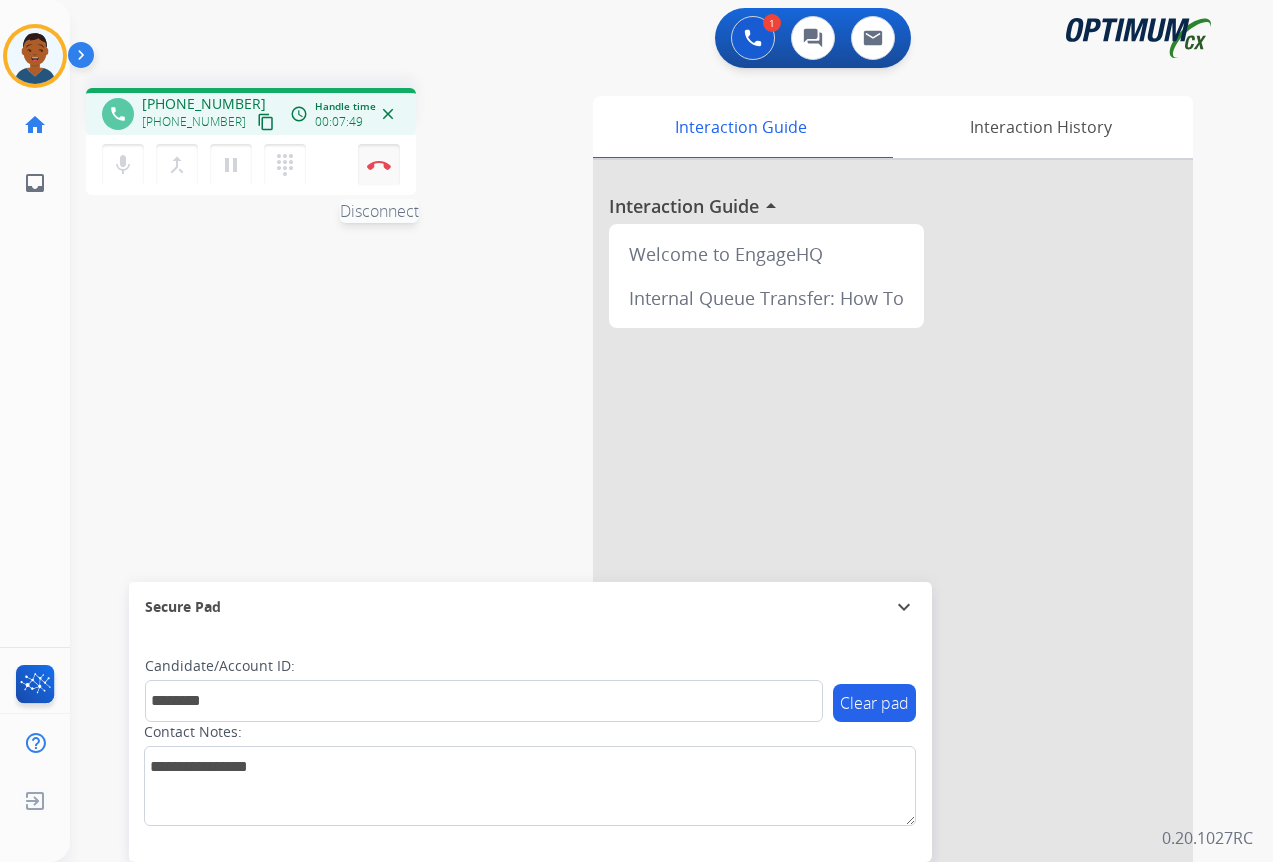 click on "Disconnect" at bounding box center (379, 165) 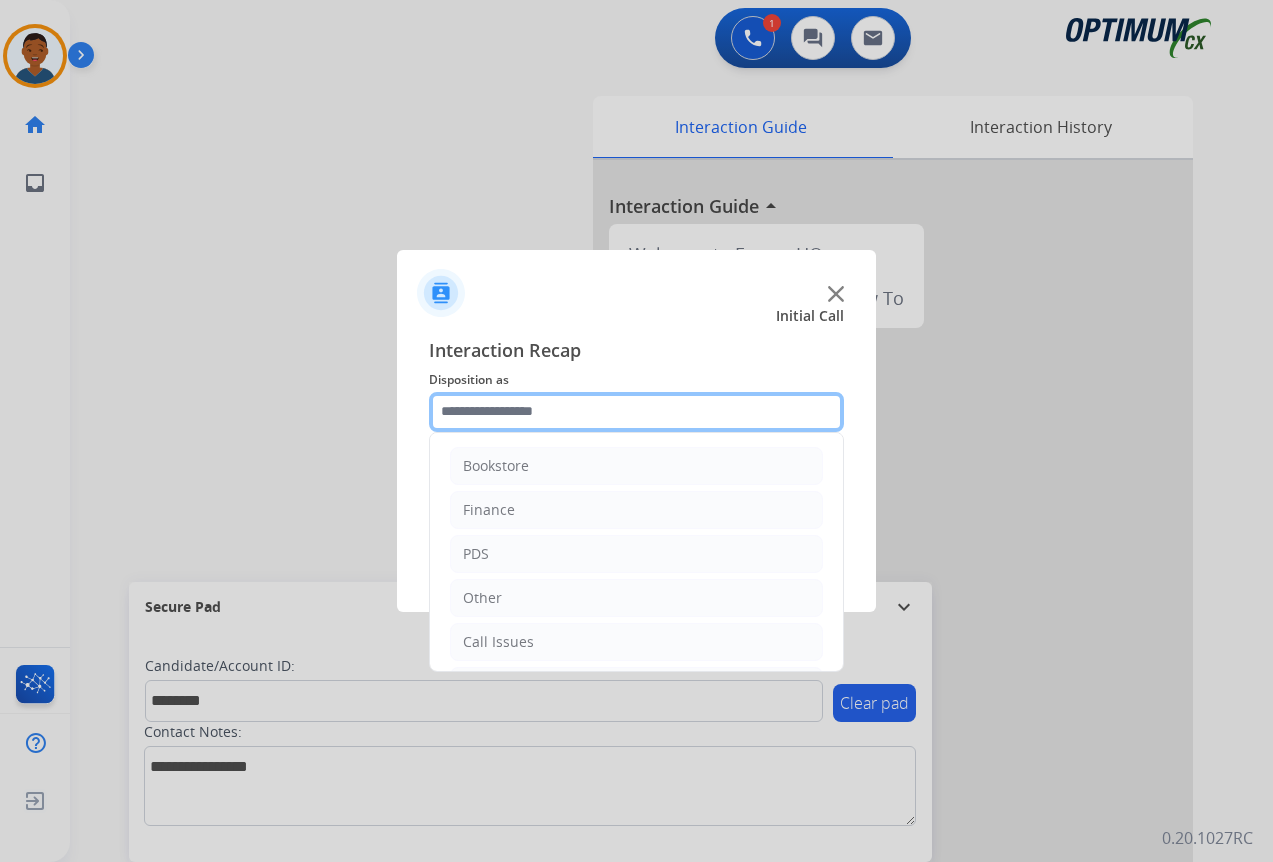 click 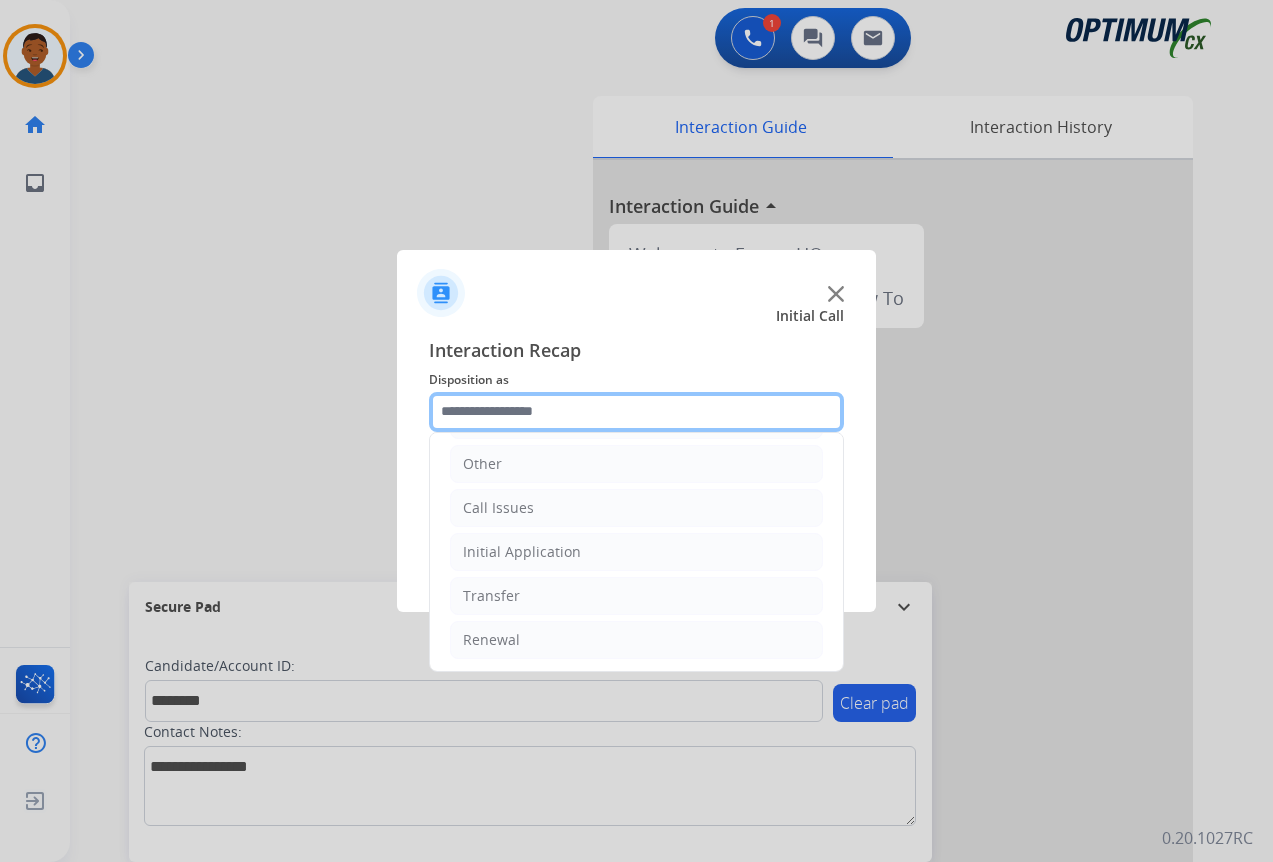 scroll, scrollTop: 136, scrollLeft: 0, axis: vertical 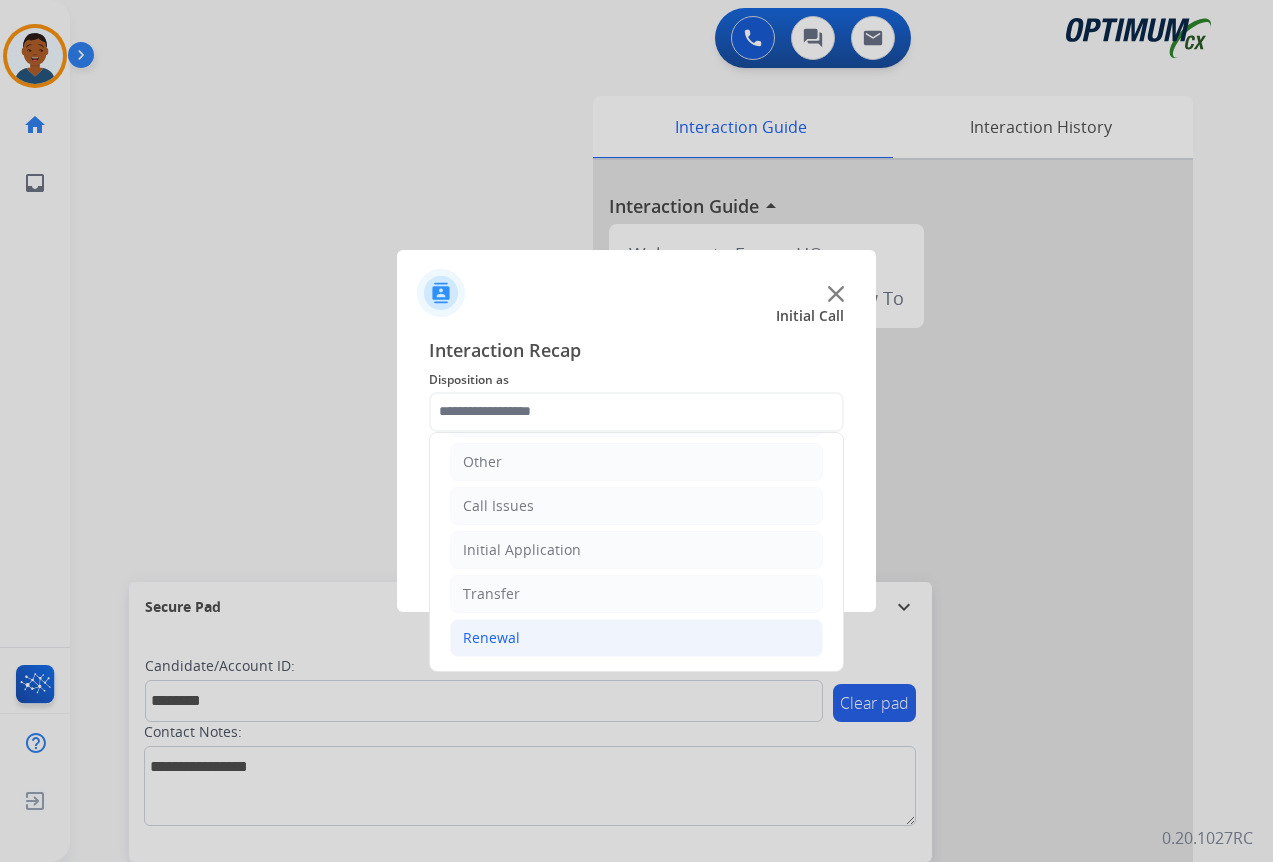 click on "Renewal" 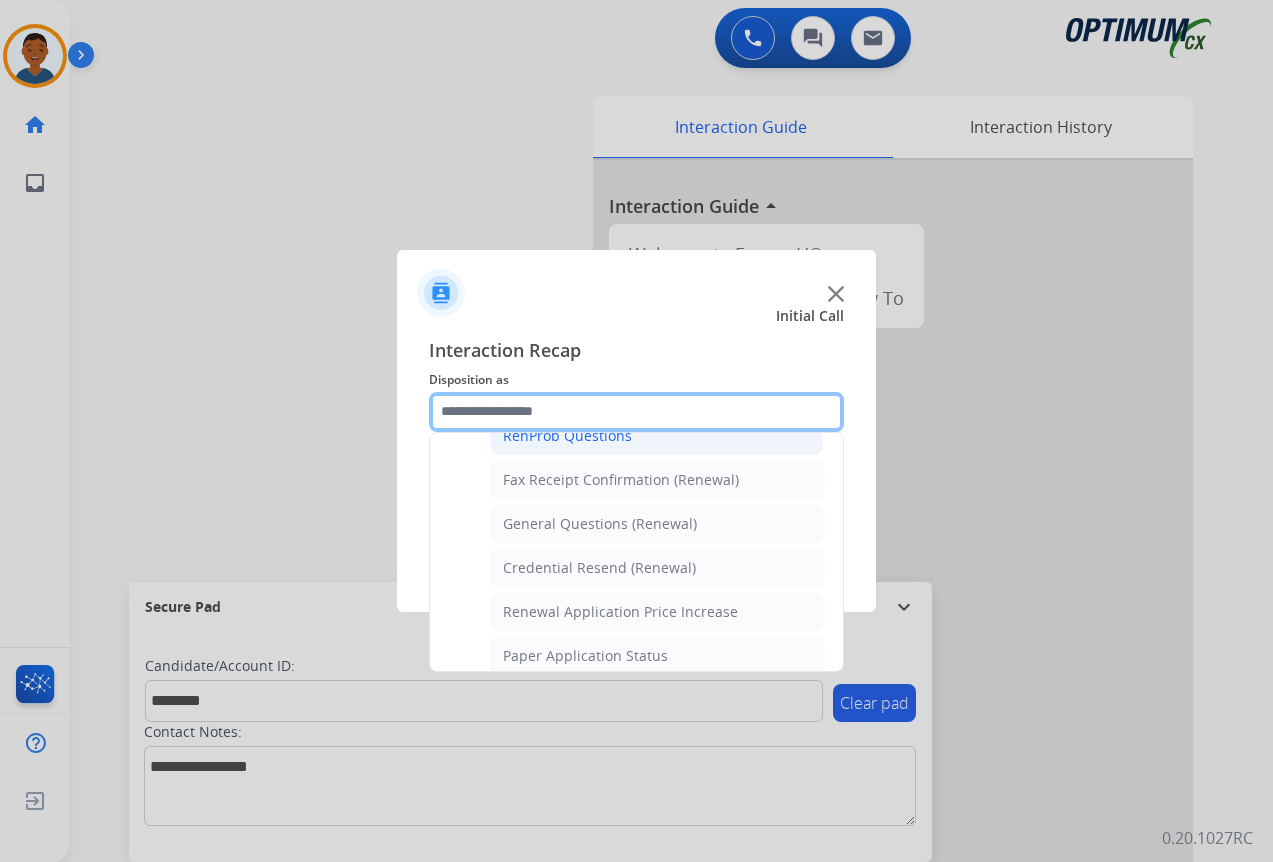 scroll, scrollTop: 536, scrollLeft: 0, axis: vertical 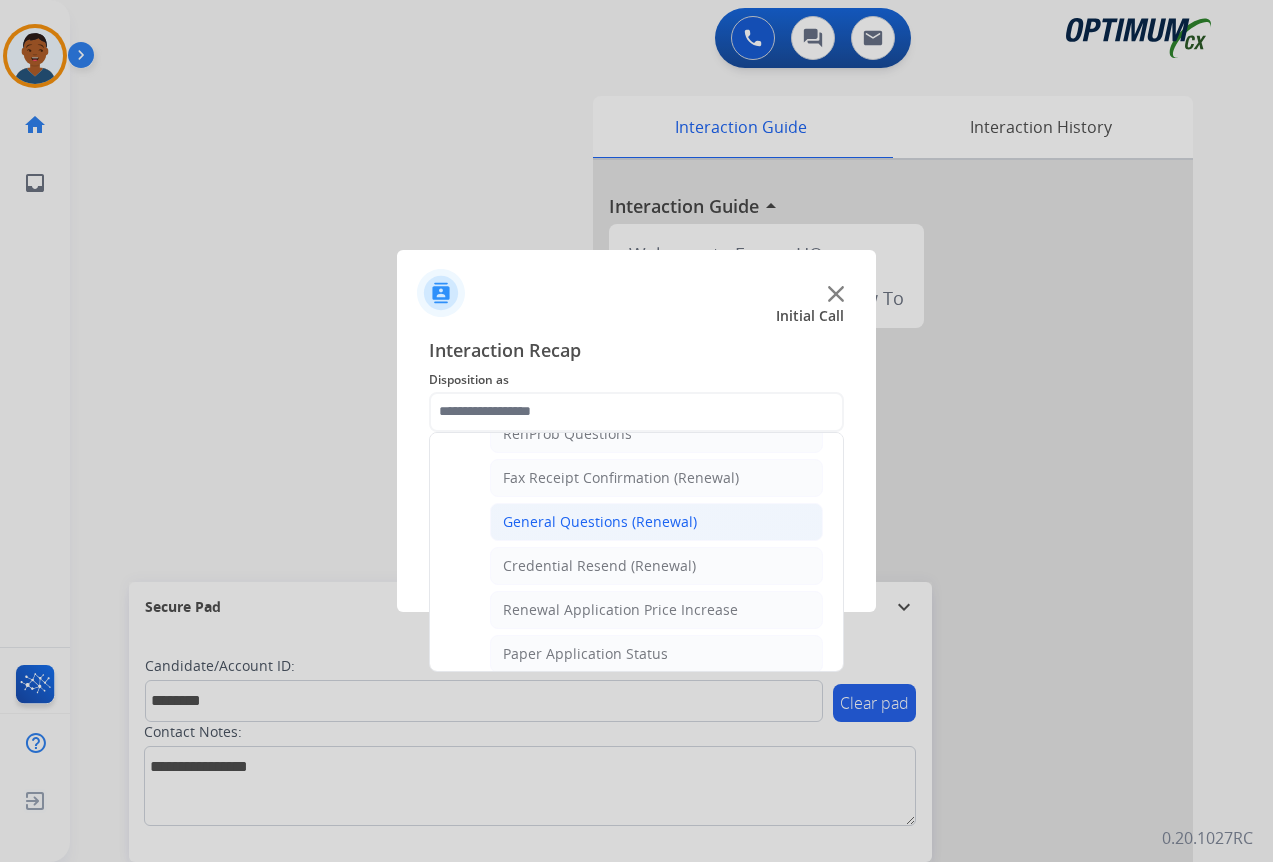 click on "General Questions (Renewal)" 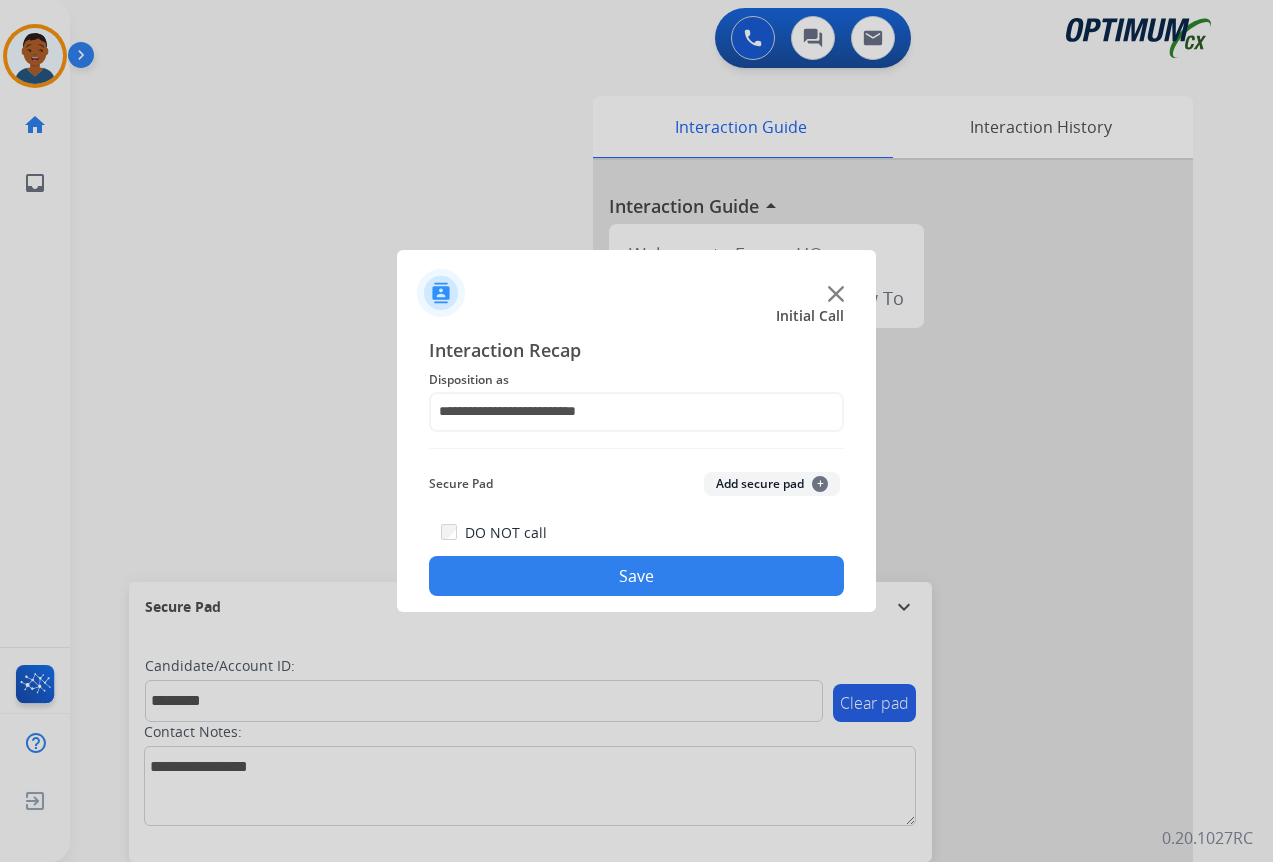 click on "Add secure pad  +" 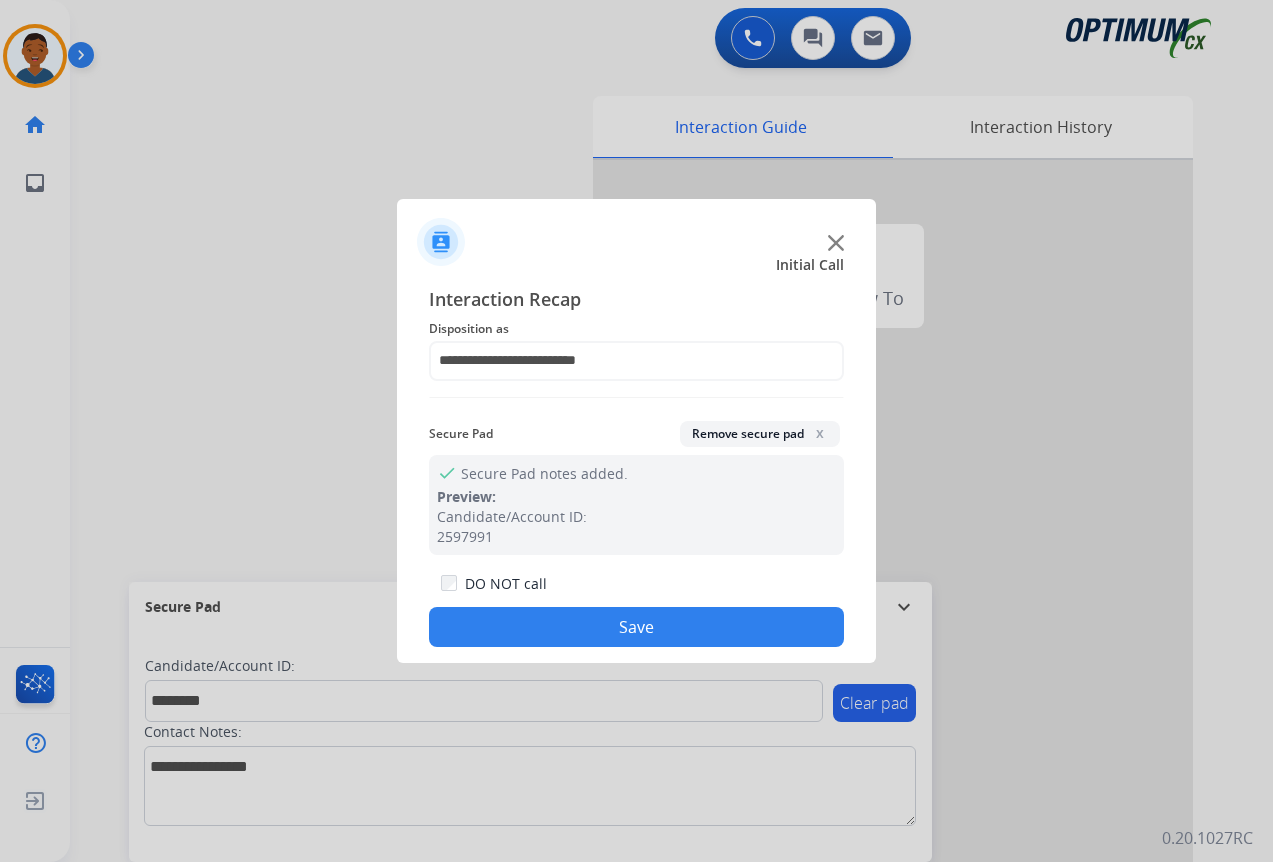 click on "Save" 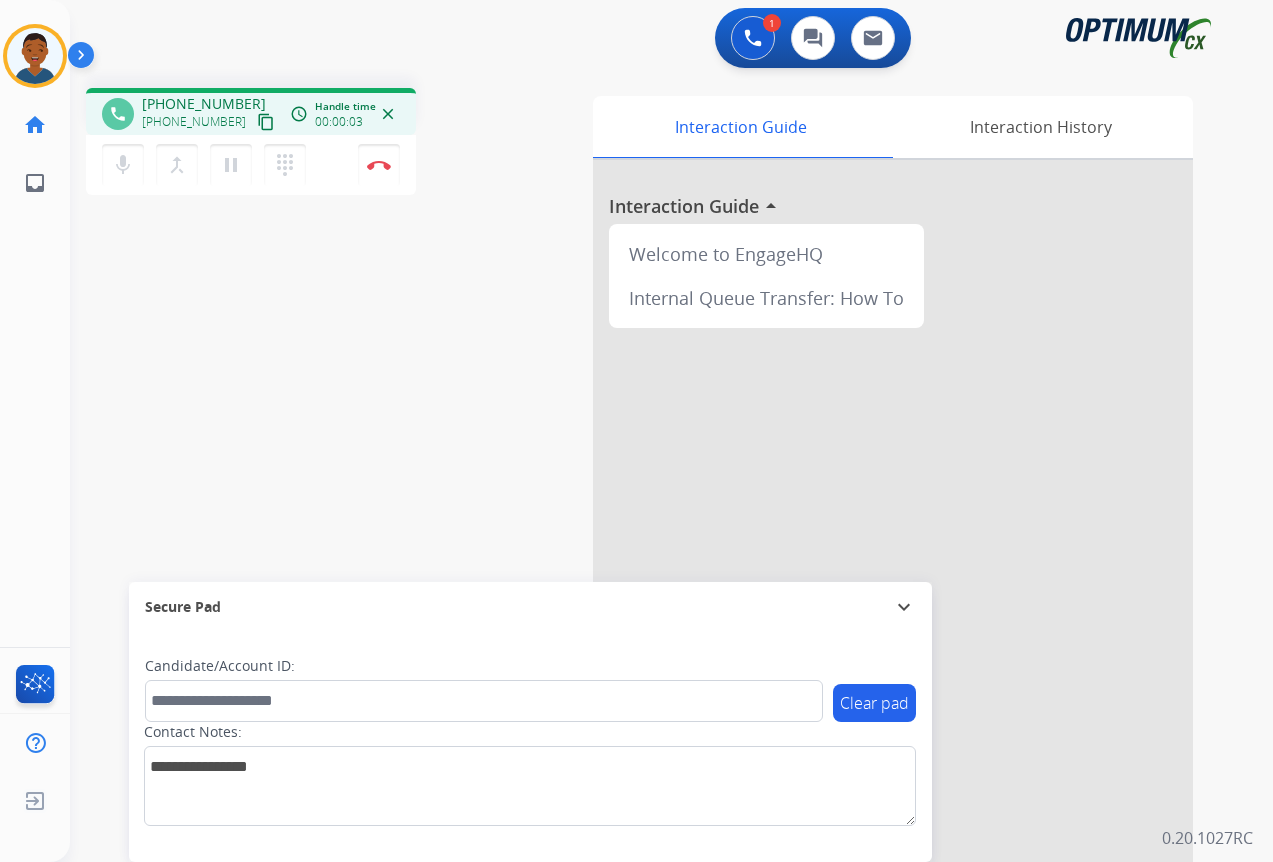 click on "content_copy" at bounding box center [266, 122] 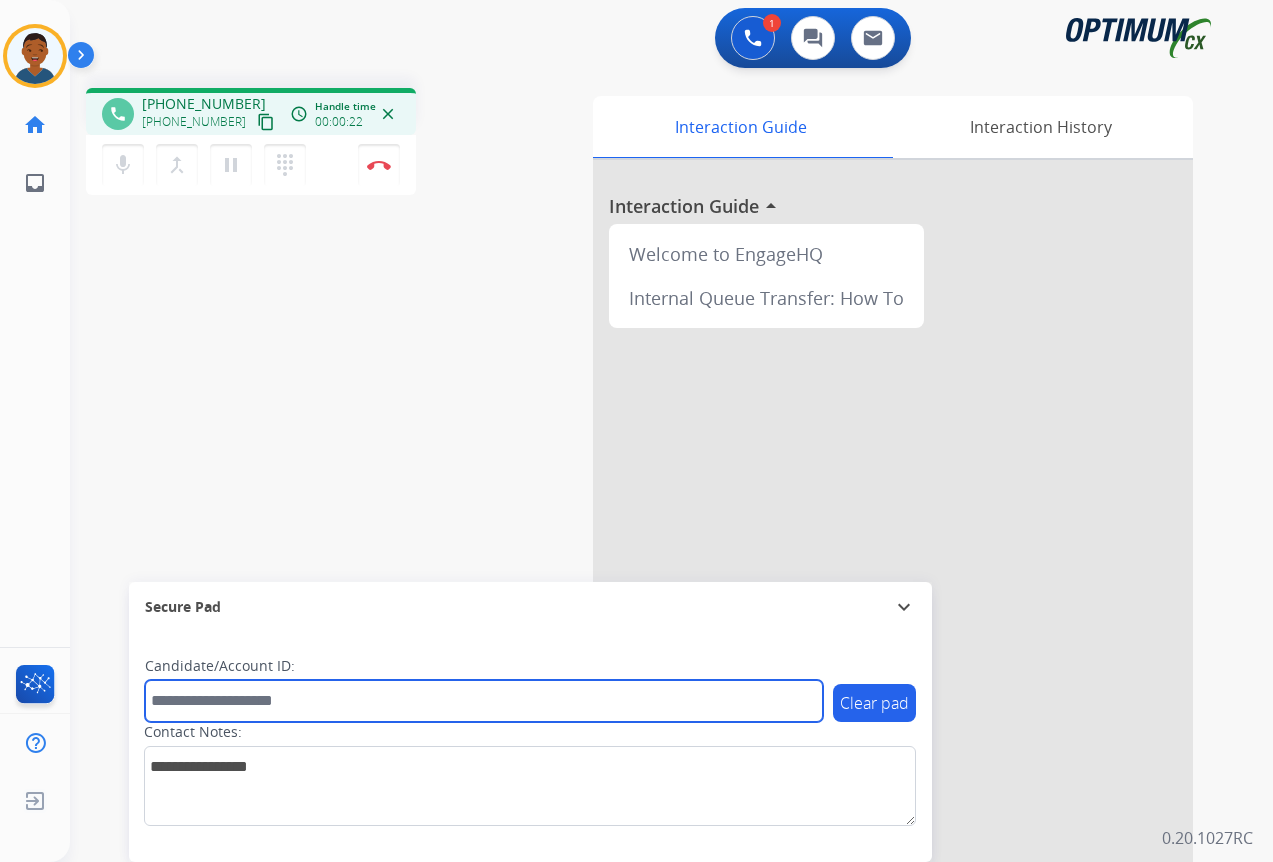 click at bounding box center (484, 701) 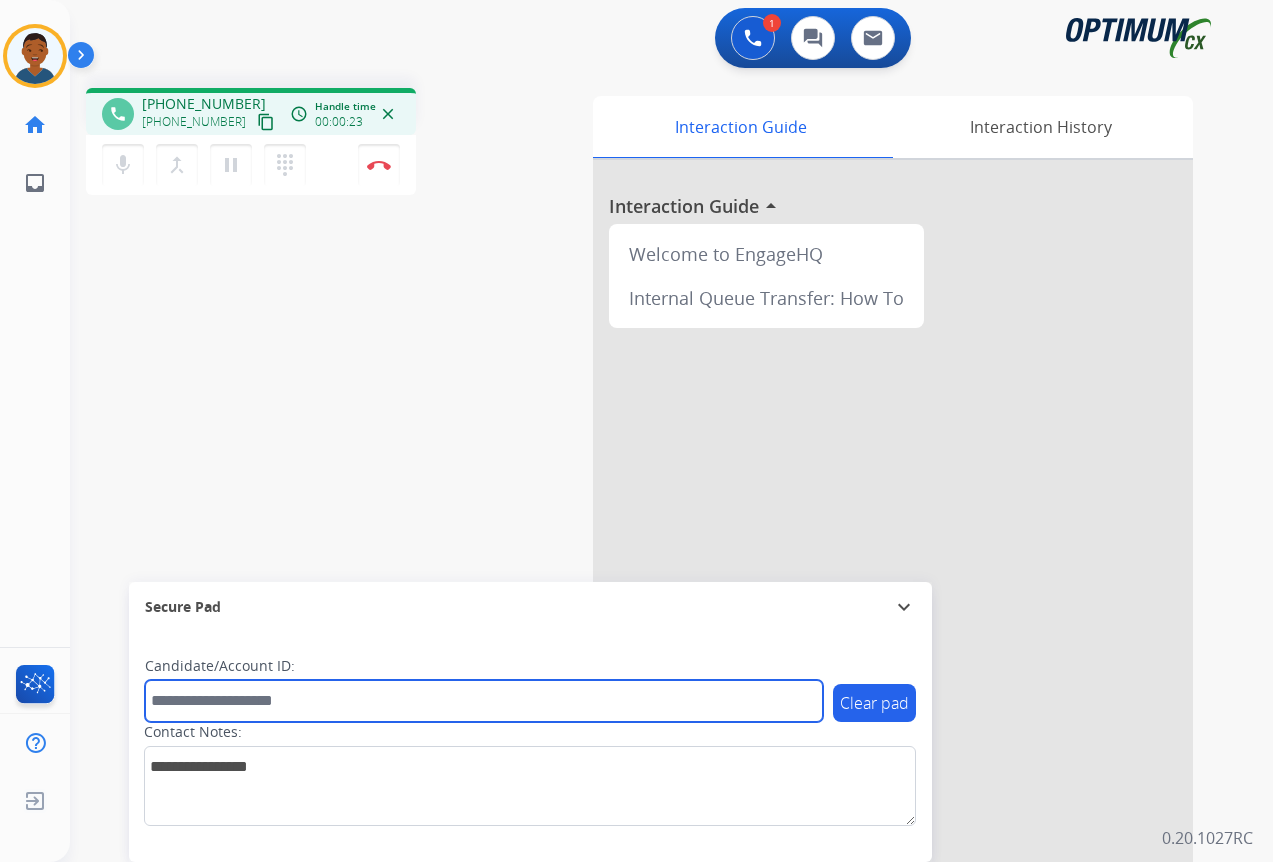 paste on "*******" 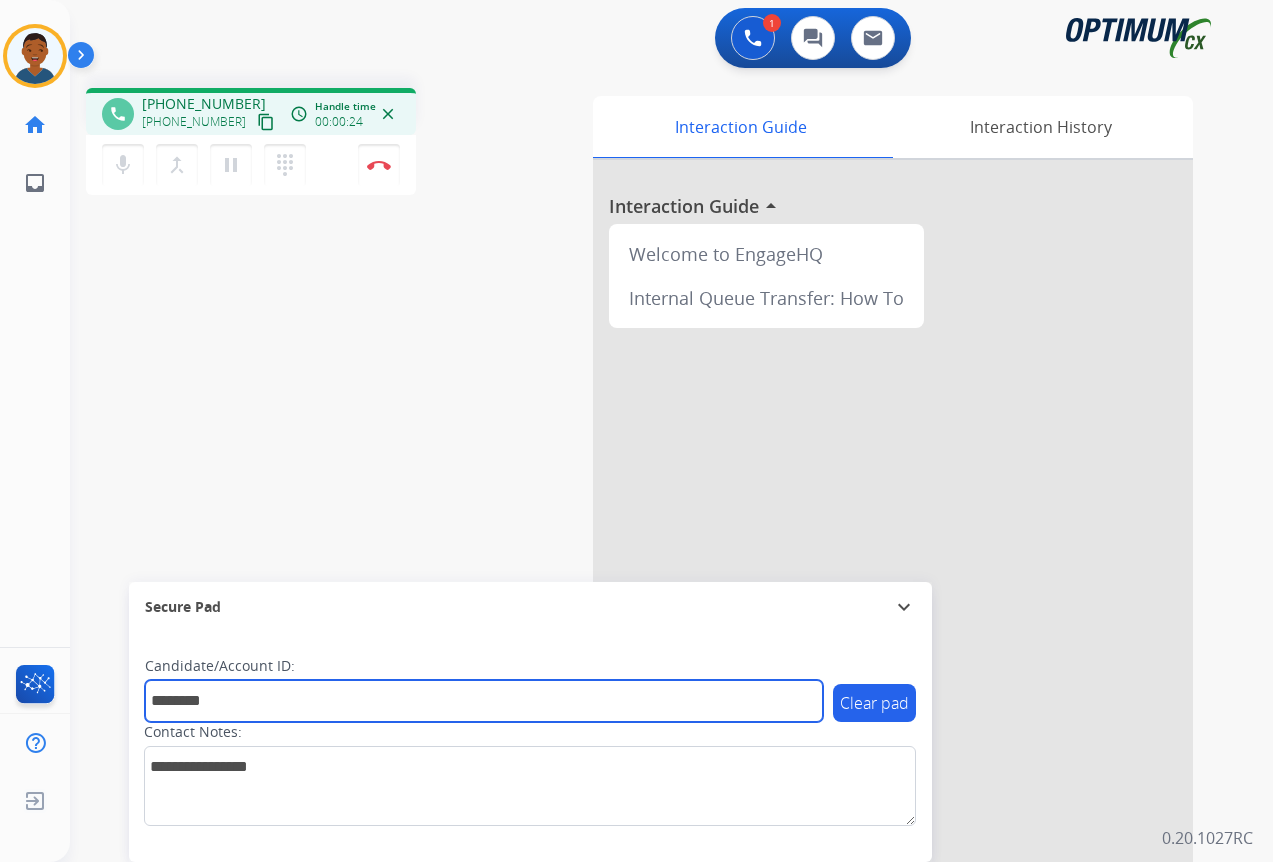 type on "*******" 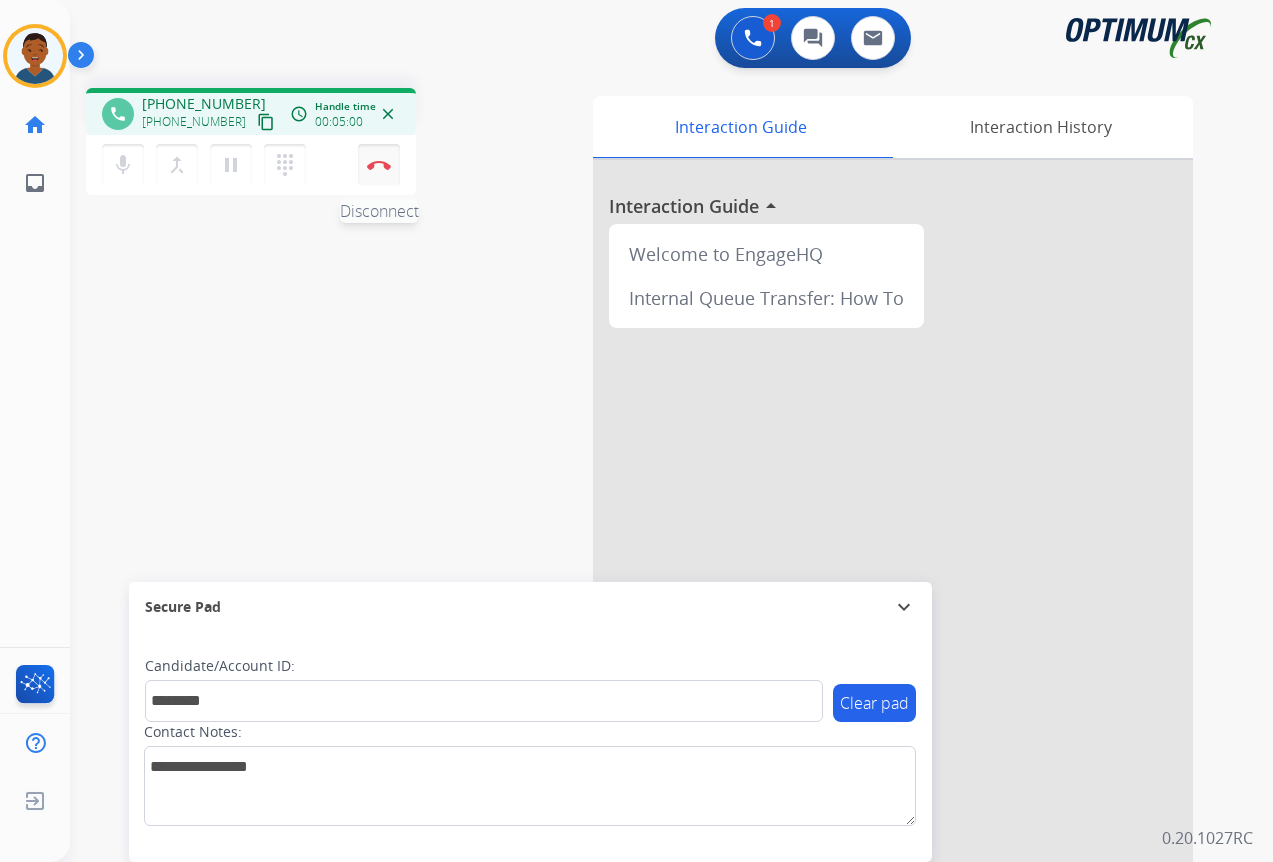 click on "Disconnect" at bounding box center (379, 165) 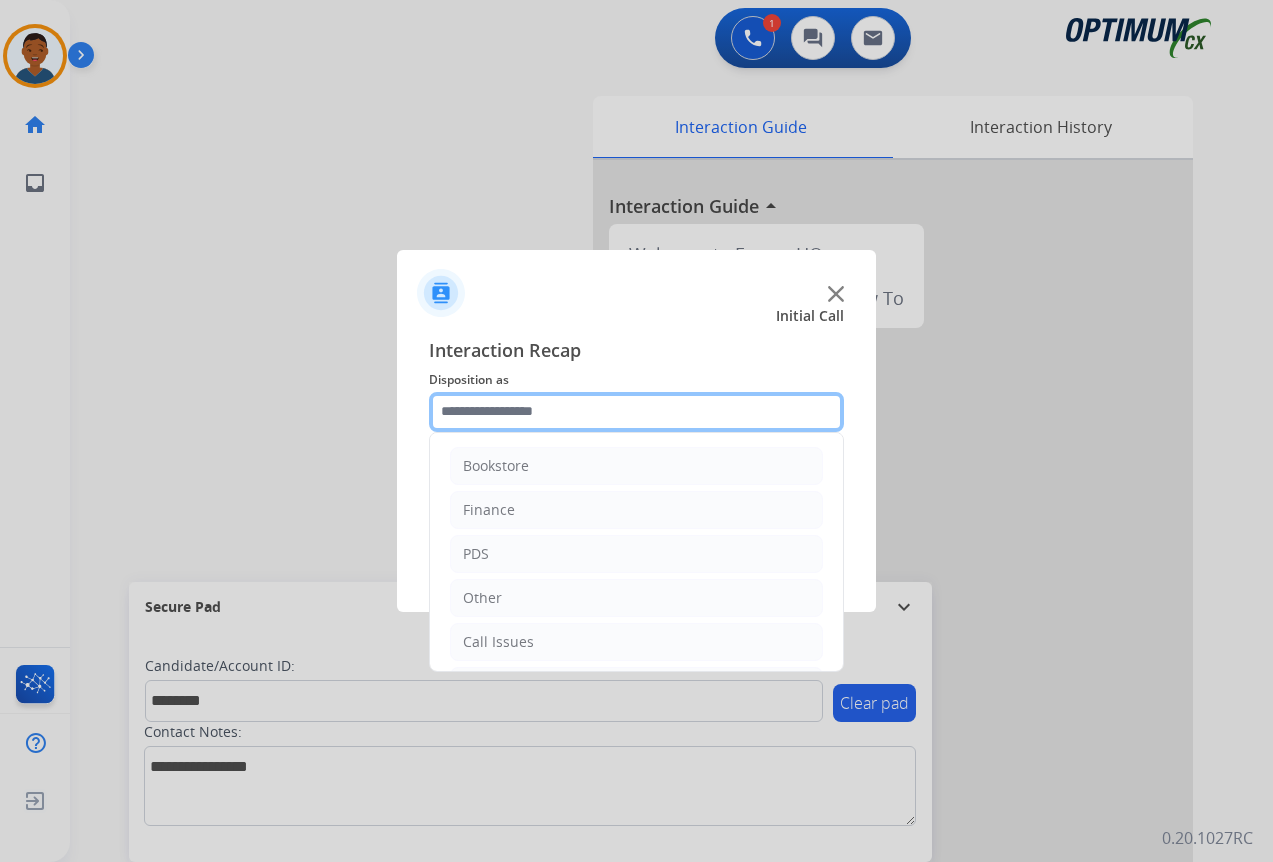 click 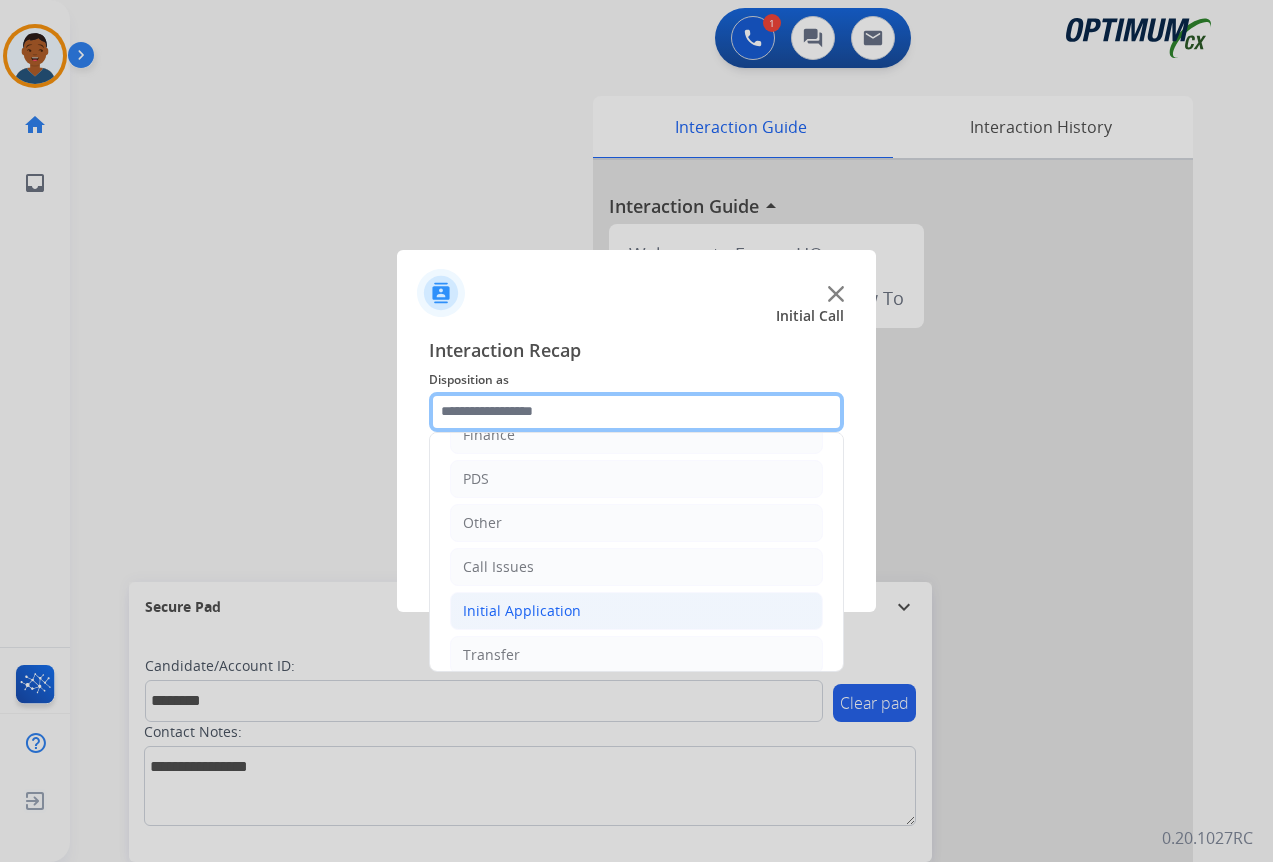 scroll, scrollTop: 136, scrollLeft: 0, axis: vertical 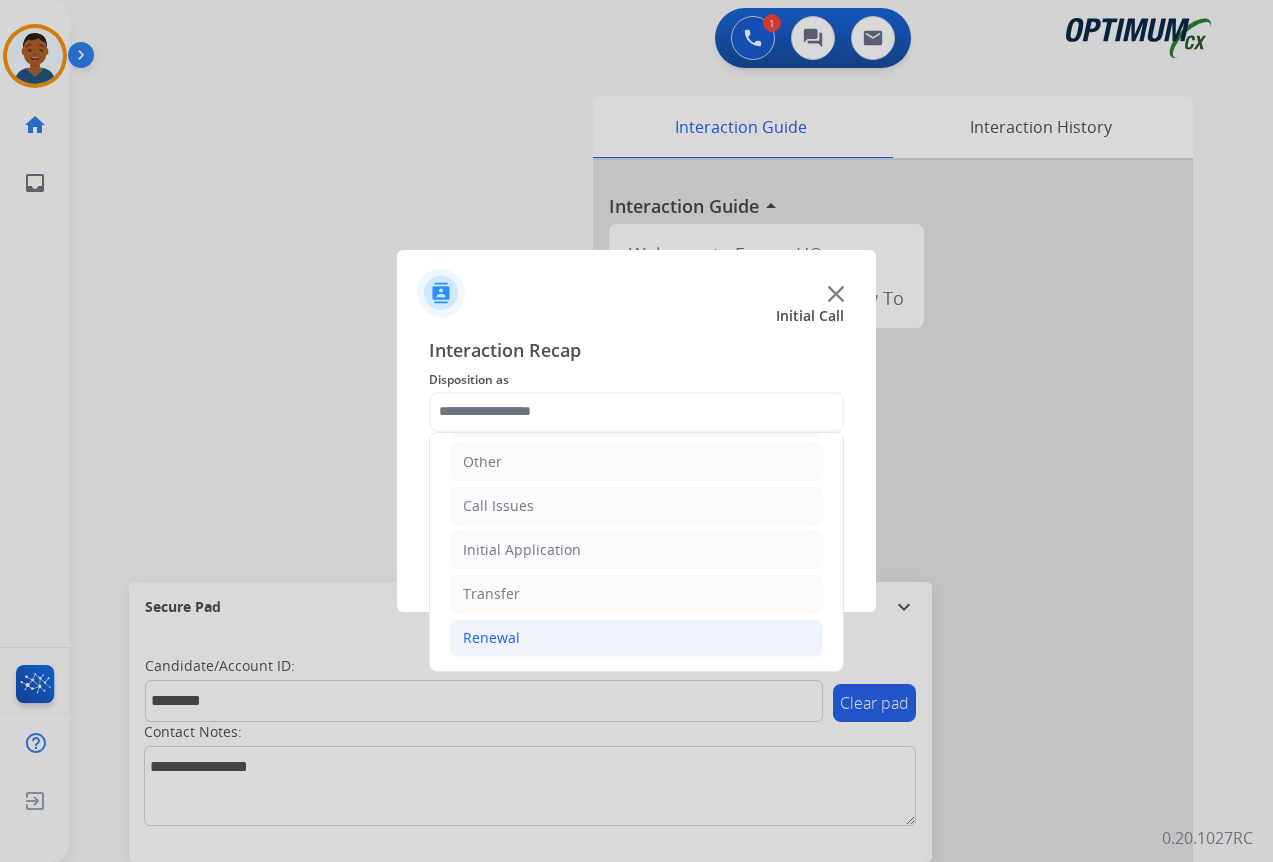 click on "Renewal" 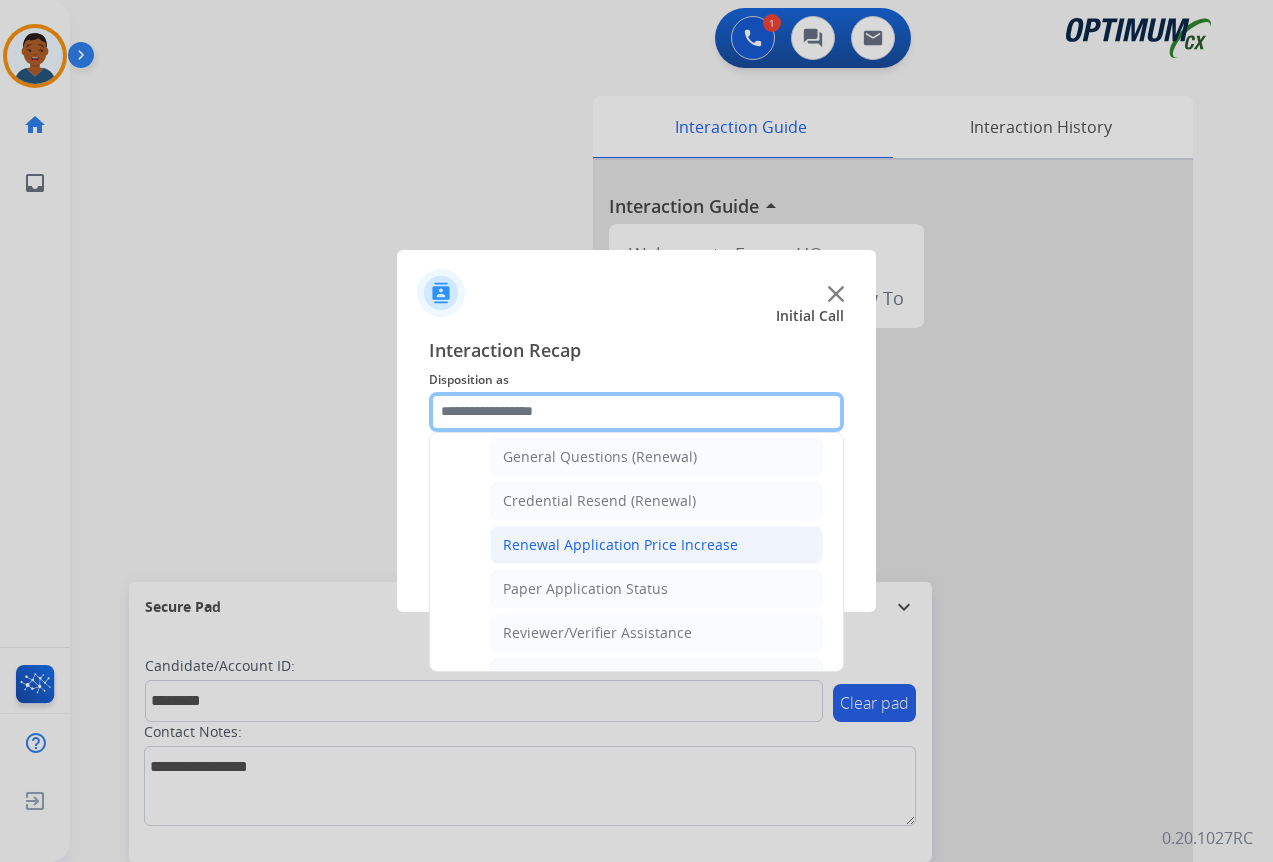 scroll, scrollTop: 636, scrollLeft: 0, axis: vertical 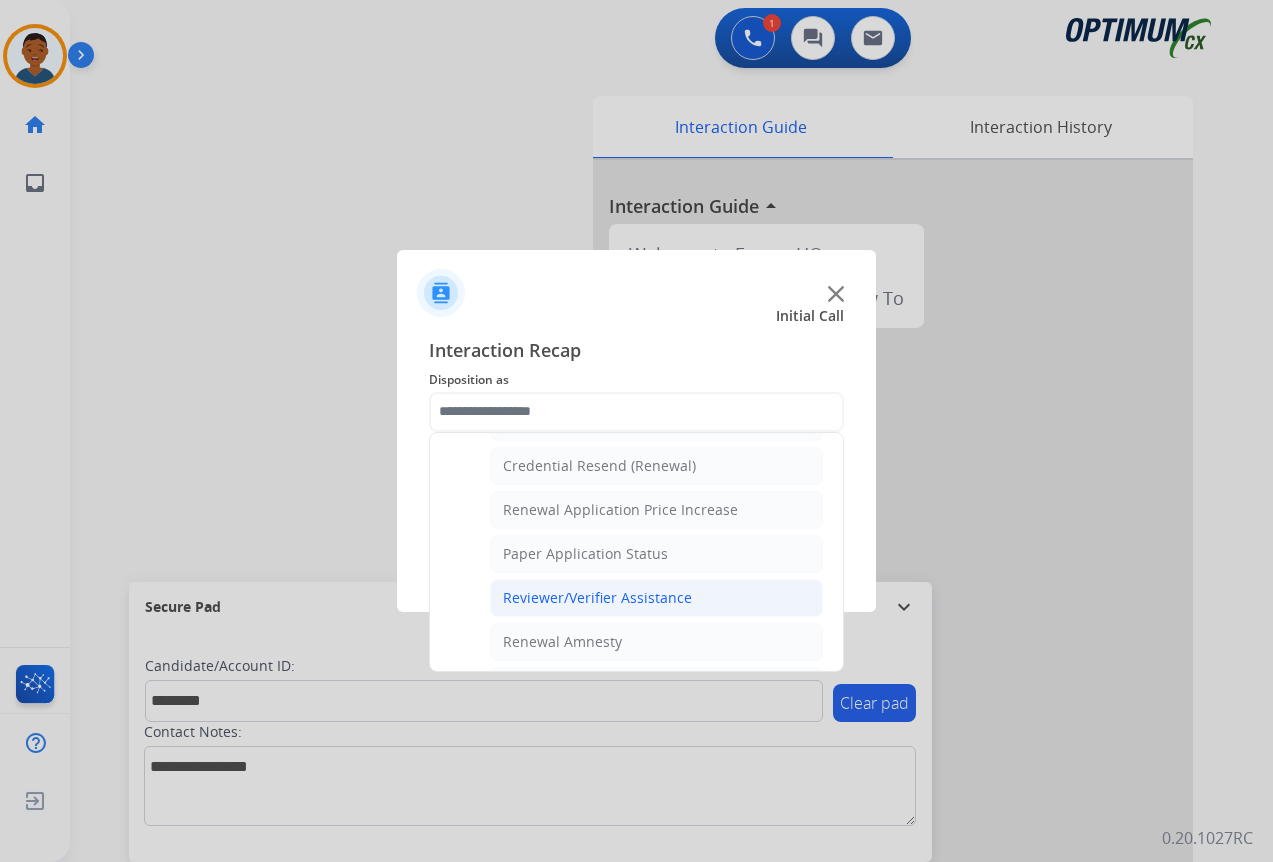 click on "Reviewer/Verifier Assistance" 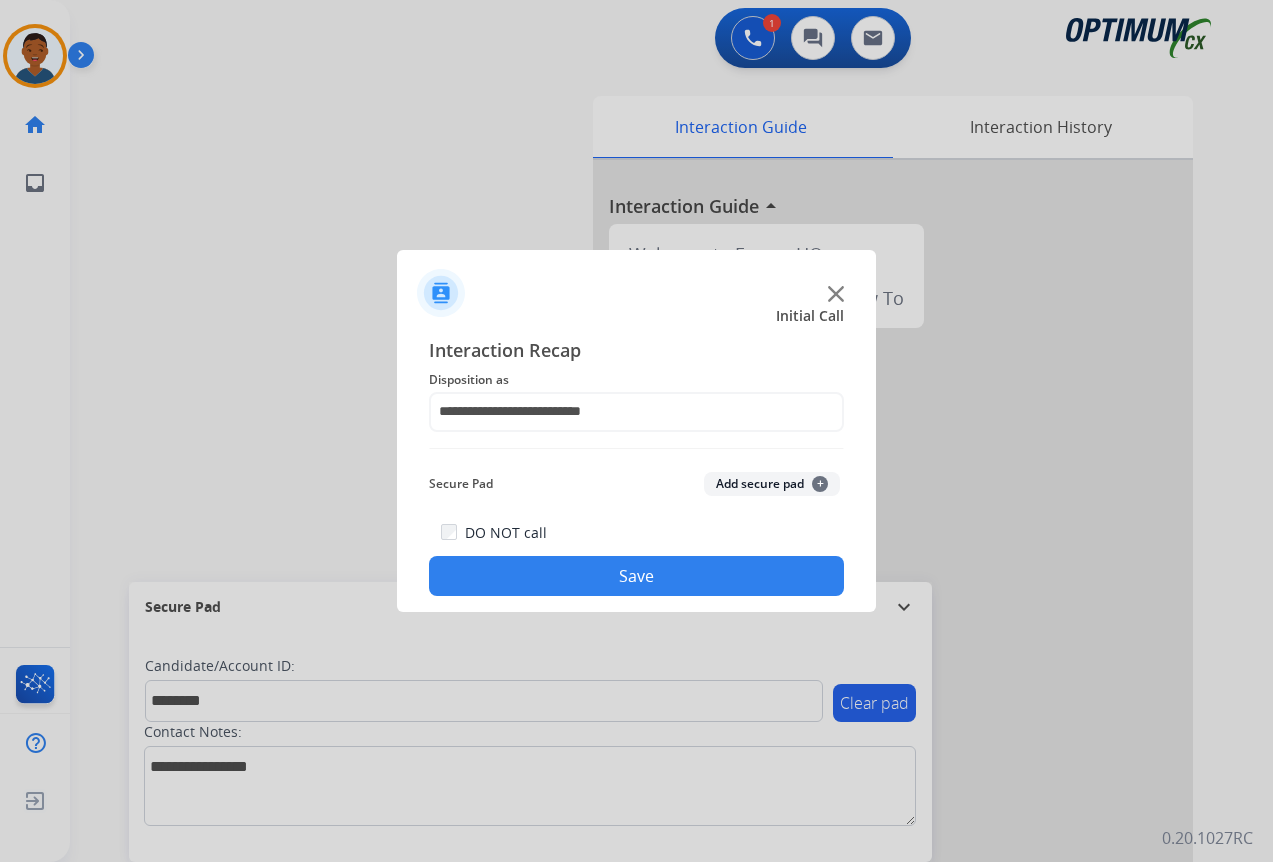 click on "Add secure pad  +" 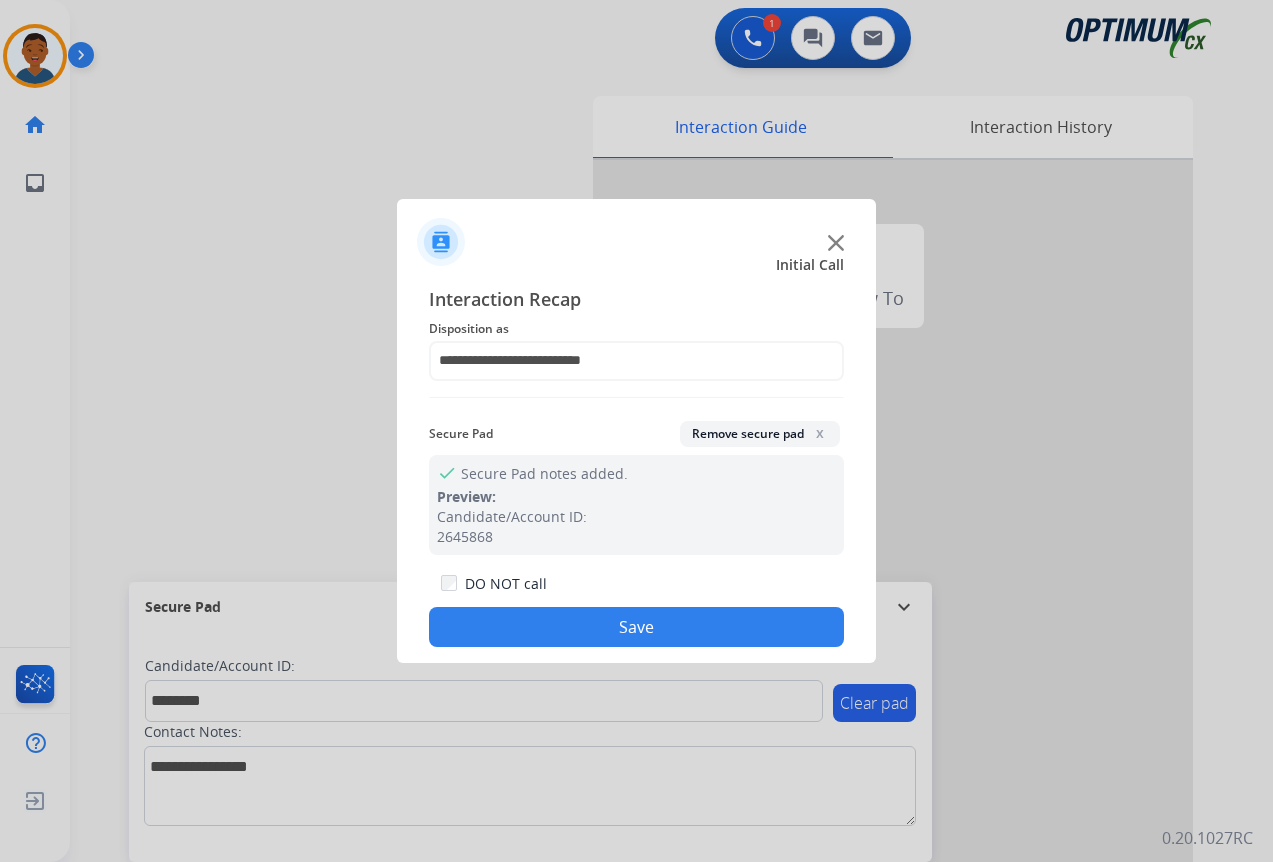 click on "Save" 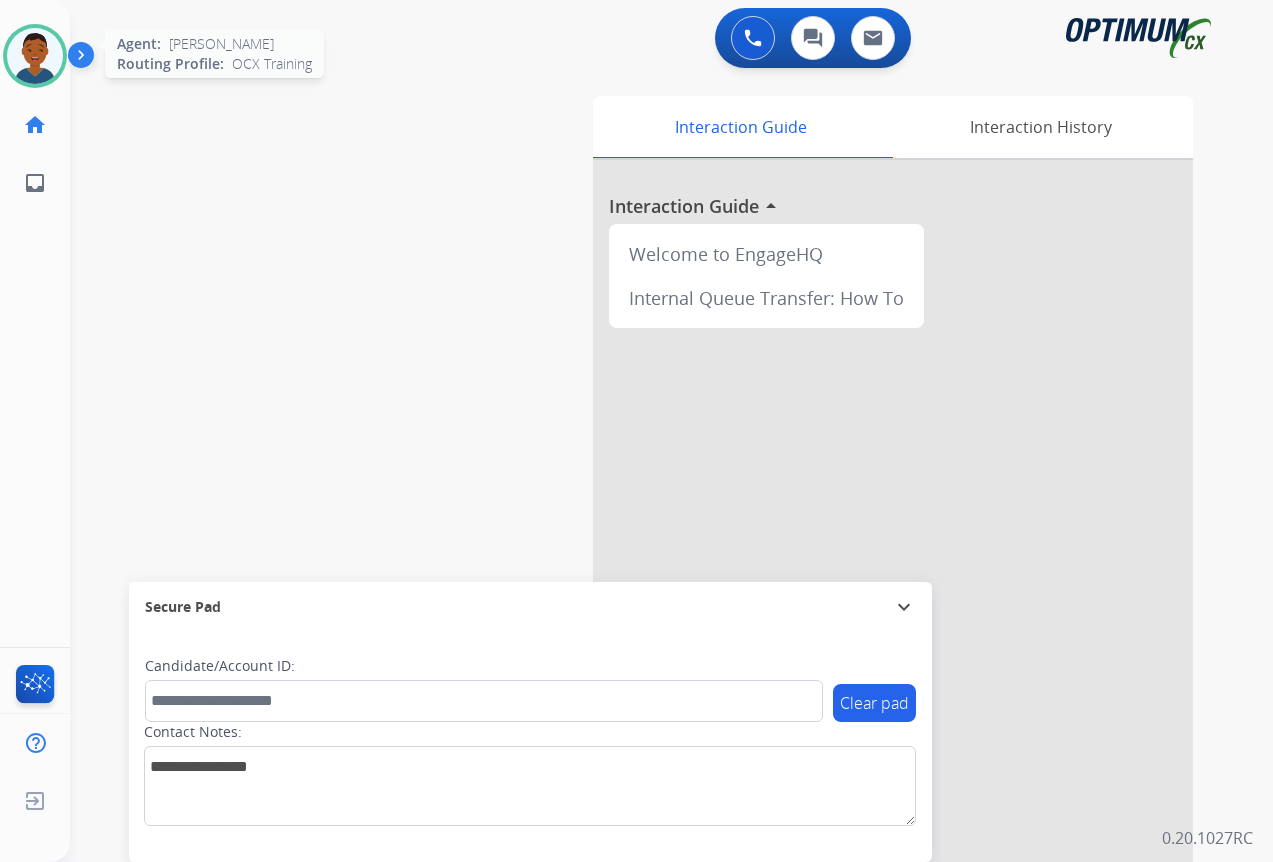 click at bounding box center (35, 56) 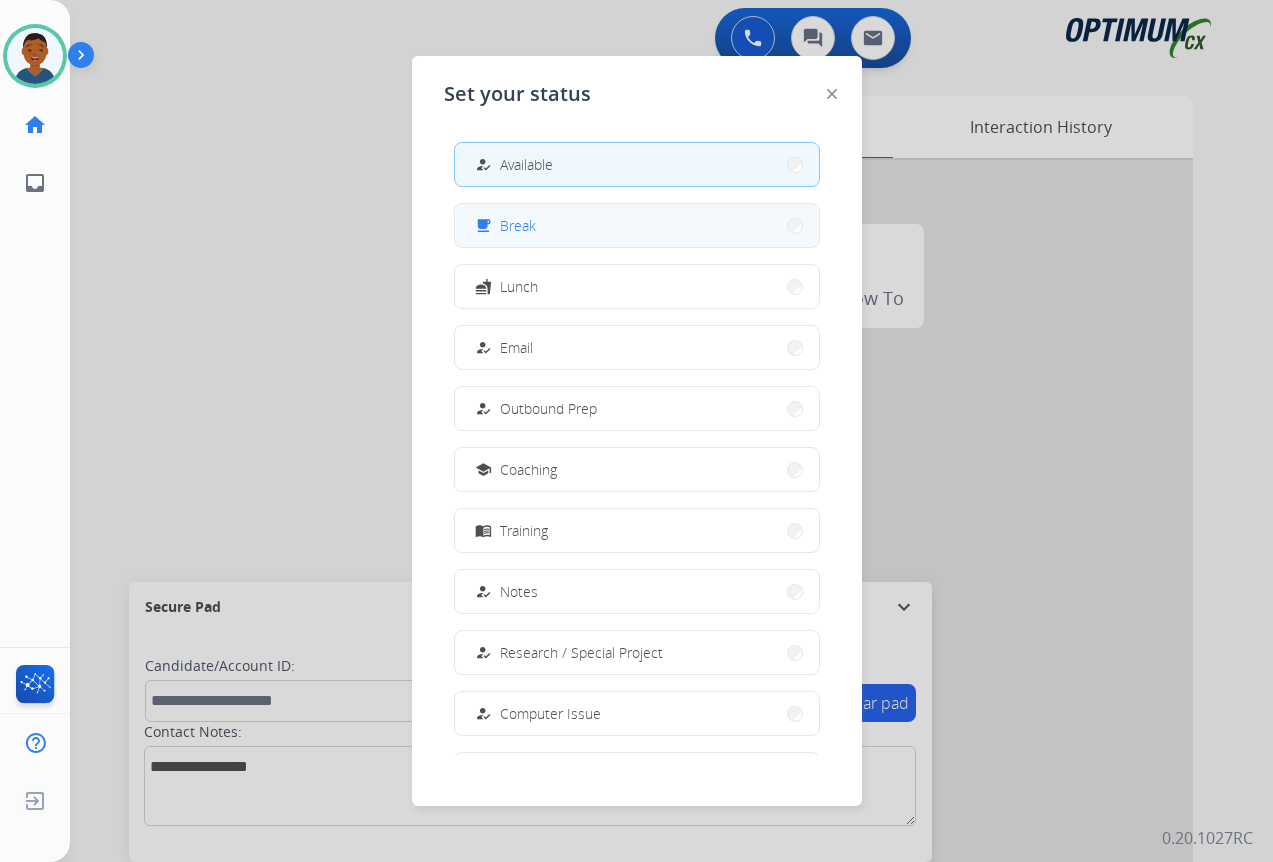 click on "free_breakfast Break" at bounding box center [637, 225] 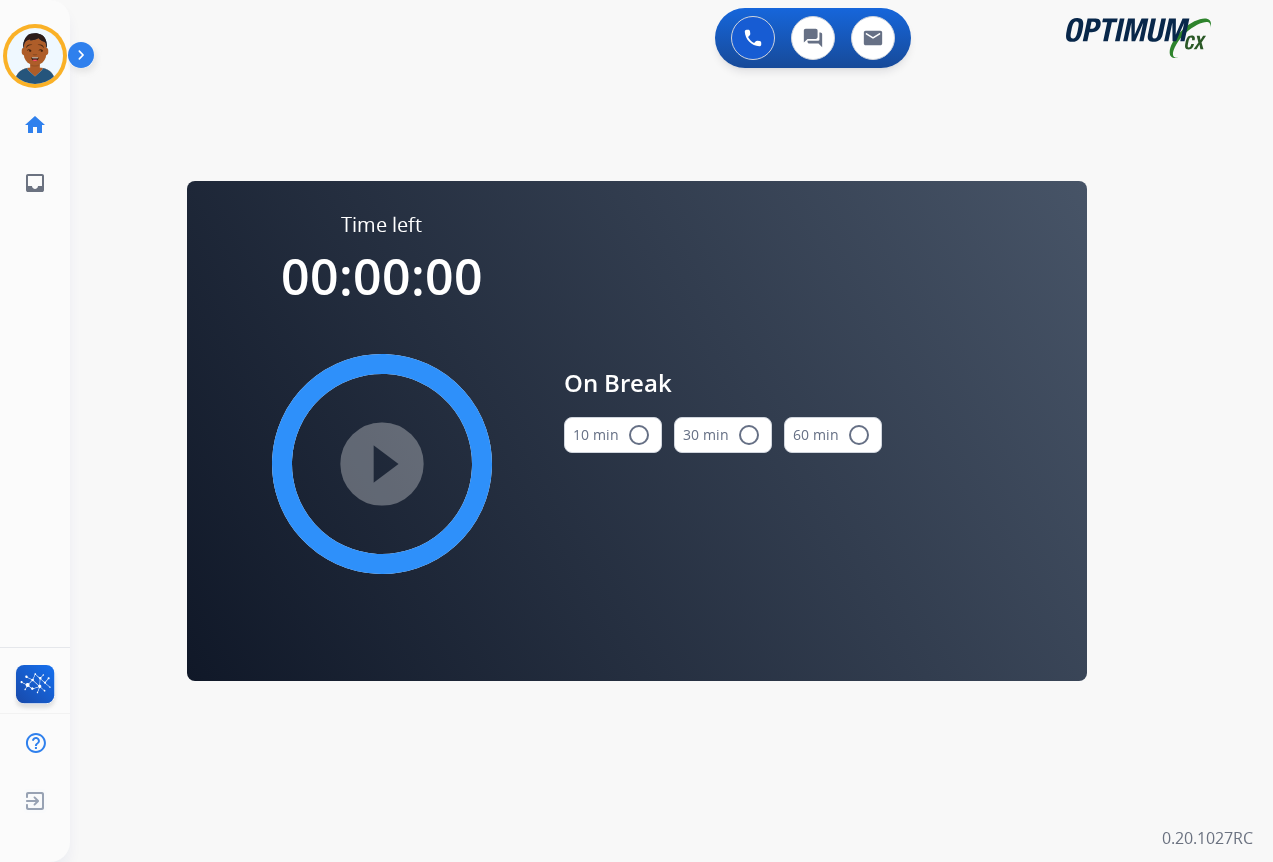 click on "10 min  radio_button_unchecked" at bounding box center (613, 435) 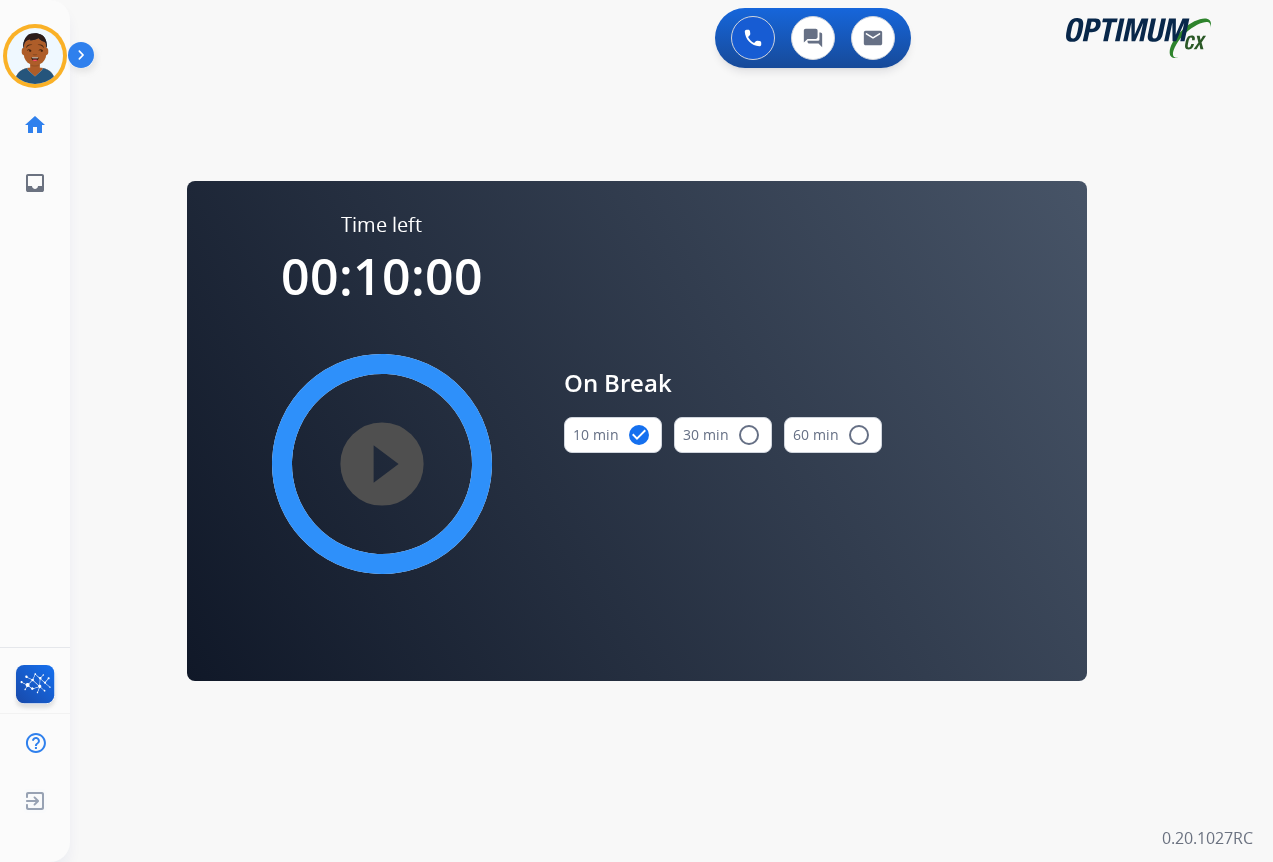 click on "play_circle_filled" at bounding box center (382, 464) 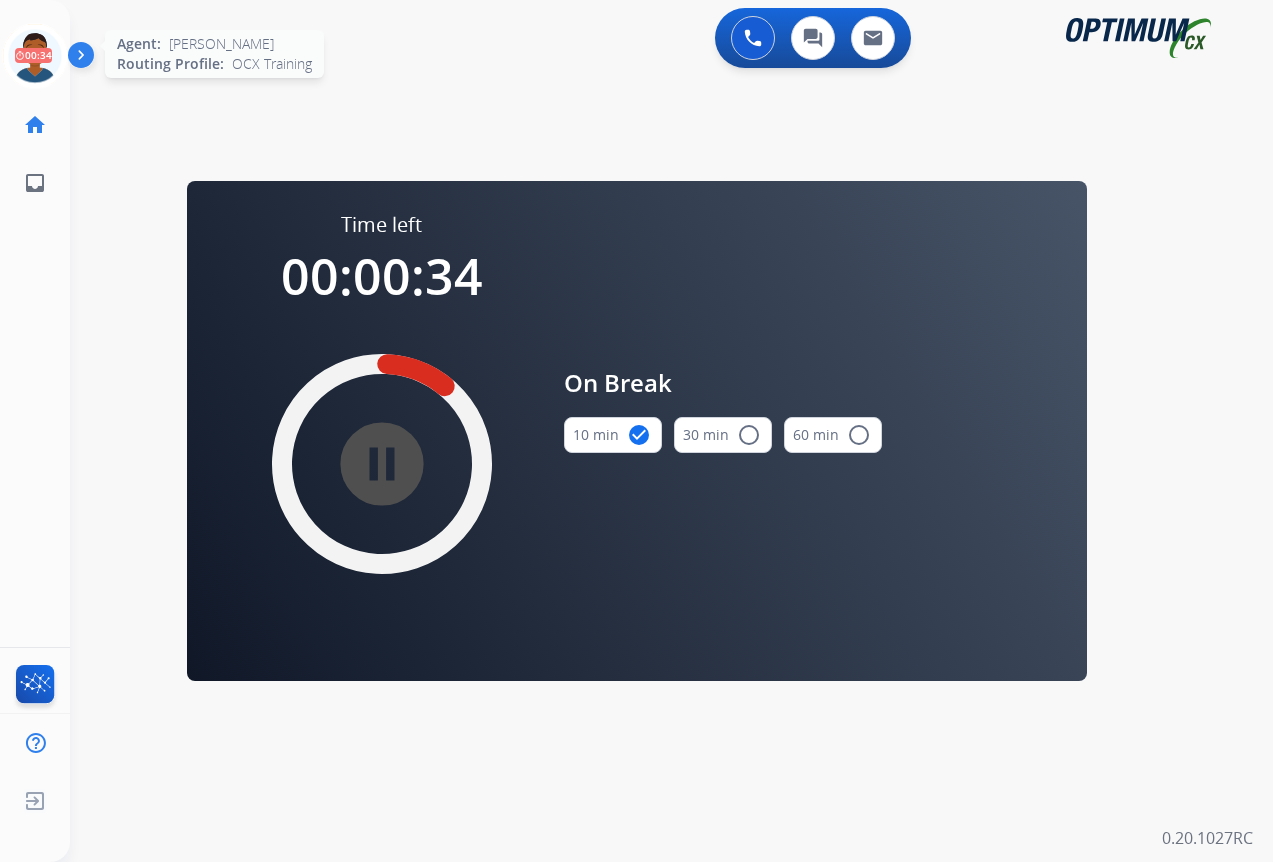 click 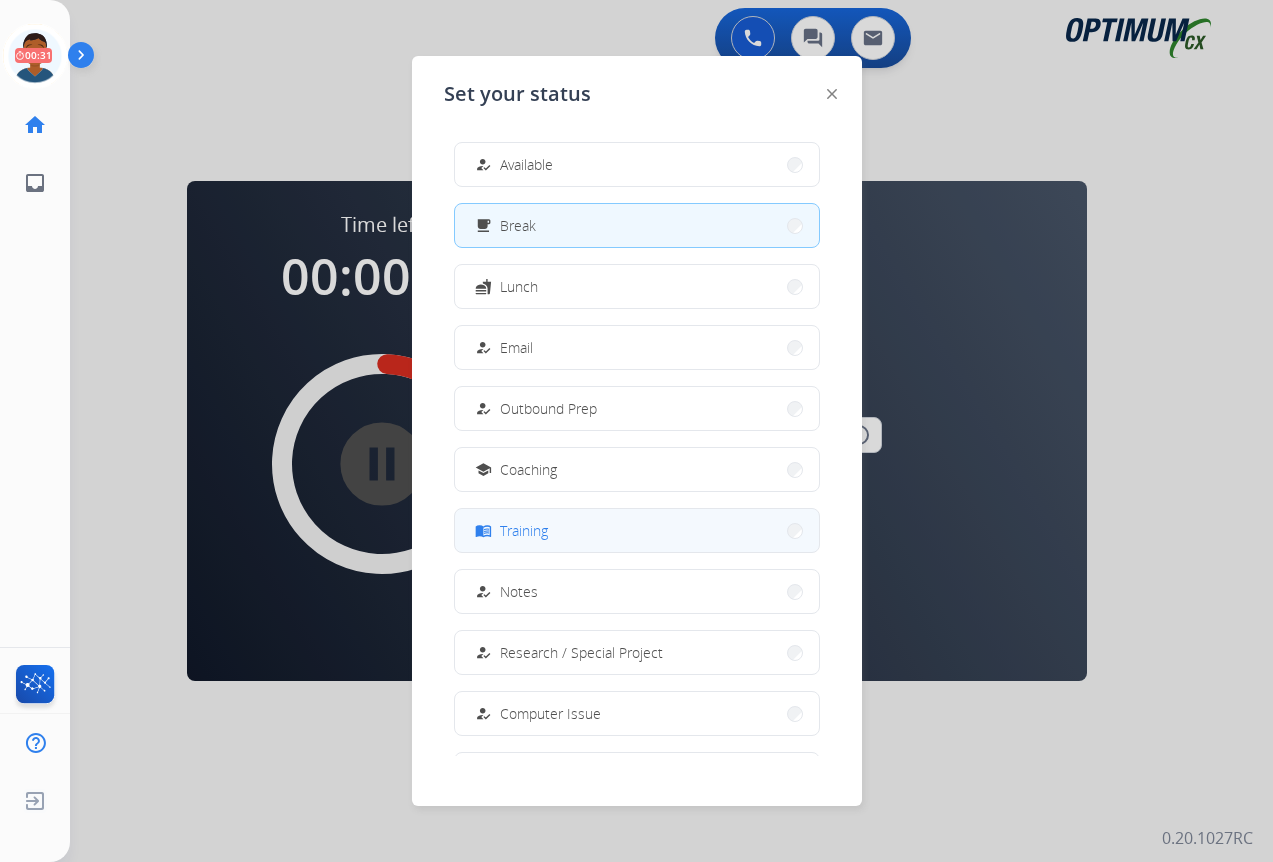 click on "menu_book Training" at bounding box center (637, 530) 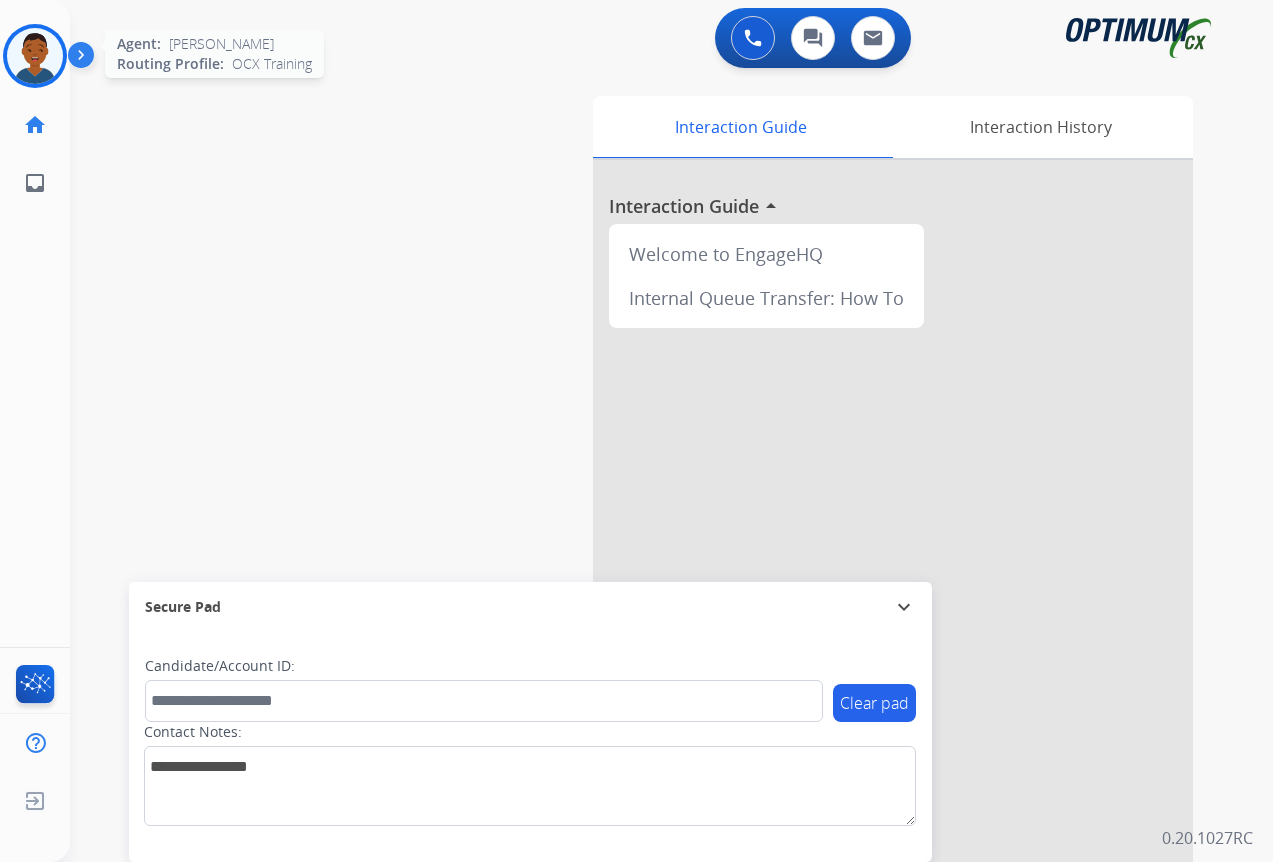 click at bounding box center (35, 56) 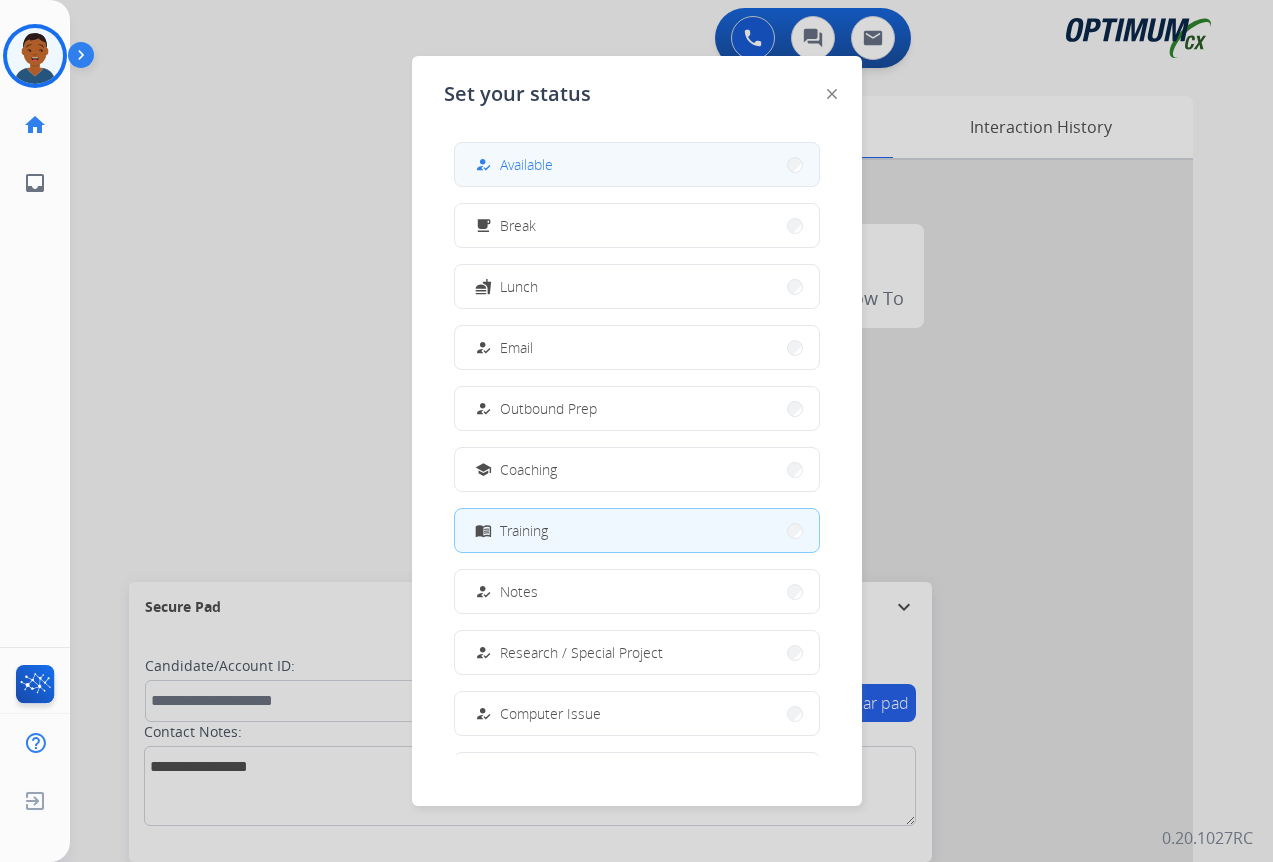 click on "how_to_reg Available" at bounding box center (637, 164) 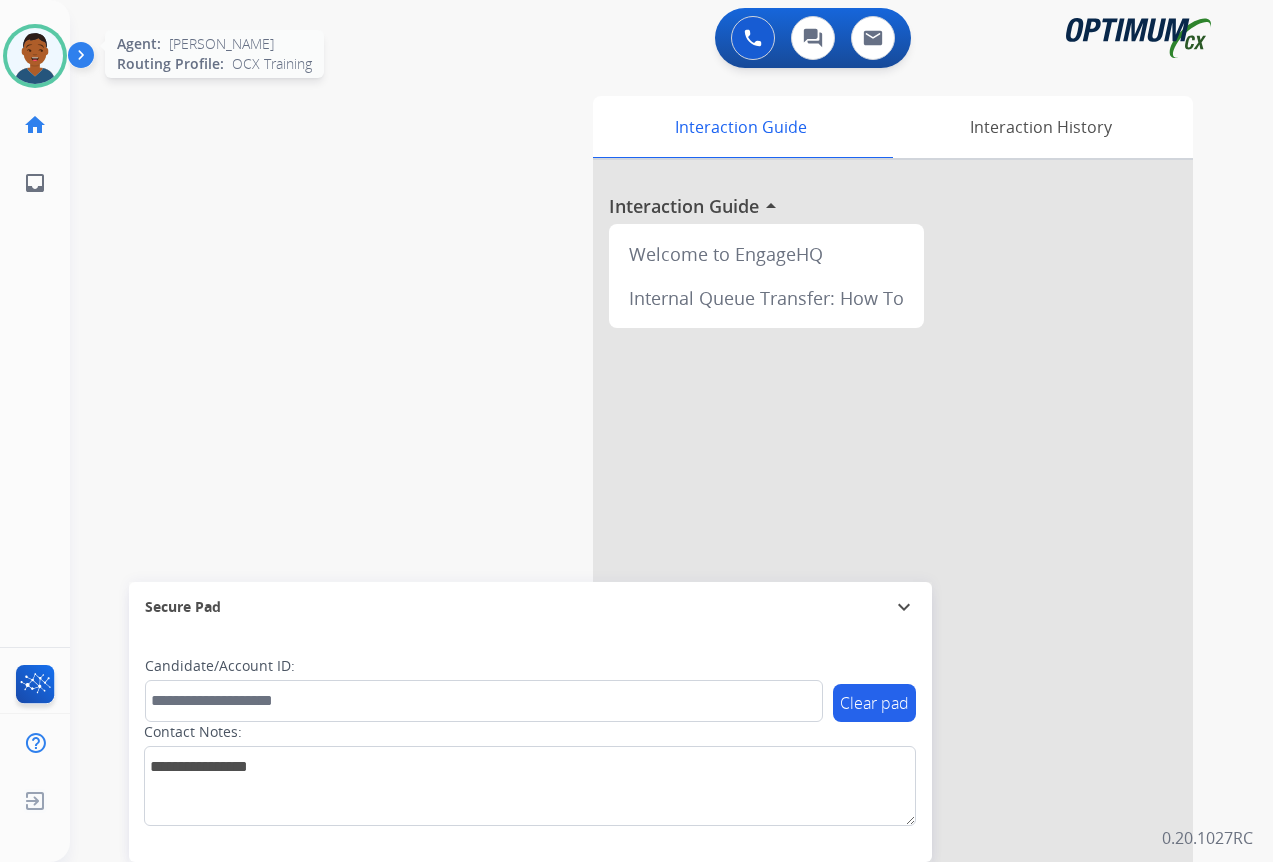click at bounding box center (35, 56) 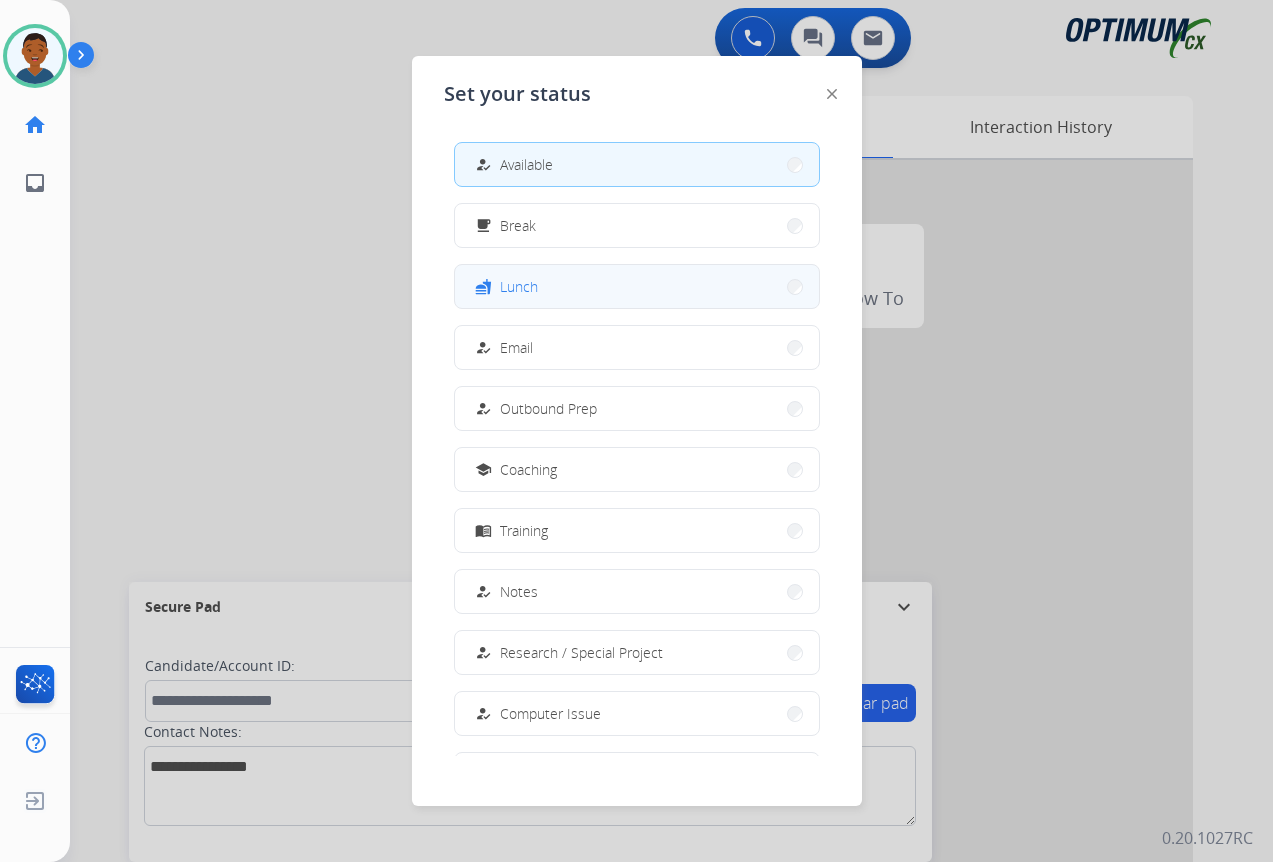 click on "Lunch" at bounding box center (519, 286) 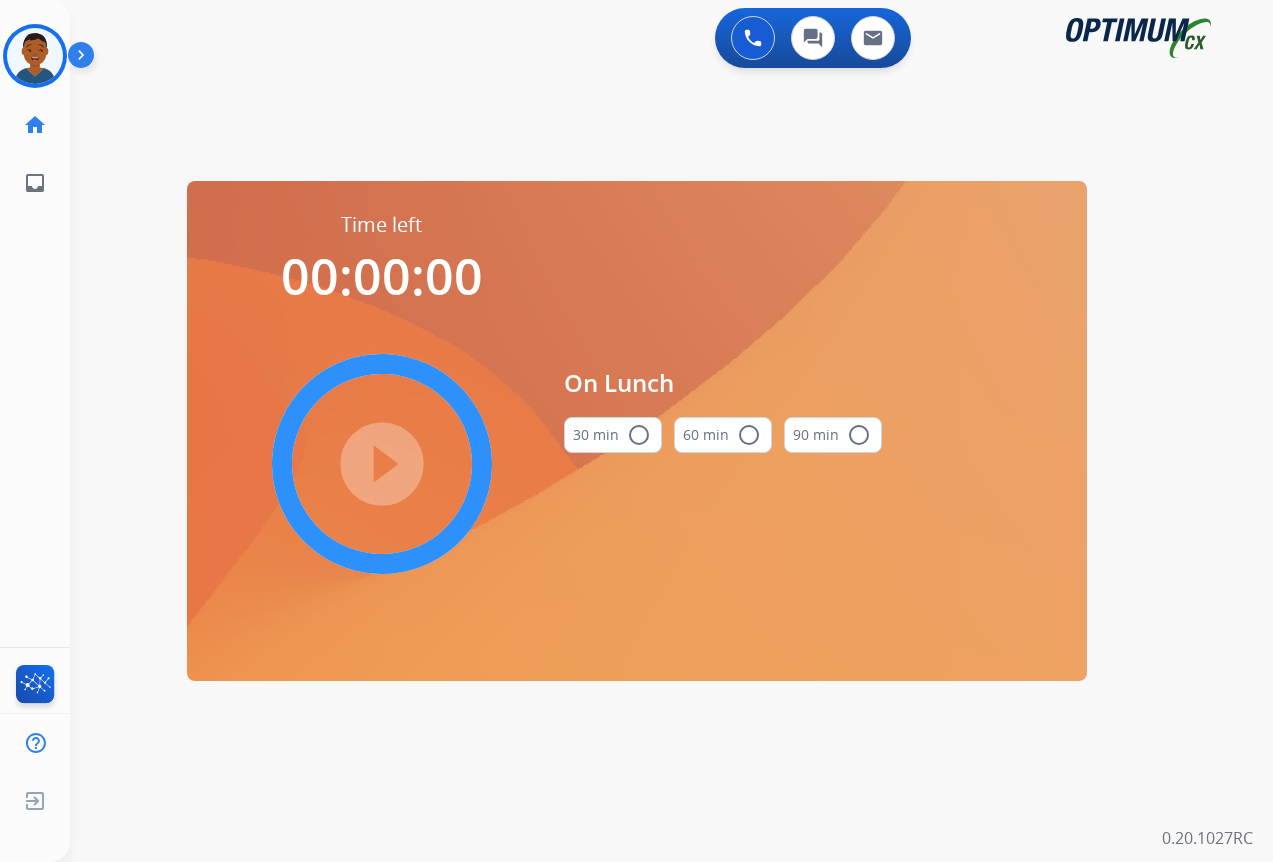 click on "radio_button_unchecked" at bounding box center (639, 435) 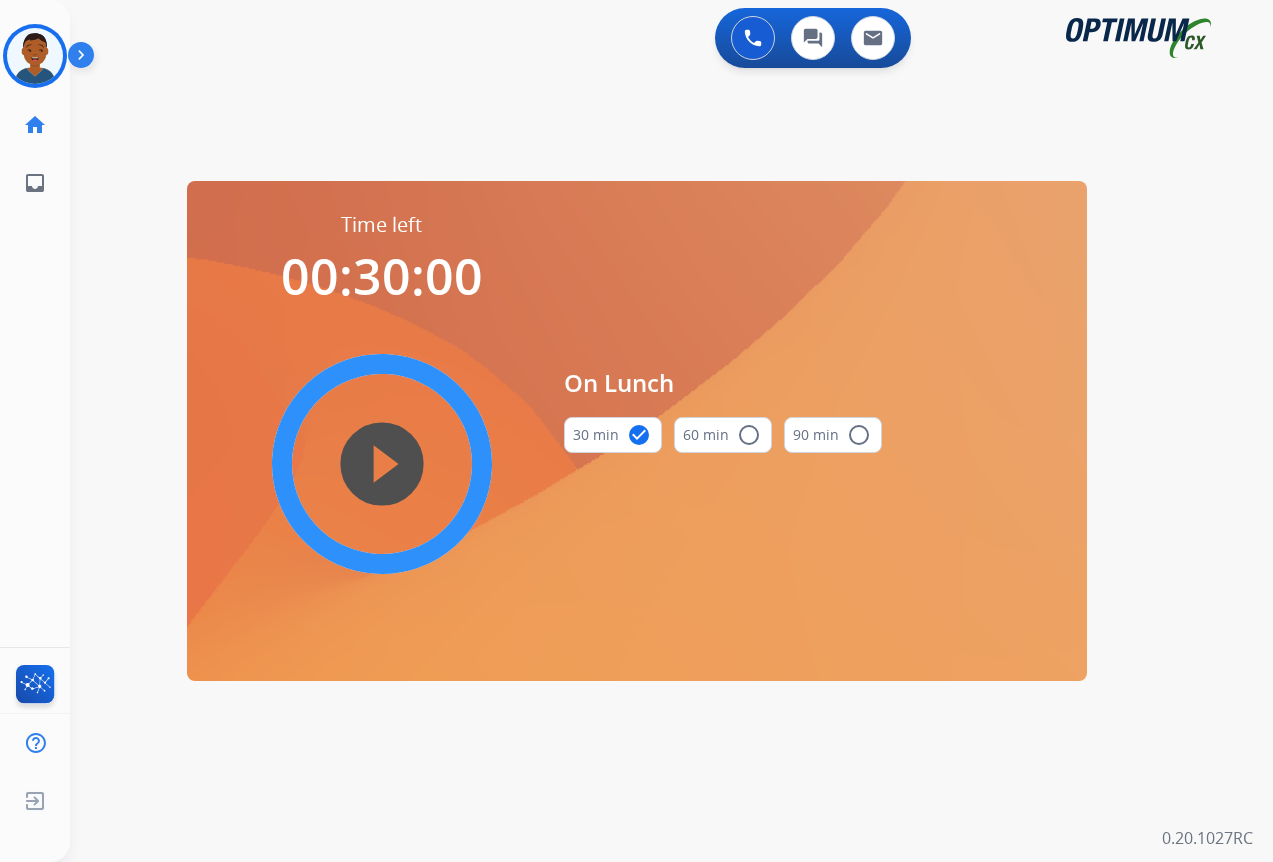click on "play_circle_filled" at bounding box center [382, 464] 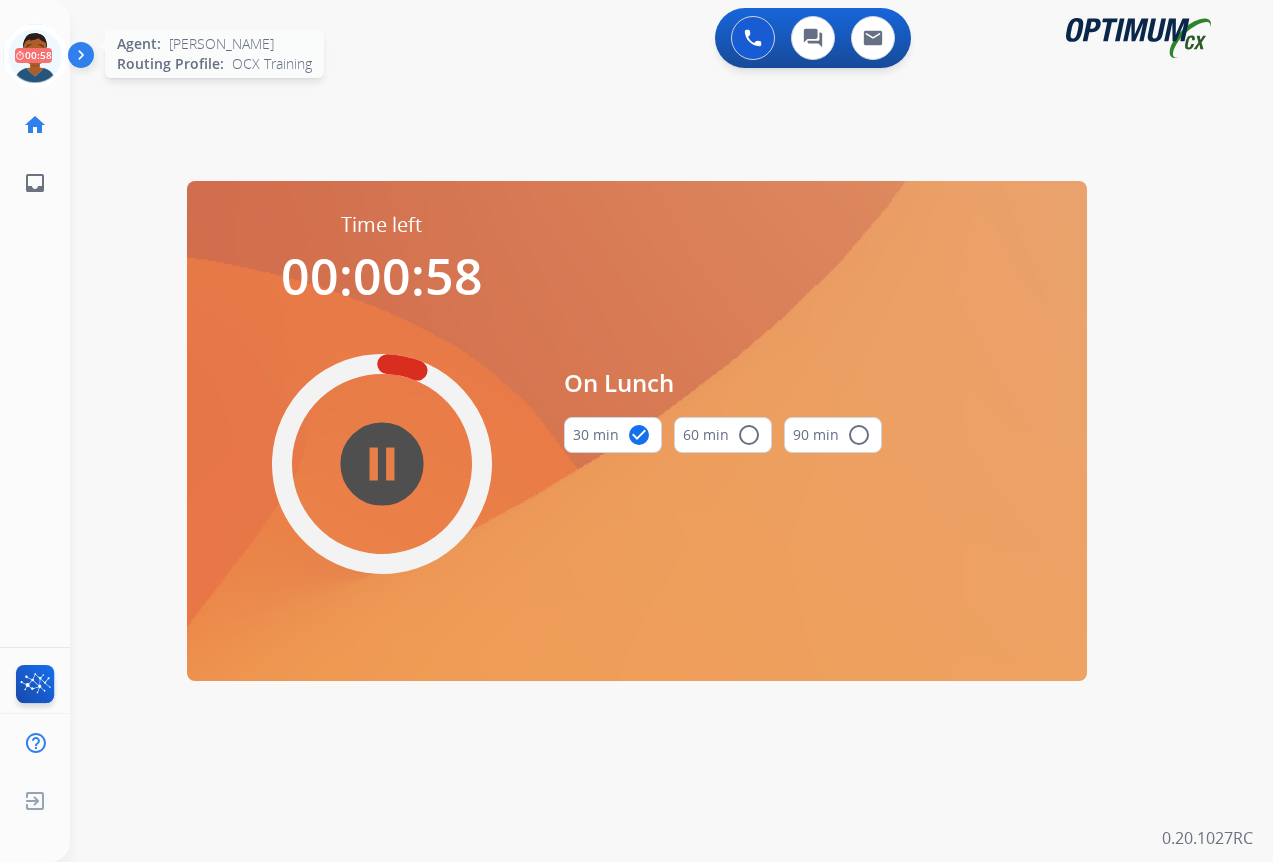 click 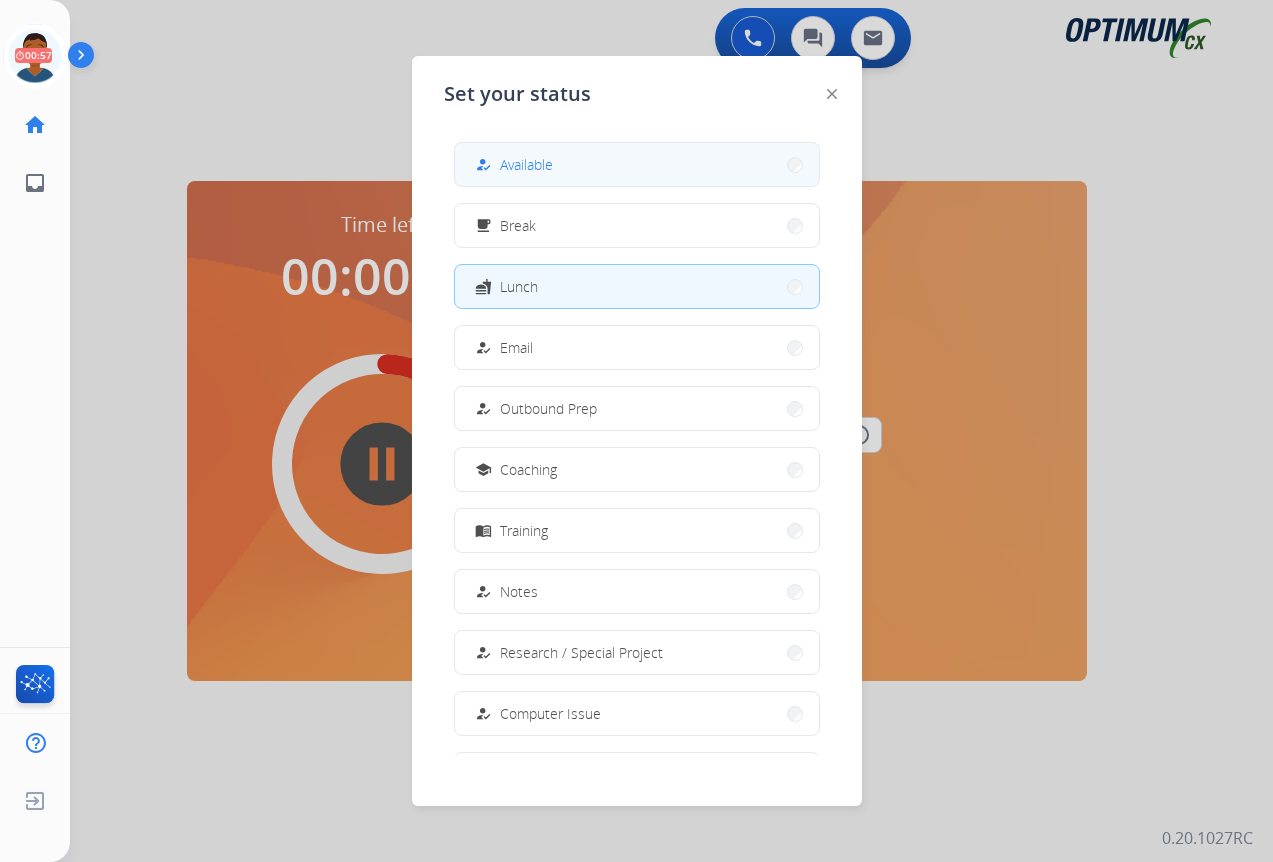 click on "Available" at bounding box center [526, 164] 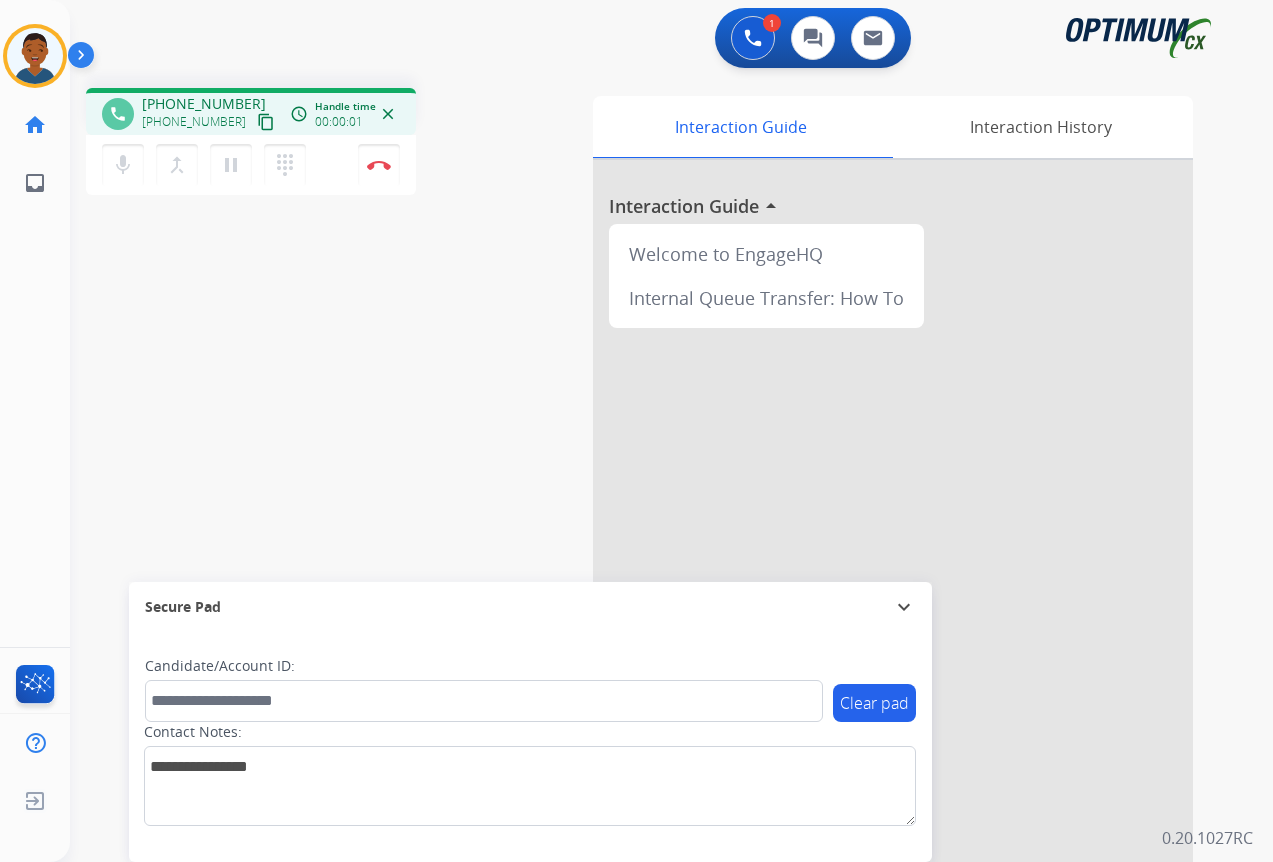 click on "content_copy" at bounding box center (266, 122) 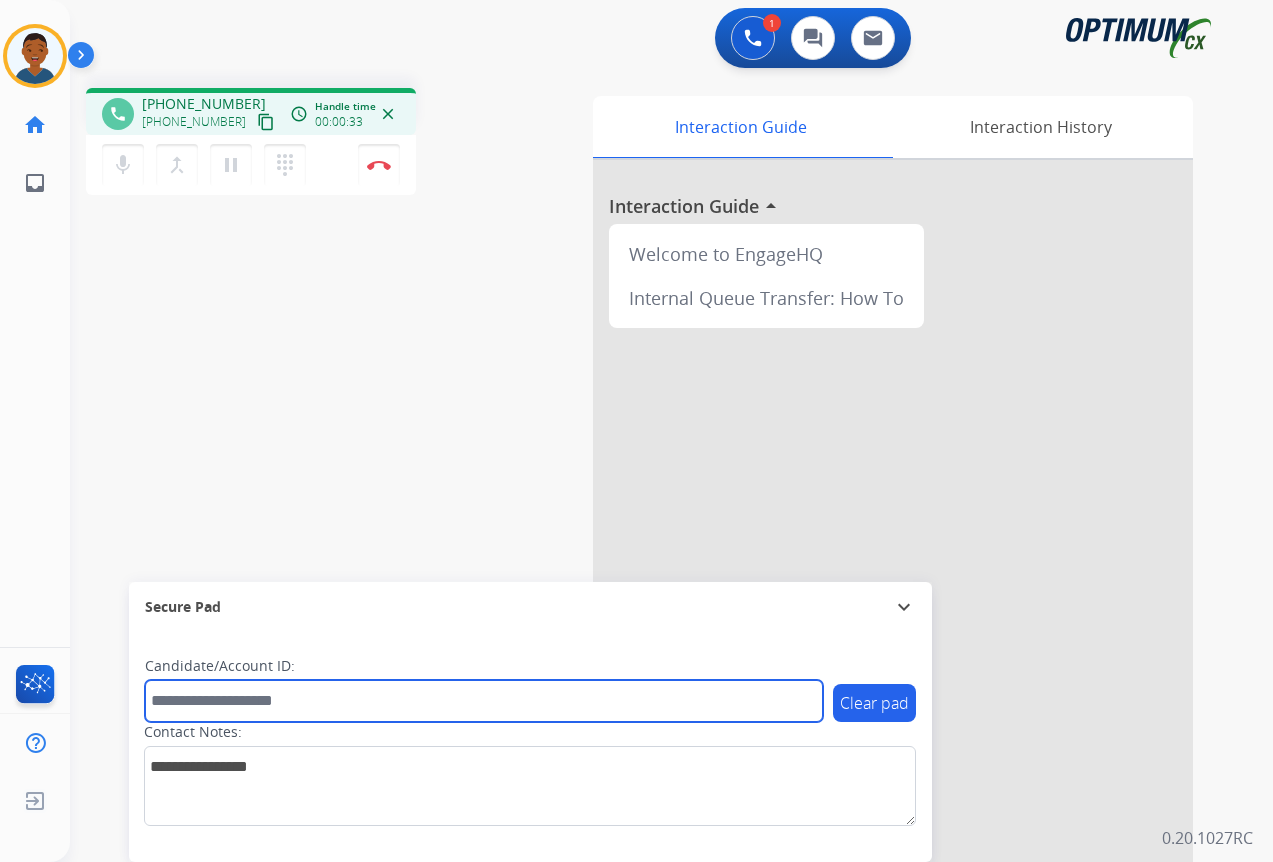 click at bounding box center [484, 701] 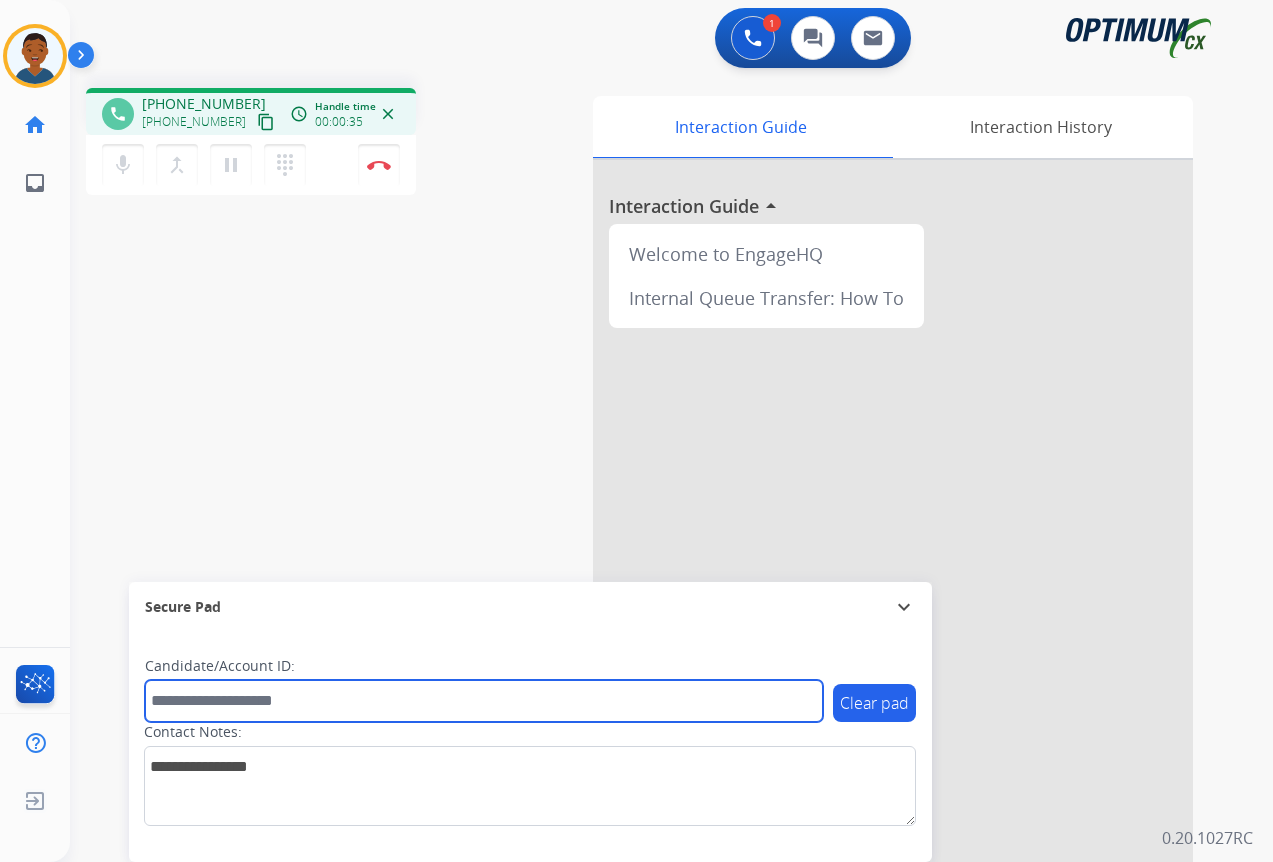 paste on "*********" 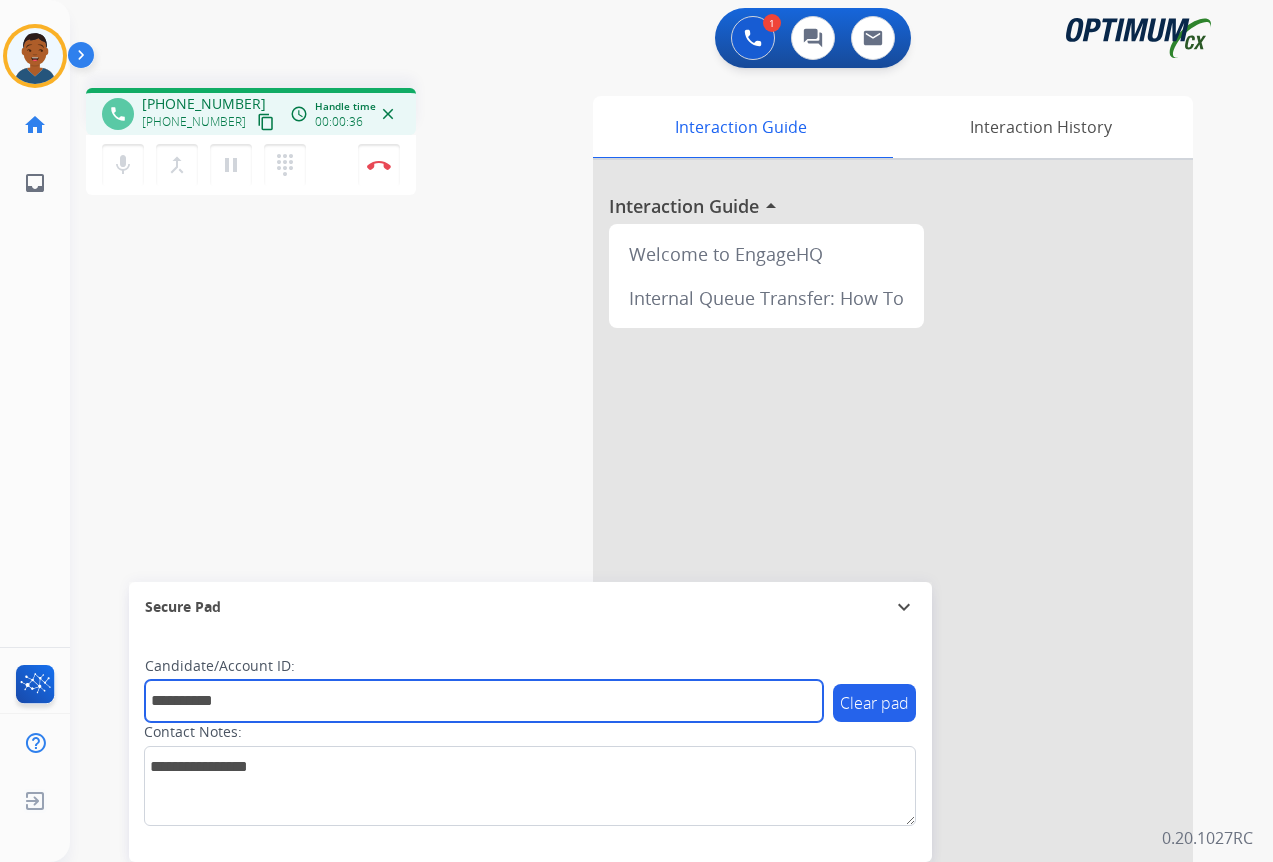 type on "*********" 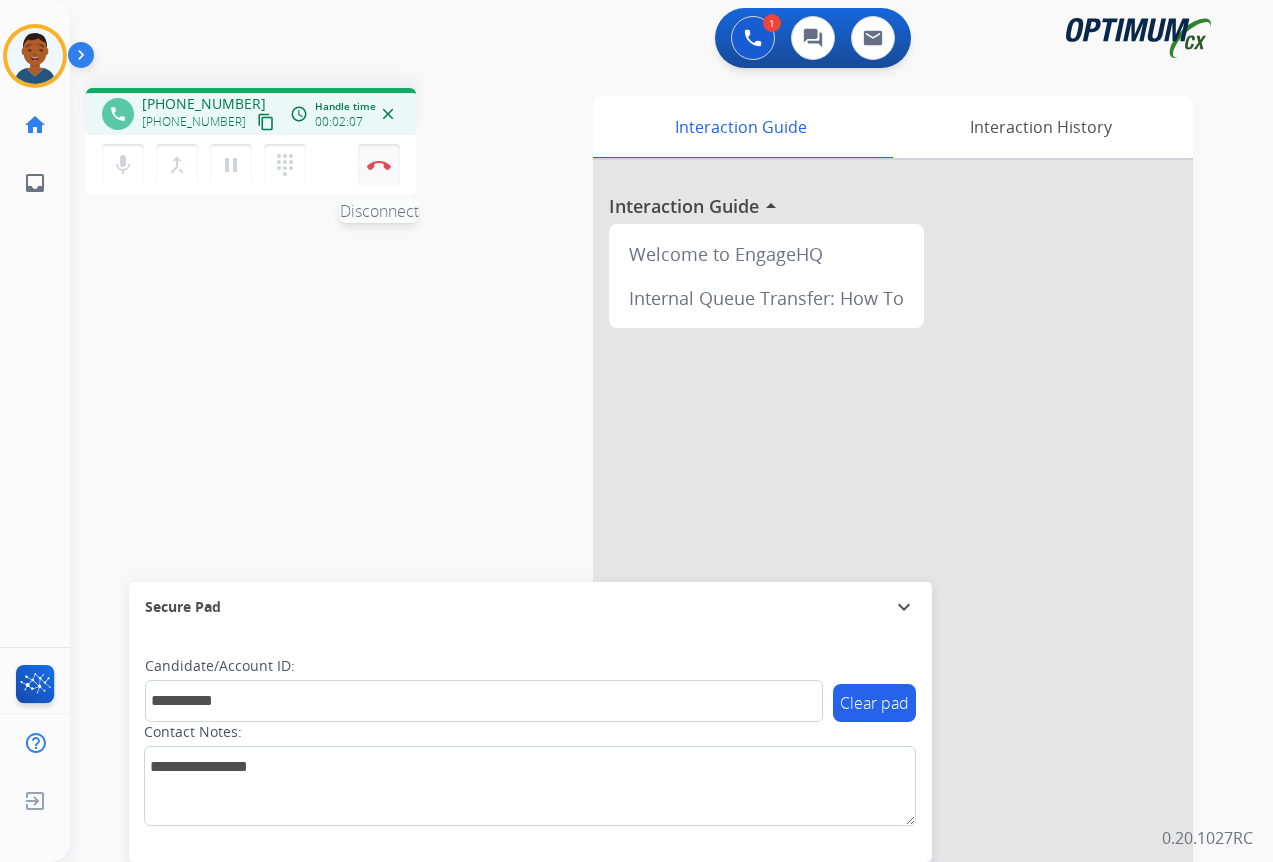 click at bounding box center [379, 165] 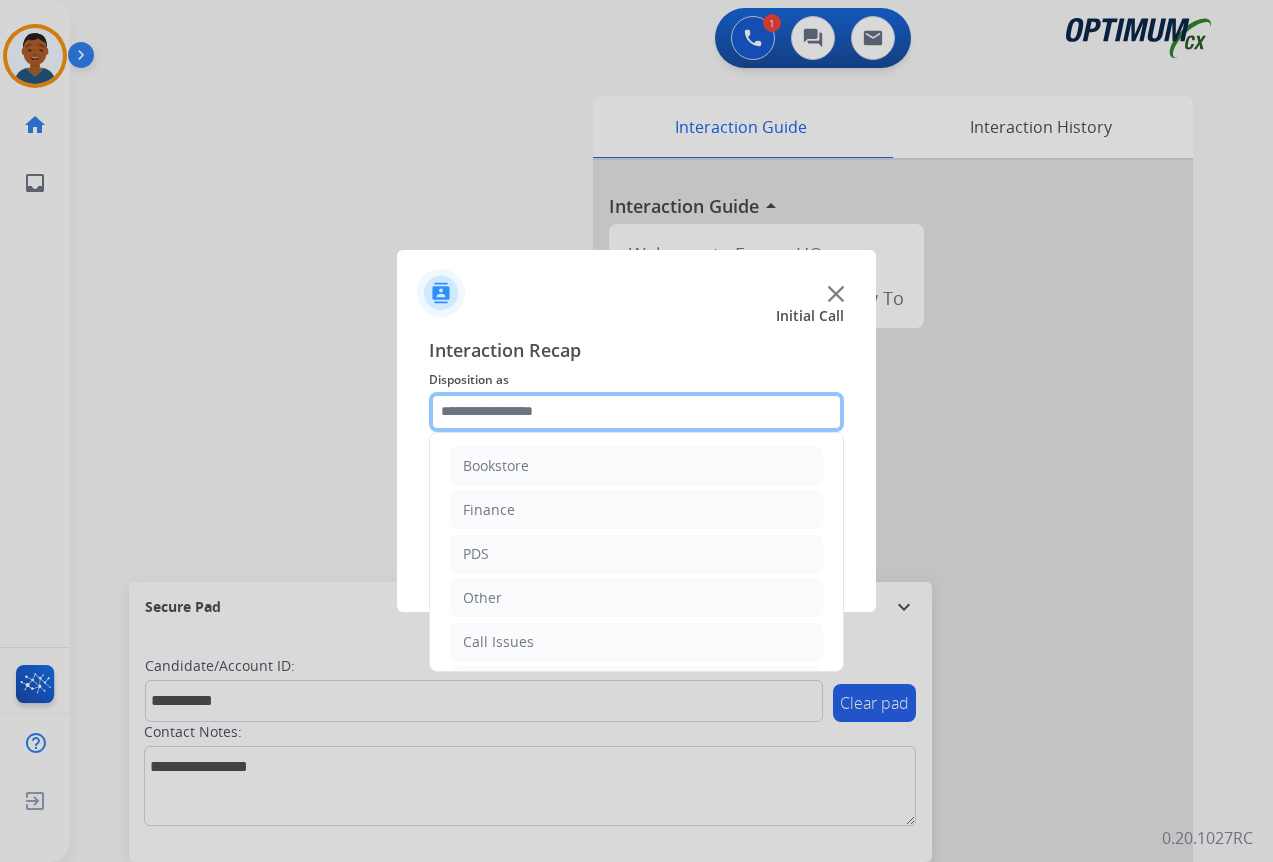 click 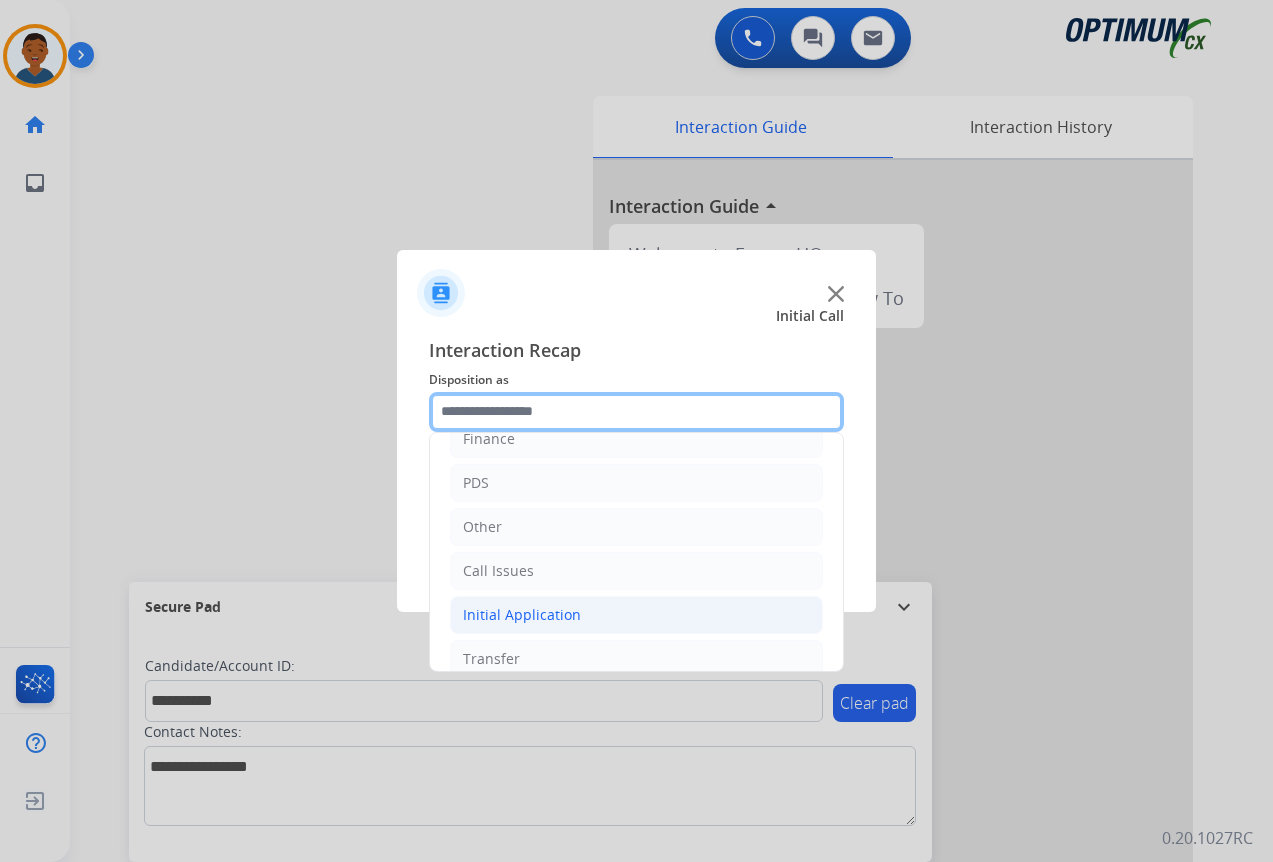 scroll, scrollTop: 36, scrollLeft: 0, axis: vertical 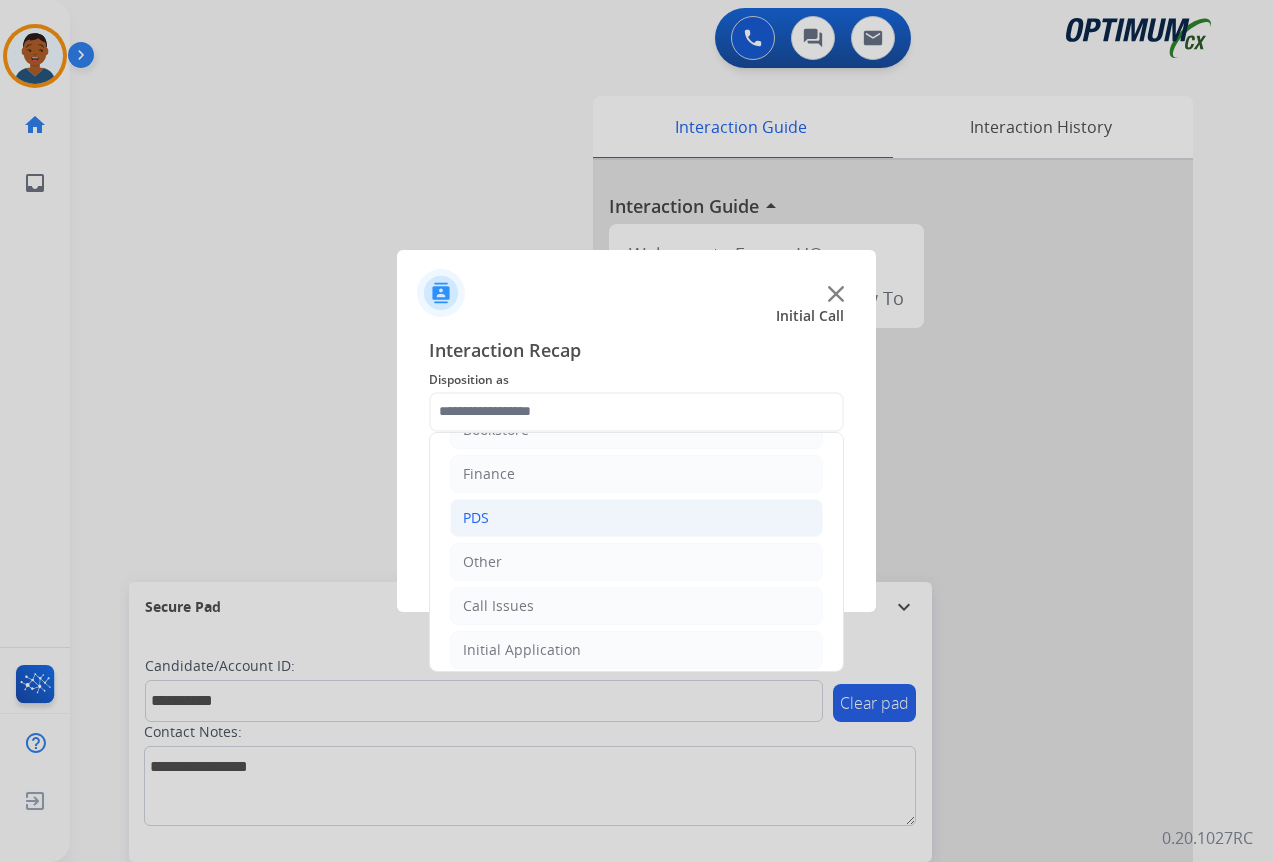 click on "PDS" 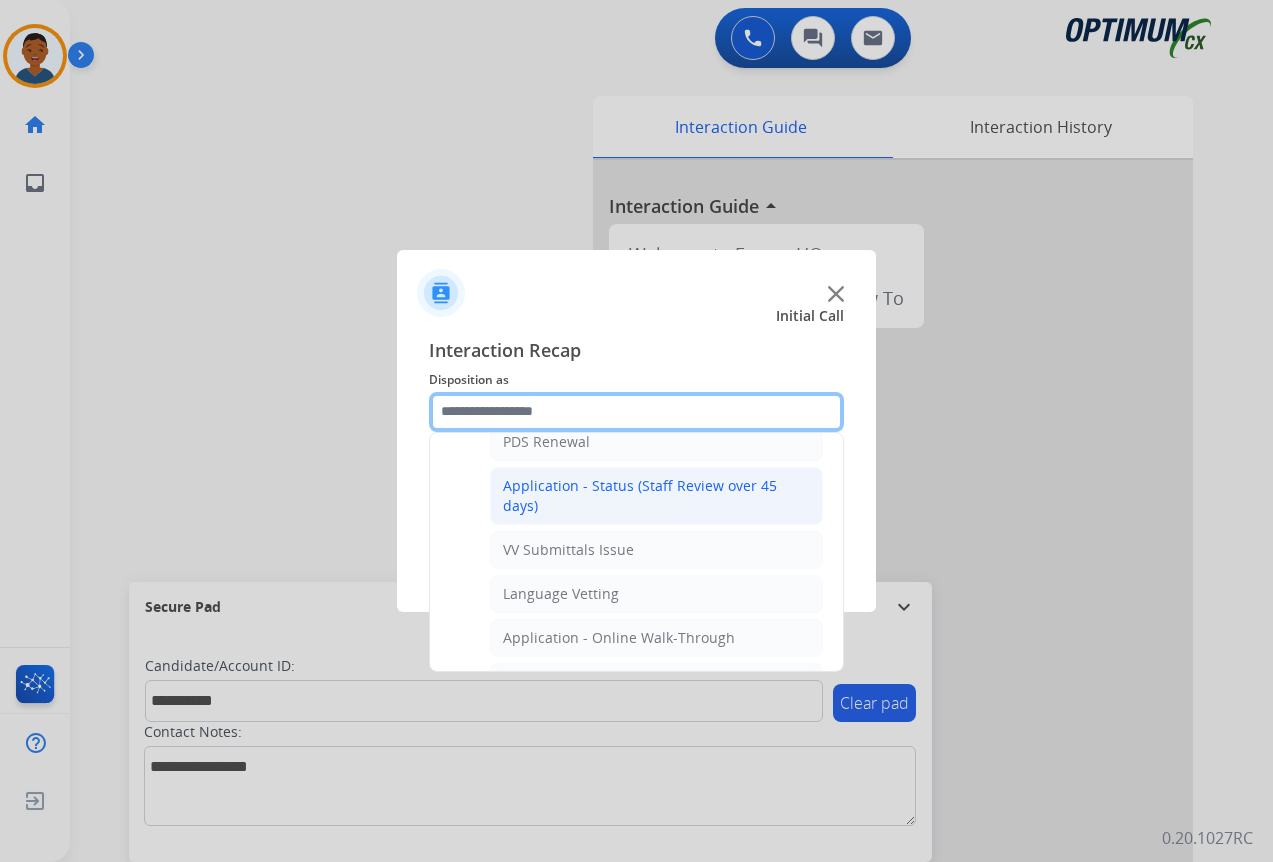 scroll, scrollTop: 536, scrollLeft: 0, axis: vertical 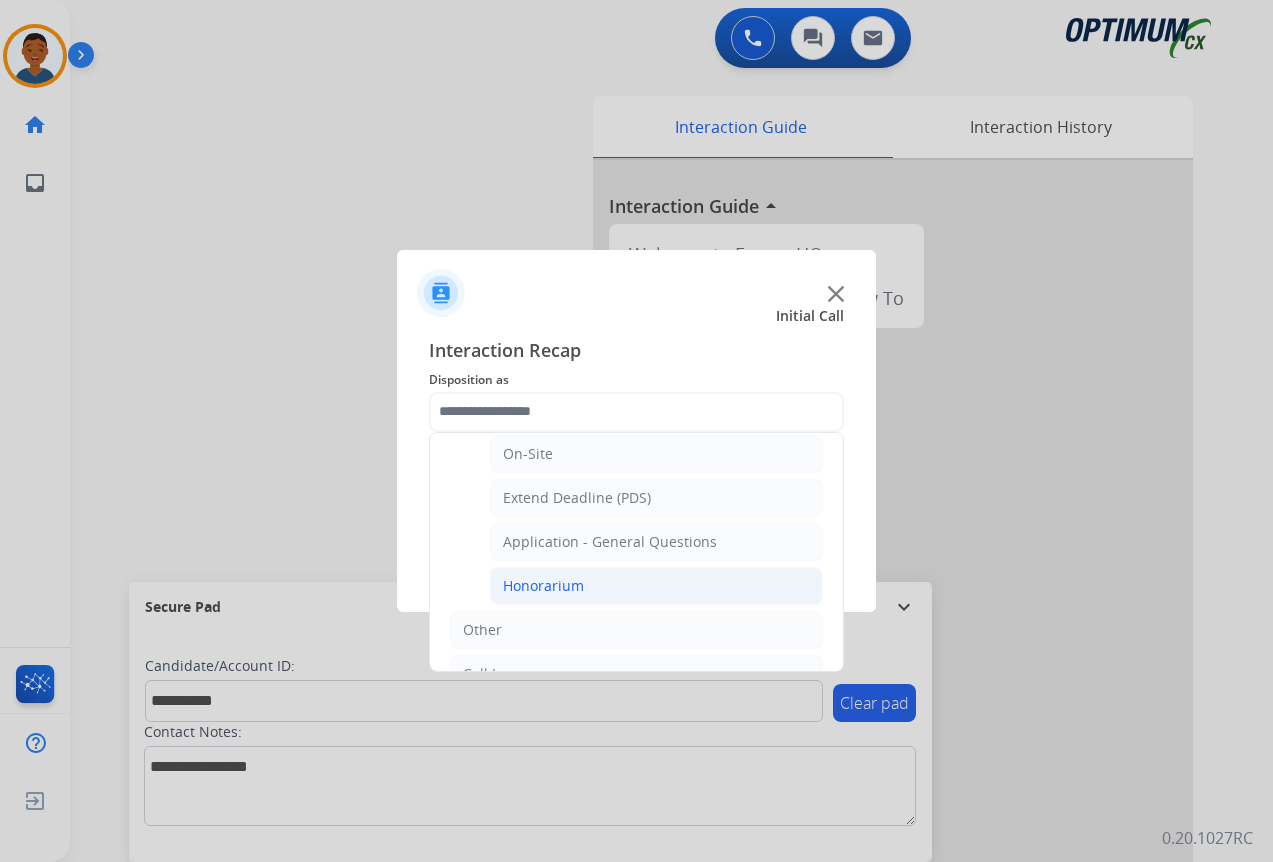 click on "Honorarium" 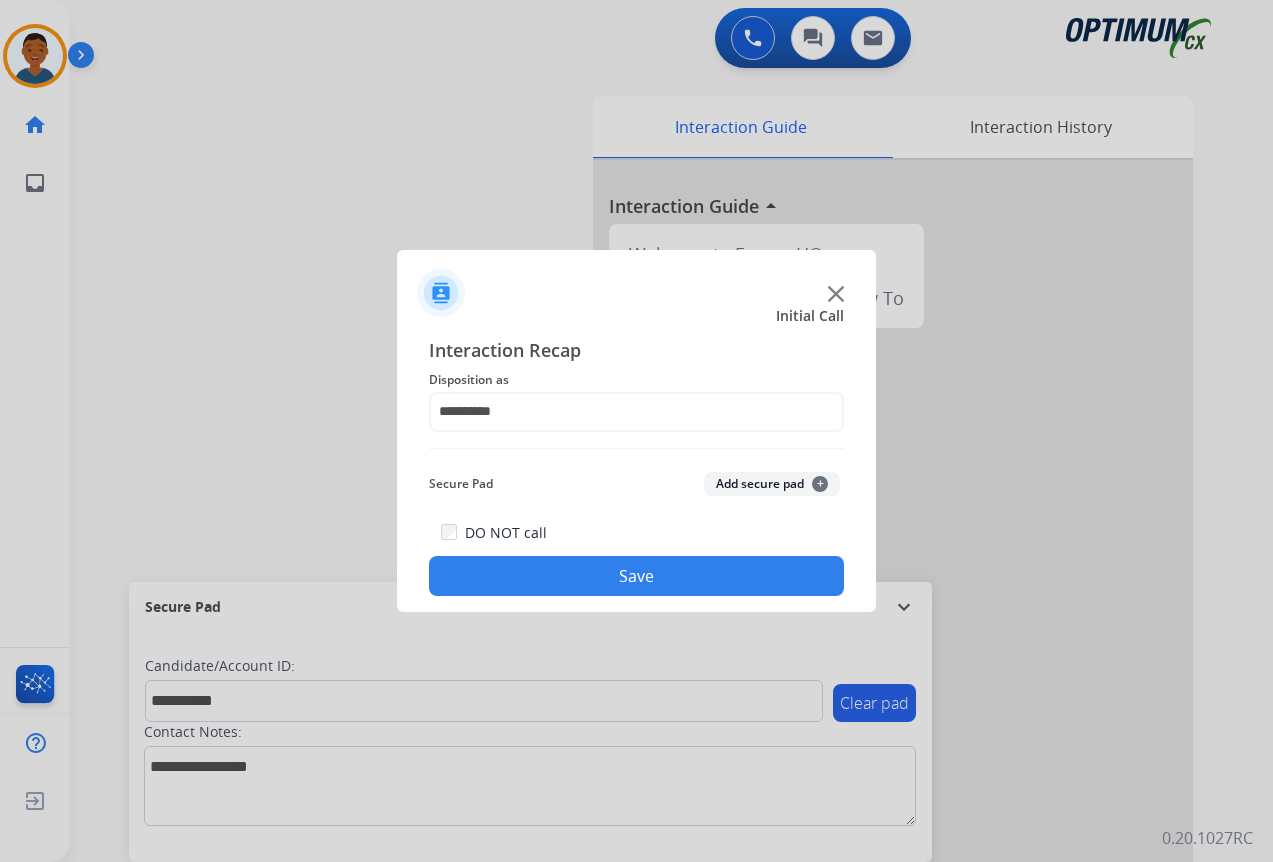 click on "Add secure pad  +" 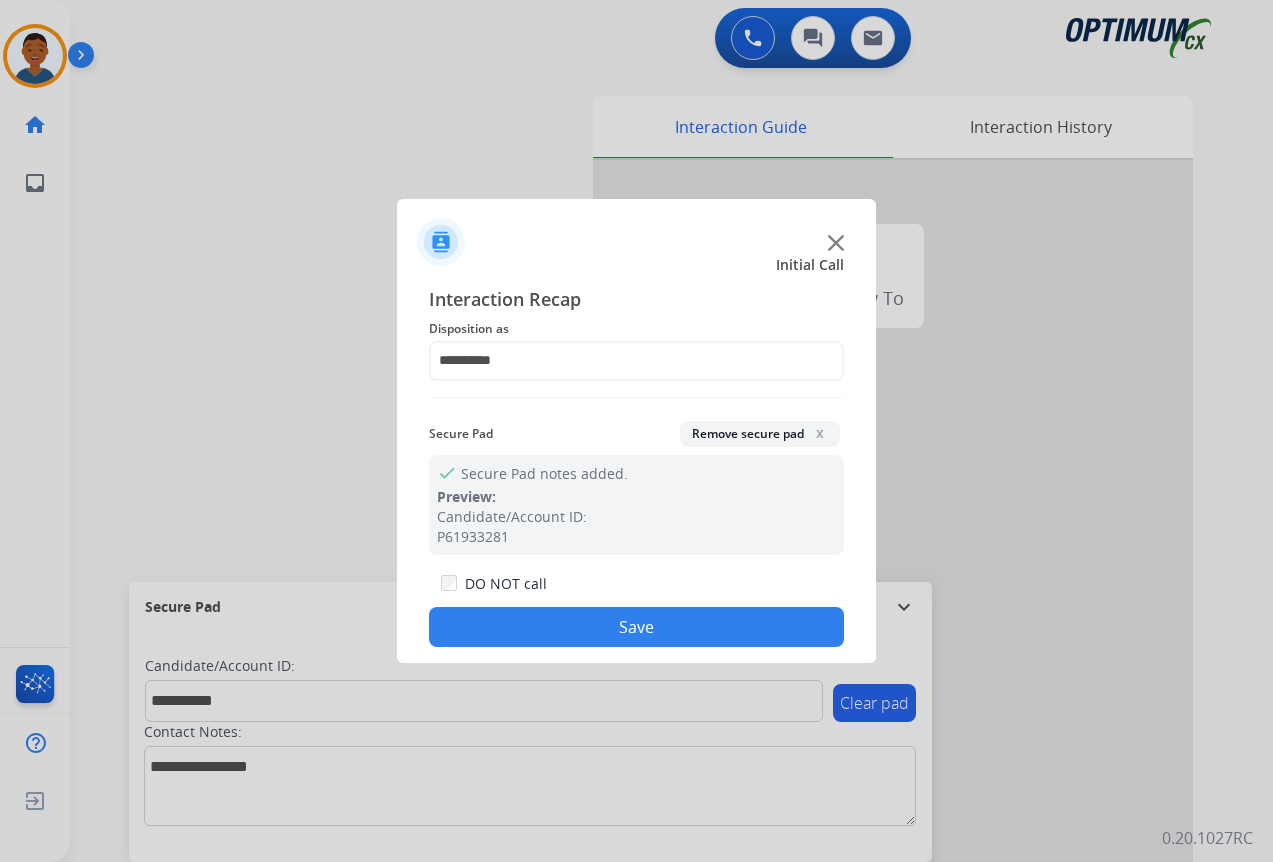 drag, startPoint x: 731, startPoint y: 616, endPoint x: 959, endPoint y: 617, distance: 228.0022 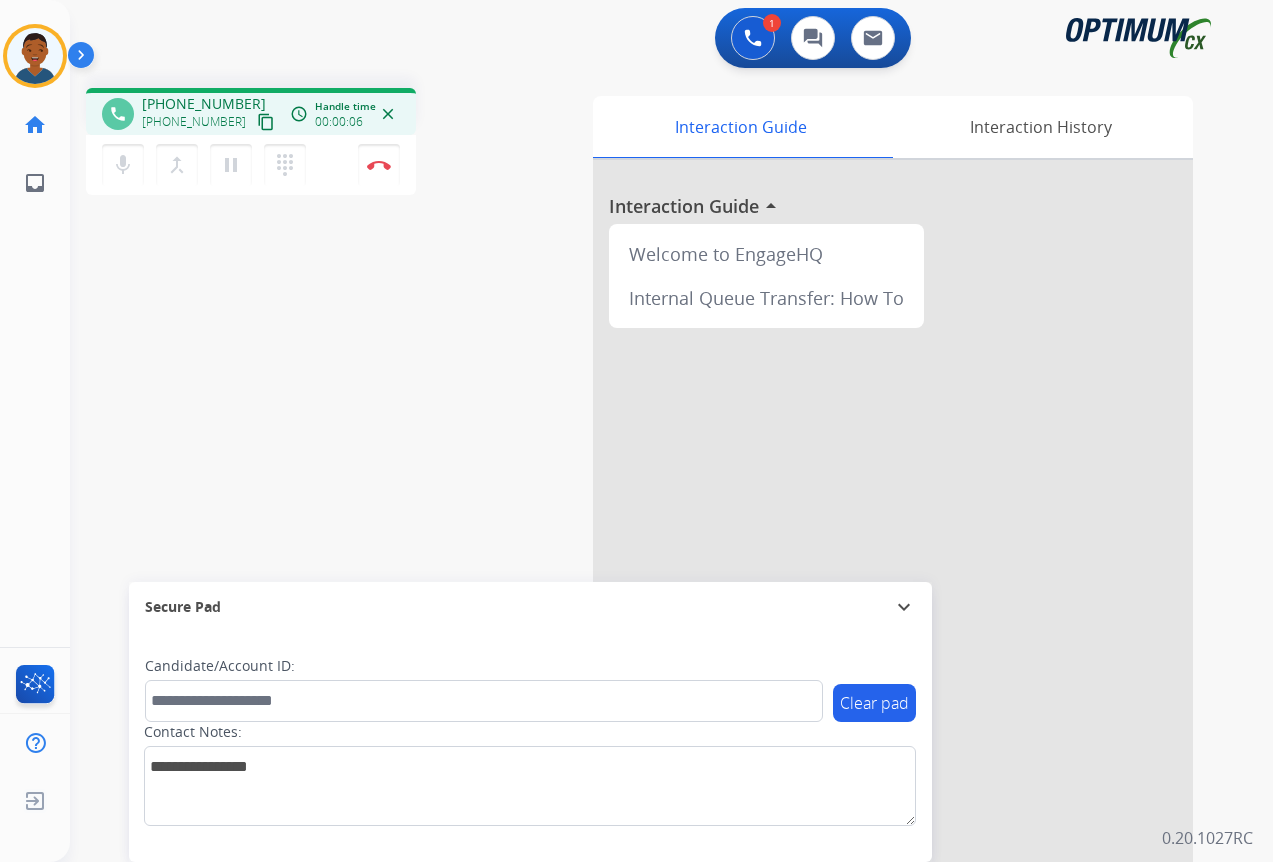 click on "content_copy" at bounding box center [266, 122] 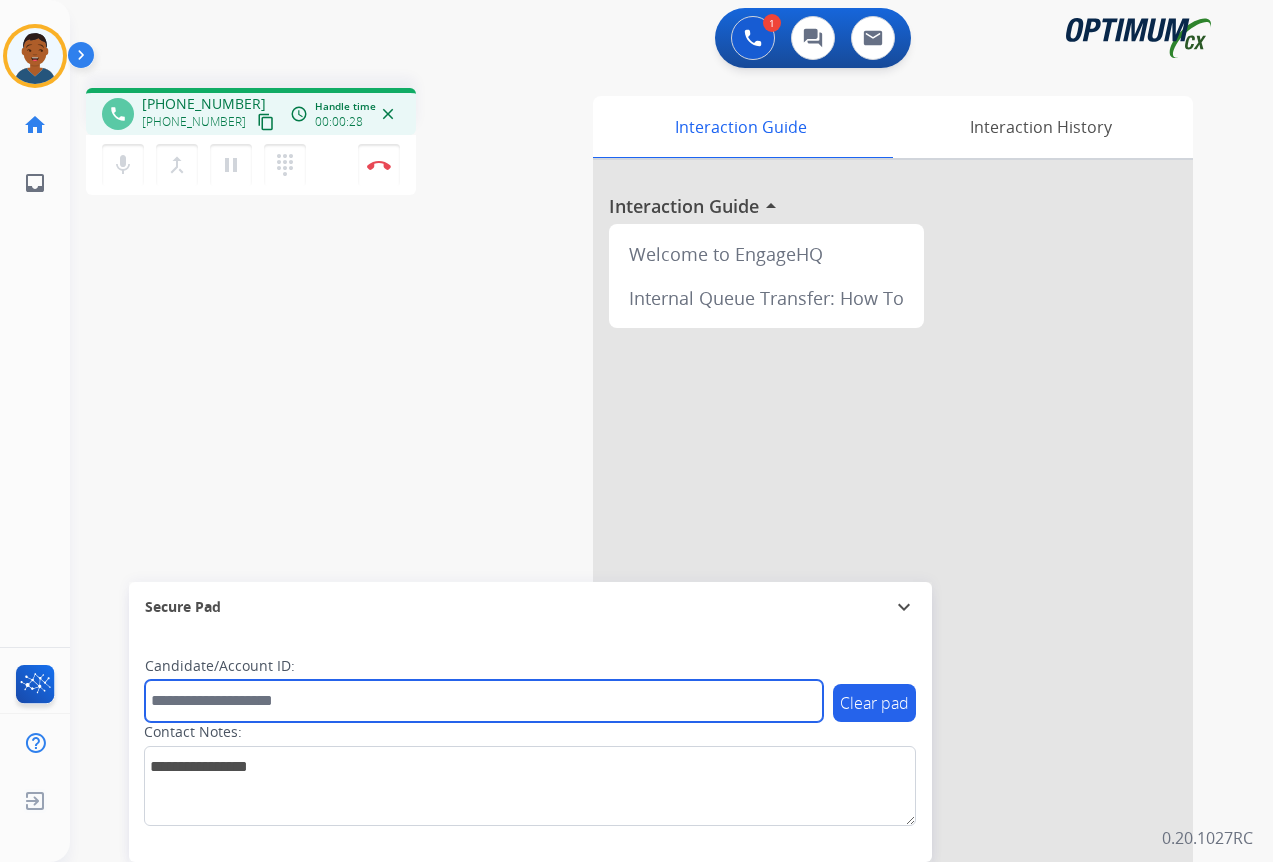 click at bounding box center [484, 701] 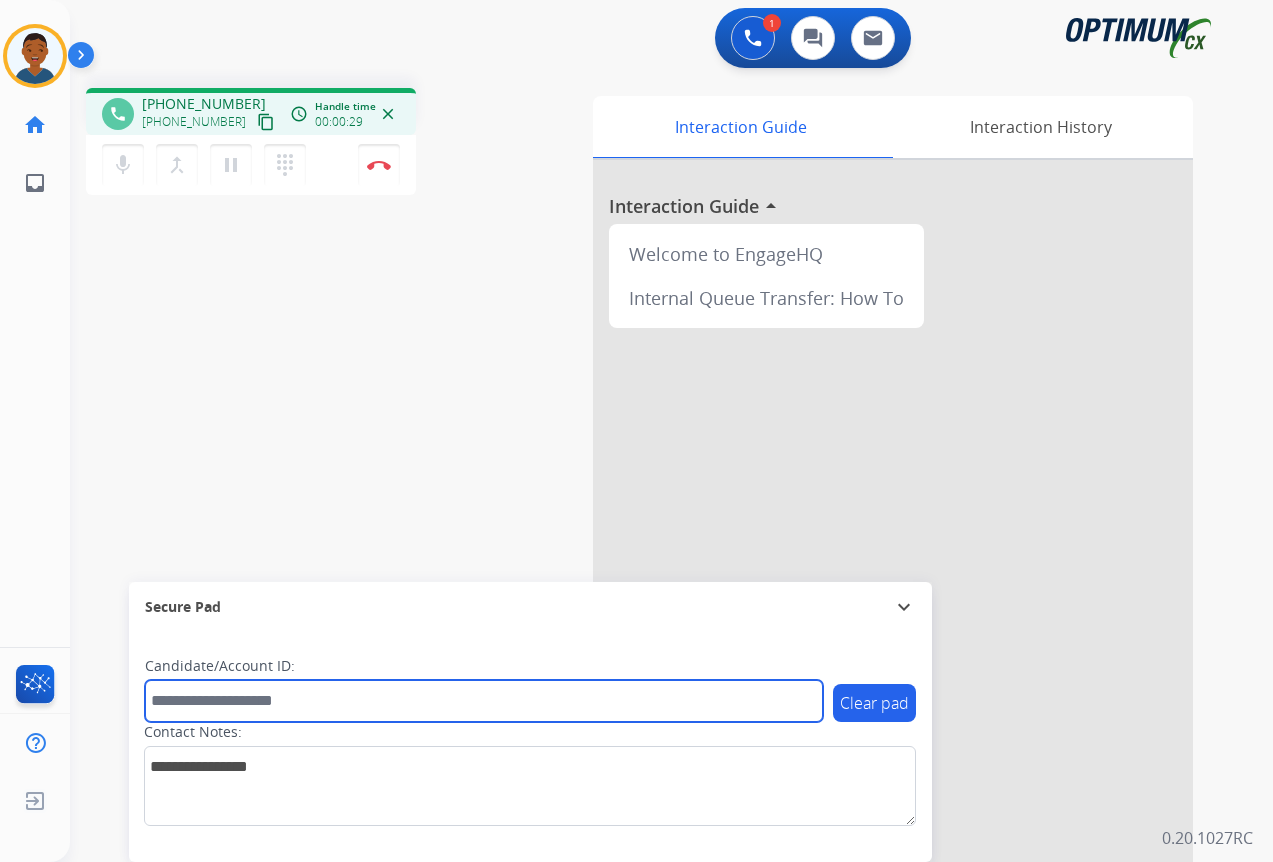 paste on "*******" 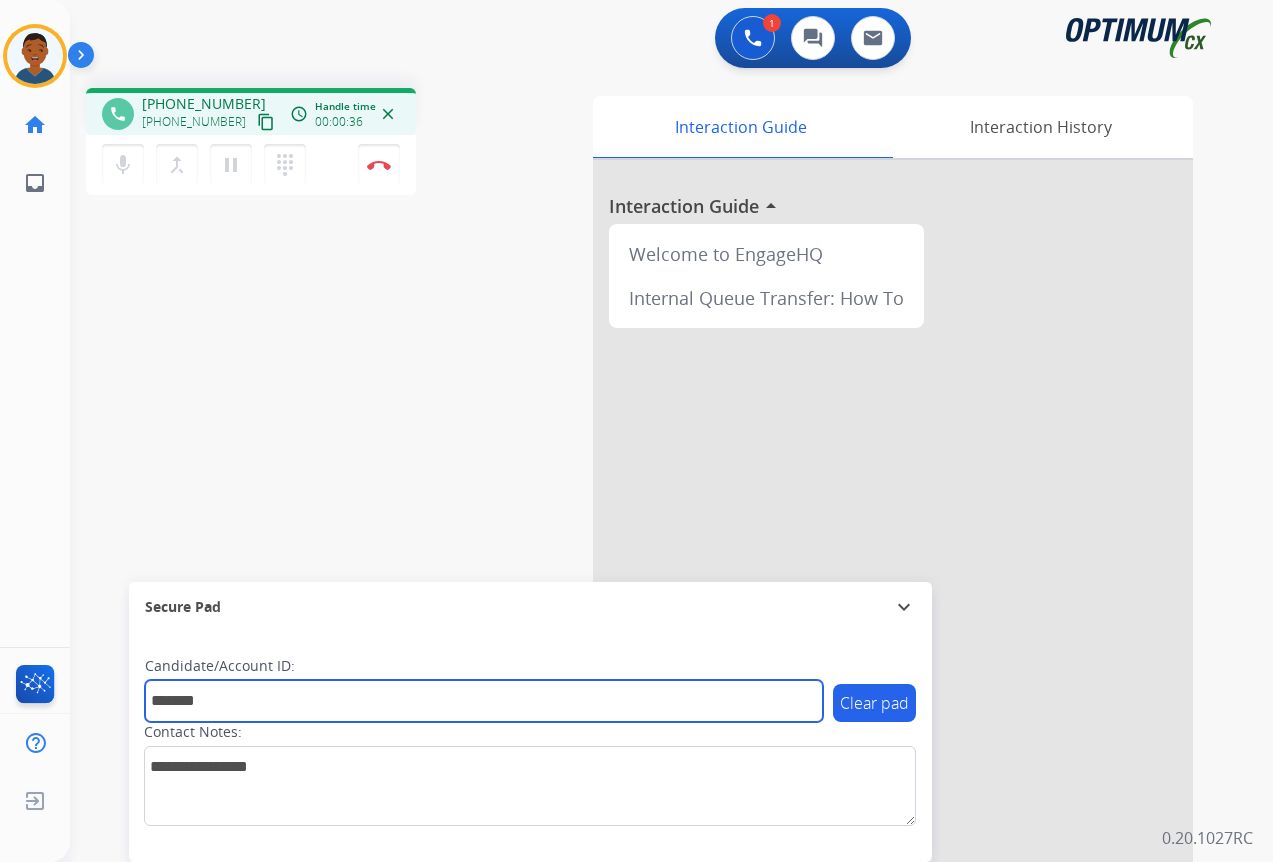 type on "*******" 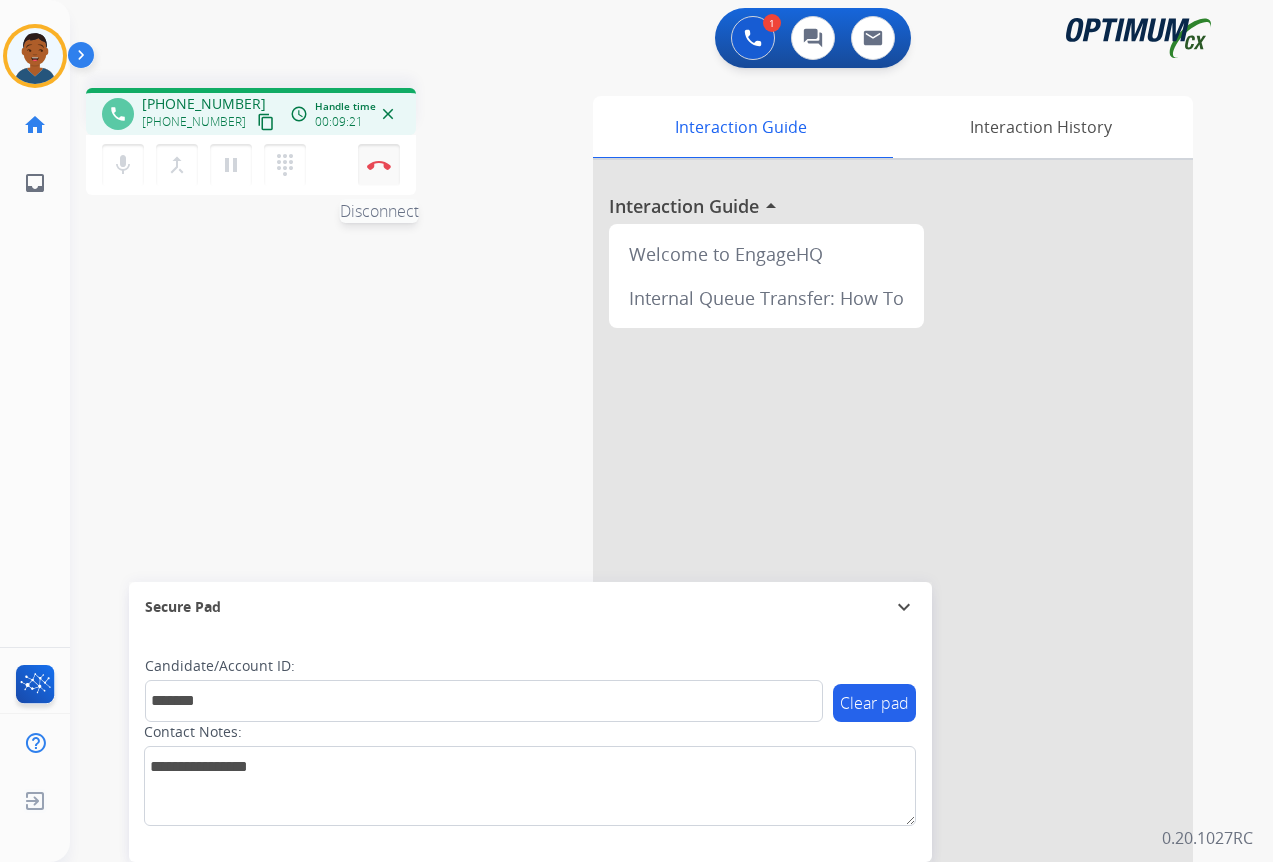 click at bounding box center (379, 165) 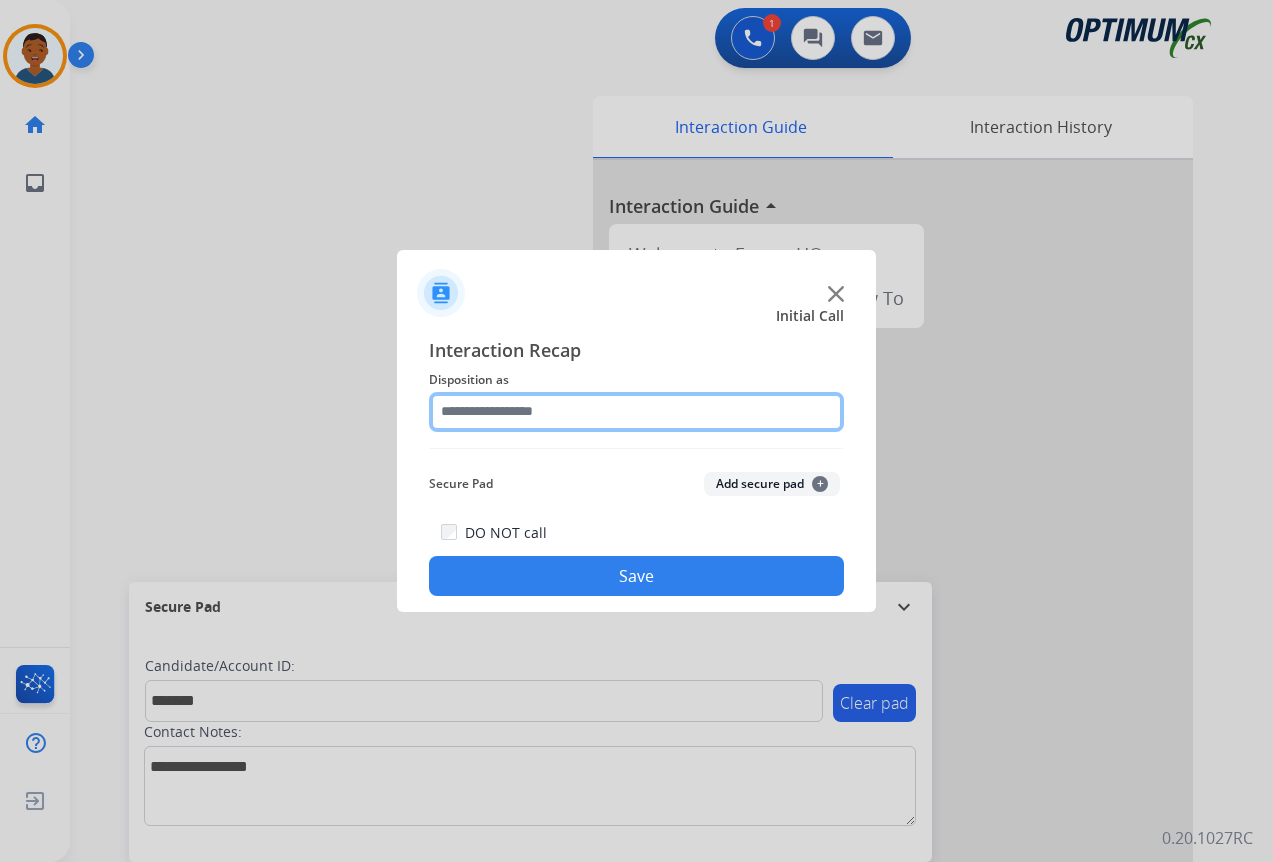 click 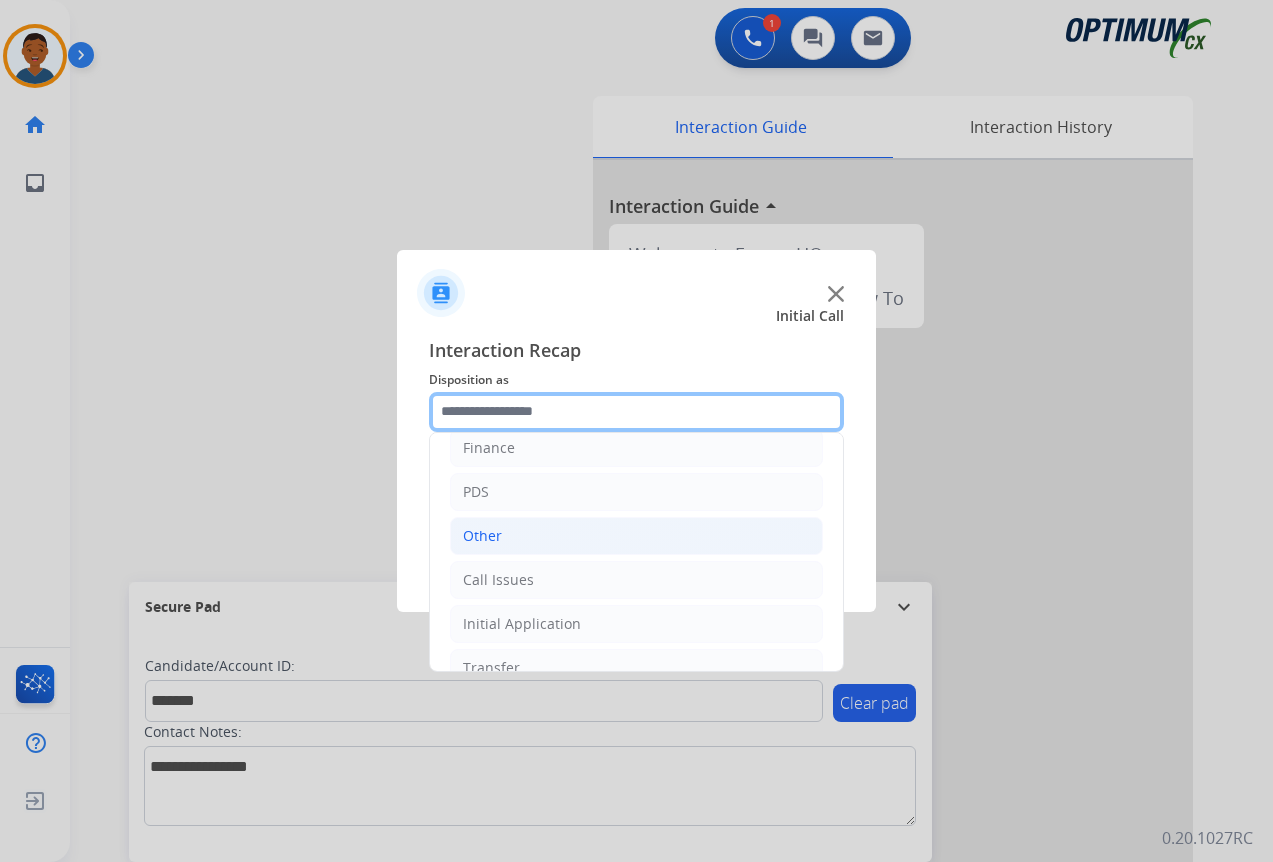 scroll, scrollTop: 136, scrollLeft: 0, axis: vertical 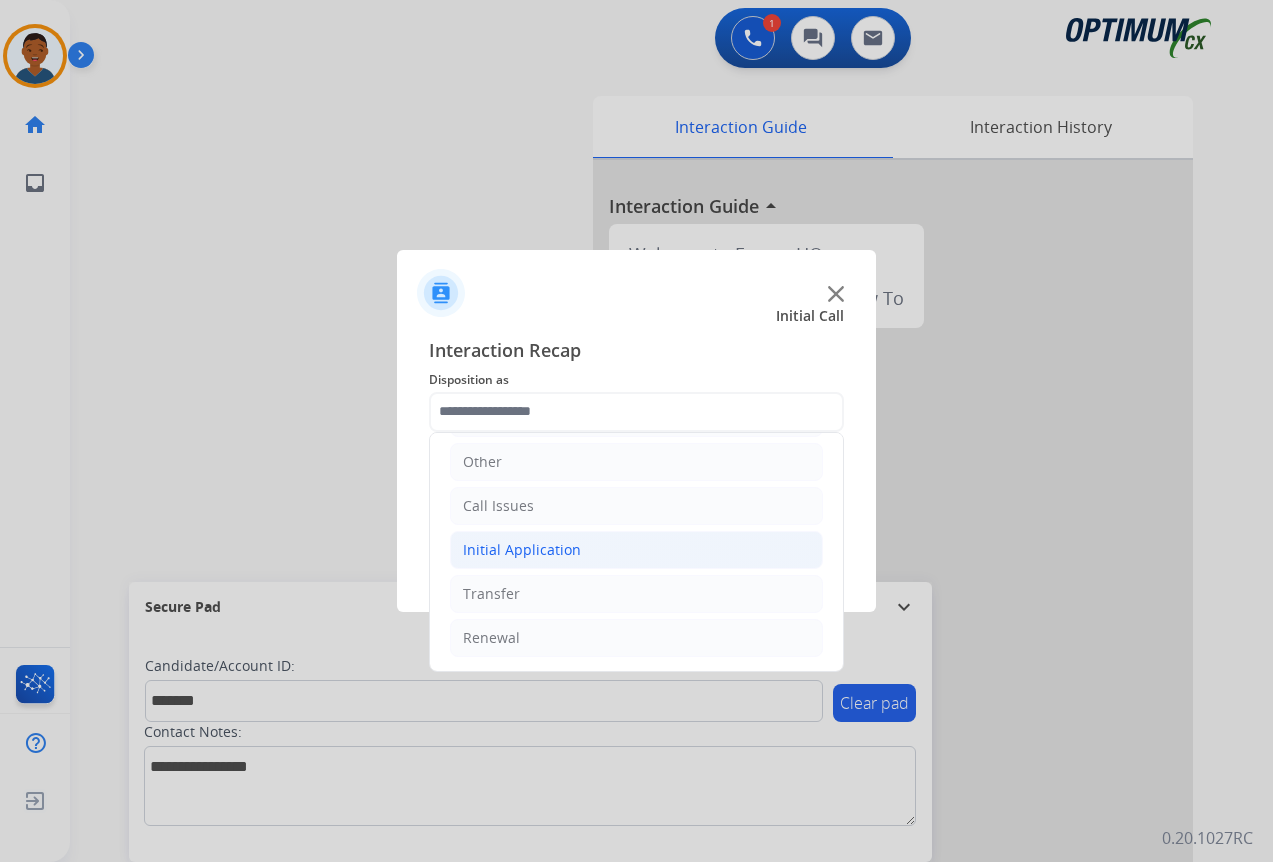click on "Initial Application" 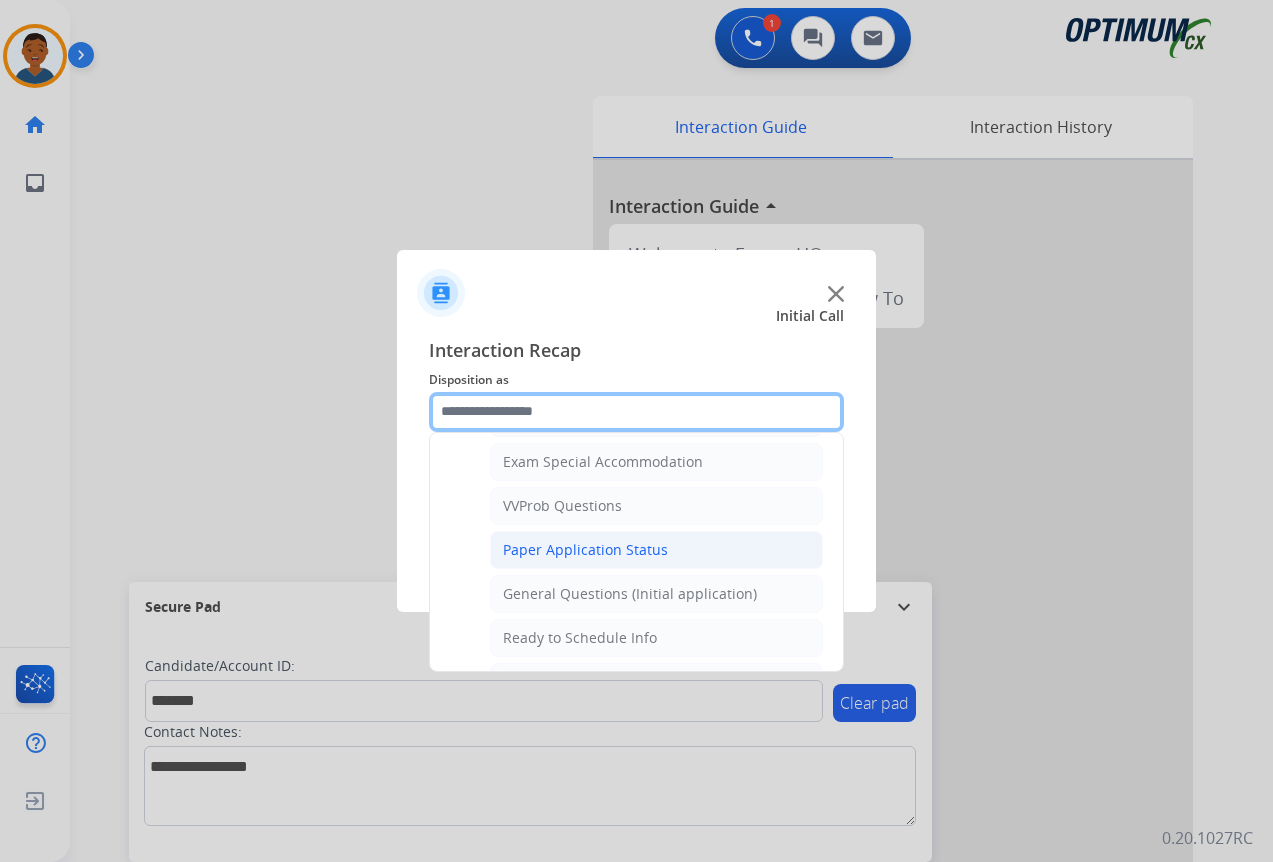 scroll, scrollTop: 1136, scrollLeft: 0, axis: vertical 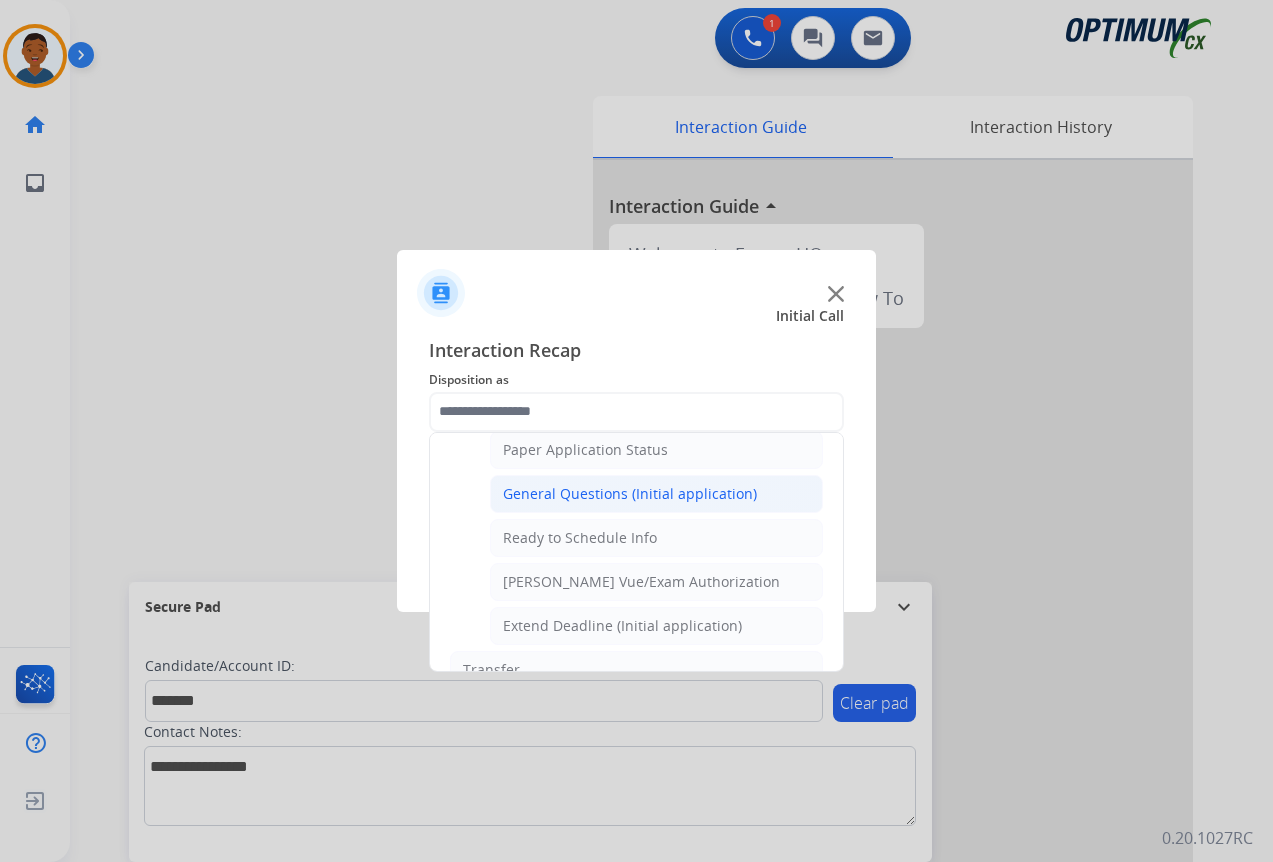 click on "General Questions (Initial application)" 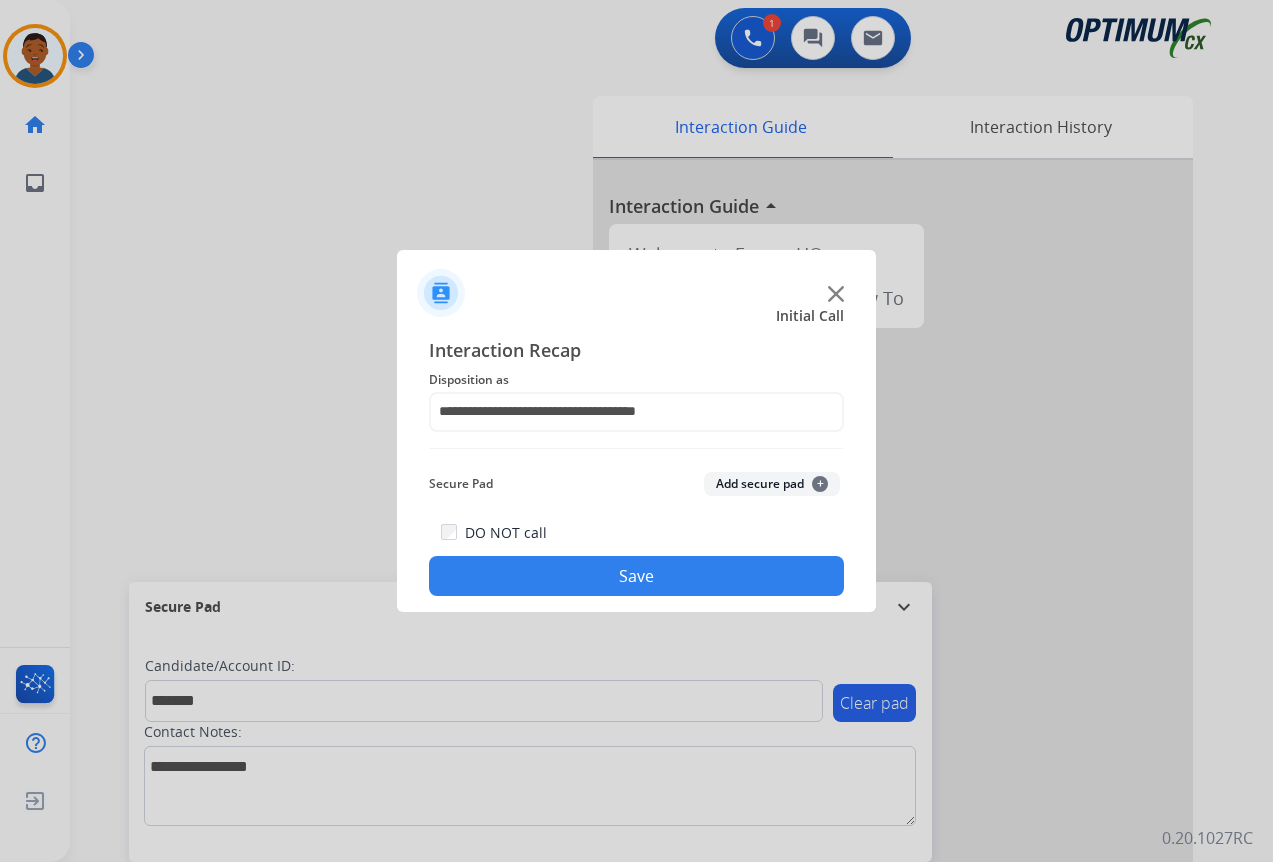 click on "Add secure pad  +" 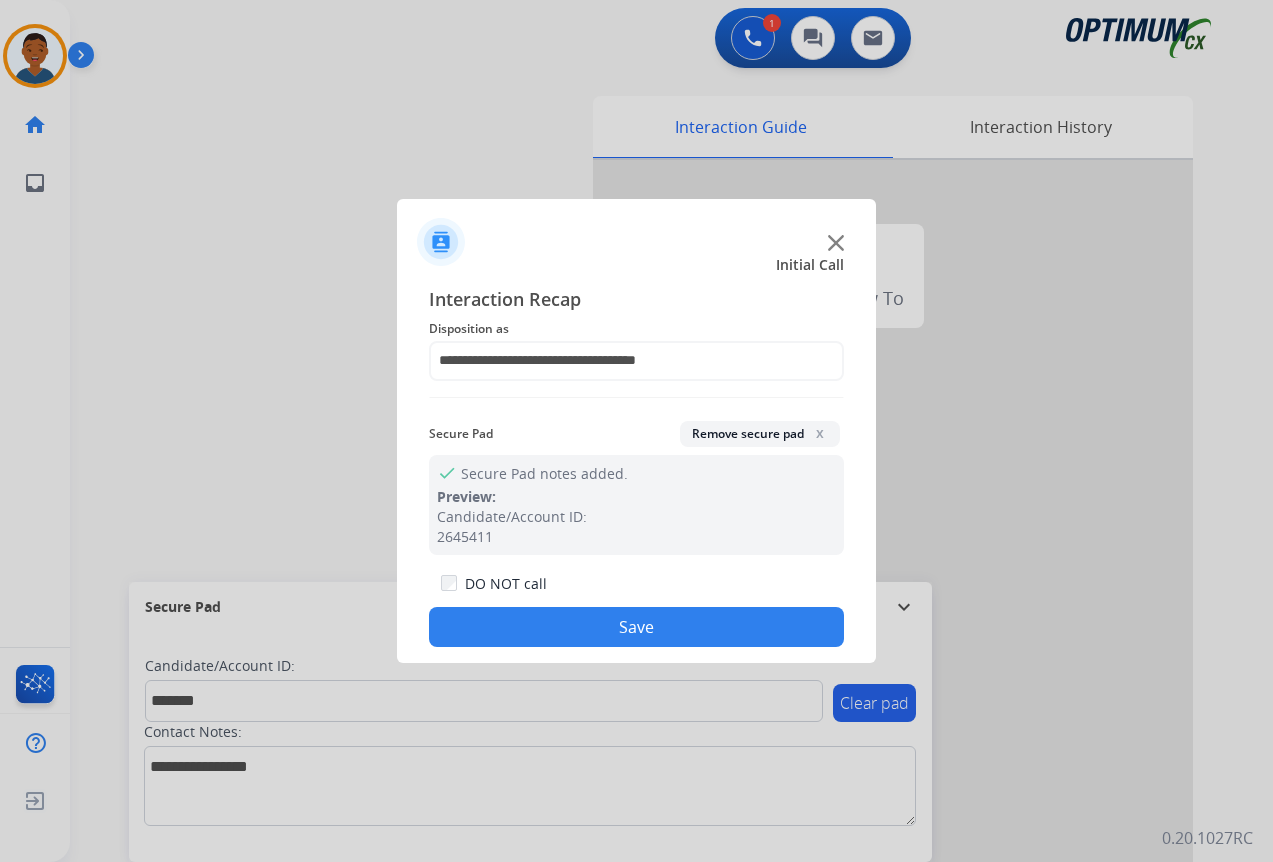 click on "Save" 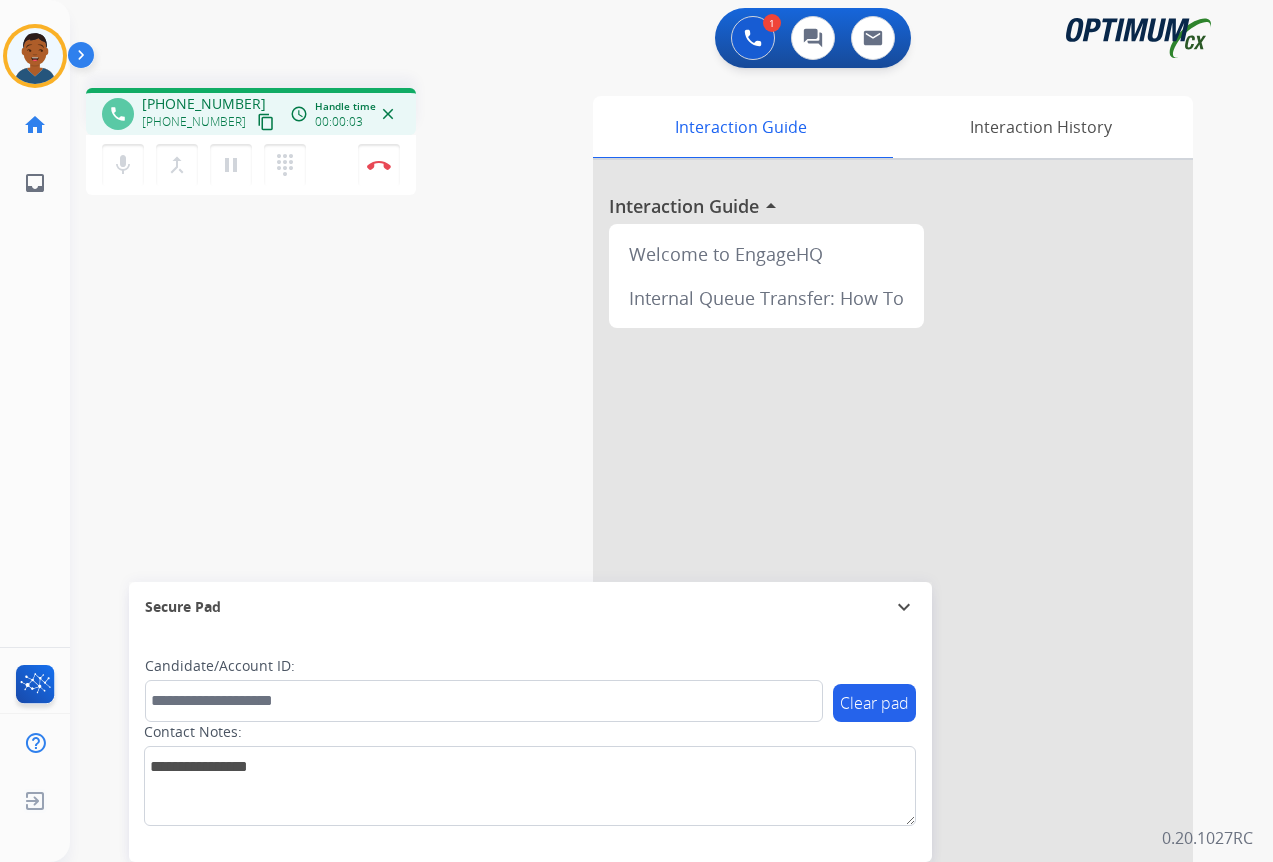 click on "content_copy" at bounding box center (266, 122) 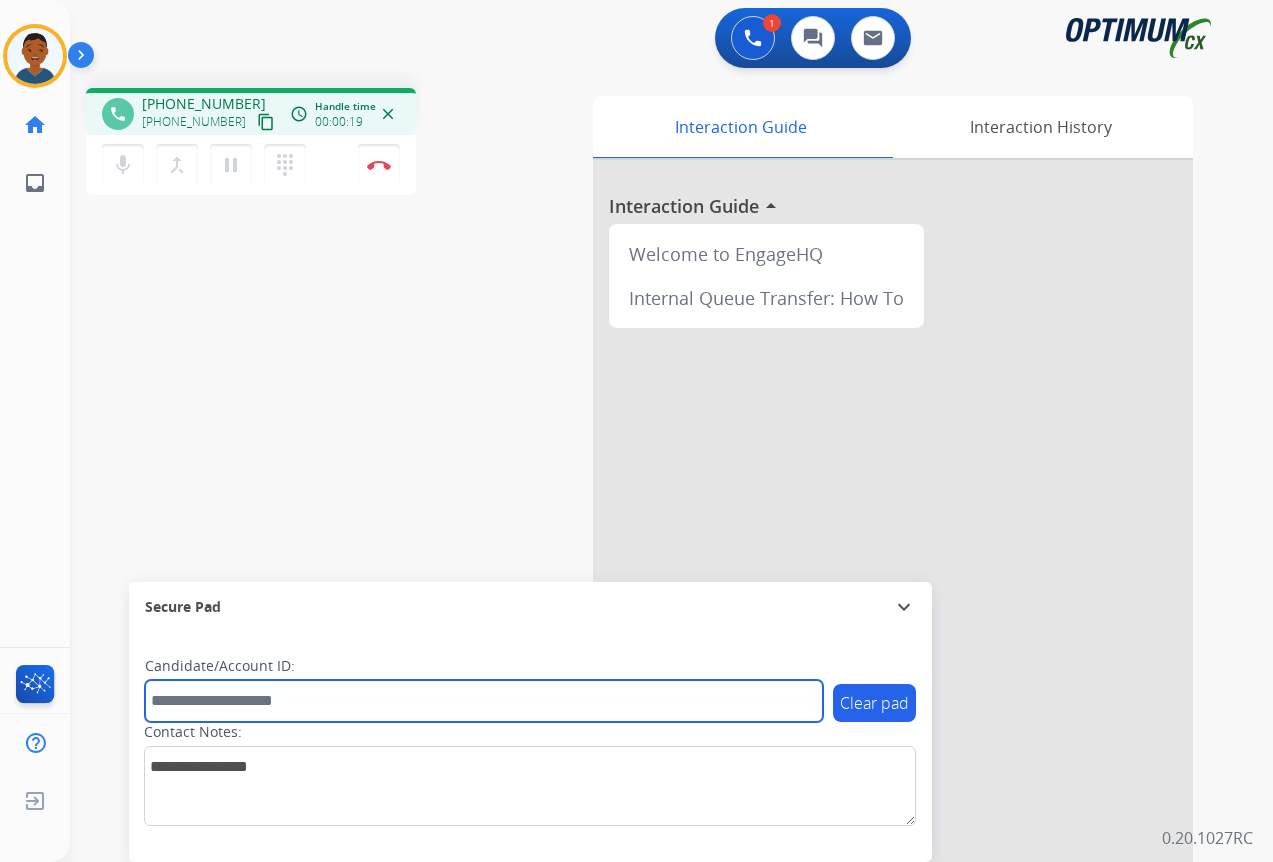 click at bounding box center [484, 701] 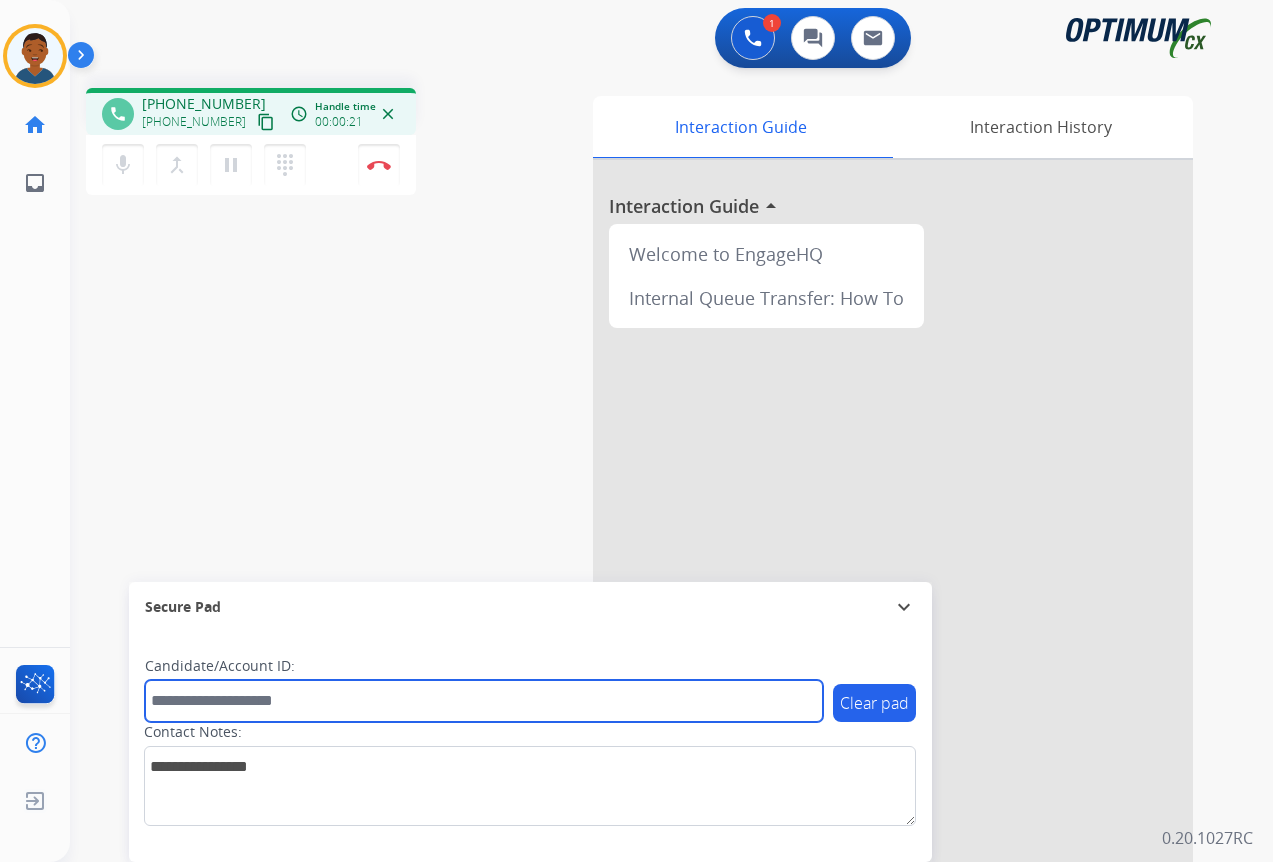 paste on "*******" 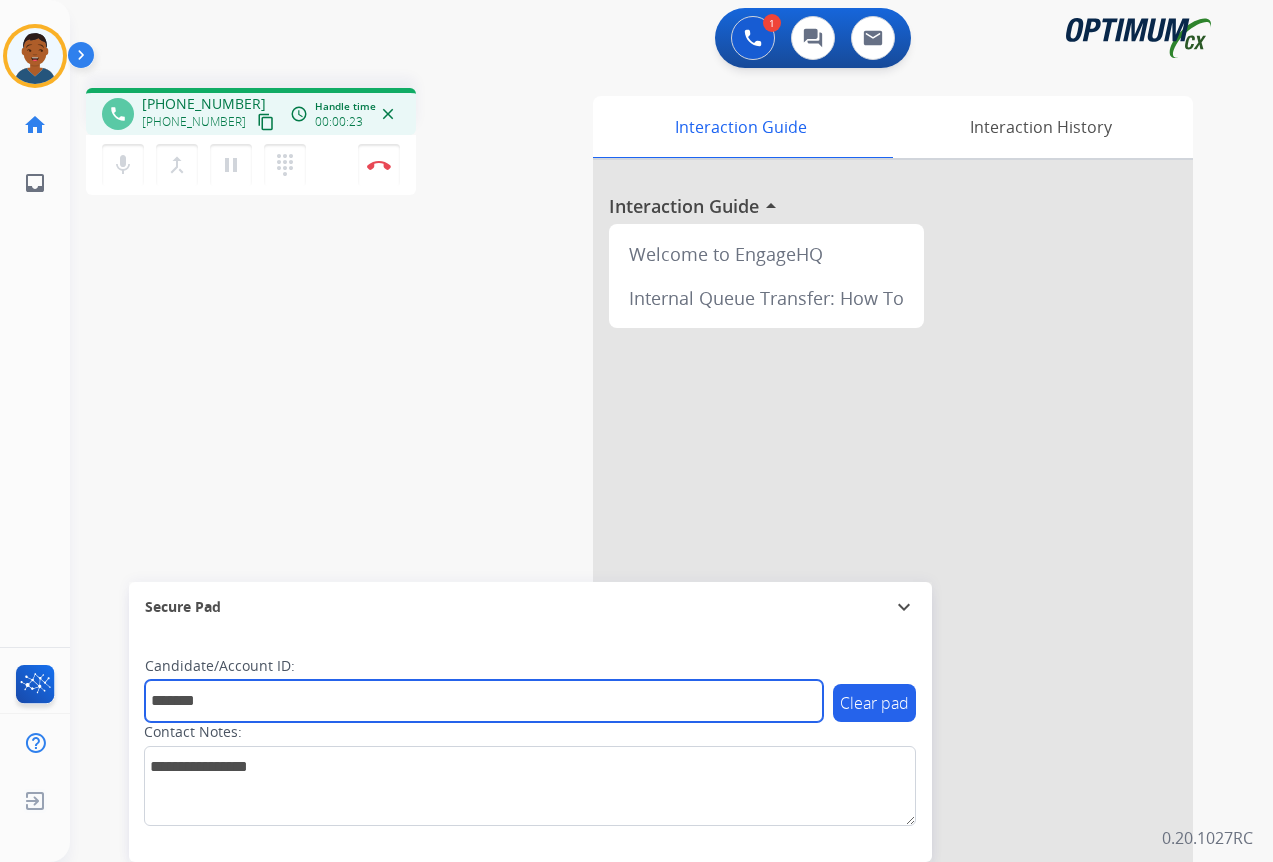 type on "*******" 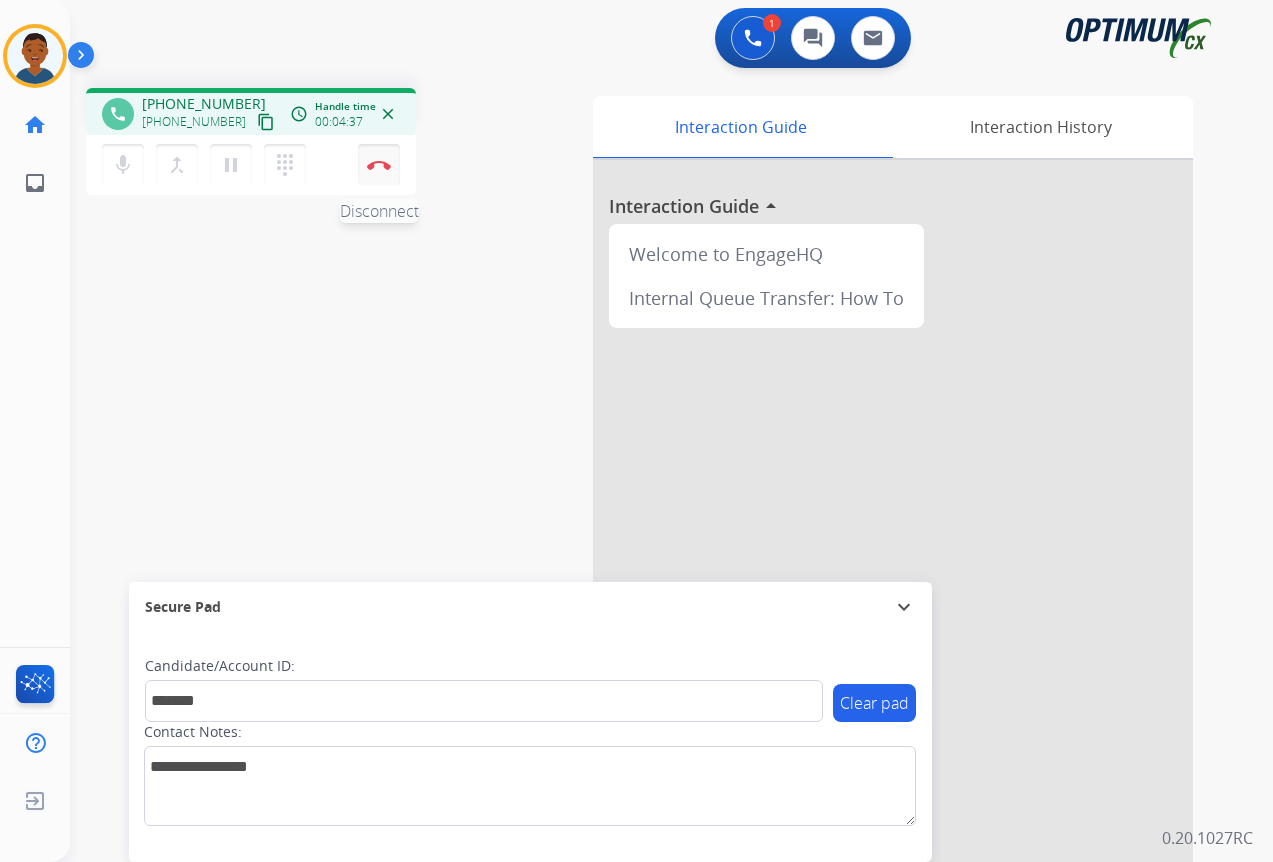click at bounding box center (379, 165) 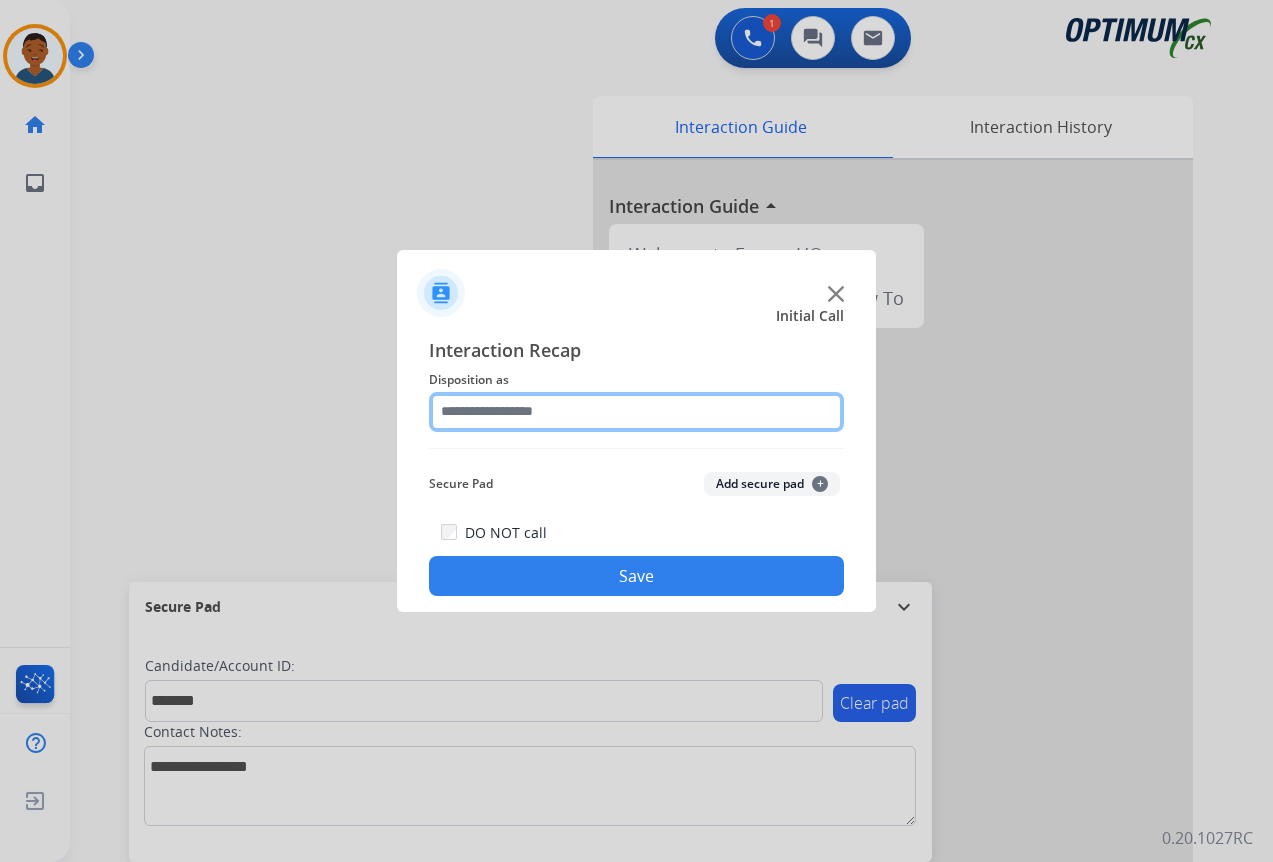 click 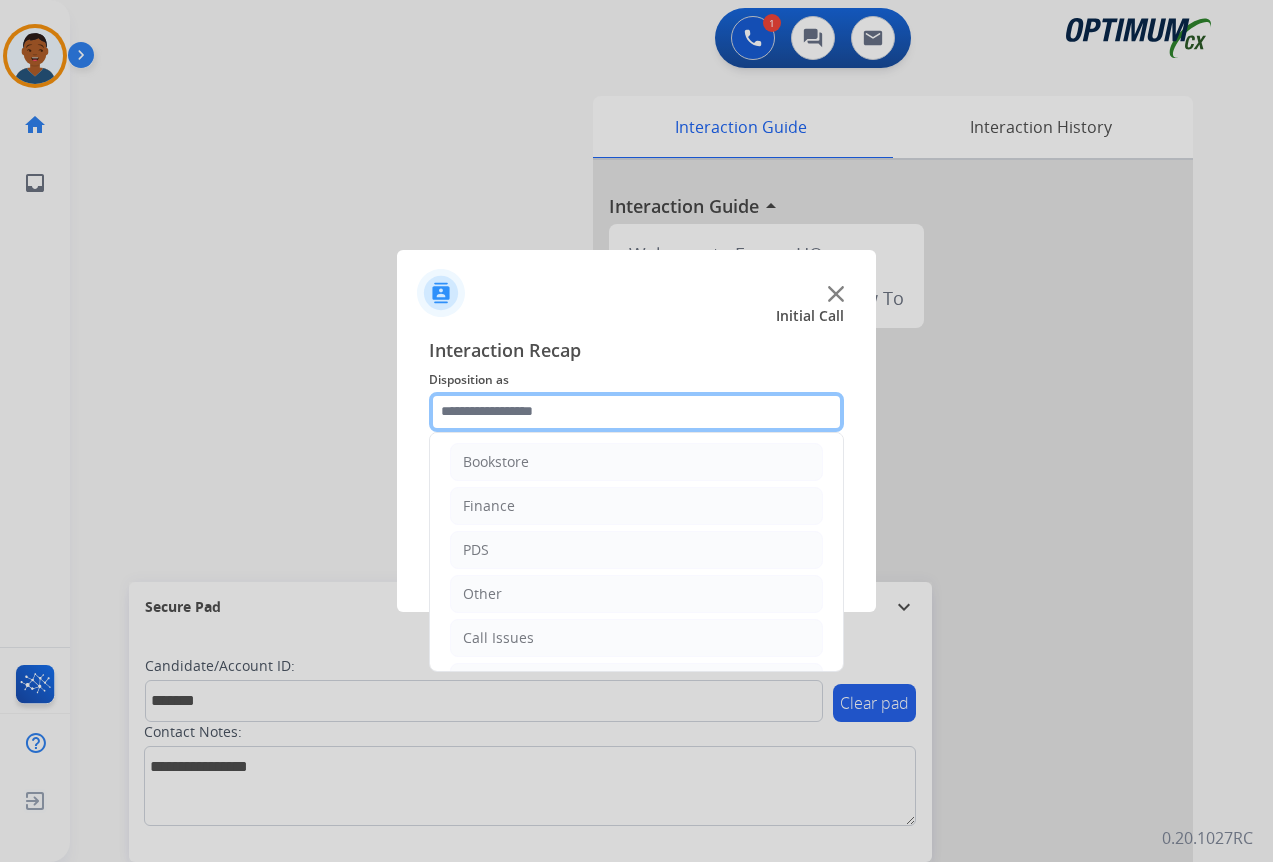 scroll, scrollTop: 0, scrollLeft: 0, axis: both 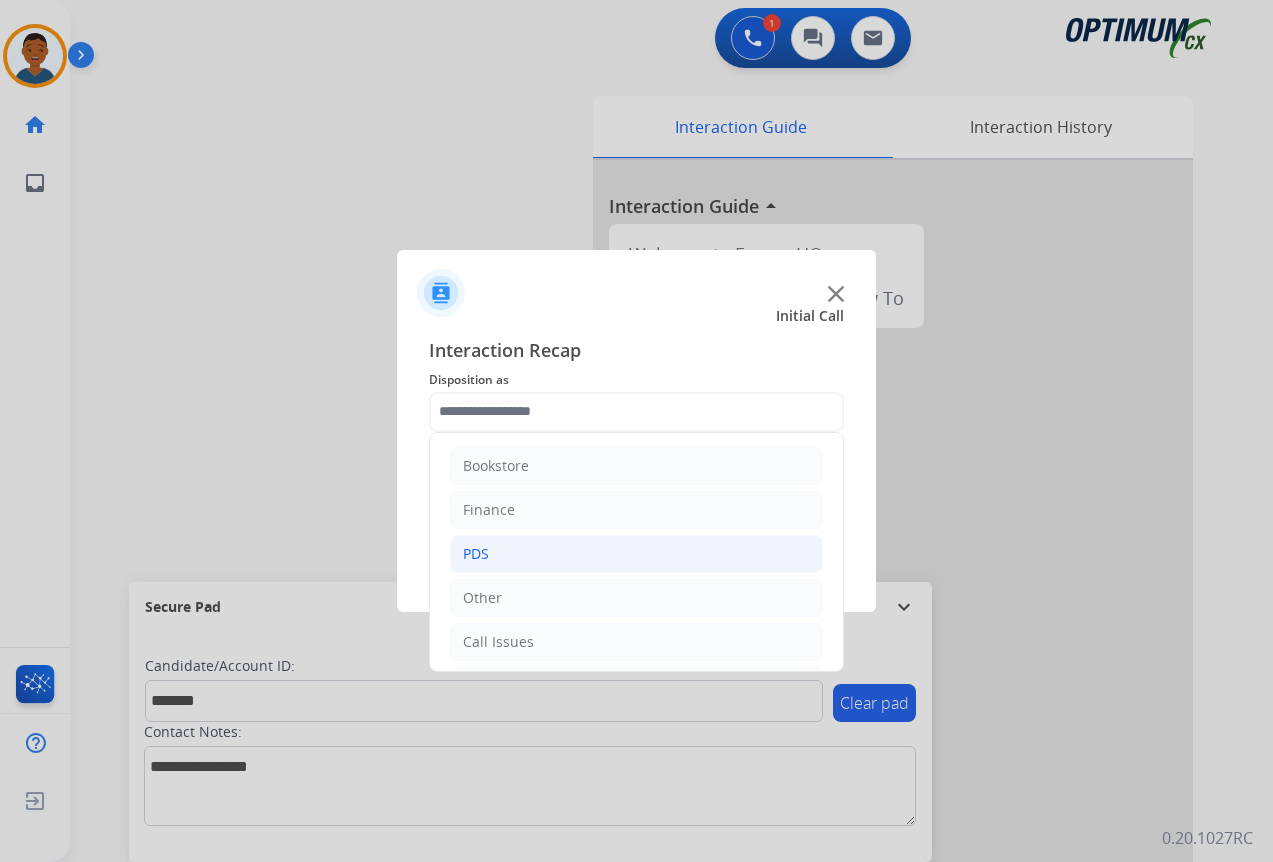 click on "PDS" 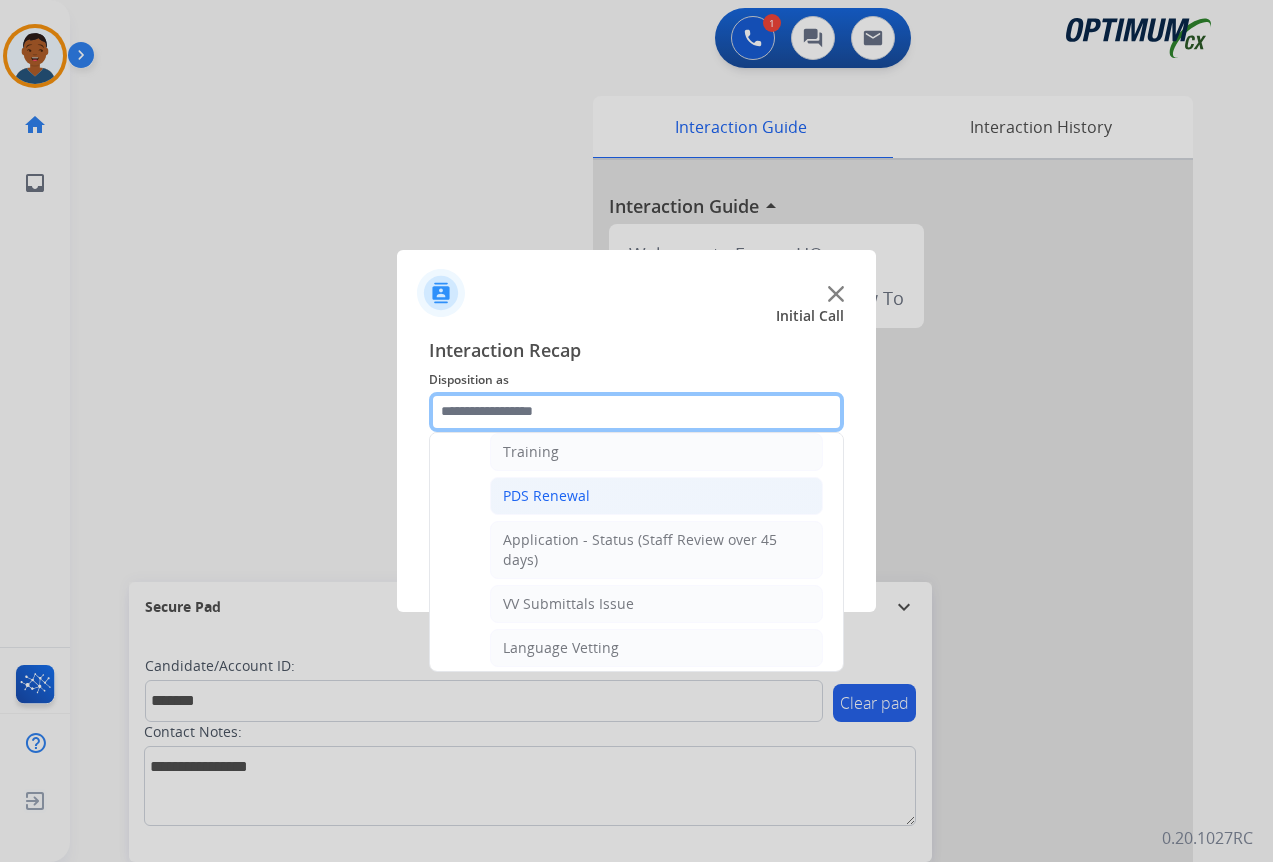 scroll, scrollTop: 300, scrollLeft: 0, axis: vertical 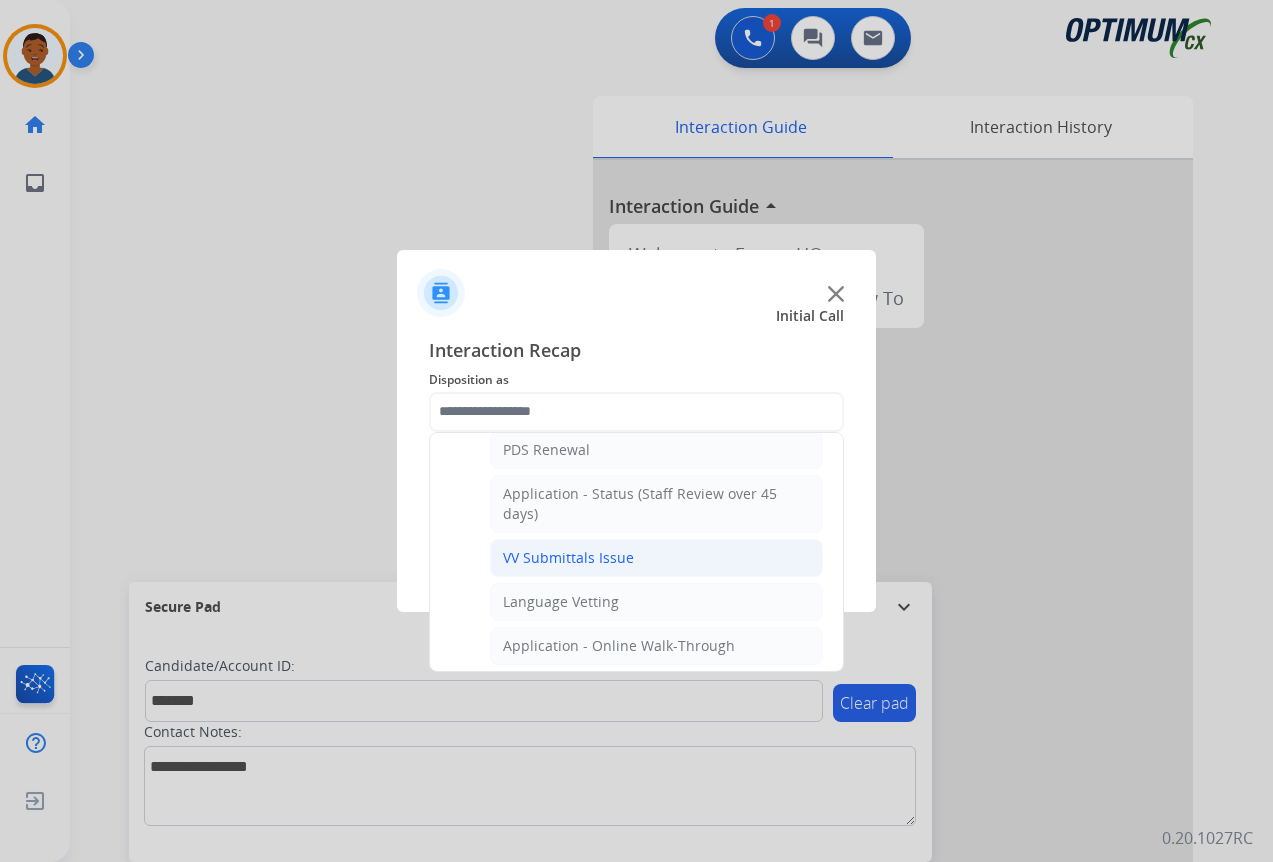 click on "VV Submittals Issue" 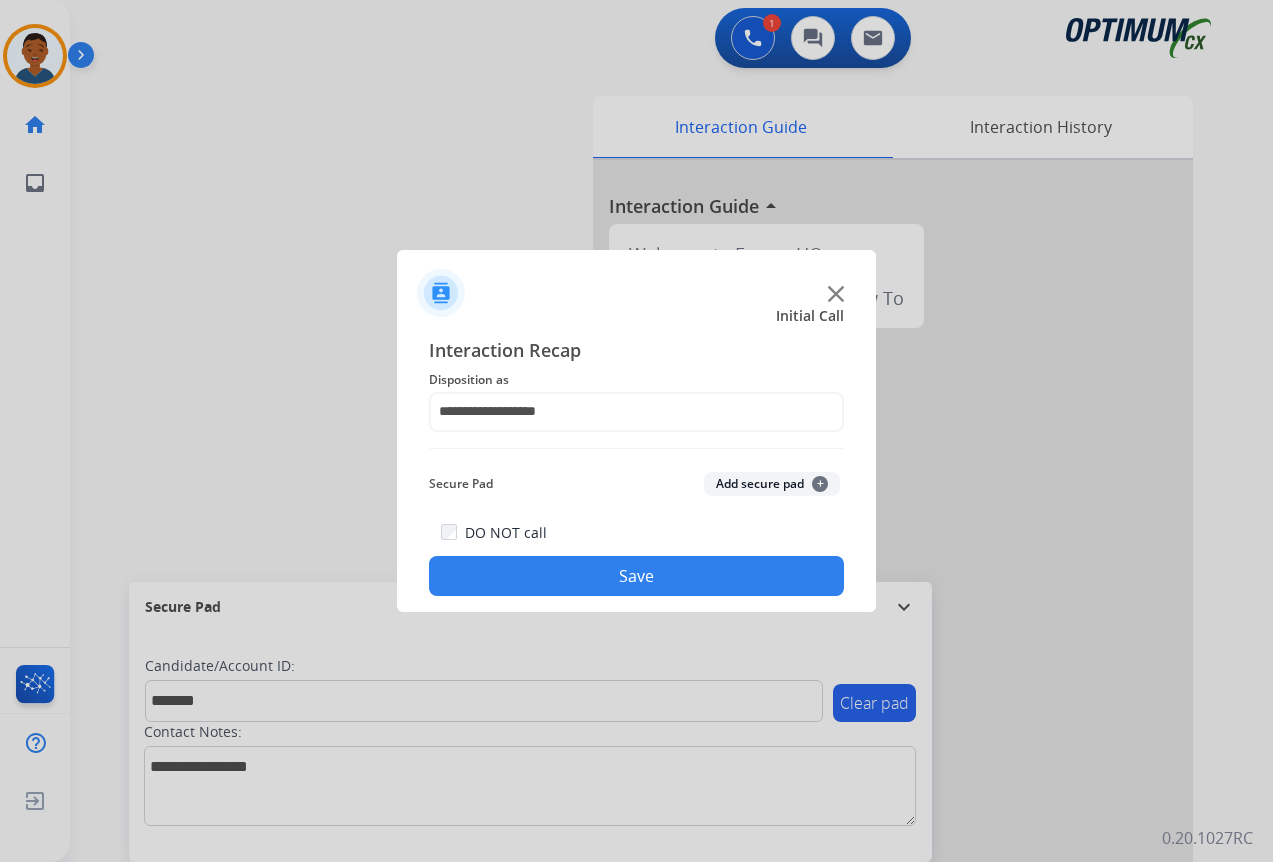 click on "Add secure pad  +" 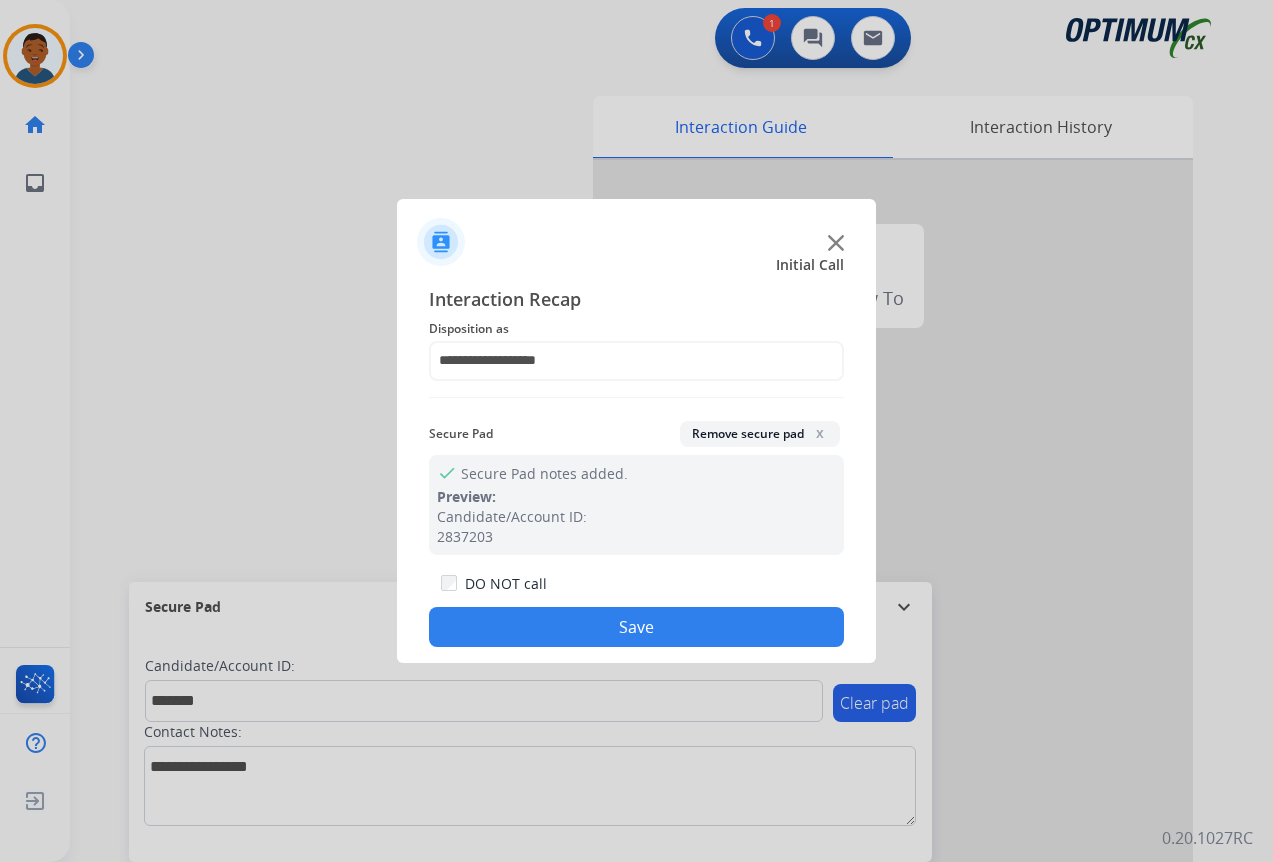 drag, startPoint x: 707, startPoint y: 620, endPoint x: 890, endPoint y: 593, distance: 184.98108 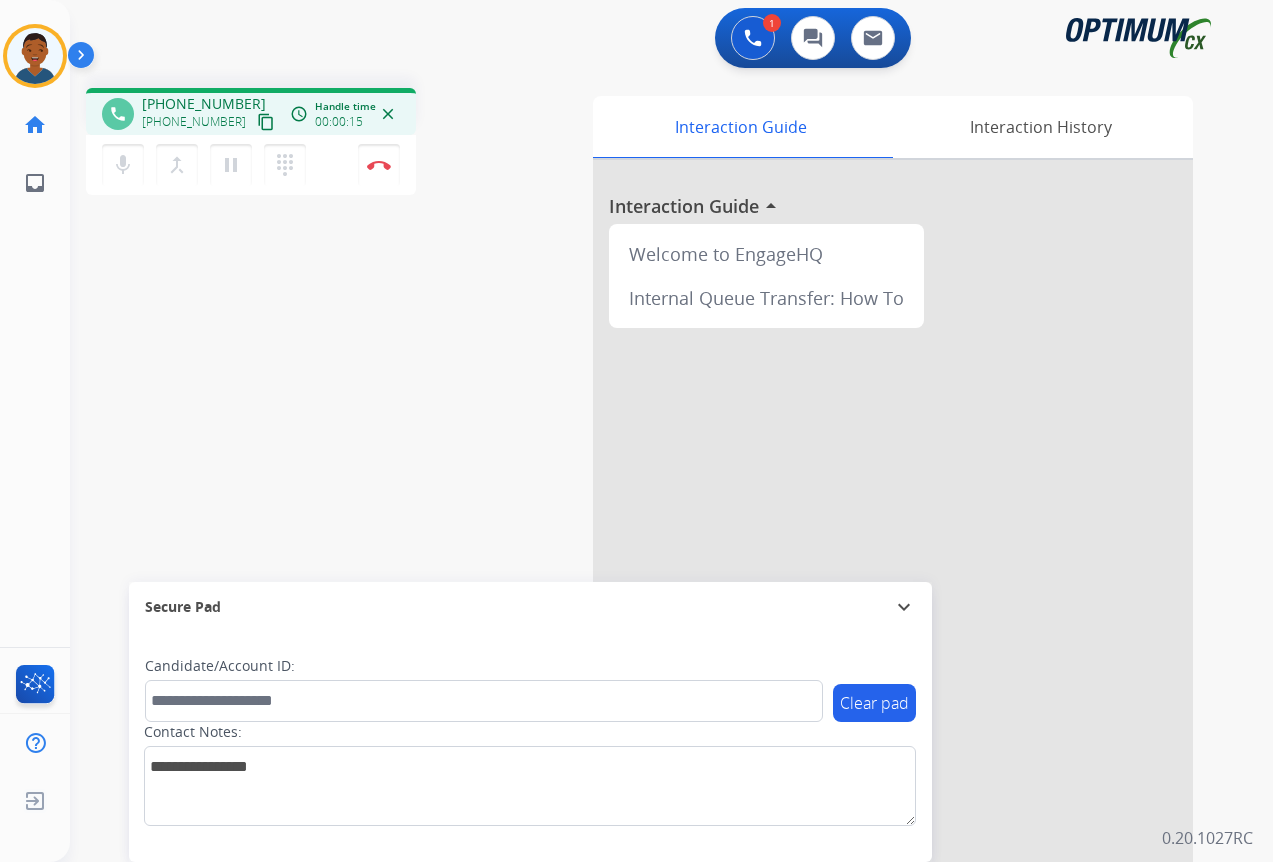 click on "content_copy" at bounding box center [266, 122] 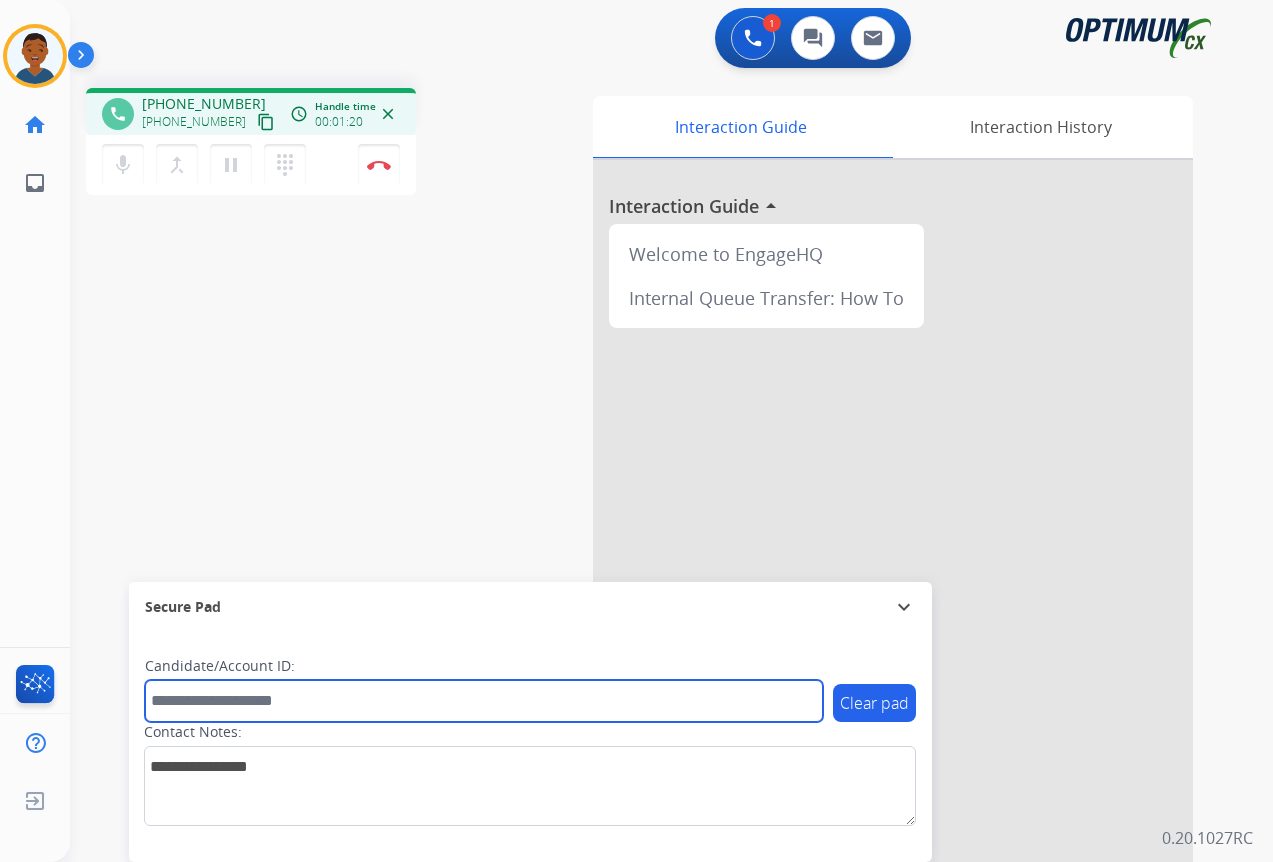 click at bounding box center [484, 701] 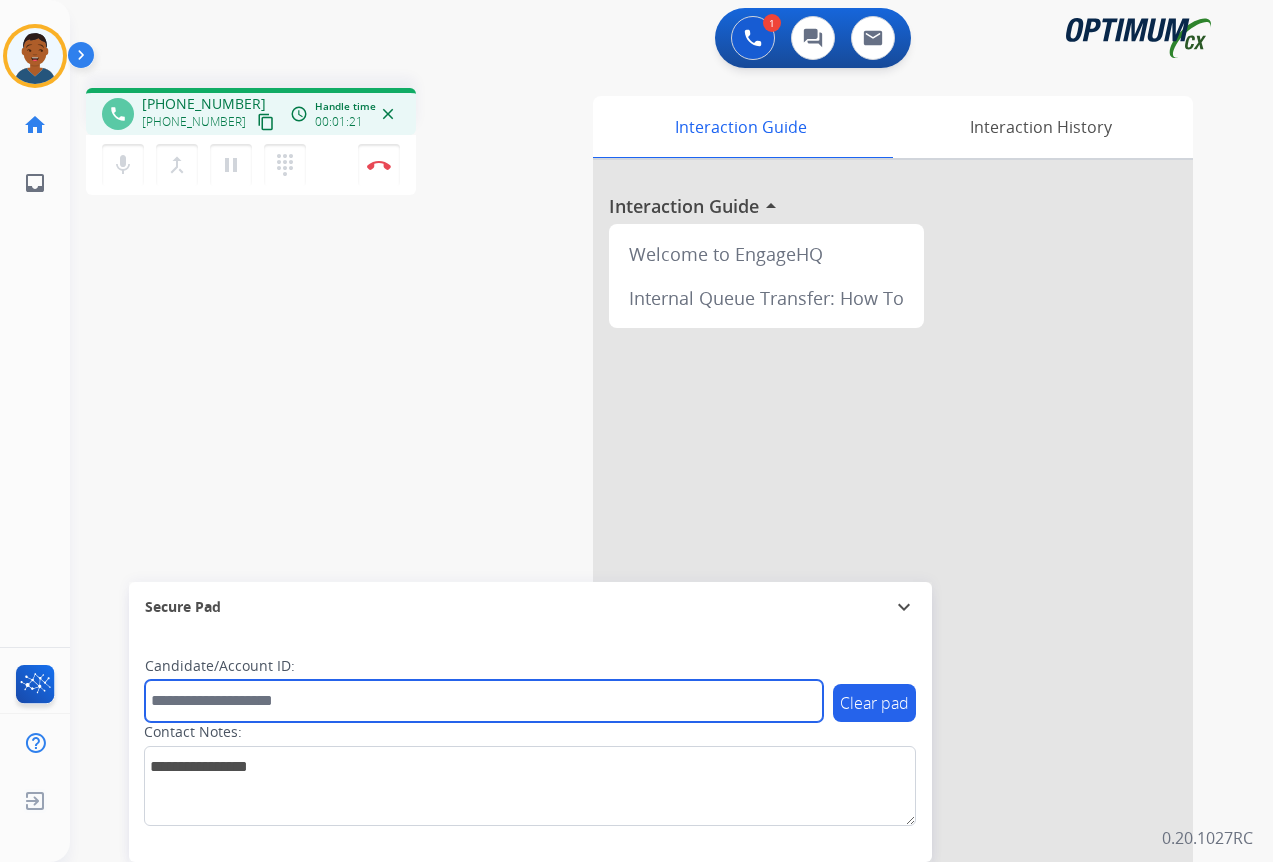 paste on "*******" 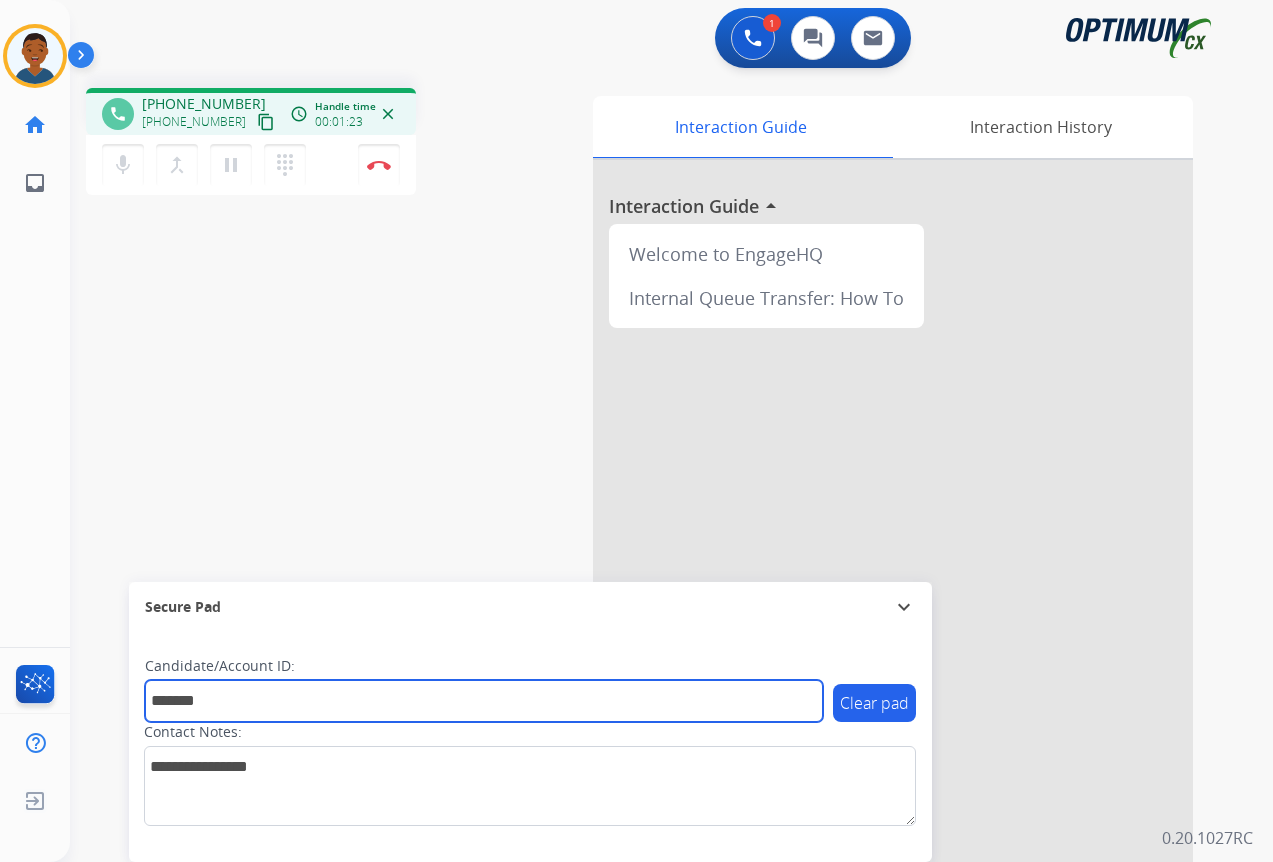 type on "*******" 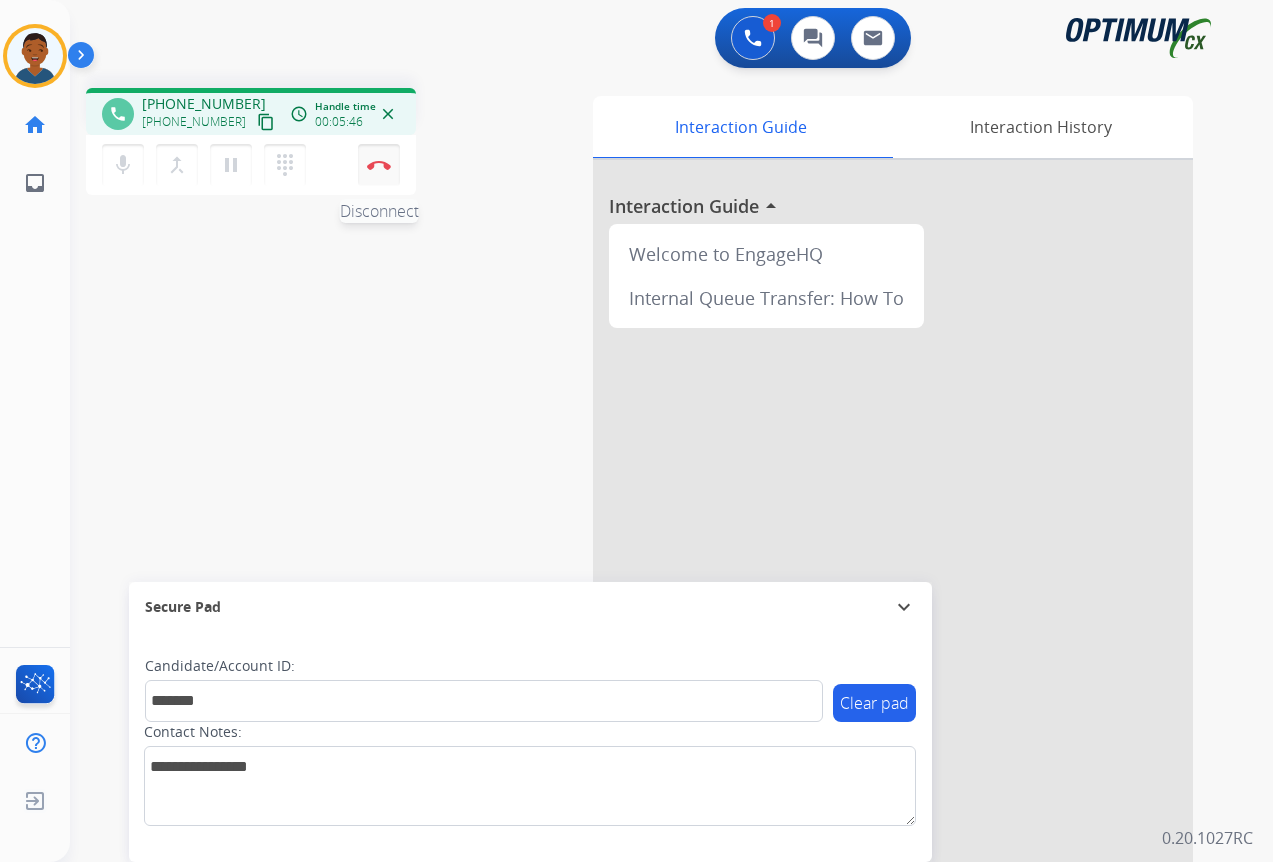 click at bounding box center [379, 165] 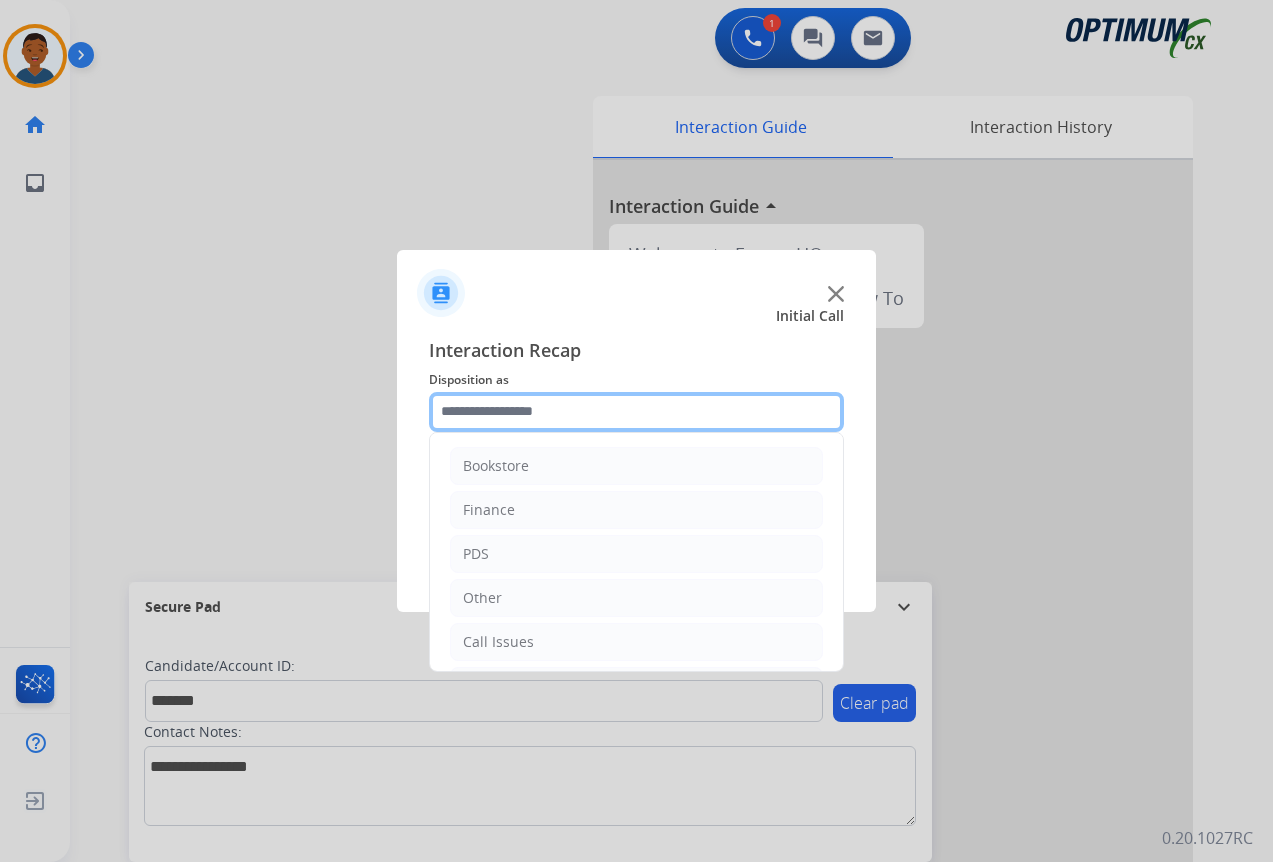click 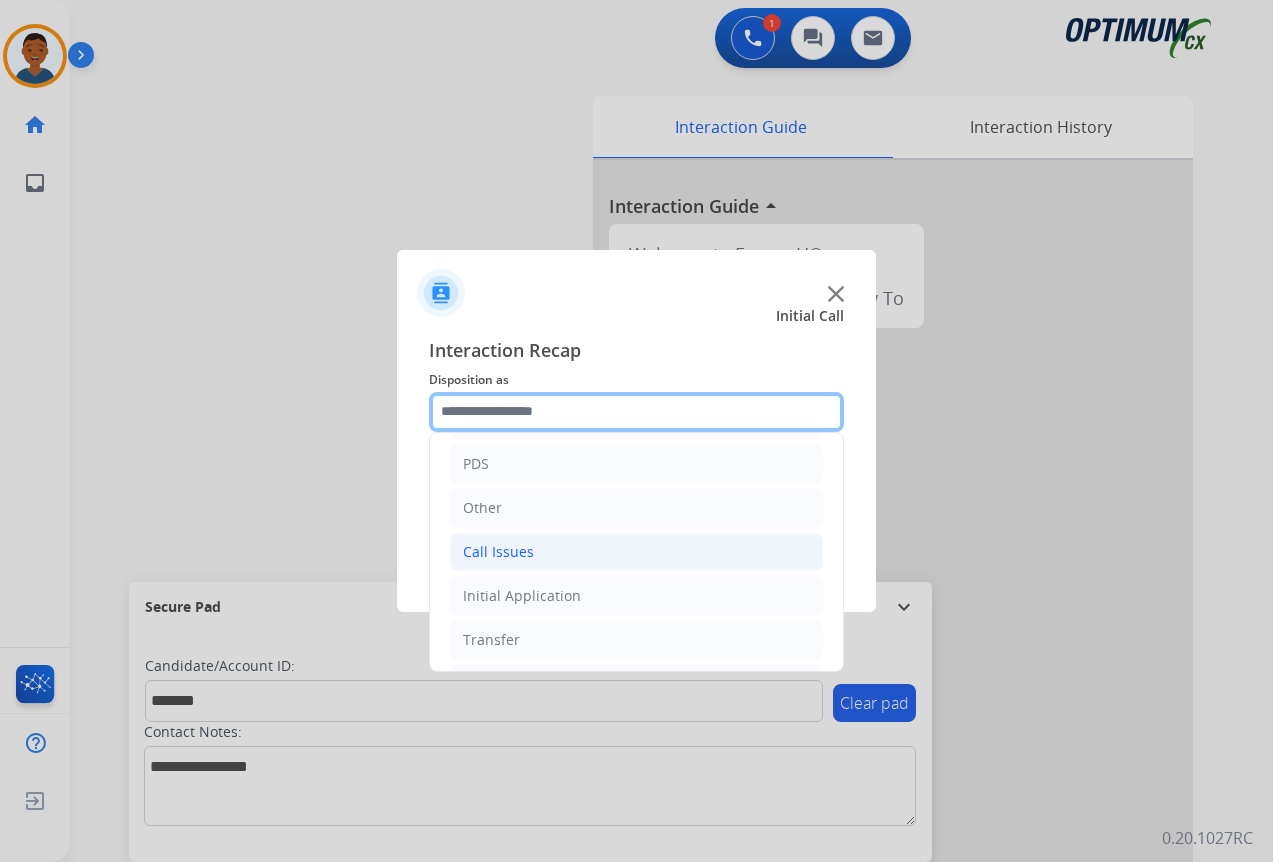 scroll, scrollTop: 136, scrollLeft: 0, axis: vertical 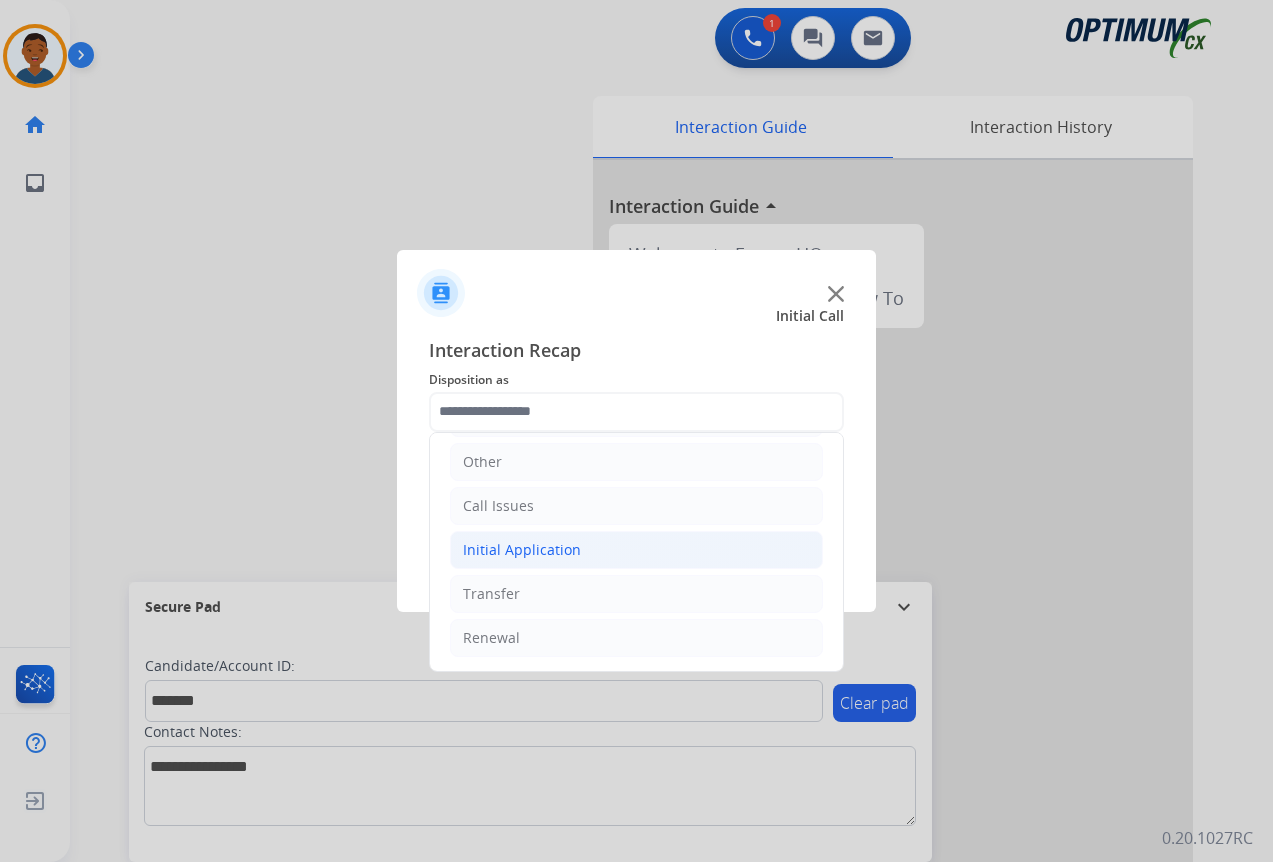 click on "Initial Application" 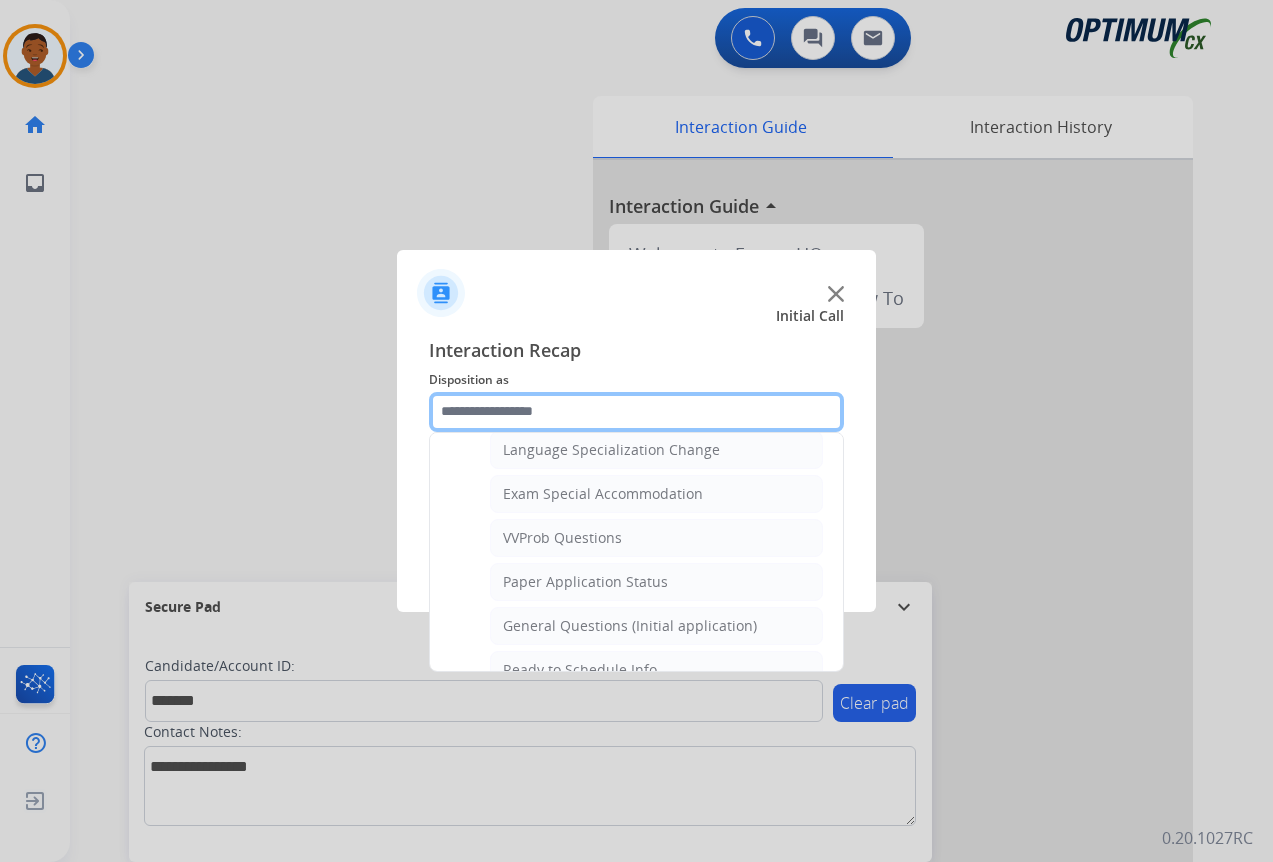scroll, scrollTop: 1036, scrollLeft: 0, axis: vertical 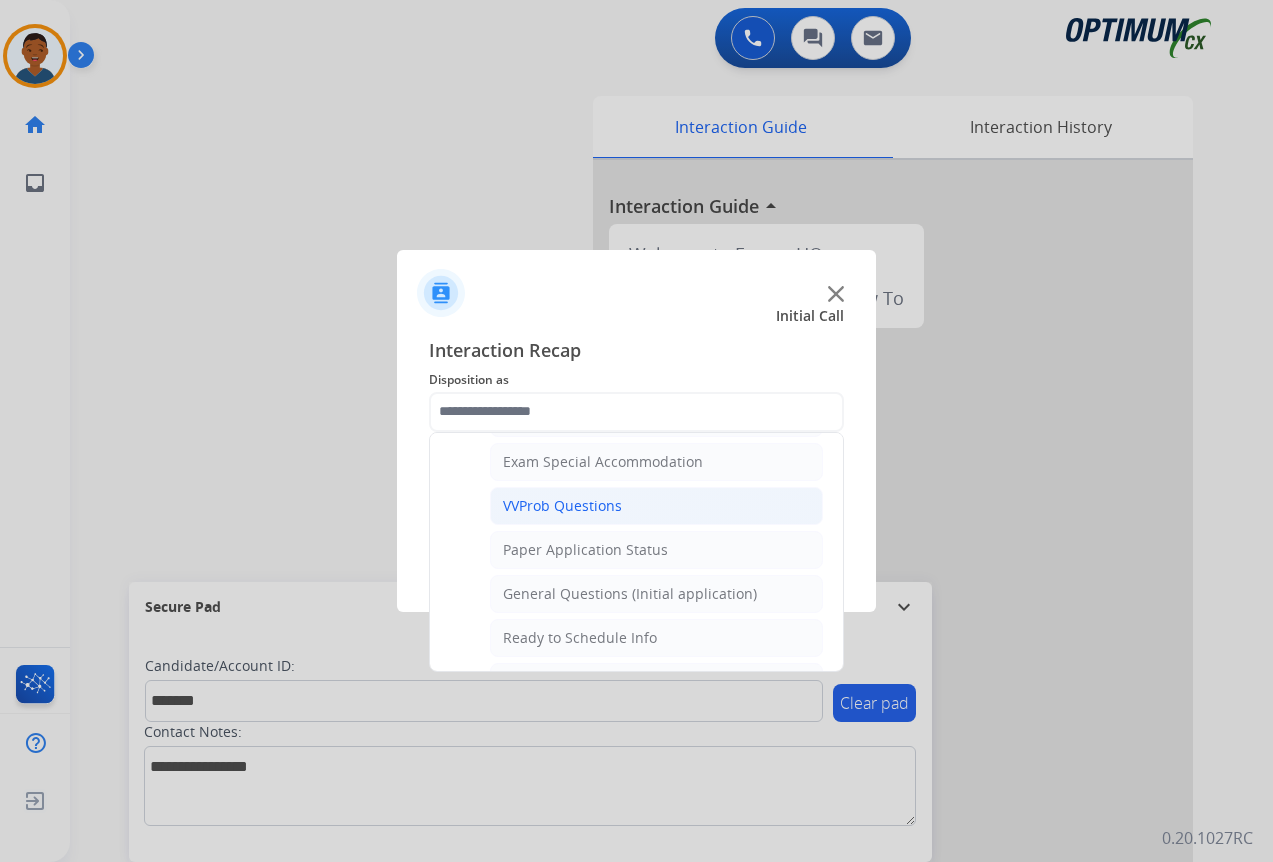 click on "VVProb Questions" 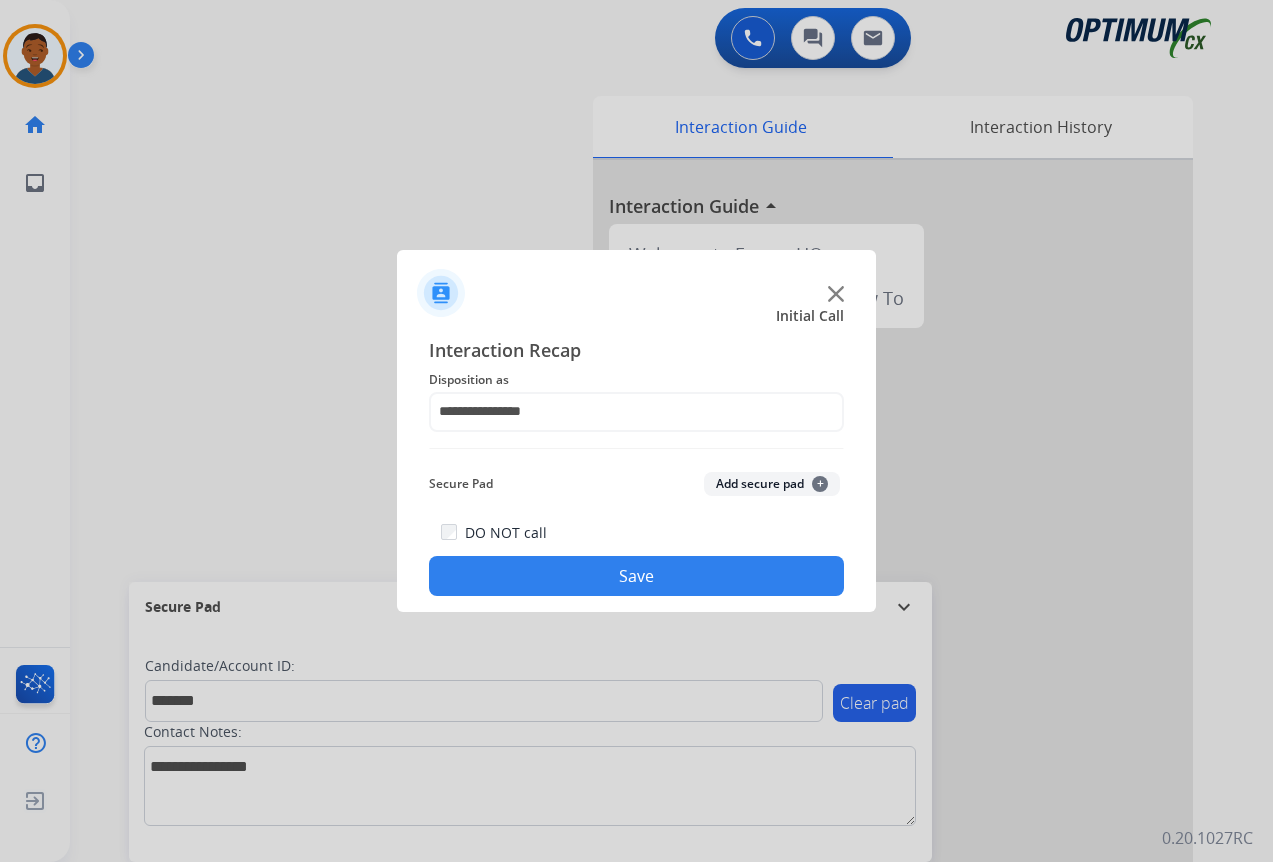 click on "Add secure pad  +" 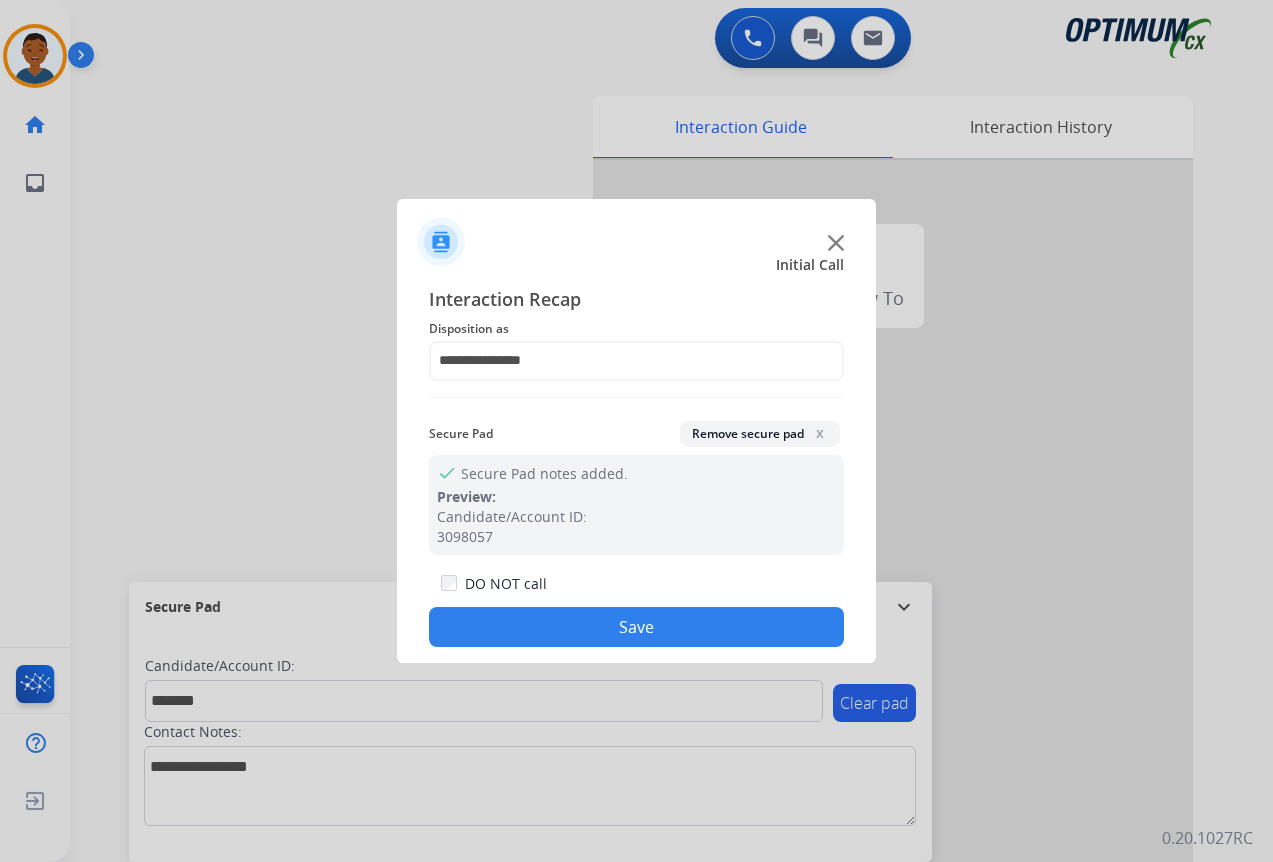 click on "Save" 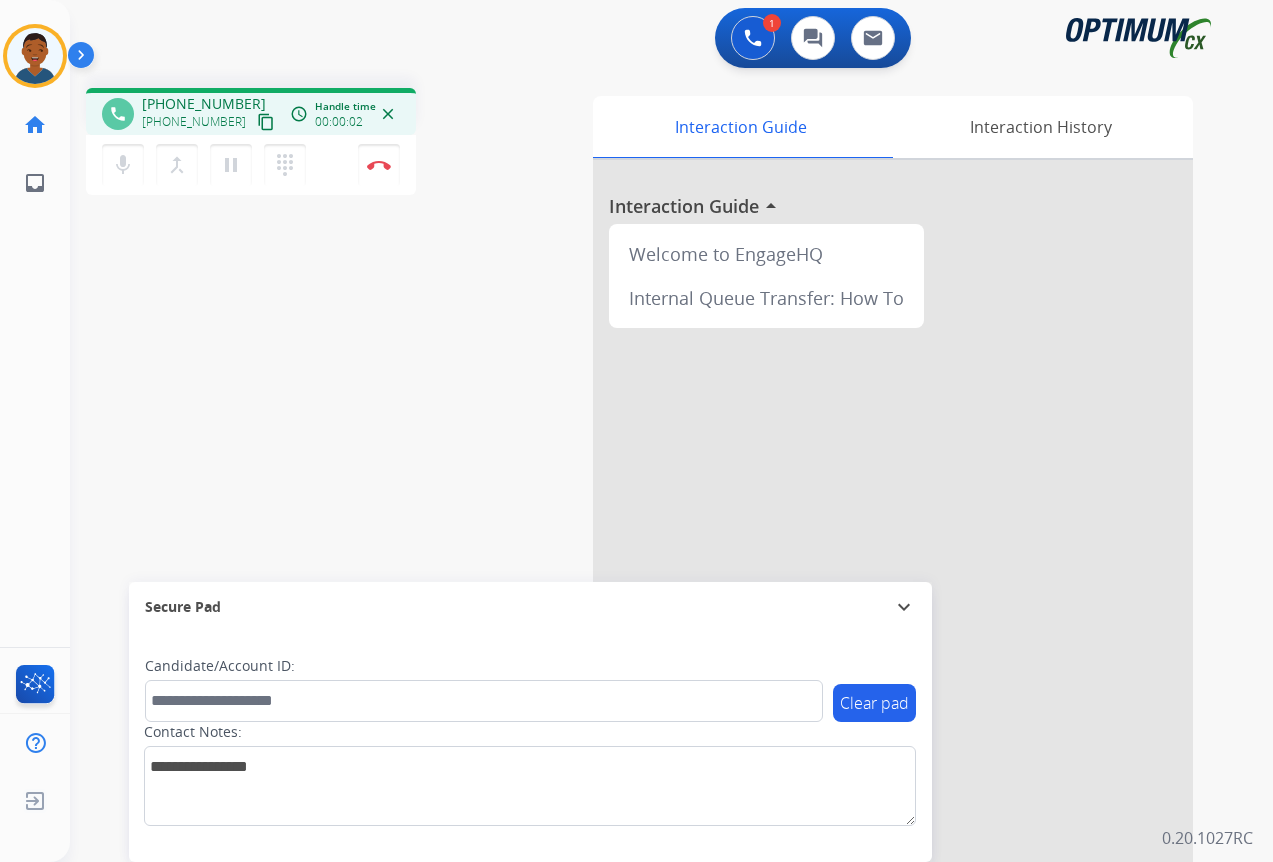 click on "content_copy" at bounding box center (266, 122) 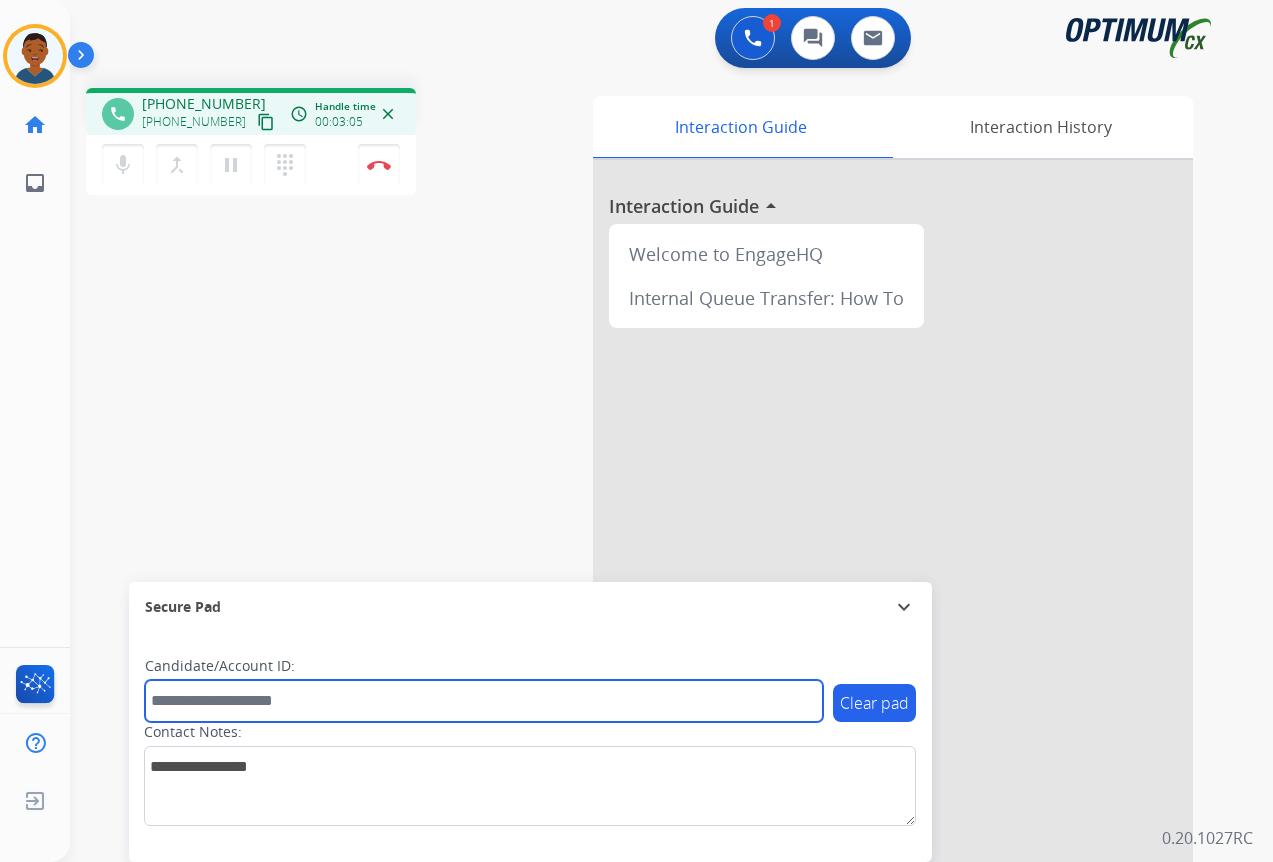 click at bounding box center (484, 701) 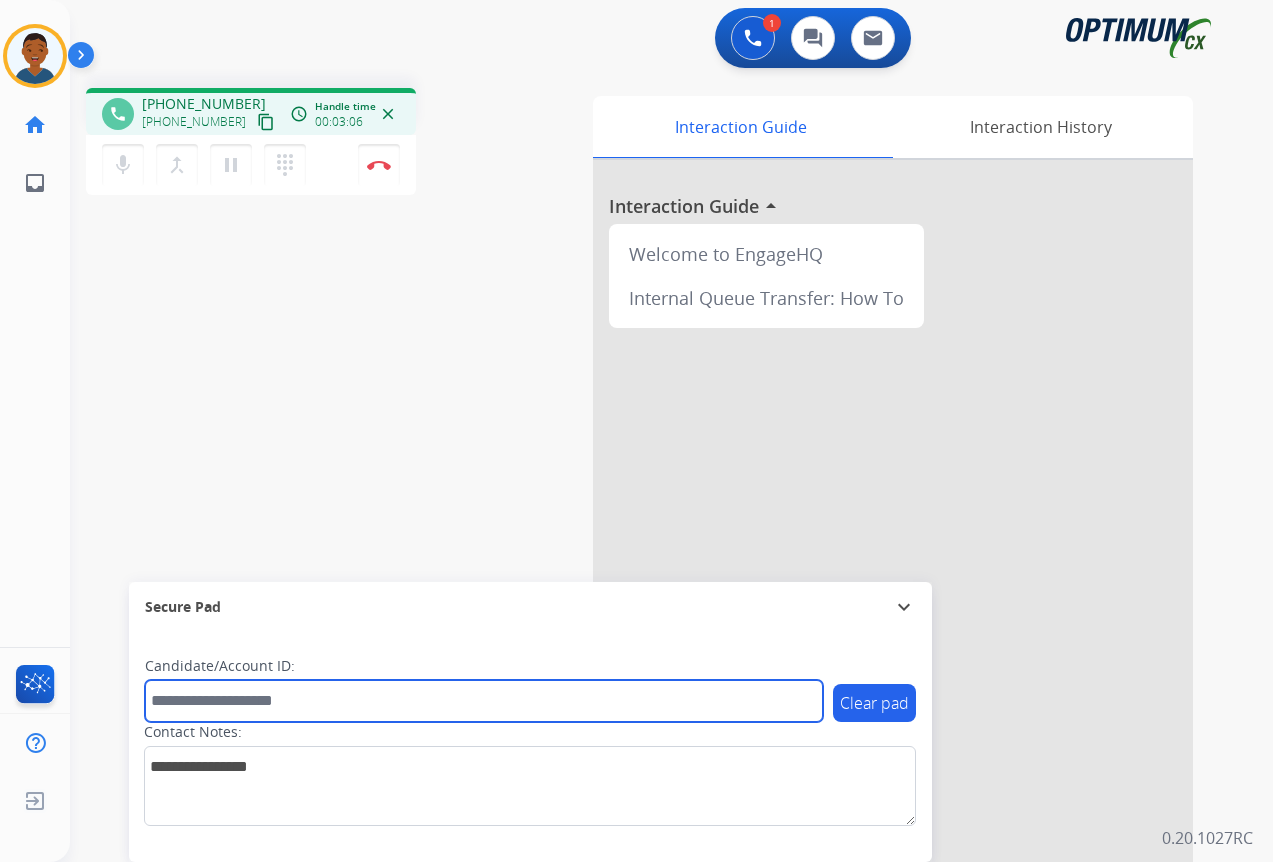 paste on "*******" 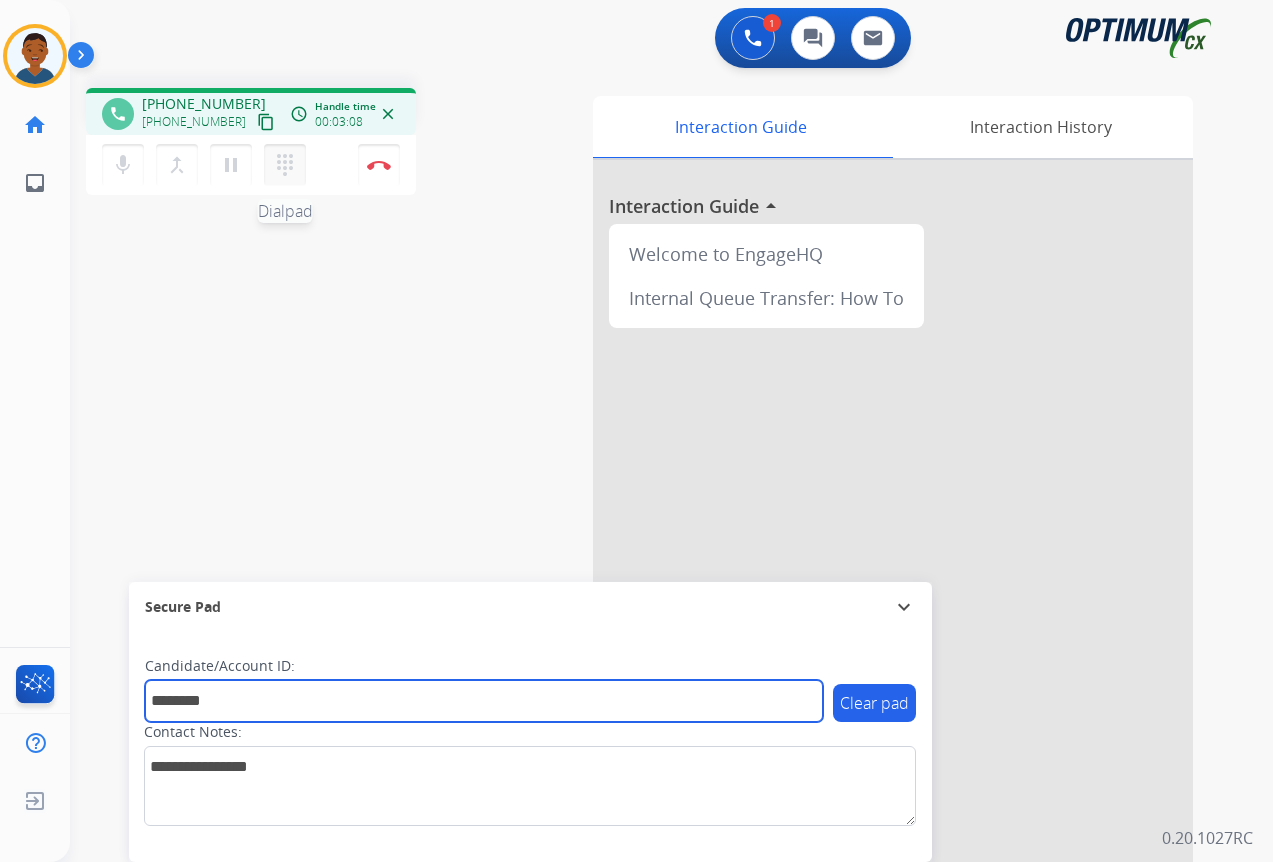 type on "*******" 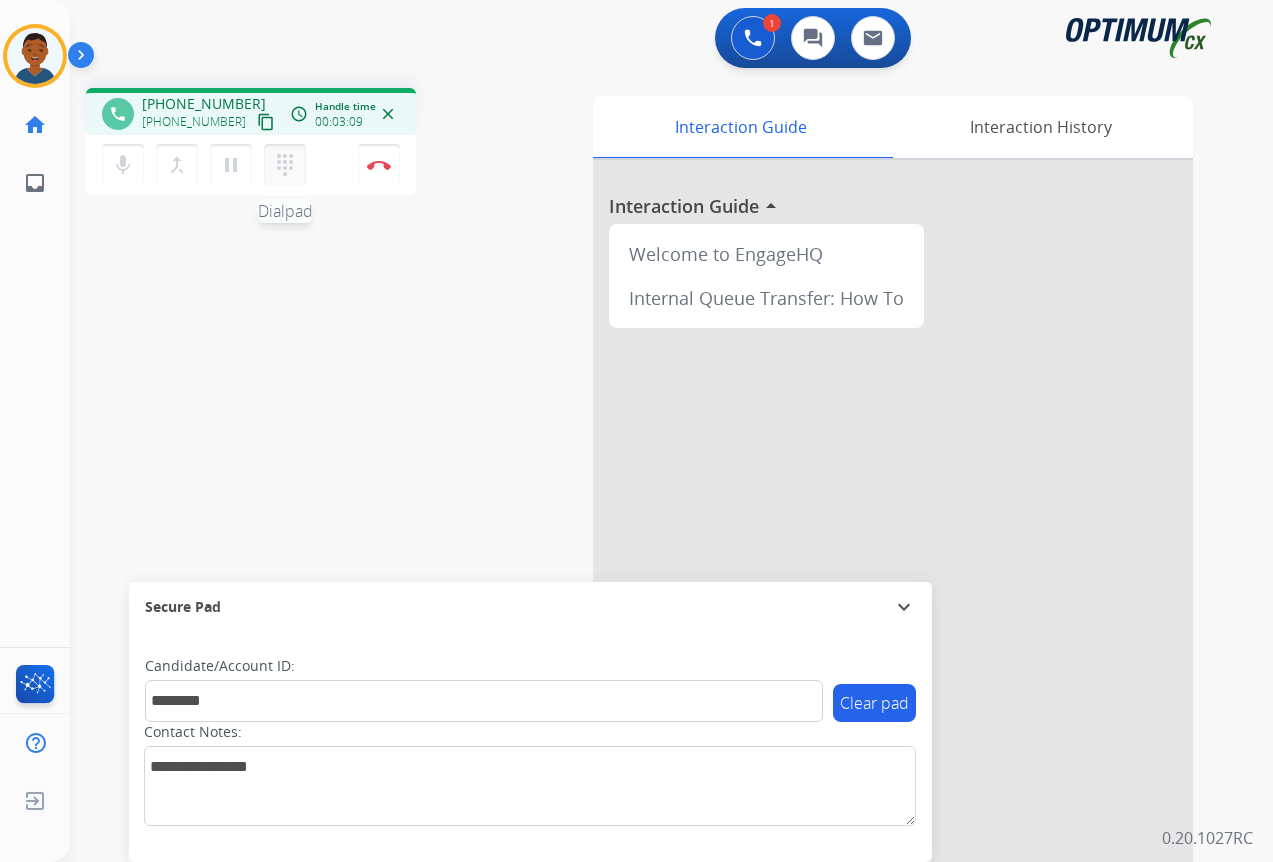 click on "dialpad" at bounding box center (285, 165) 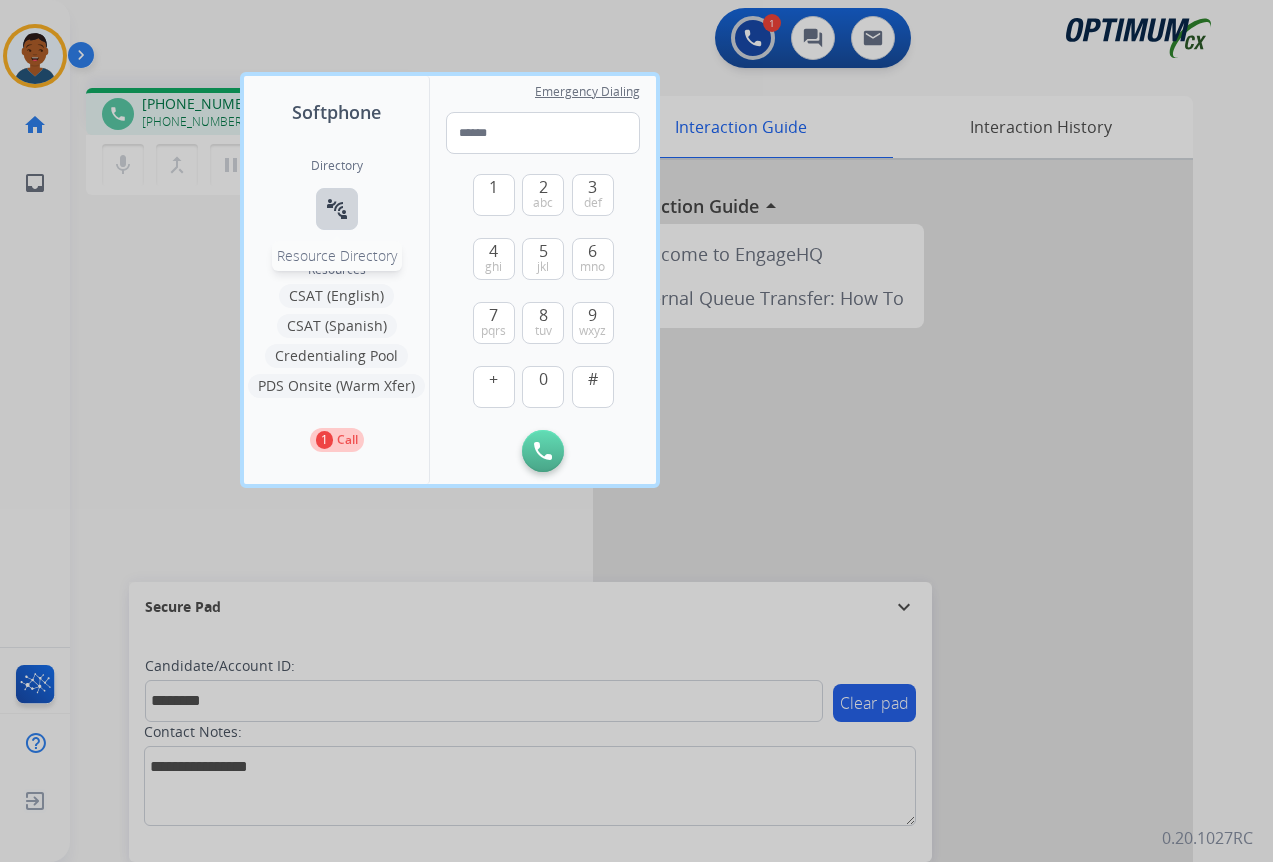 click on "connect_without_contact" at bounding box center [337, 209] 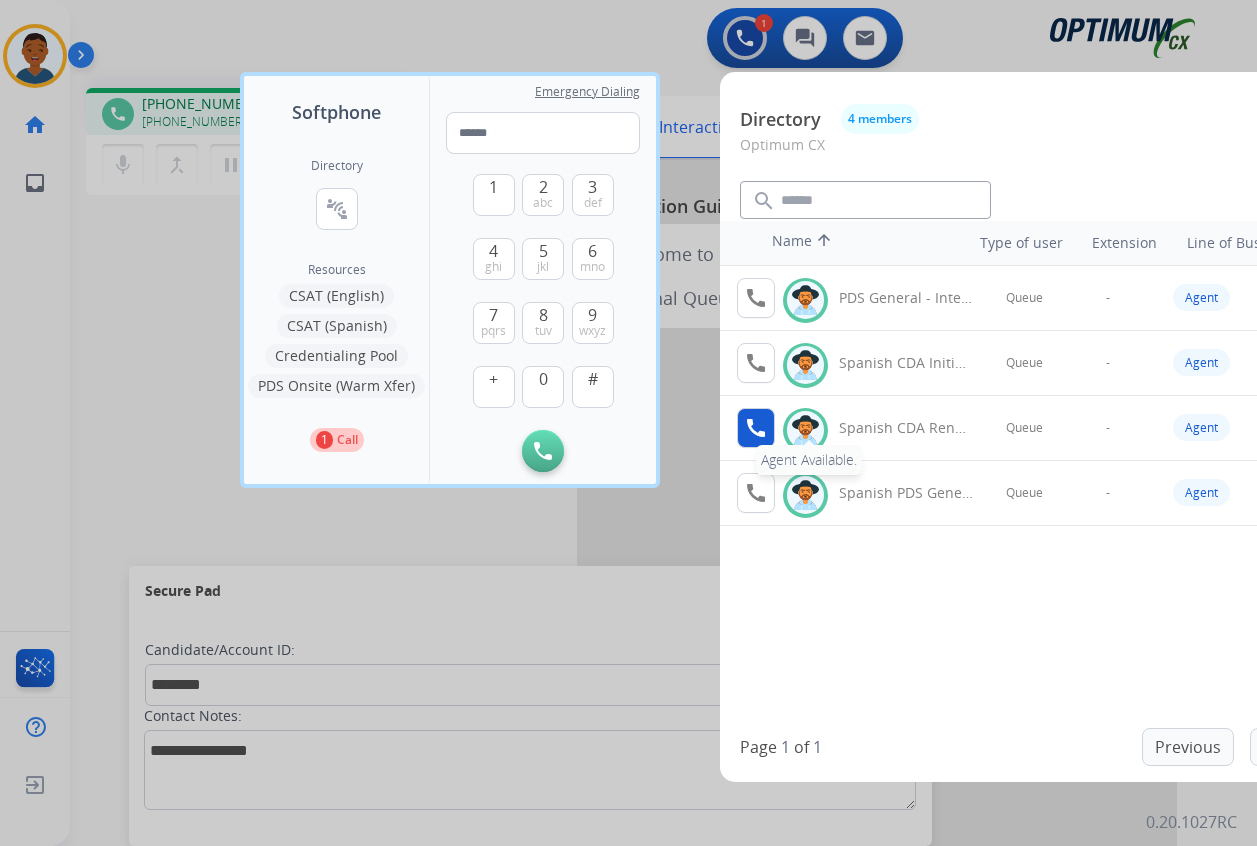 click on "call" at bounding box center [756, 428] 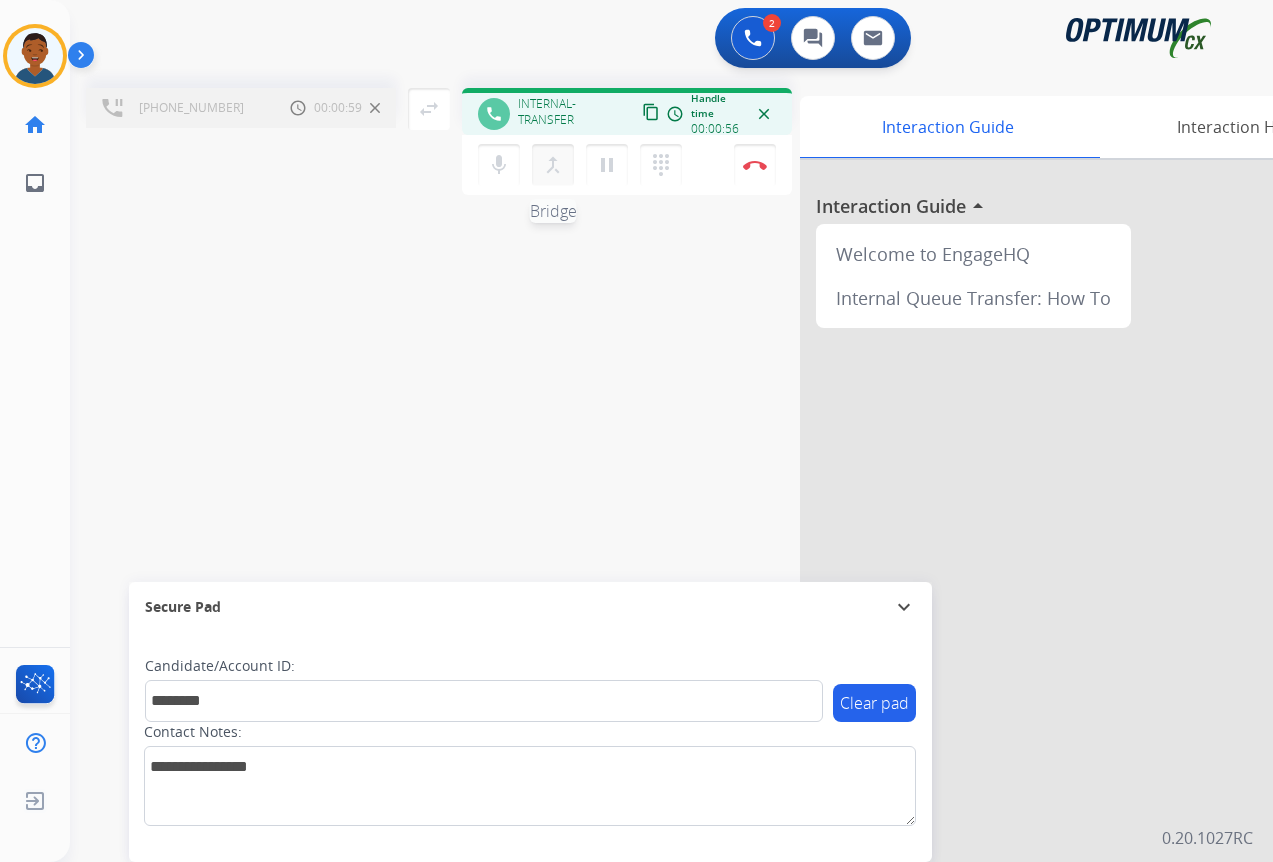 click on "merge_type" at bounding box center (553, 165) 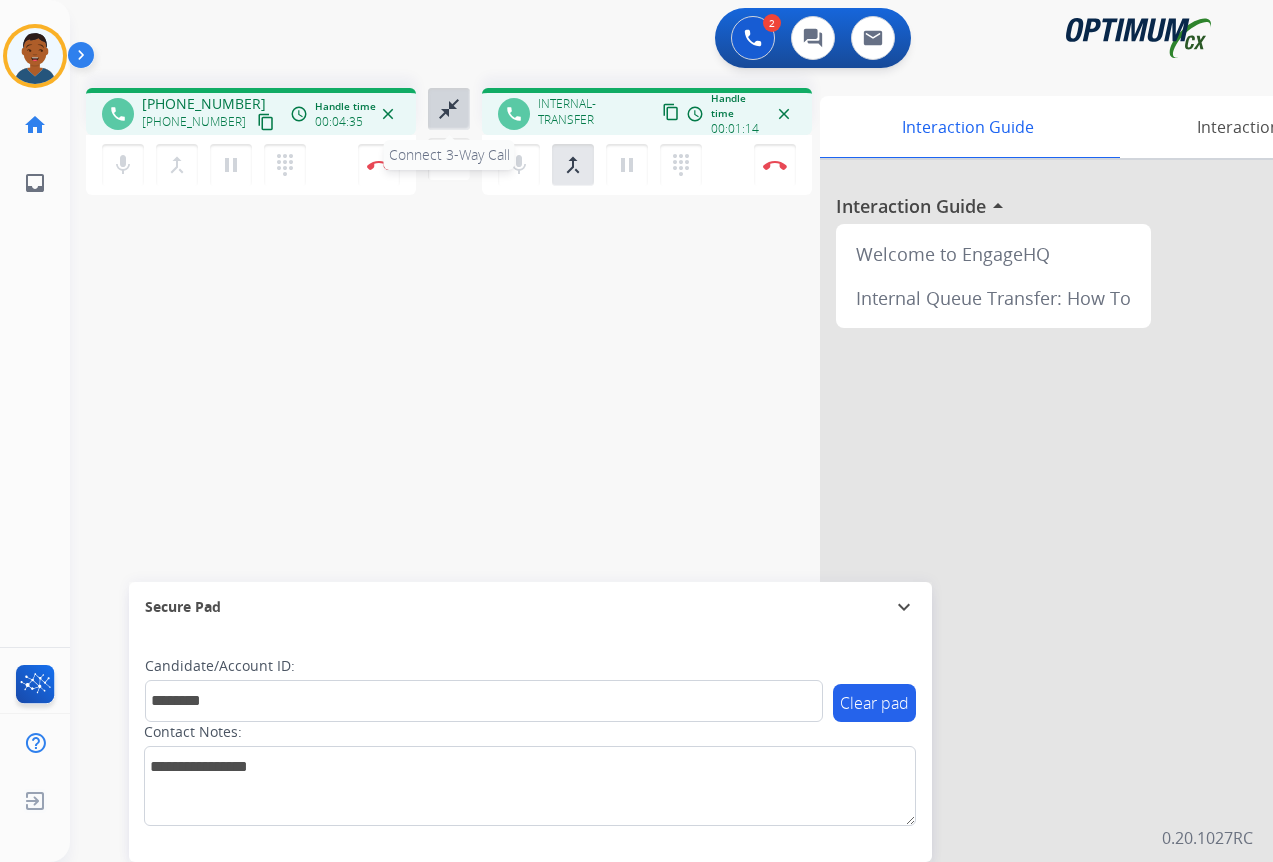 click on "close_fullscreen" at bounding box center (449, 109) 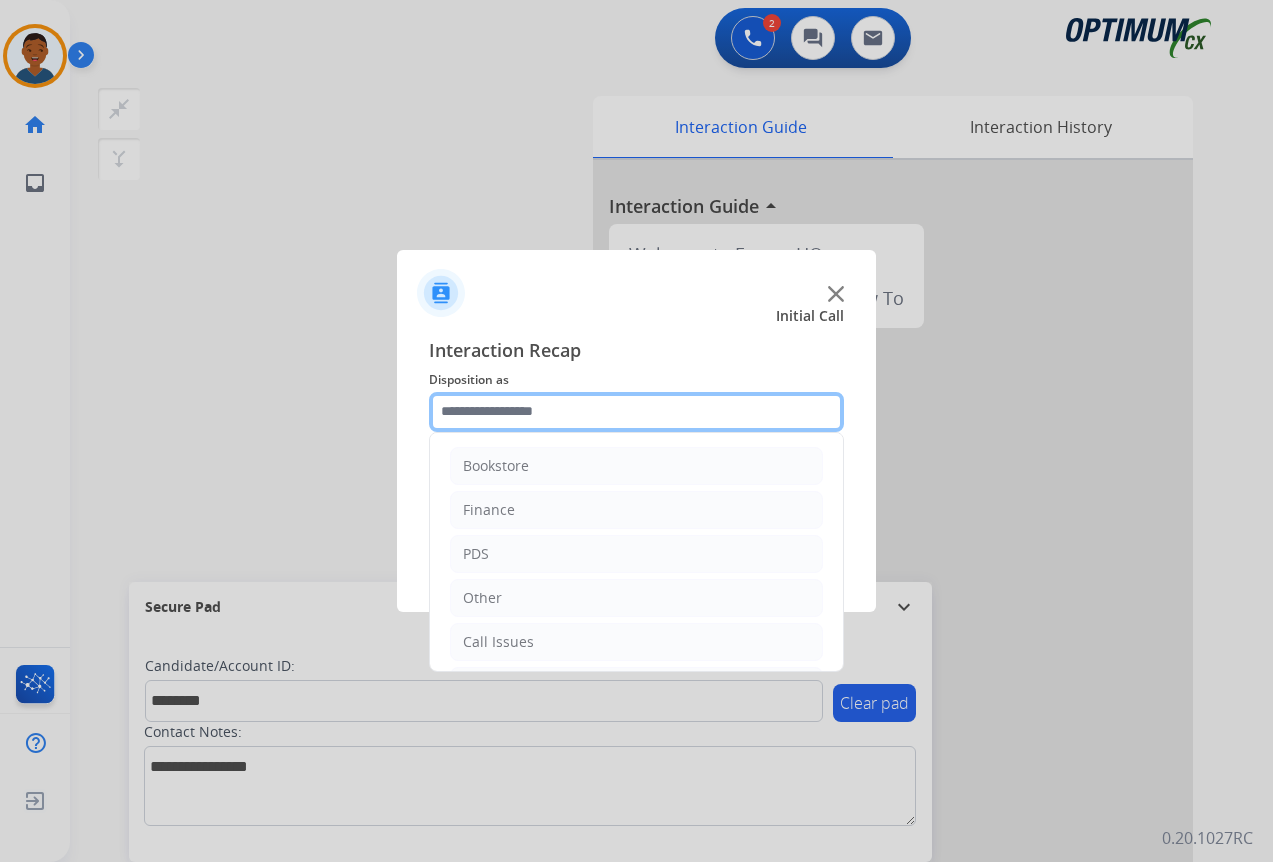 click 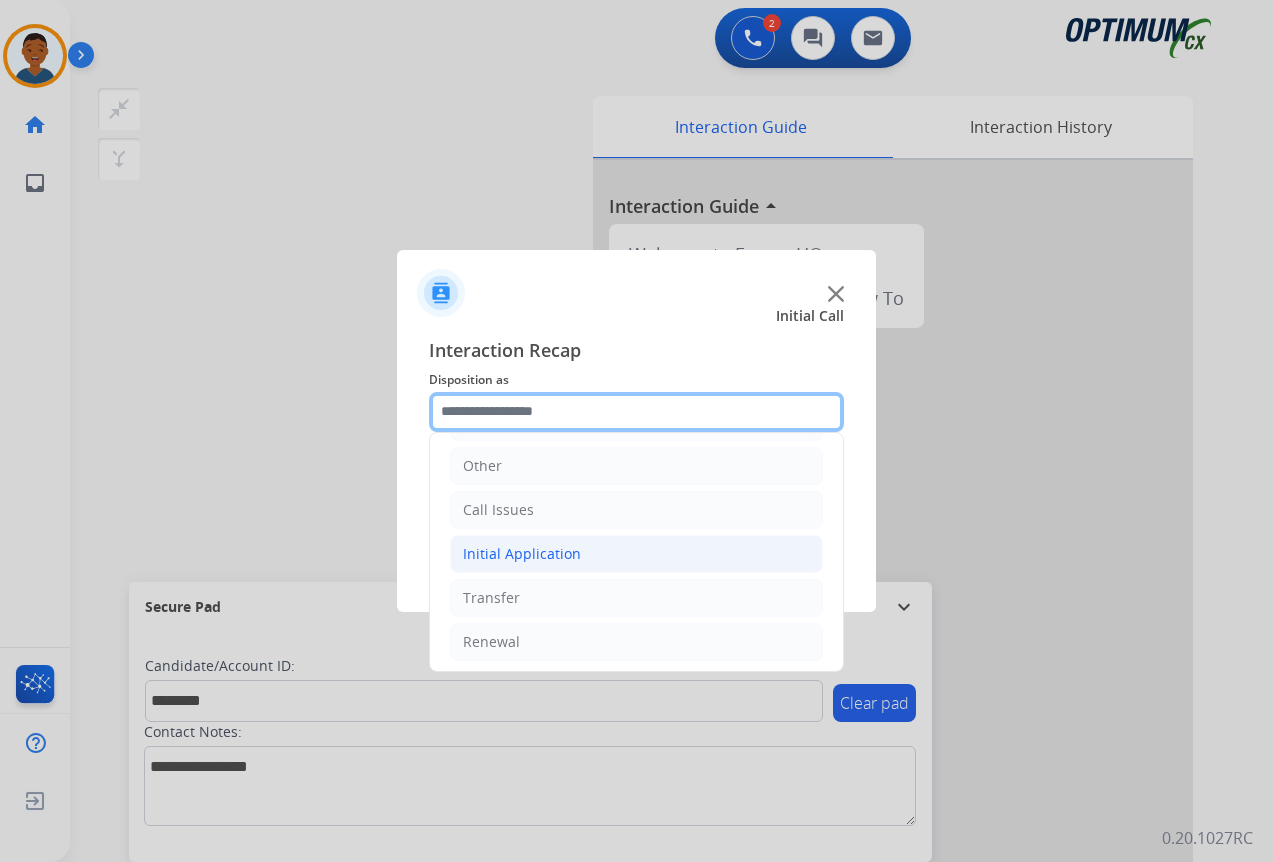 scroll, scrollTop: 136, scrollLeft: 0, axis: vertical 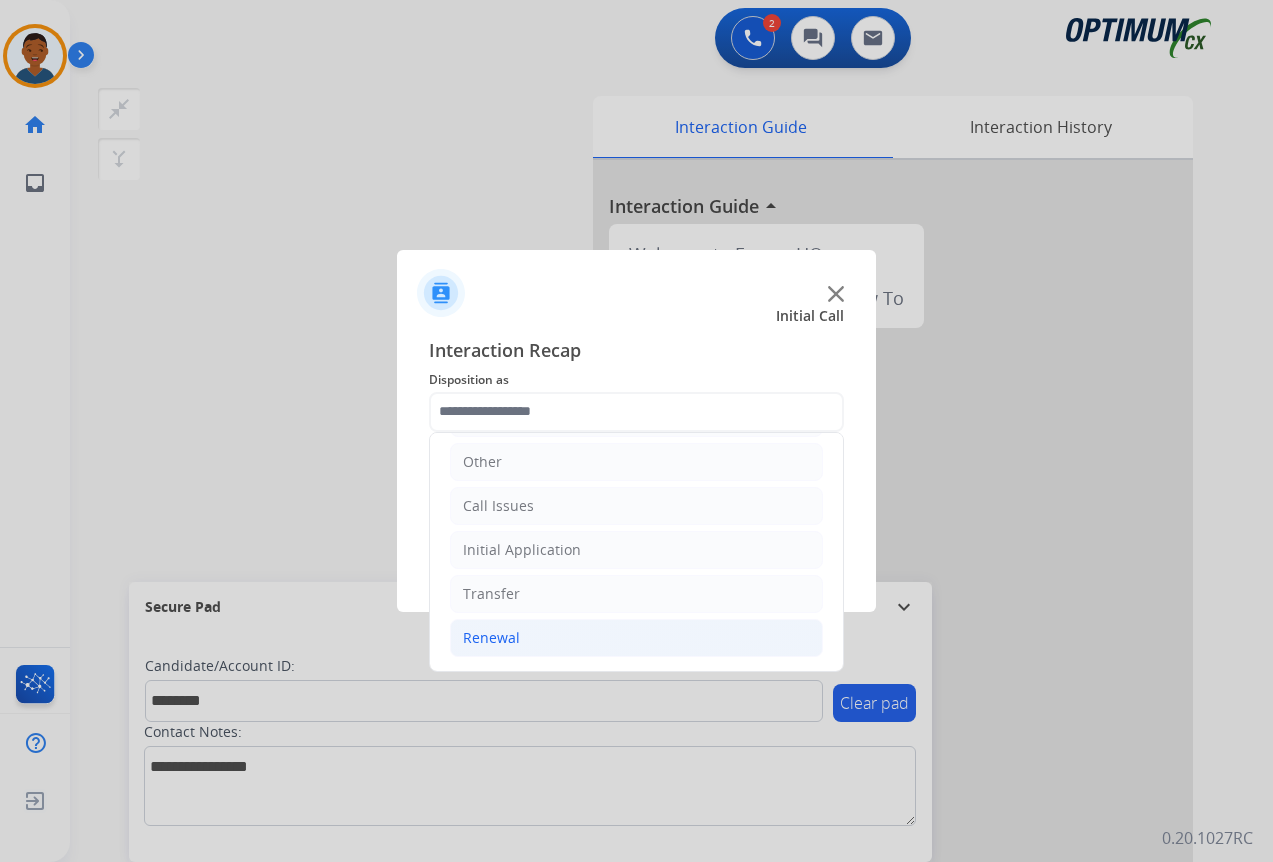 click on "Renewal" 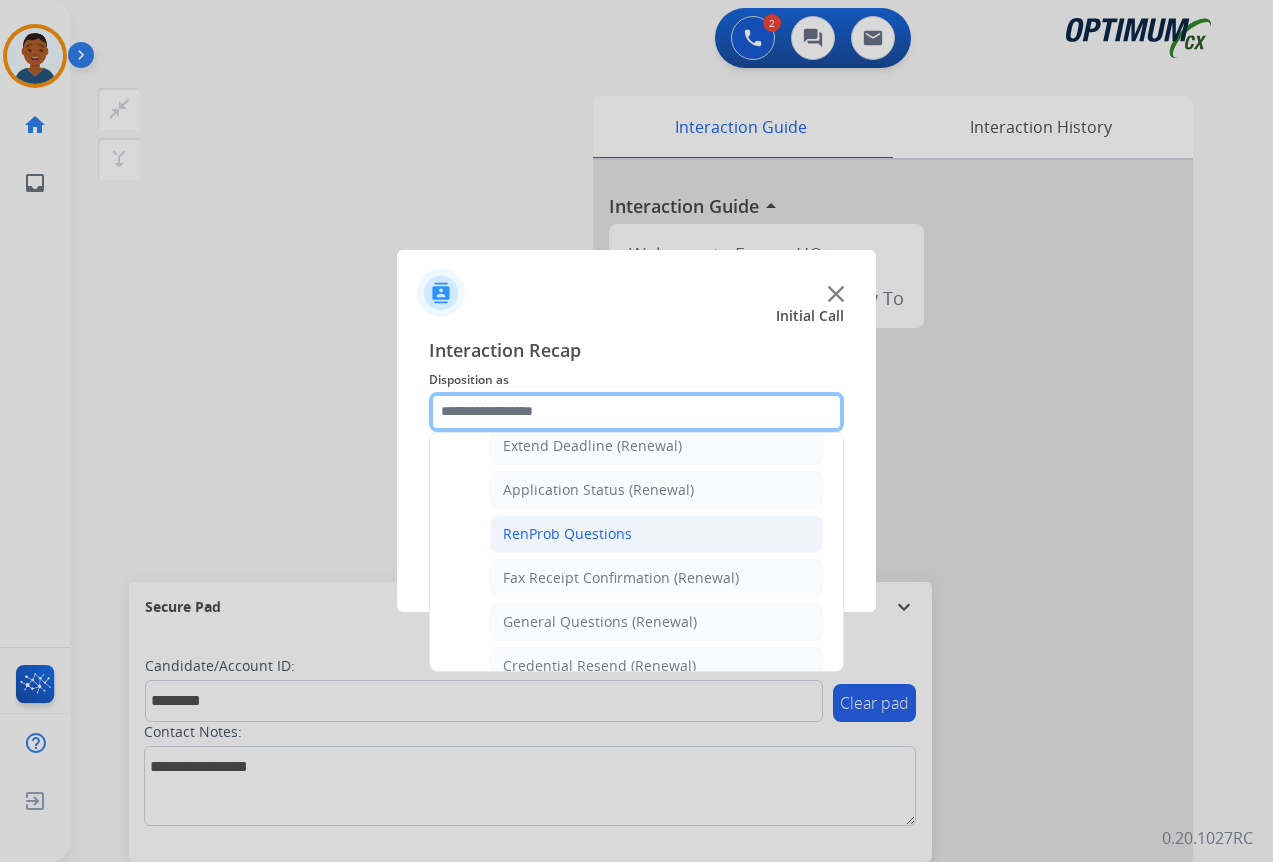 scroll, scrollTop: 536, scrollLeft: 0, axis: vertical 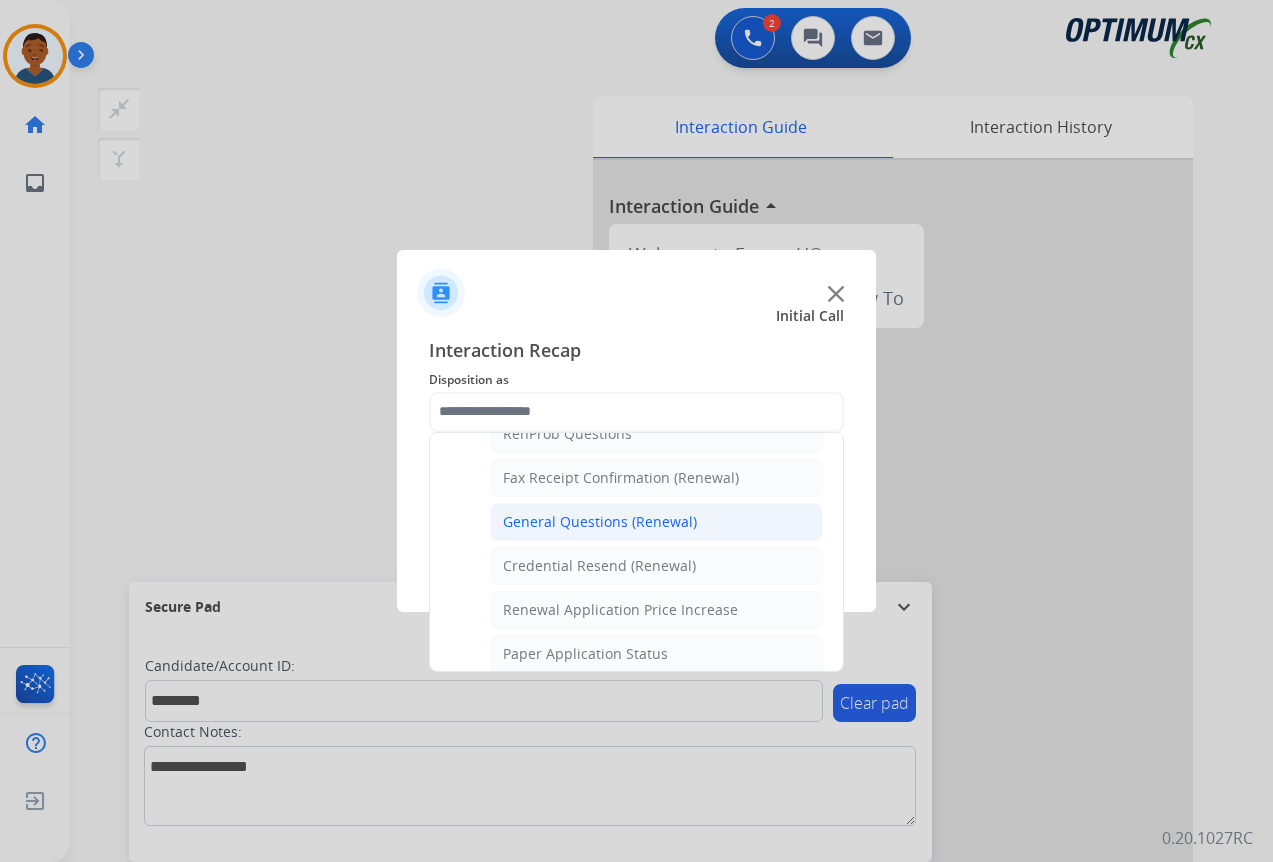 click on "General Questions (Renewal)" 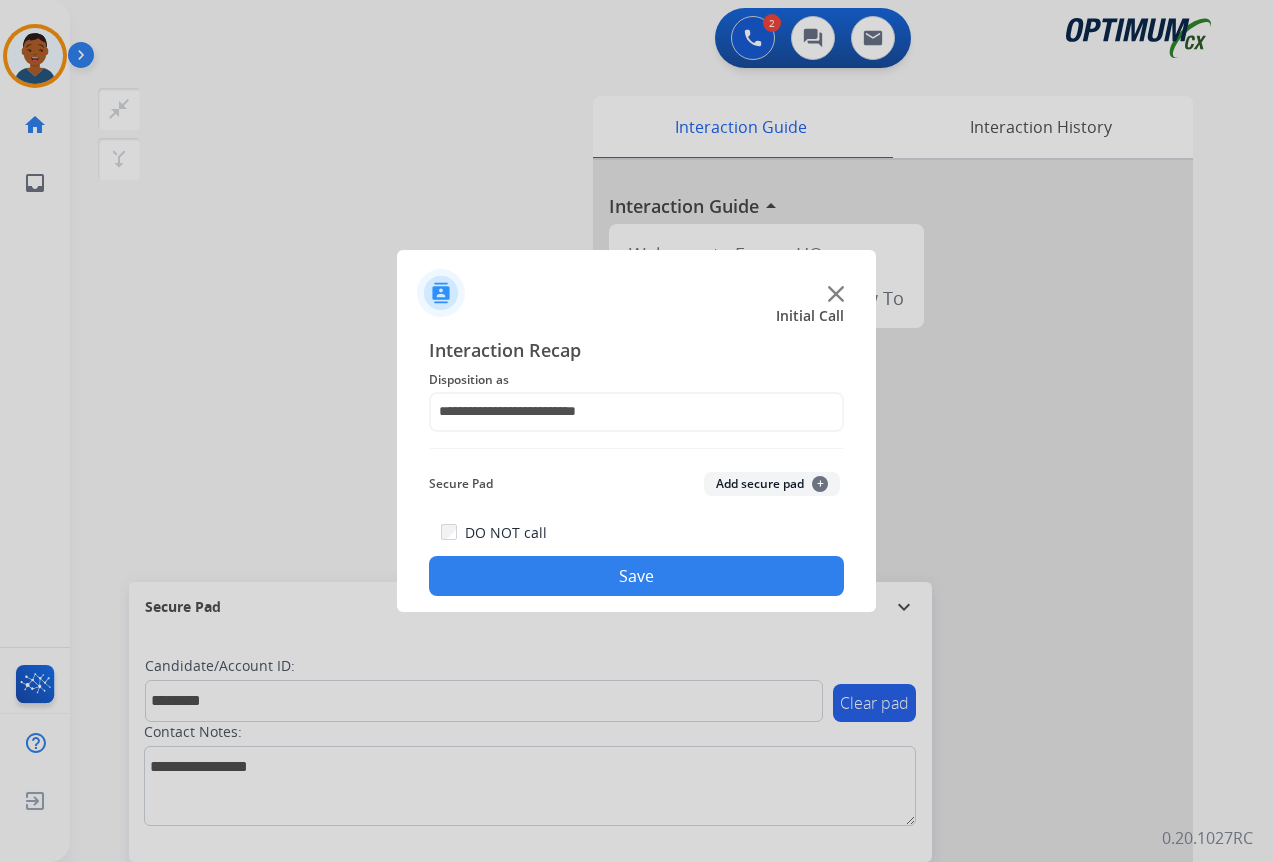 click on "Add secure pad  +" 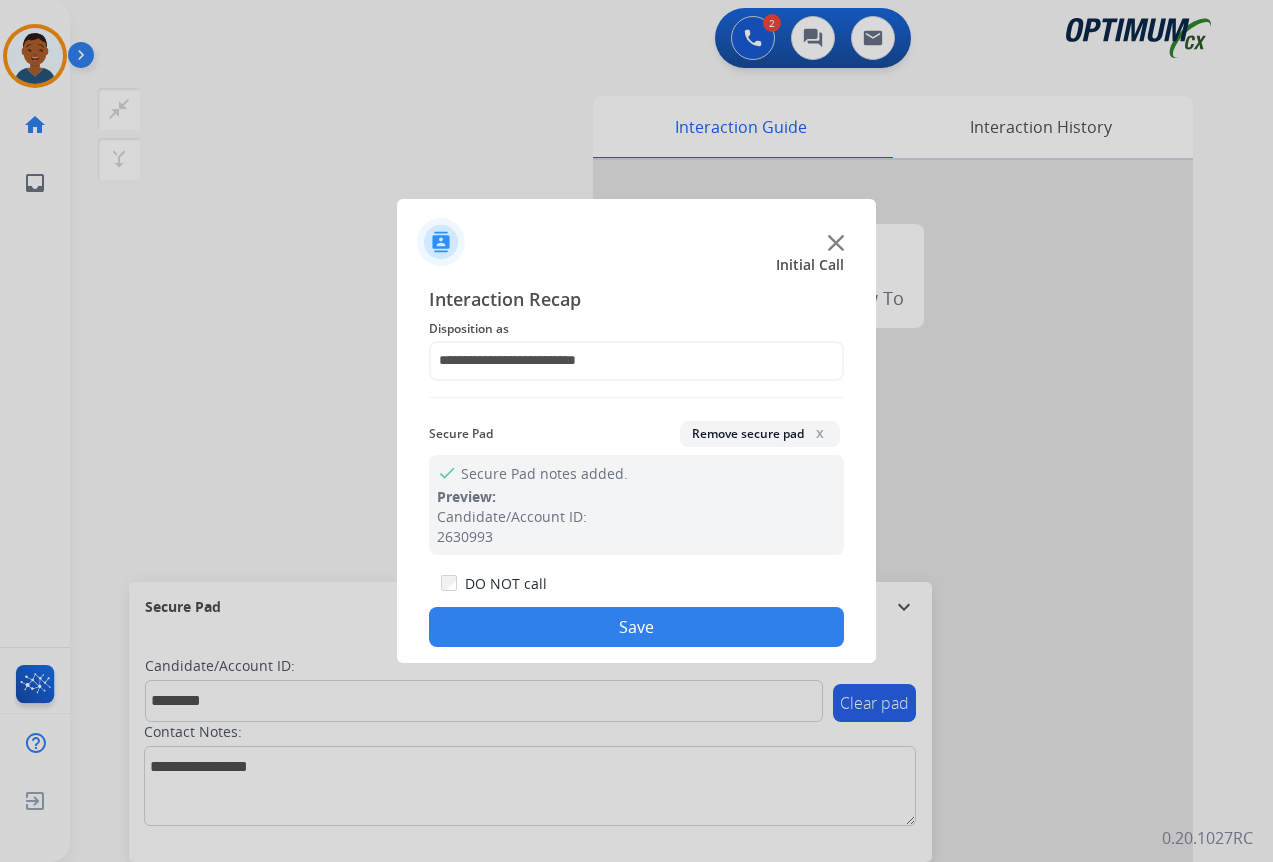 click on "Save" 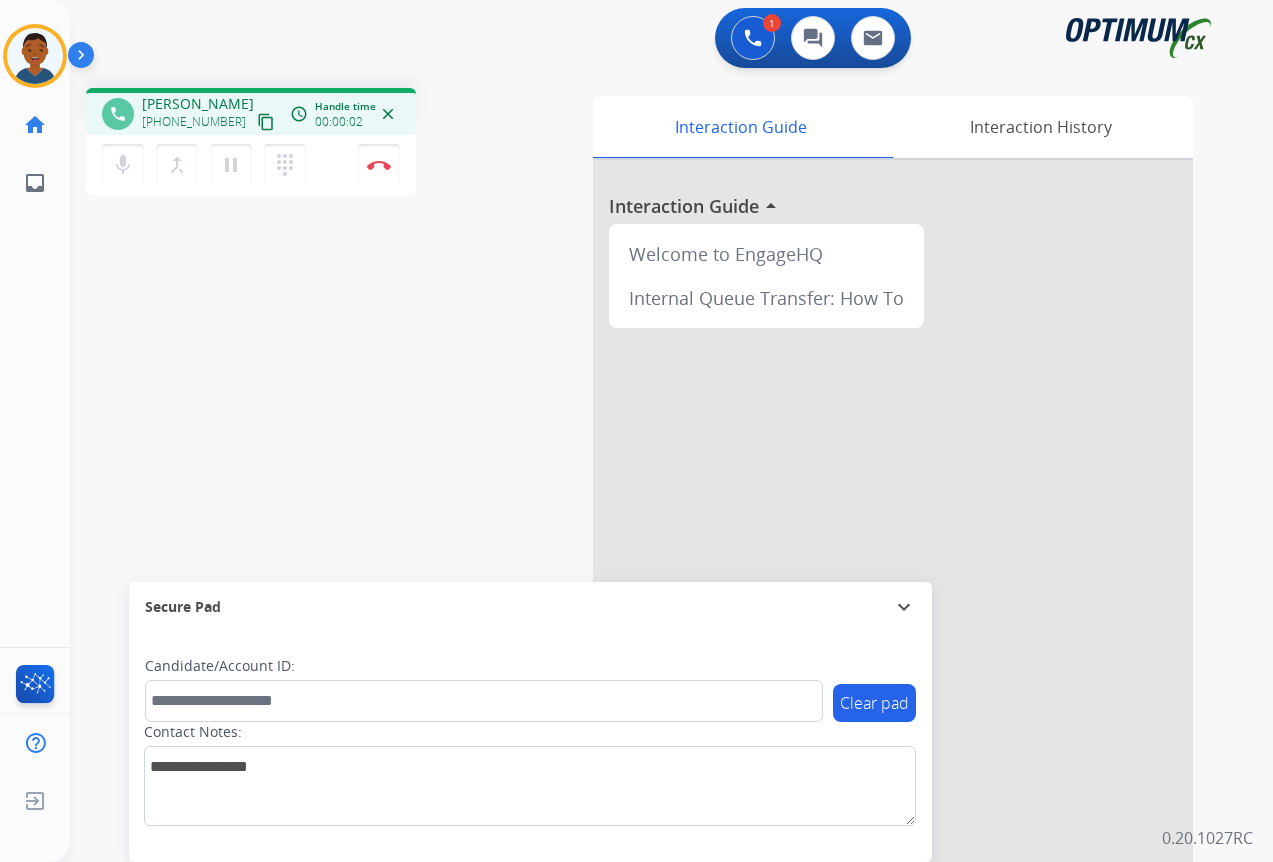 click on "content_copy" at bounding box center [266, 122] 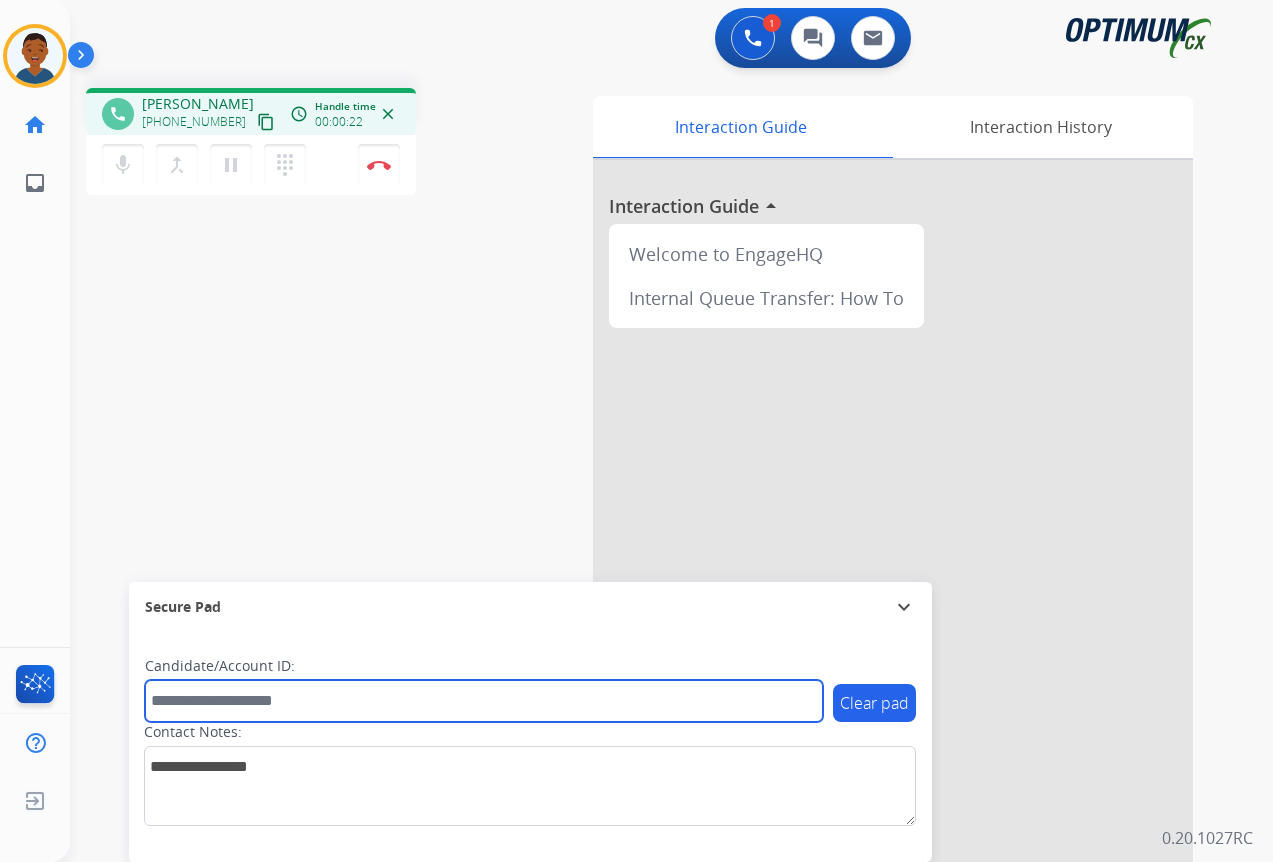 click at bounding box center [484, 701] 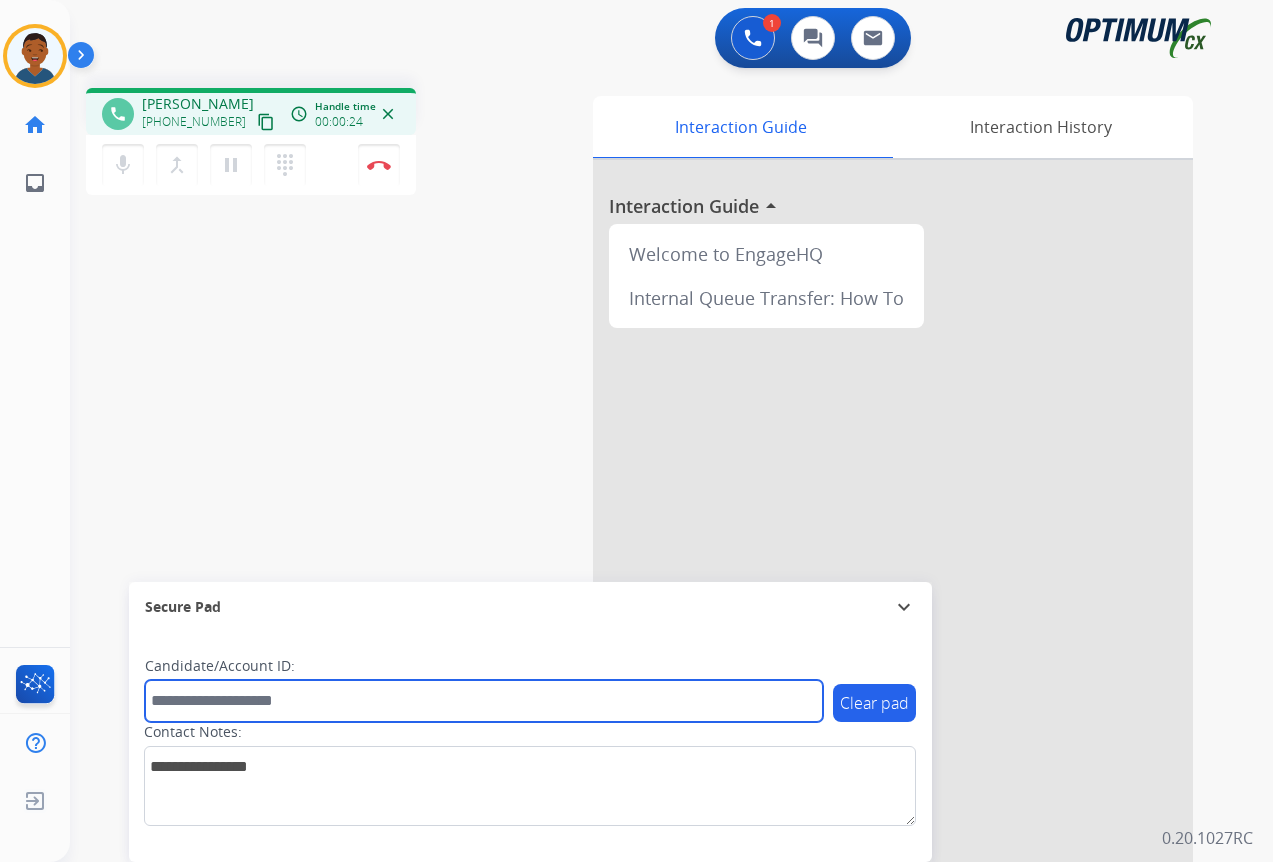 paste on "*******" 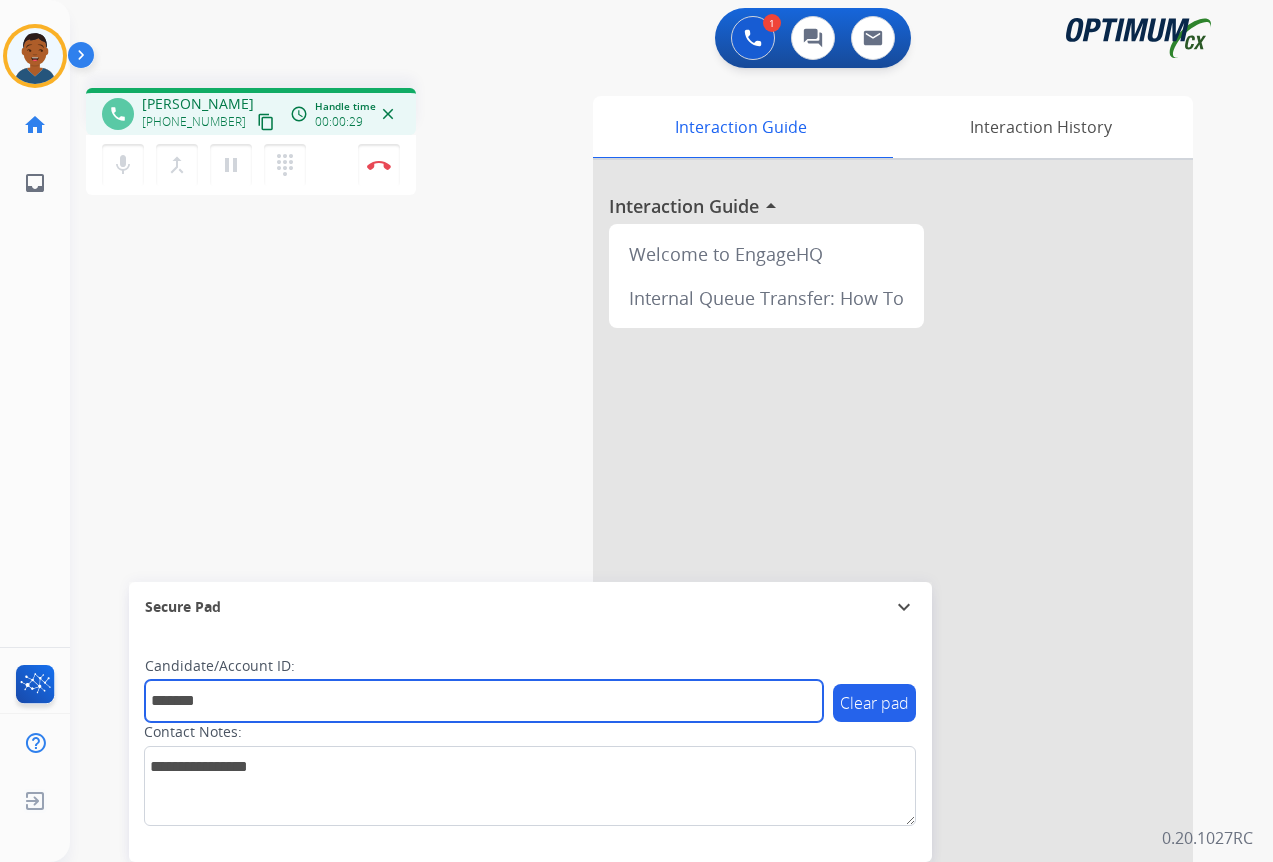 type on "*******" 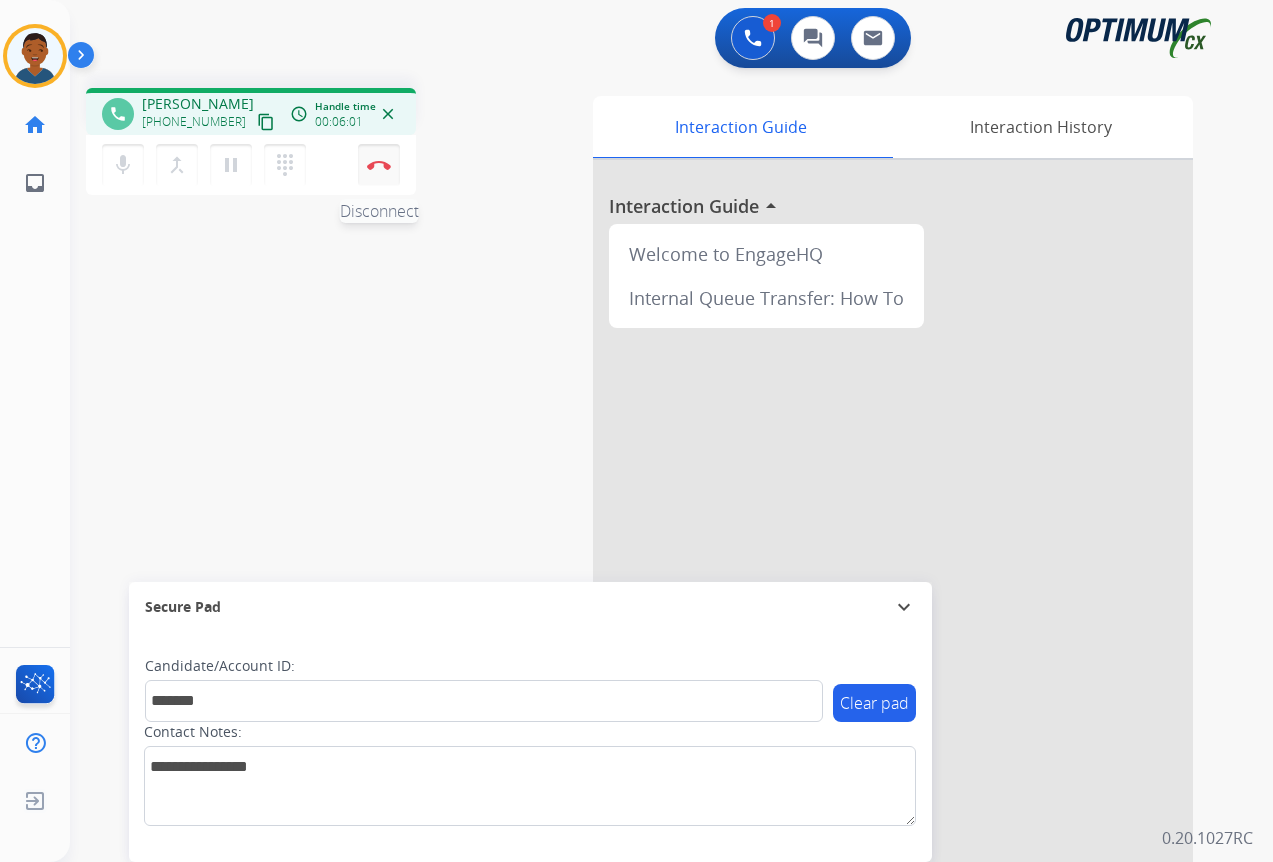 click on "Disconnect" at bounding box center [379, 165] 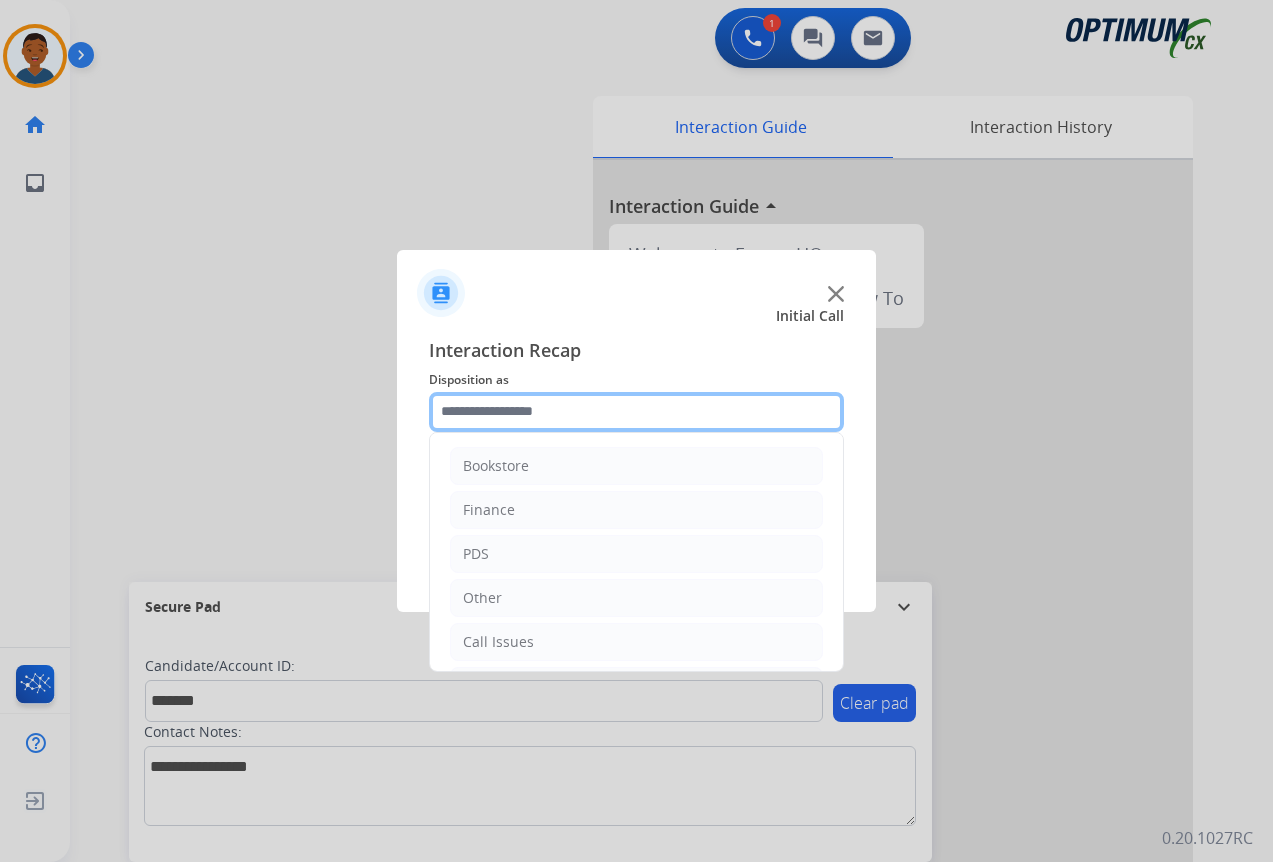 click 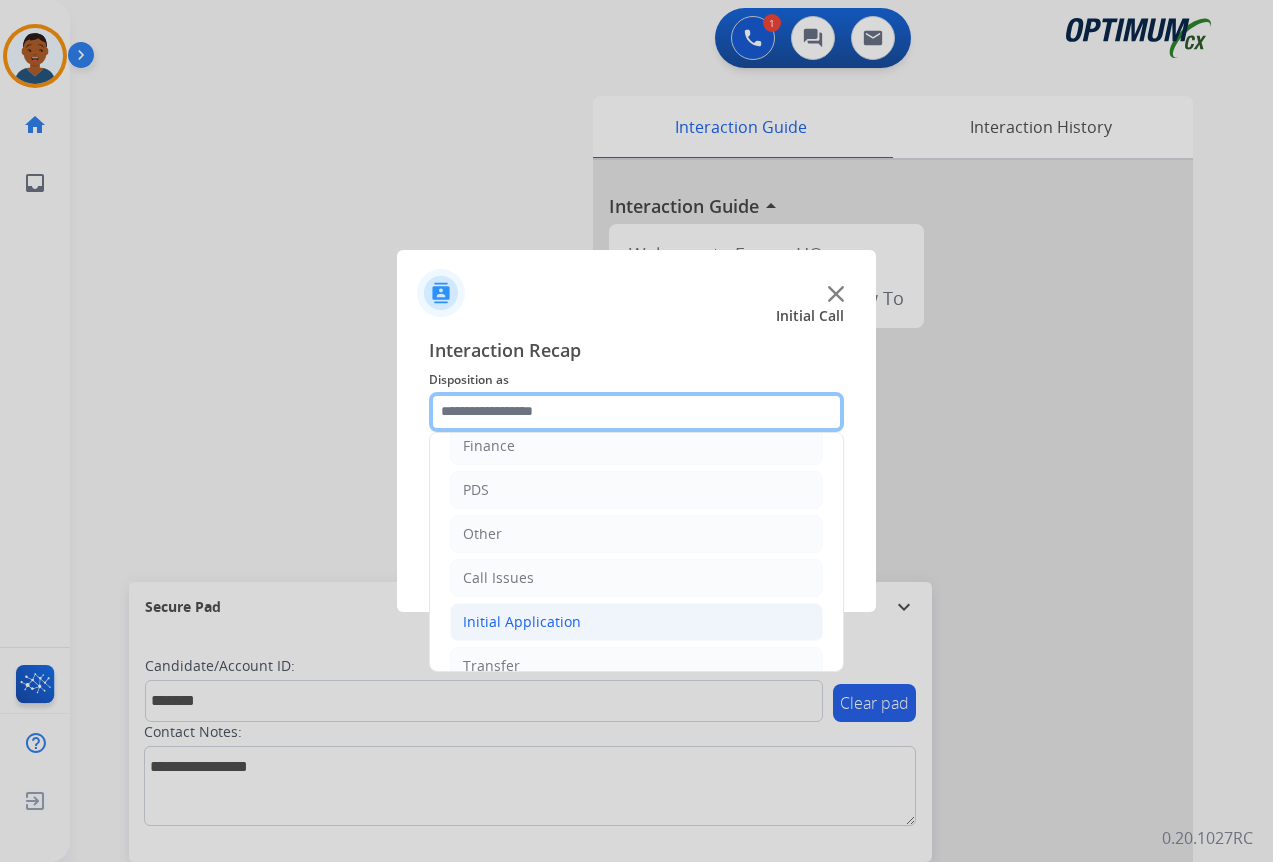 scroll, scrollTop: 136, scrollLeft: 0, axis: vertical 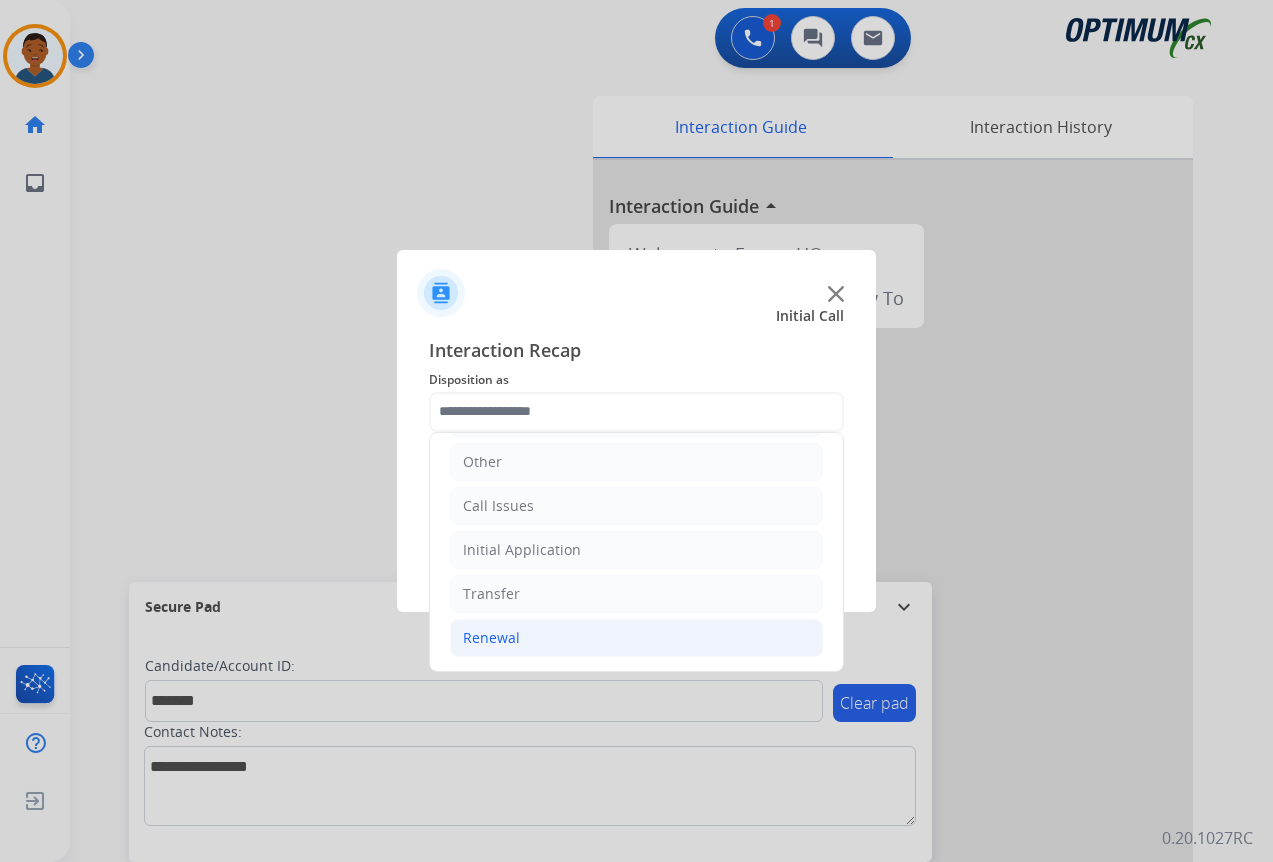 click on "Renewal" 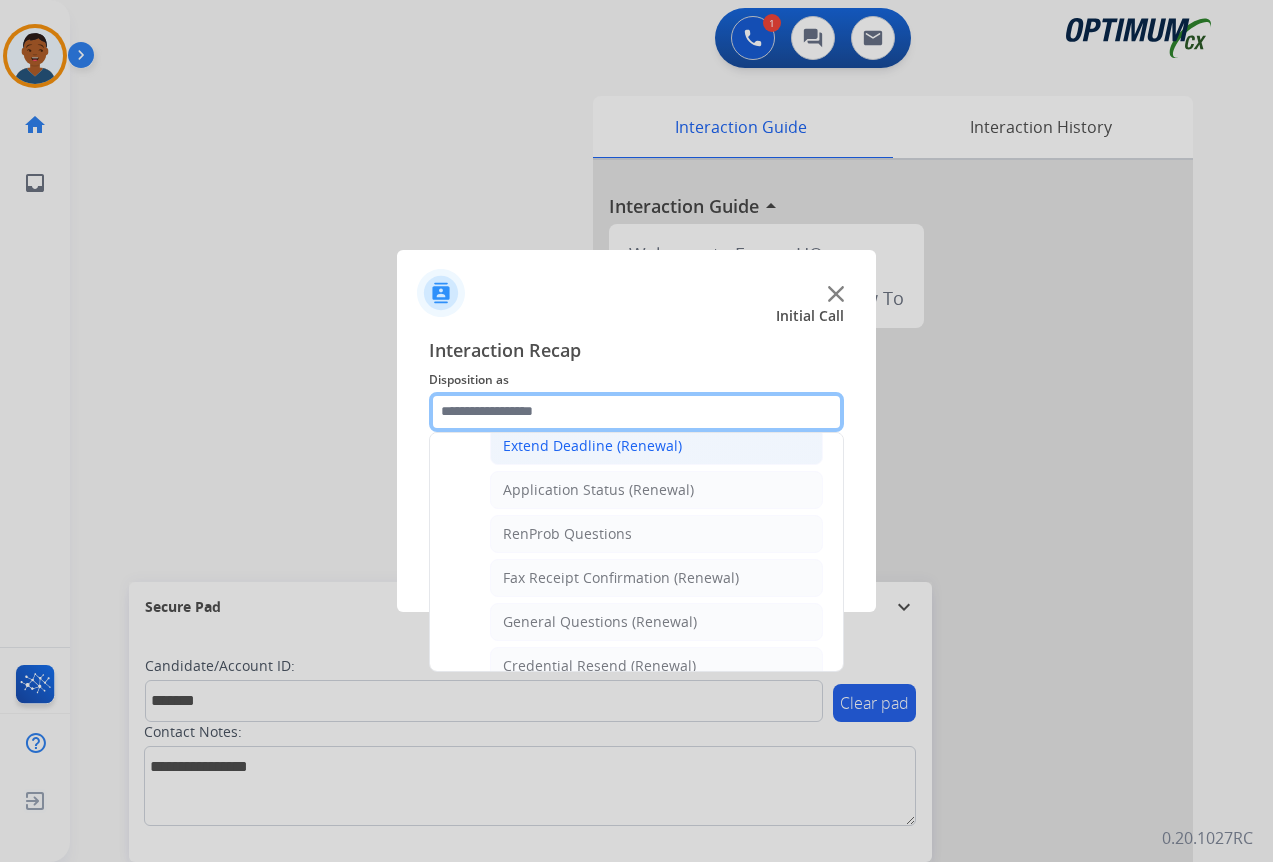 scroll, scrollTop: 536, scrollLeft: 0, axis: vertical 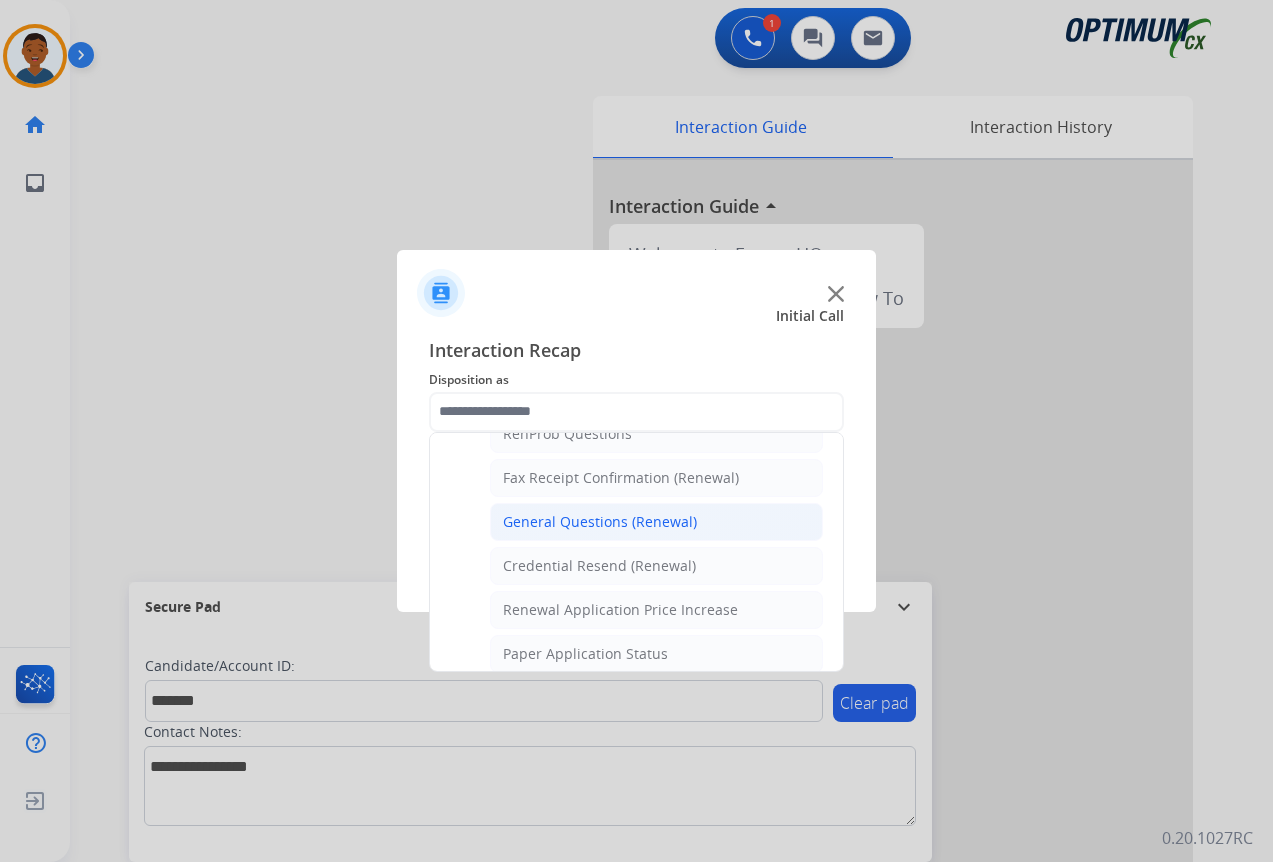 click on "General Questions (Renewal)" 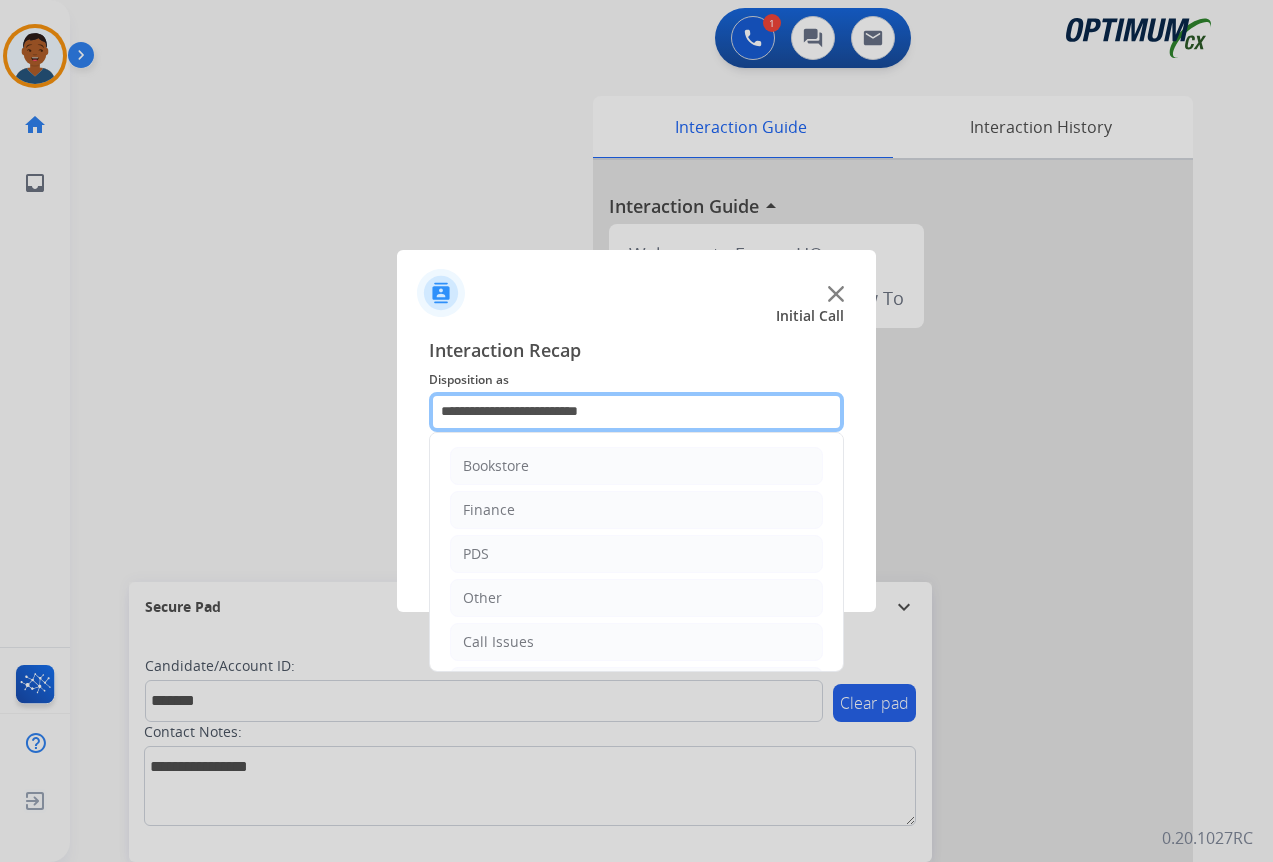 click on "**********" 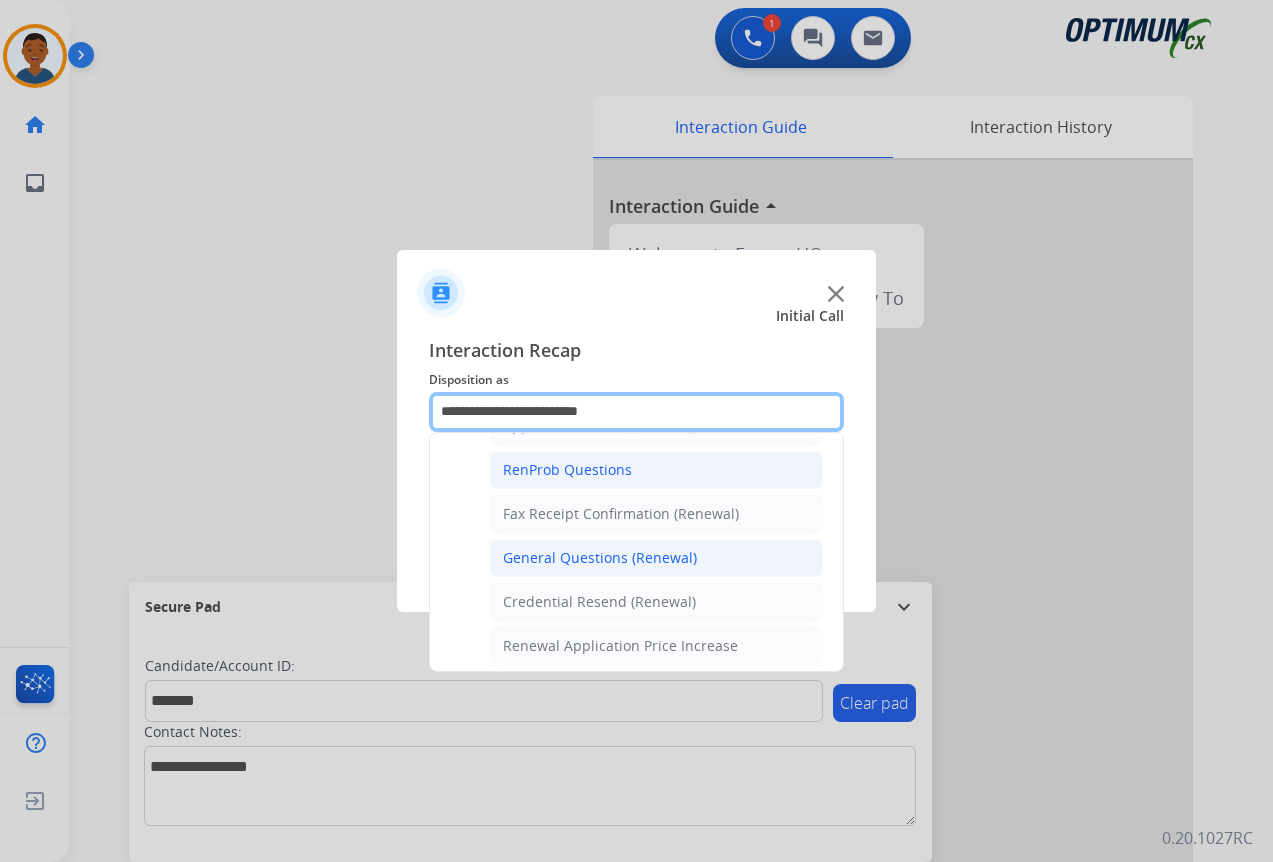 scroll, scrollTop: 600, scrollLeft: 0, axis: vertical 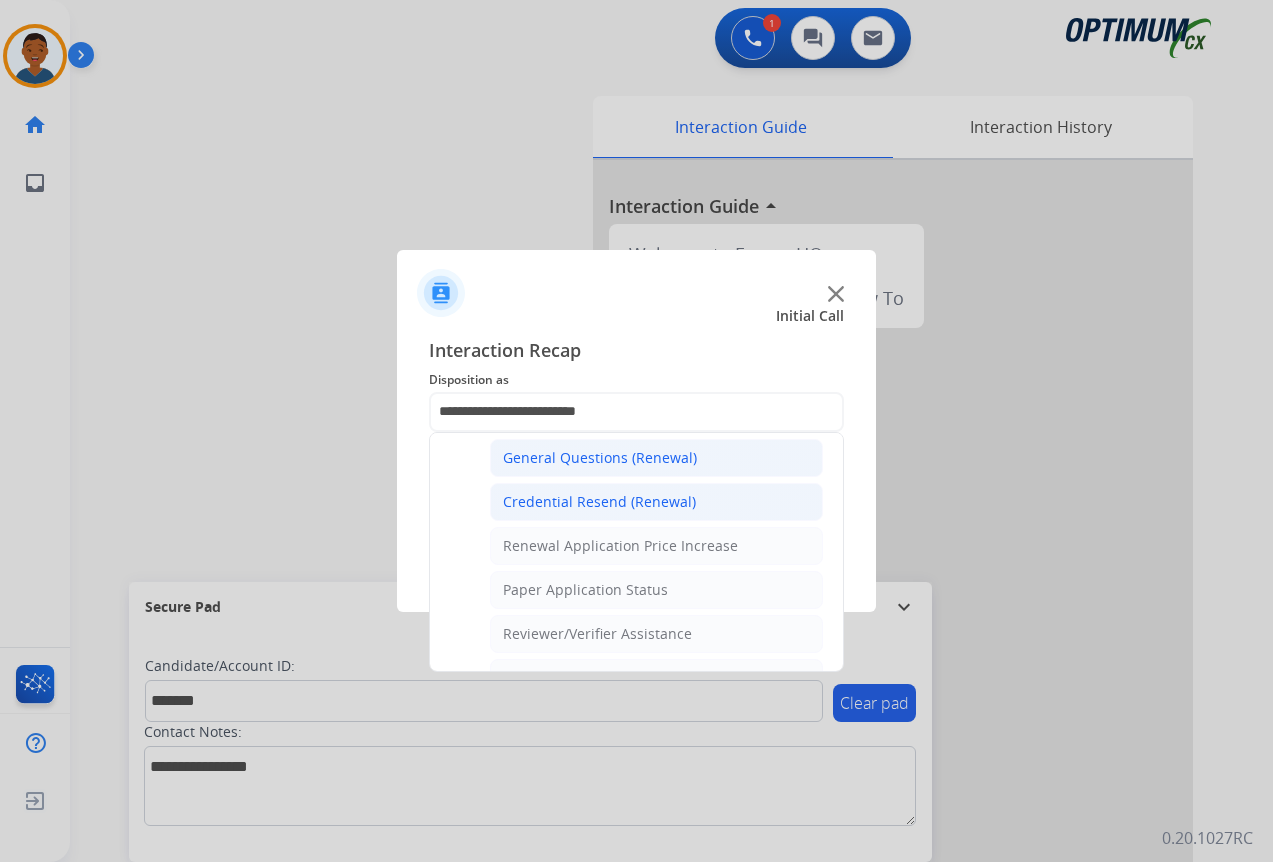 click on "Credential Resend (Renewal)" 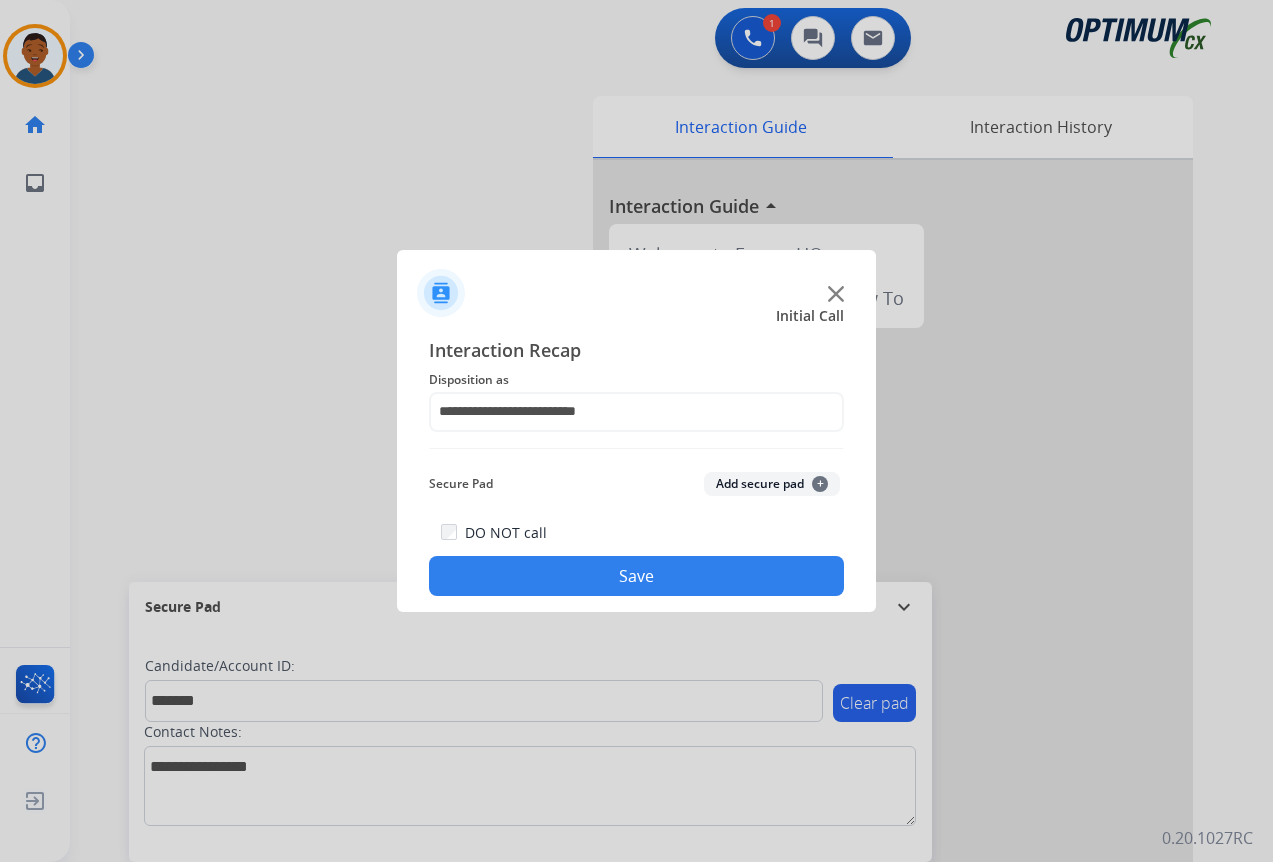 click on "Add secure pad  +" 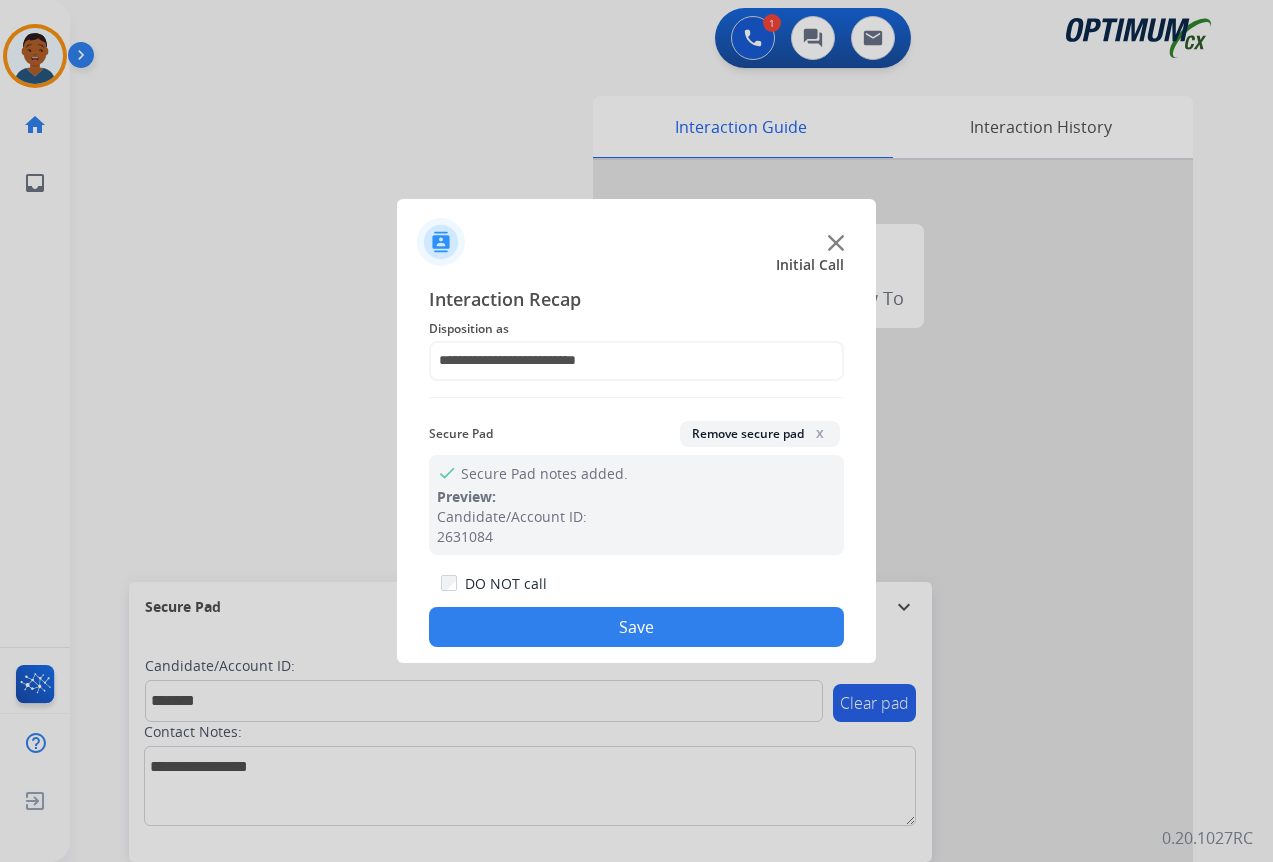 click on "Save" 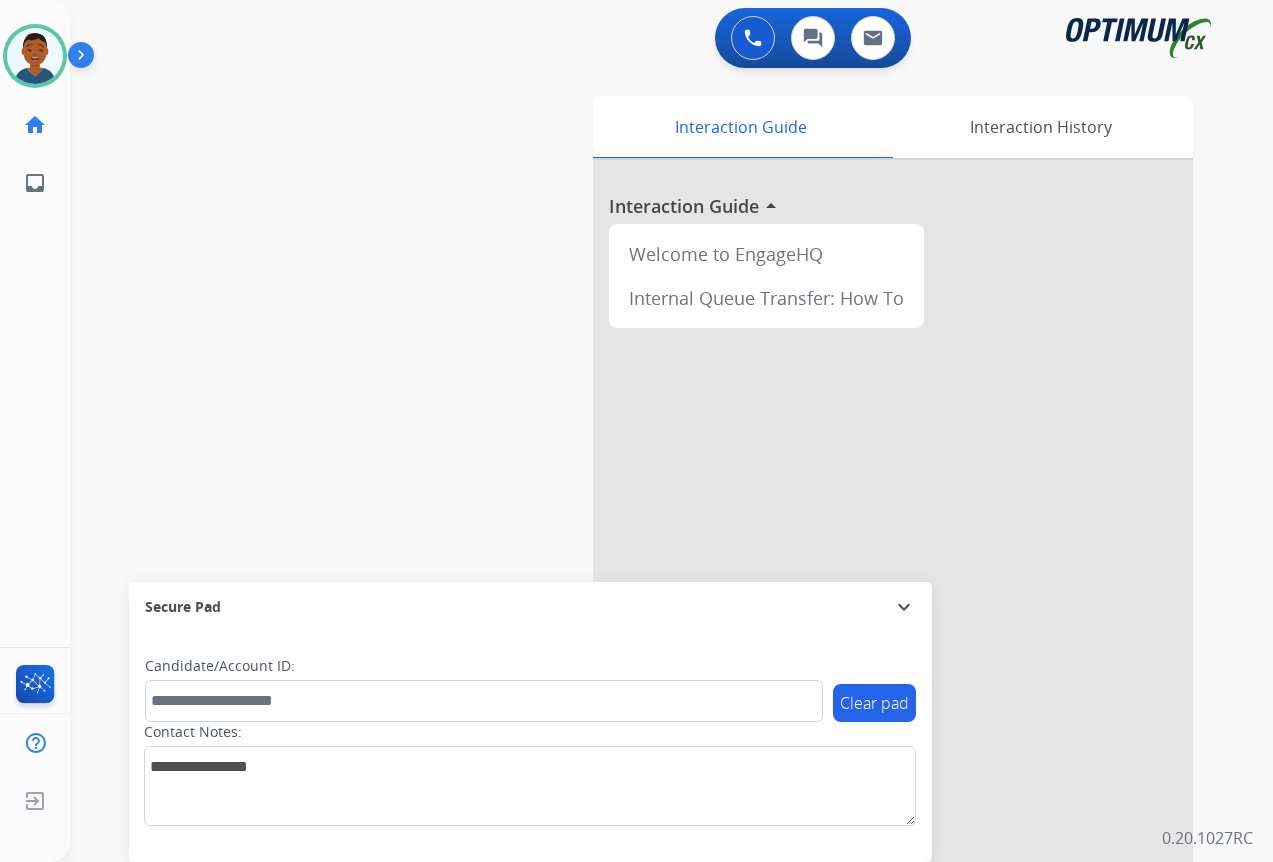 click at bounding box center [893, 533] 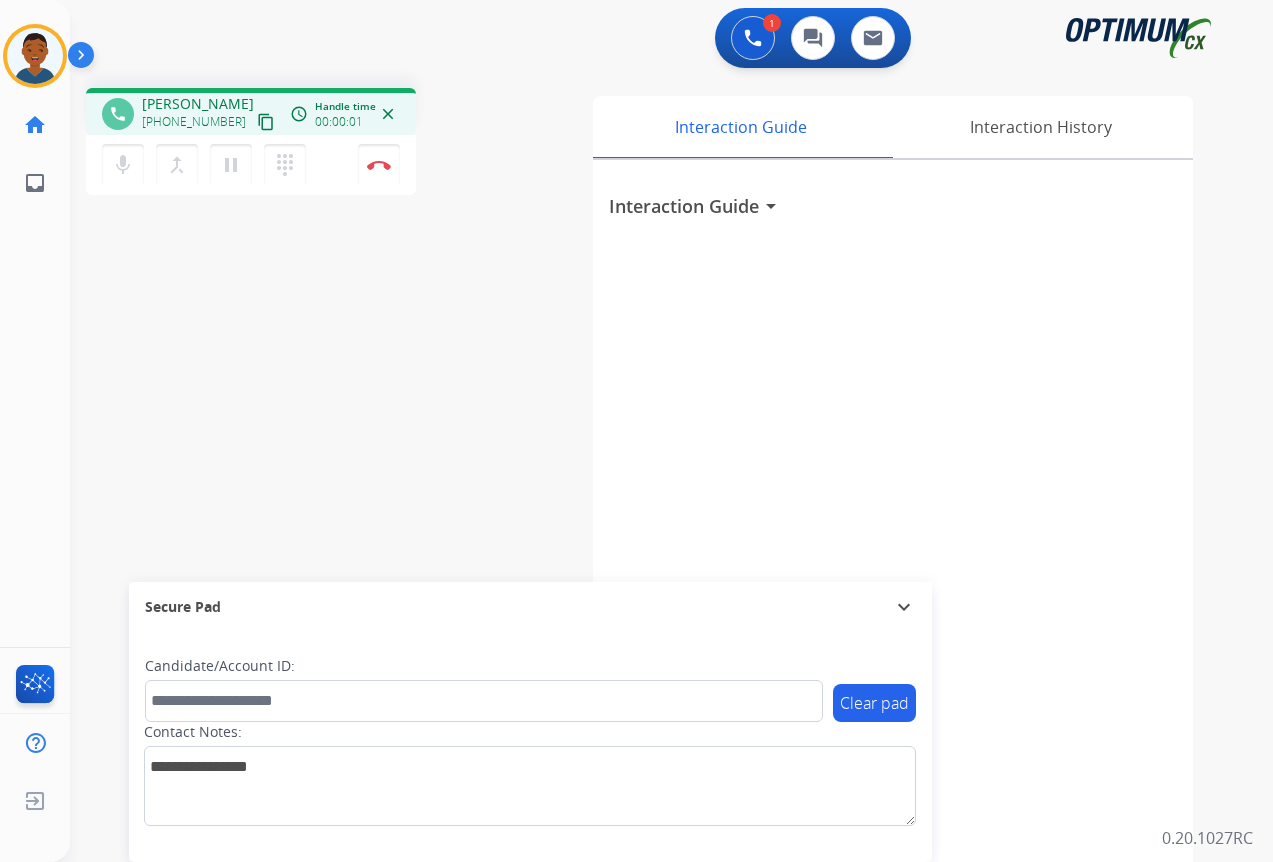 click on "content_copy" at bounding box center (266, 122) 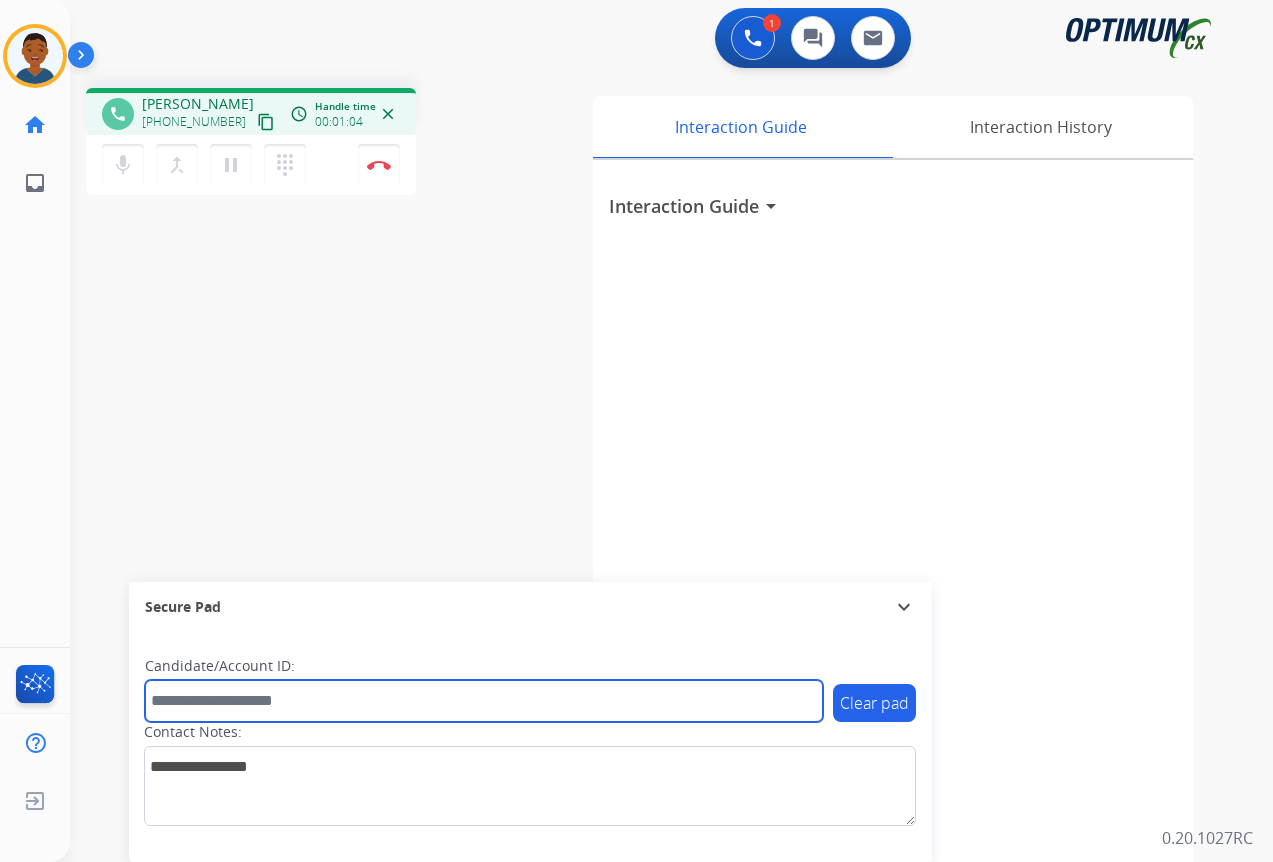 click at bounding box center [484, 701] 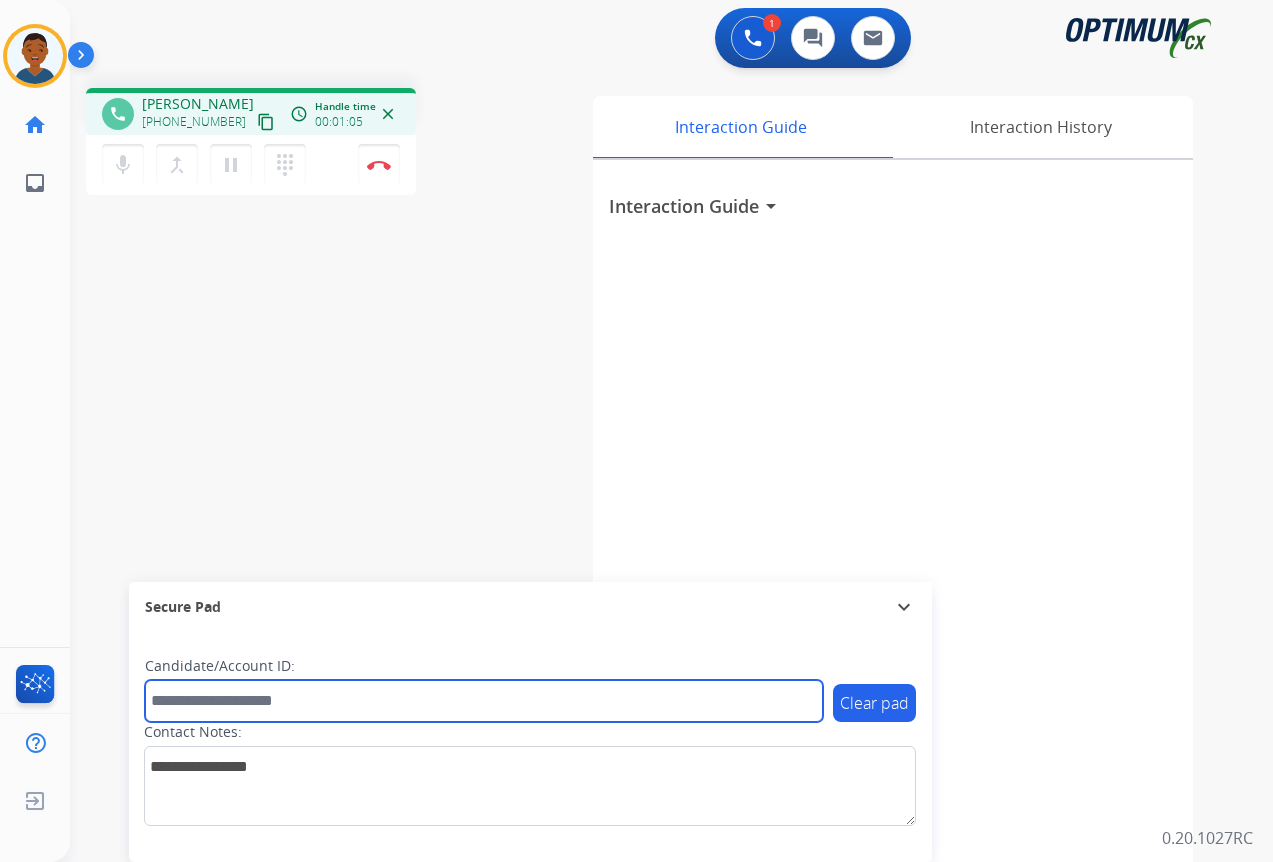 paste on "*******" 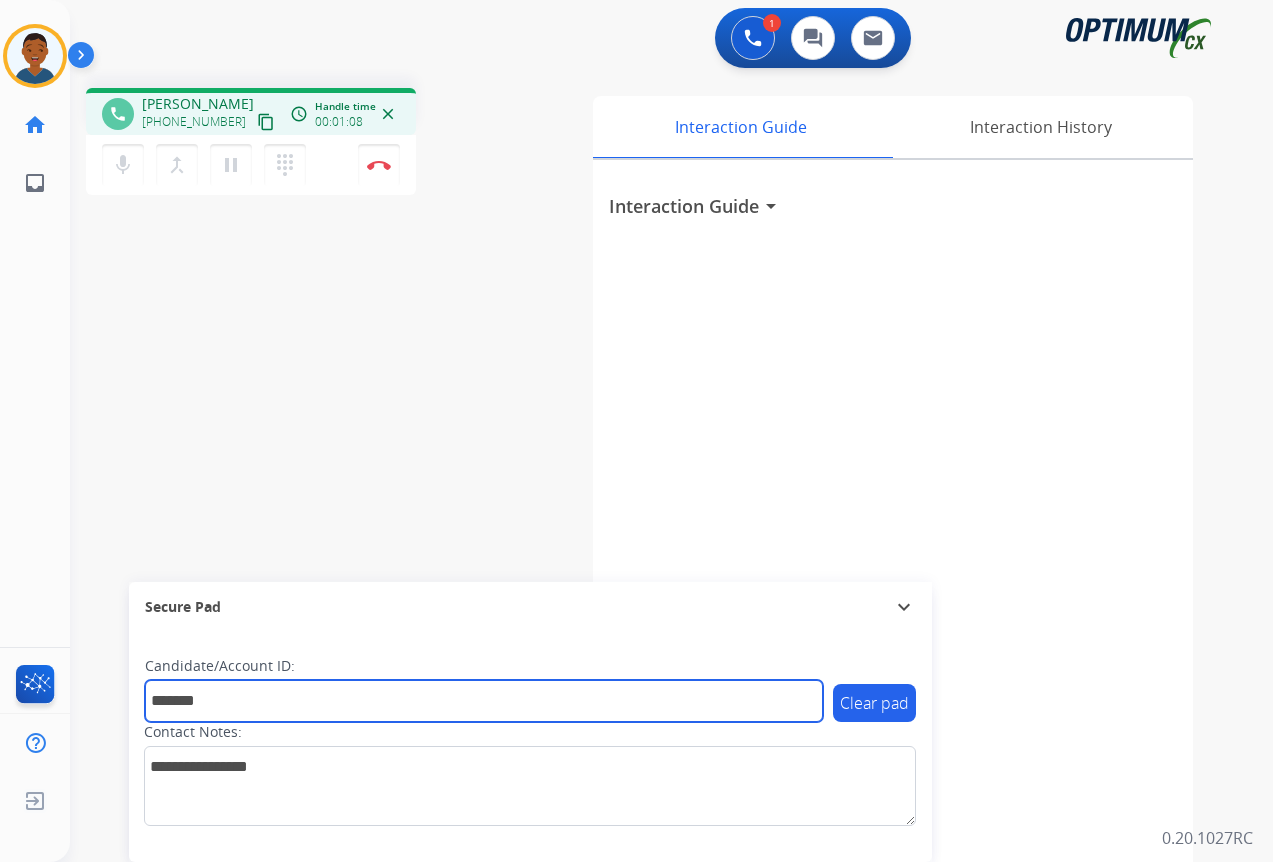 type on "*******" 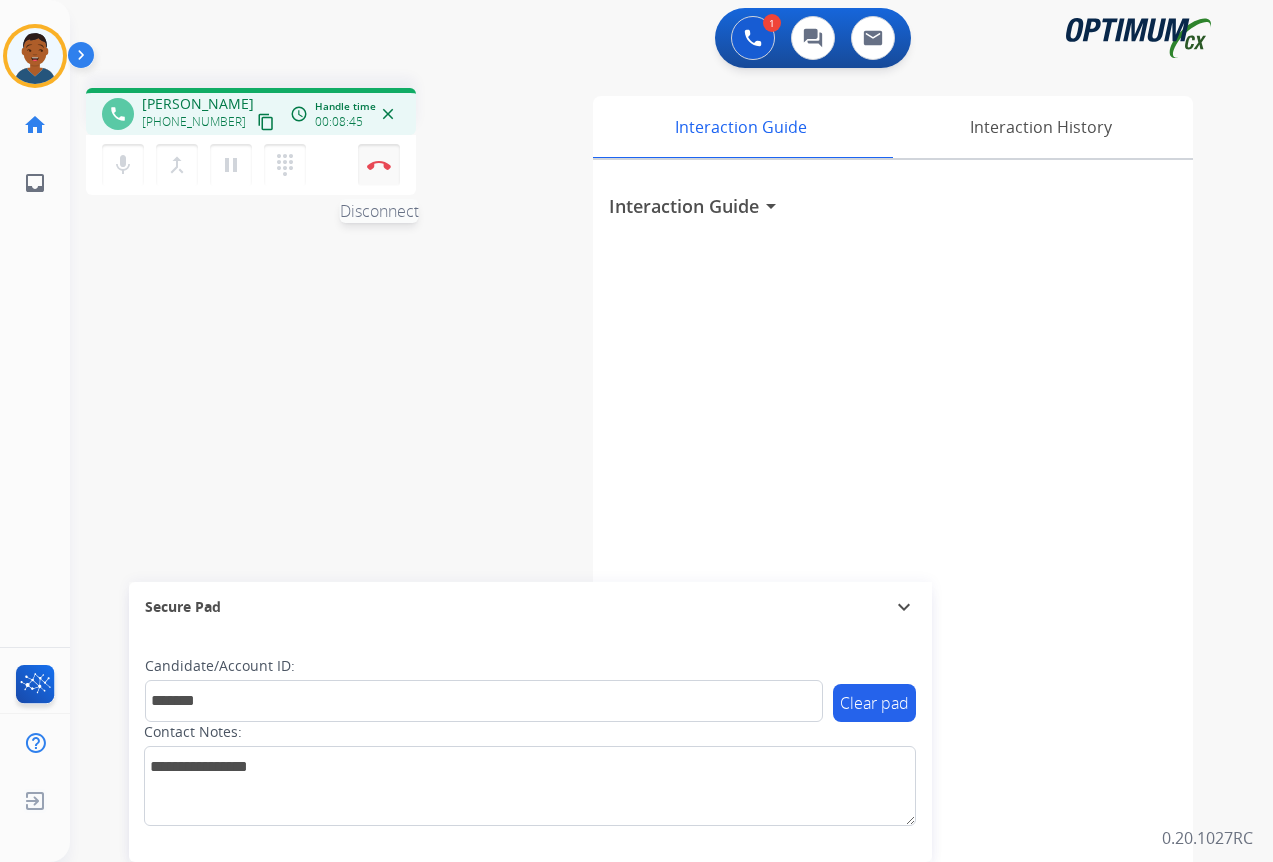 click at bounding box center (379, 165) 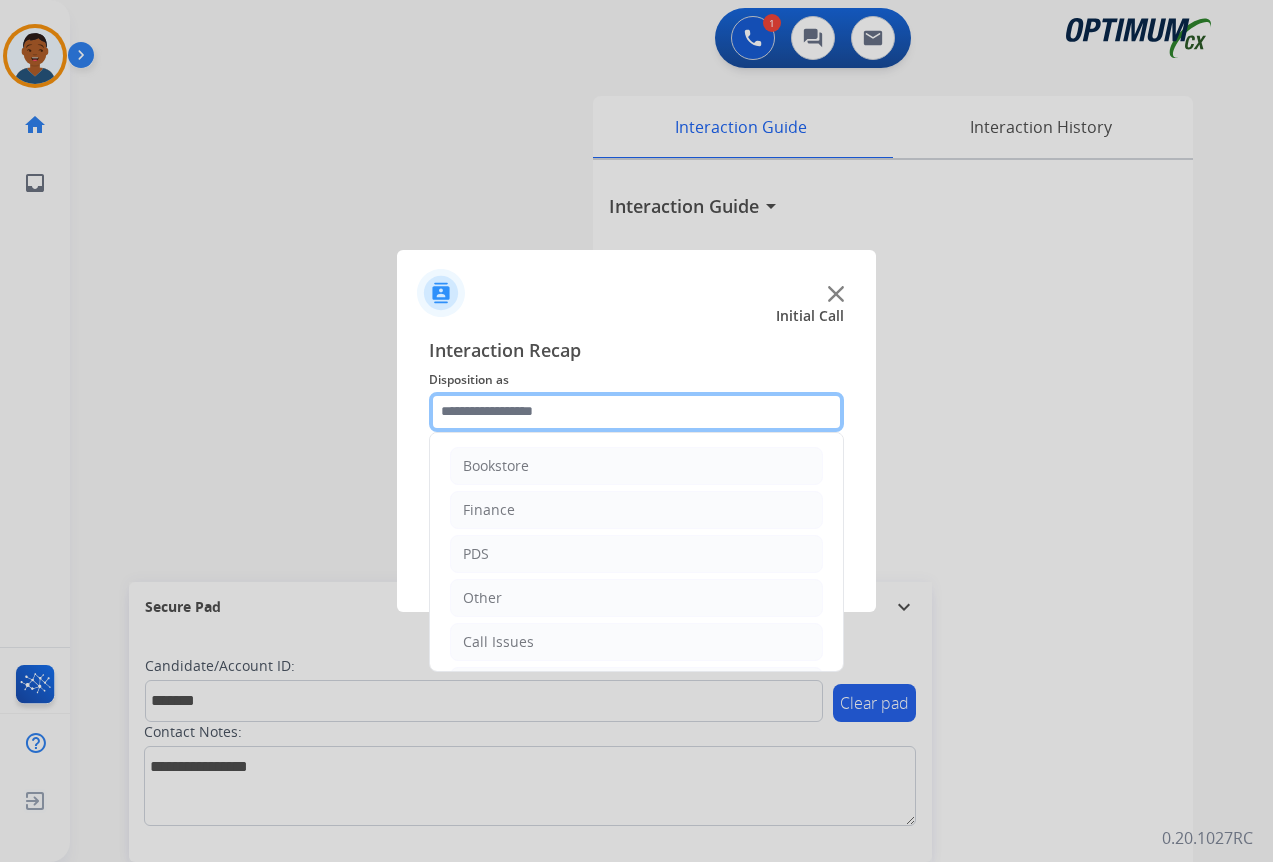 drag, startPoint x: 462, startPoint y: 407, endPoint x: 494, endPoint y: 436, distance: 43.185646 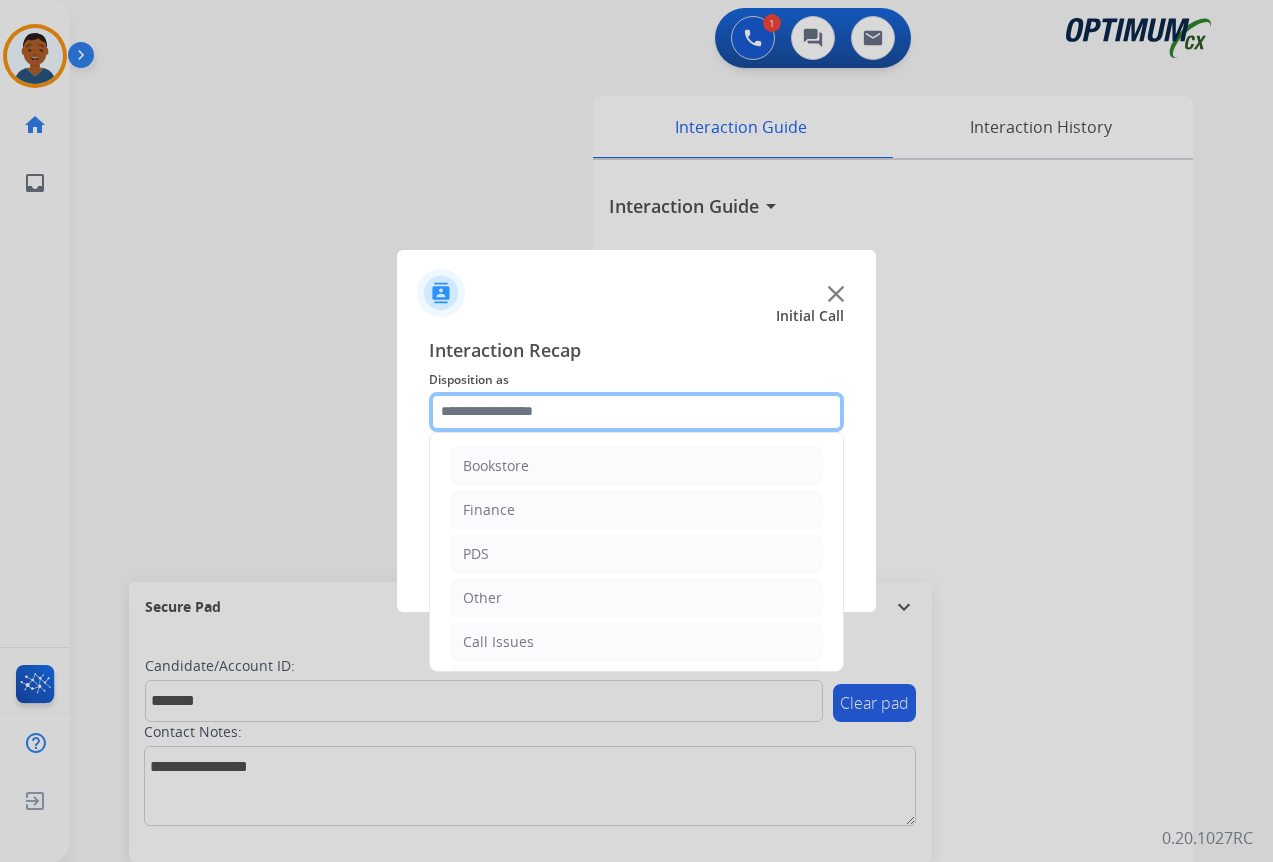 click 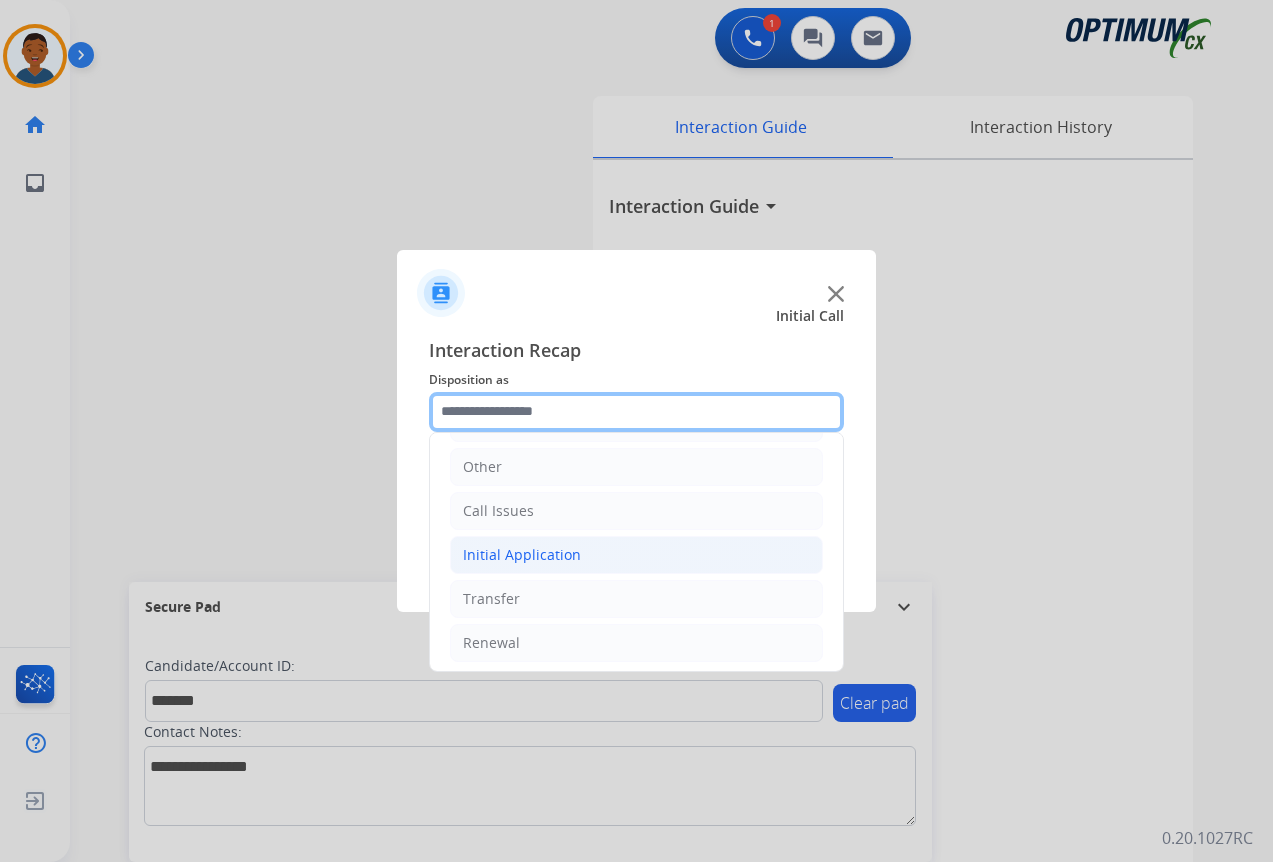 scroll, scrollTop: 136, scrollLeft: 0, axis: vertical 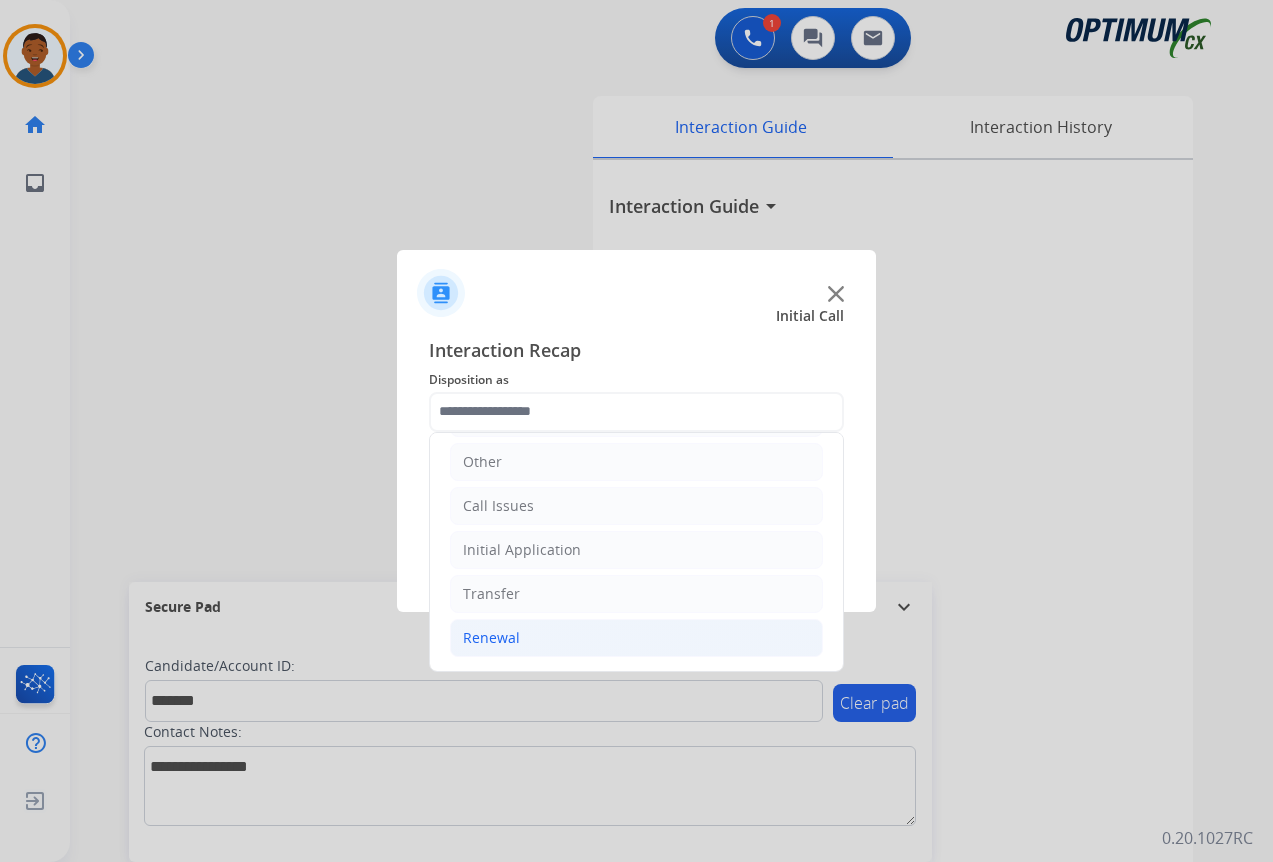 click on "Renewal" 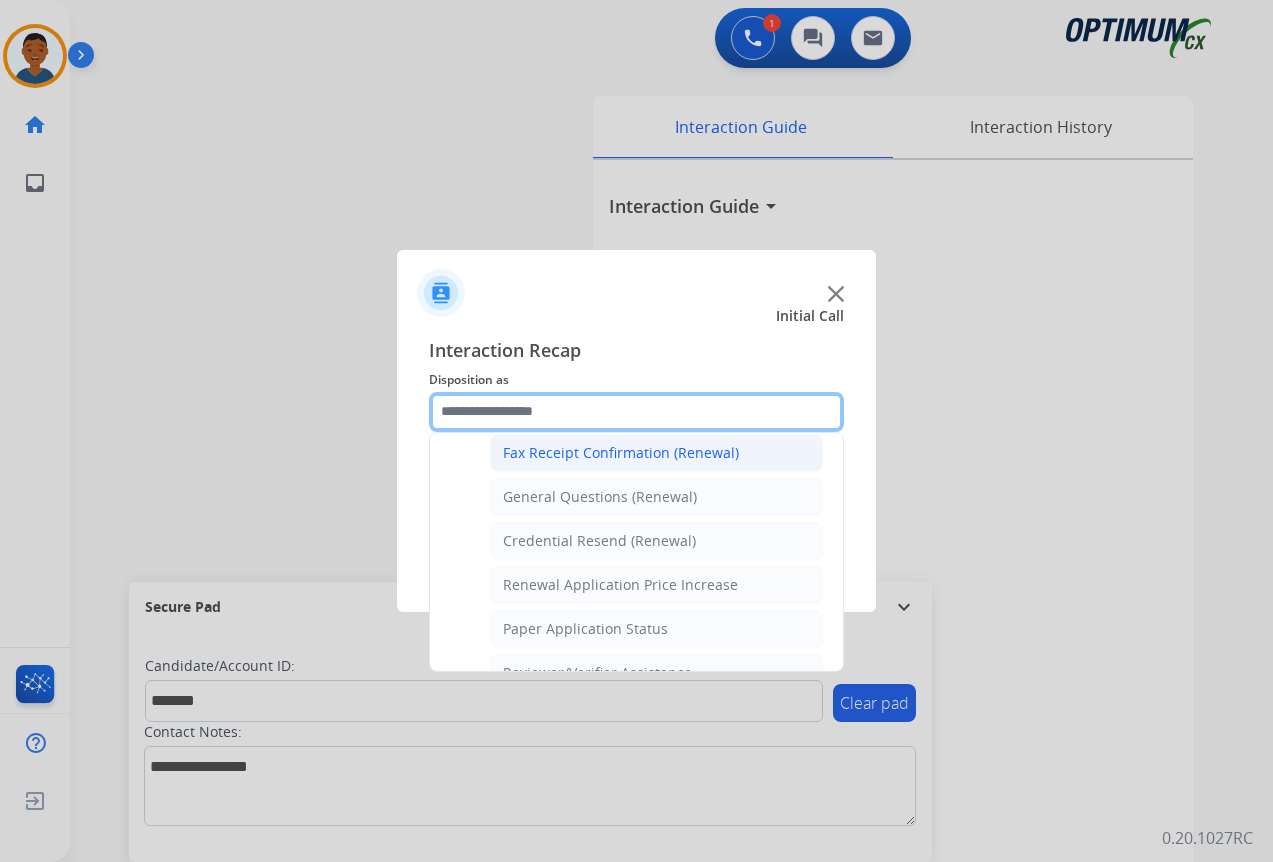 scroll, scrollTop: 636, scrollLeft: 0, axis: vertical 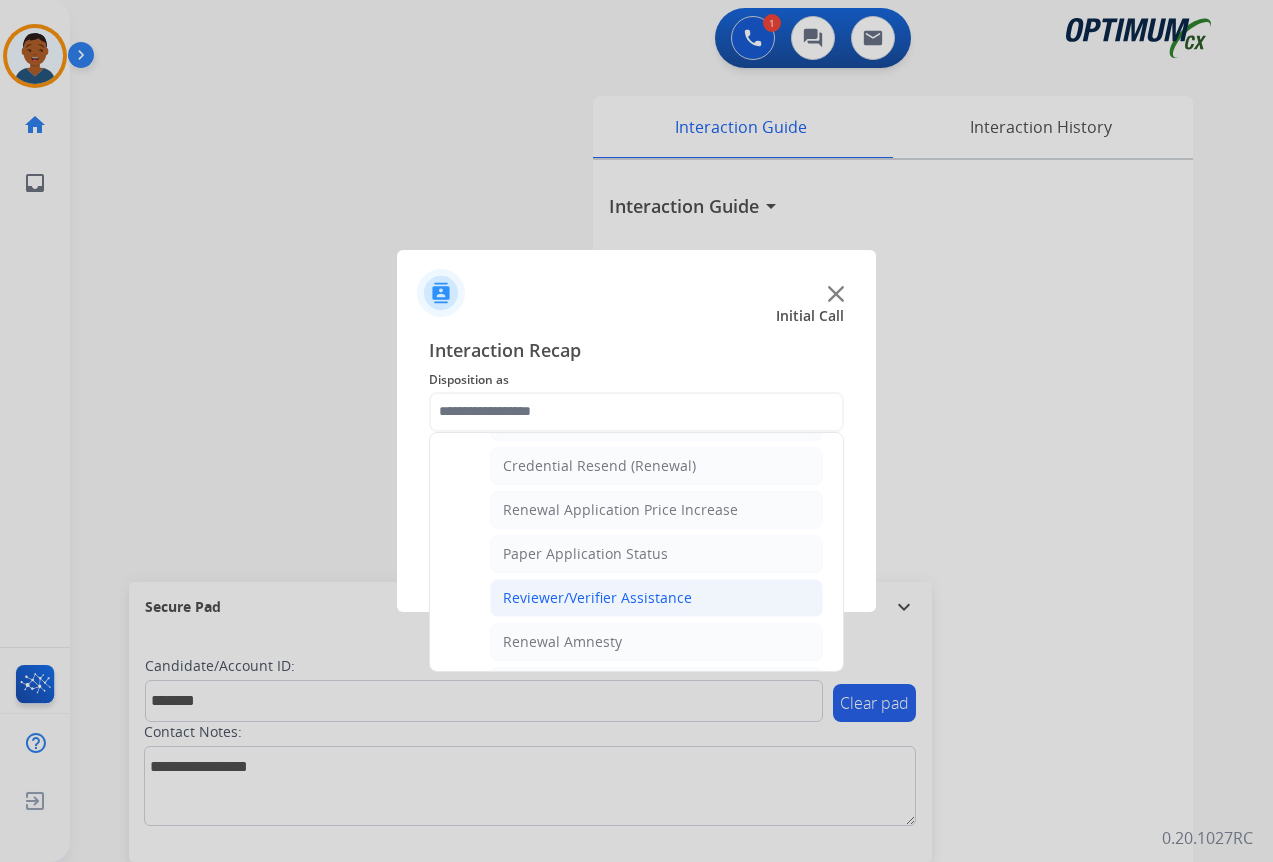 click on "Reviewer/Verifier Assistance" 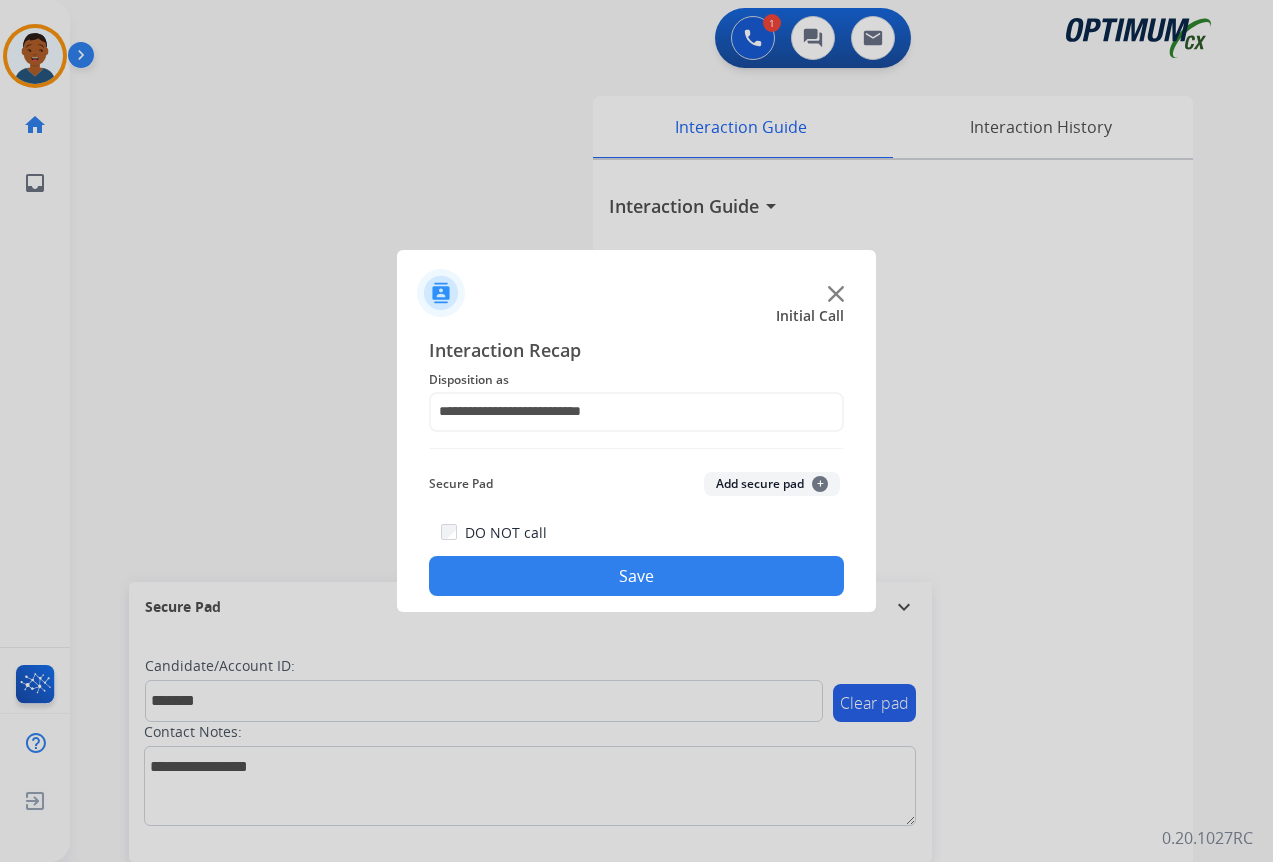 click on "Add secure pad  +" 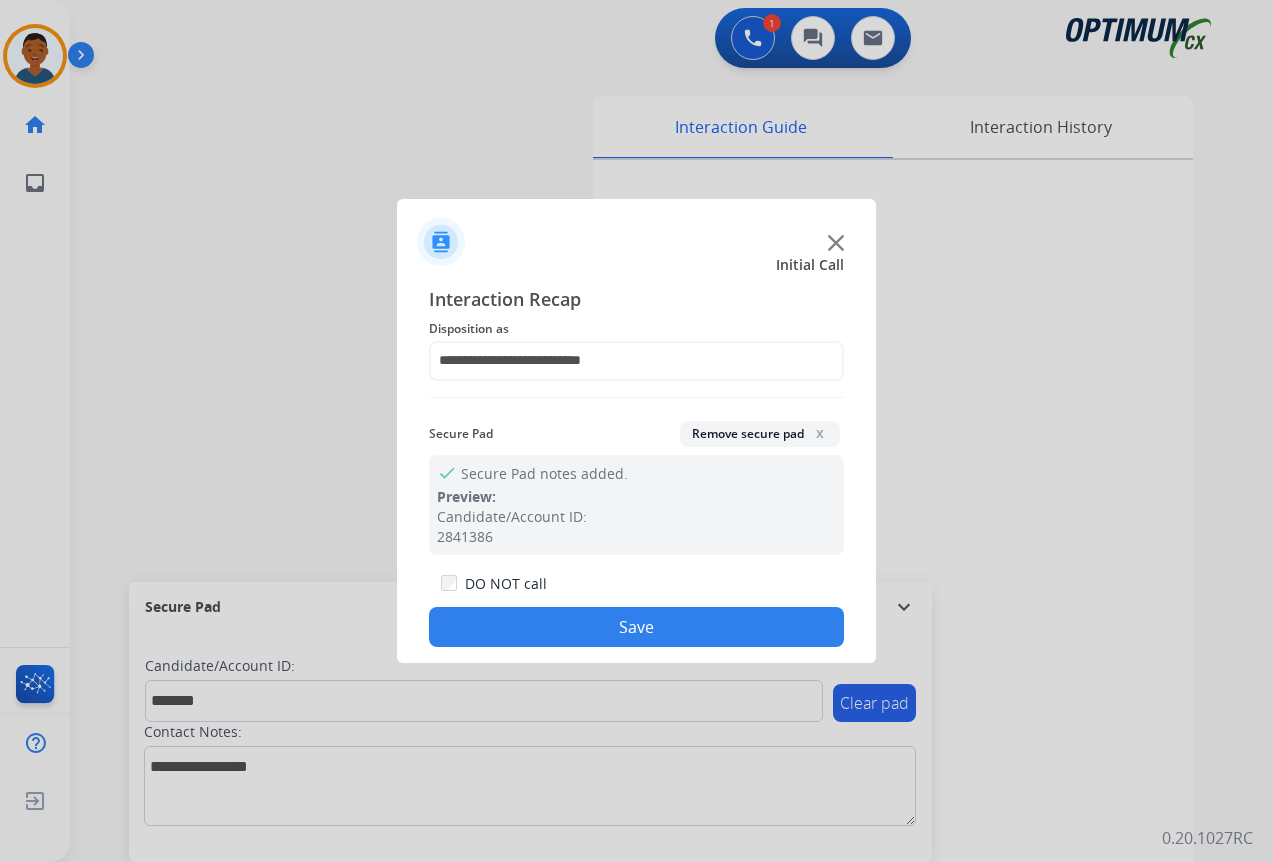 drag, startPoint x: 706, startPoint y: 625, endPoint x: 777, endPoint y: 622, distance: 71.063354 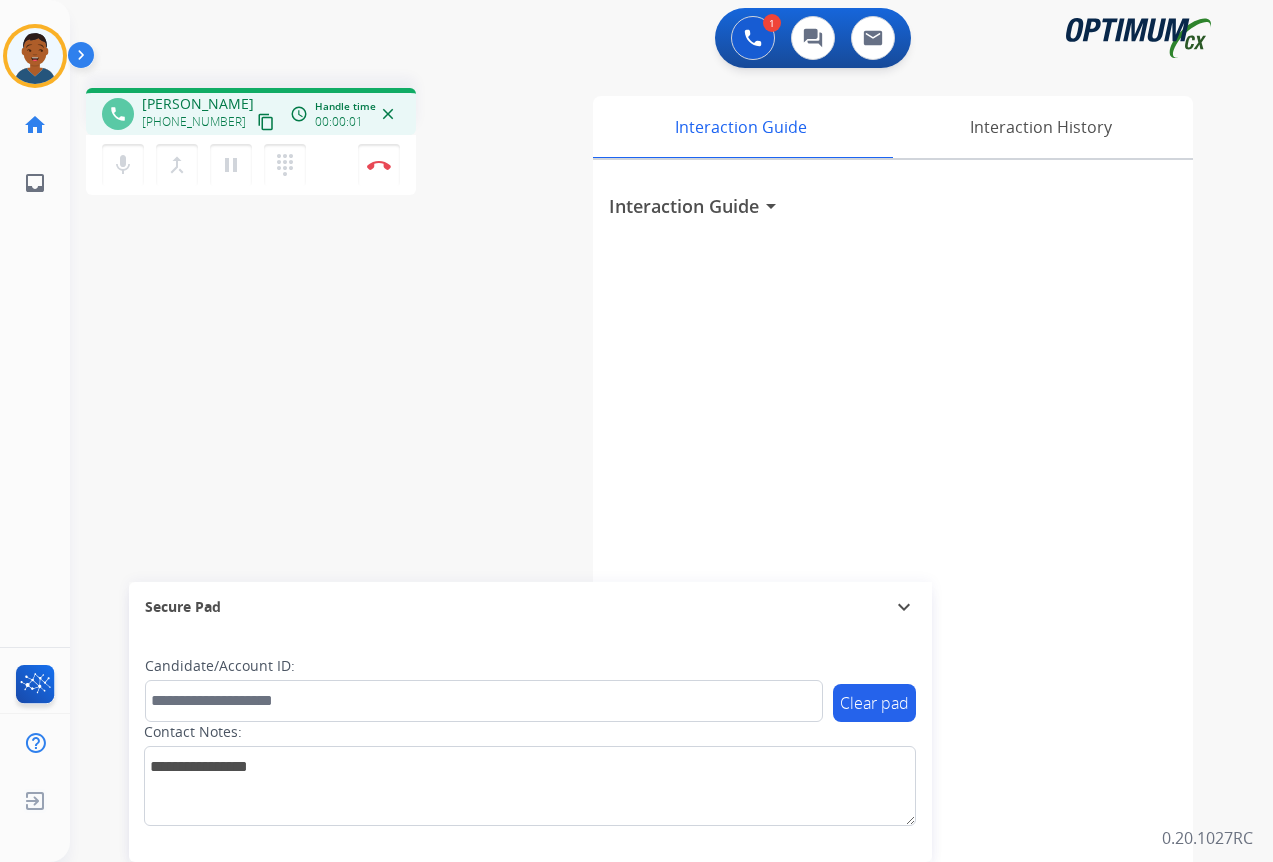 click on "content_copy" at bounding box center (266, 122) 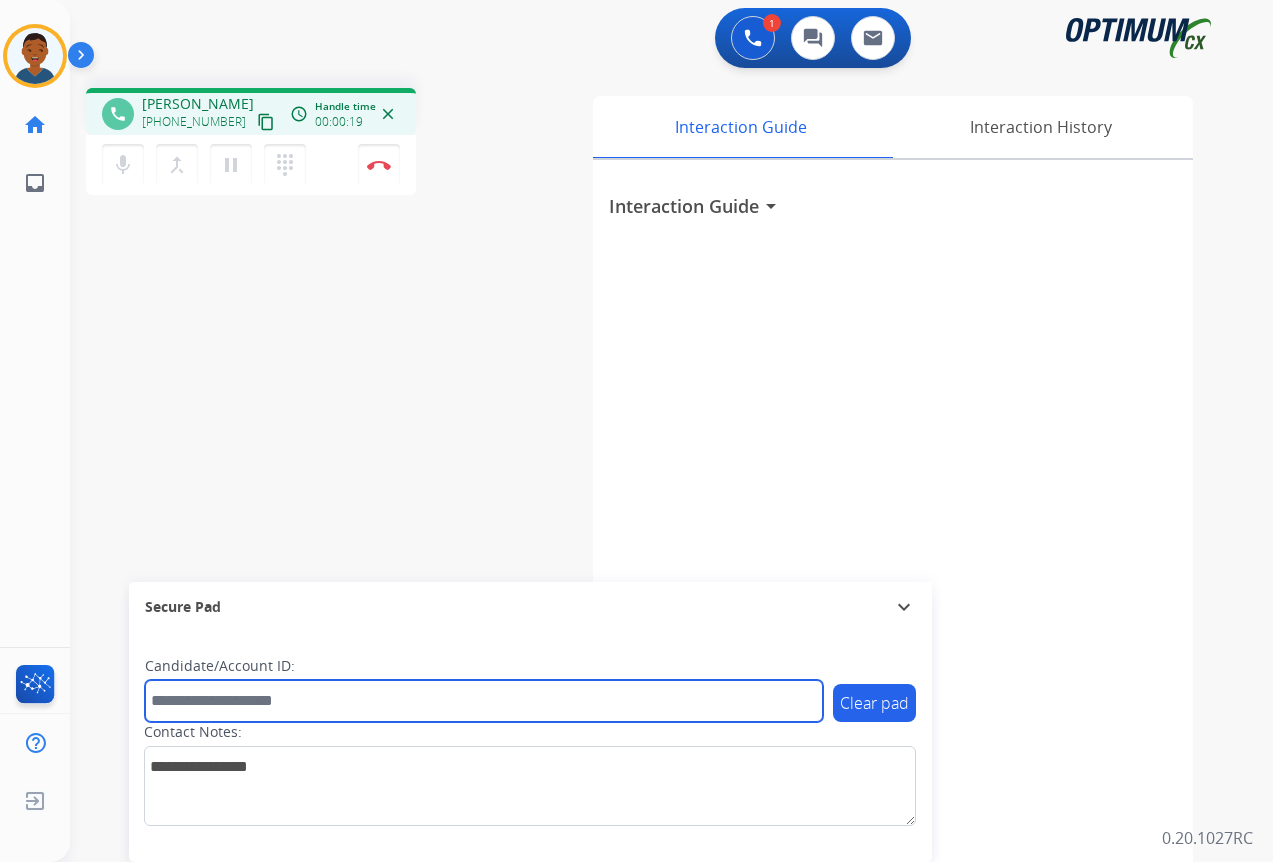 click at bounding box center (484, 701) 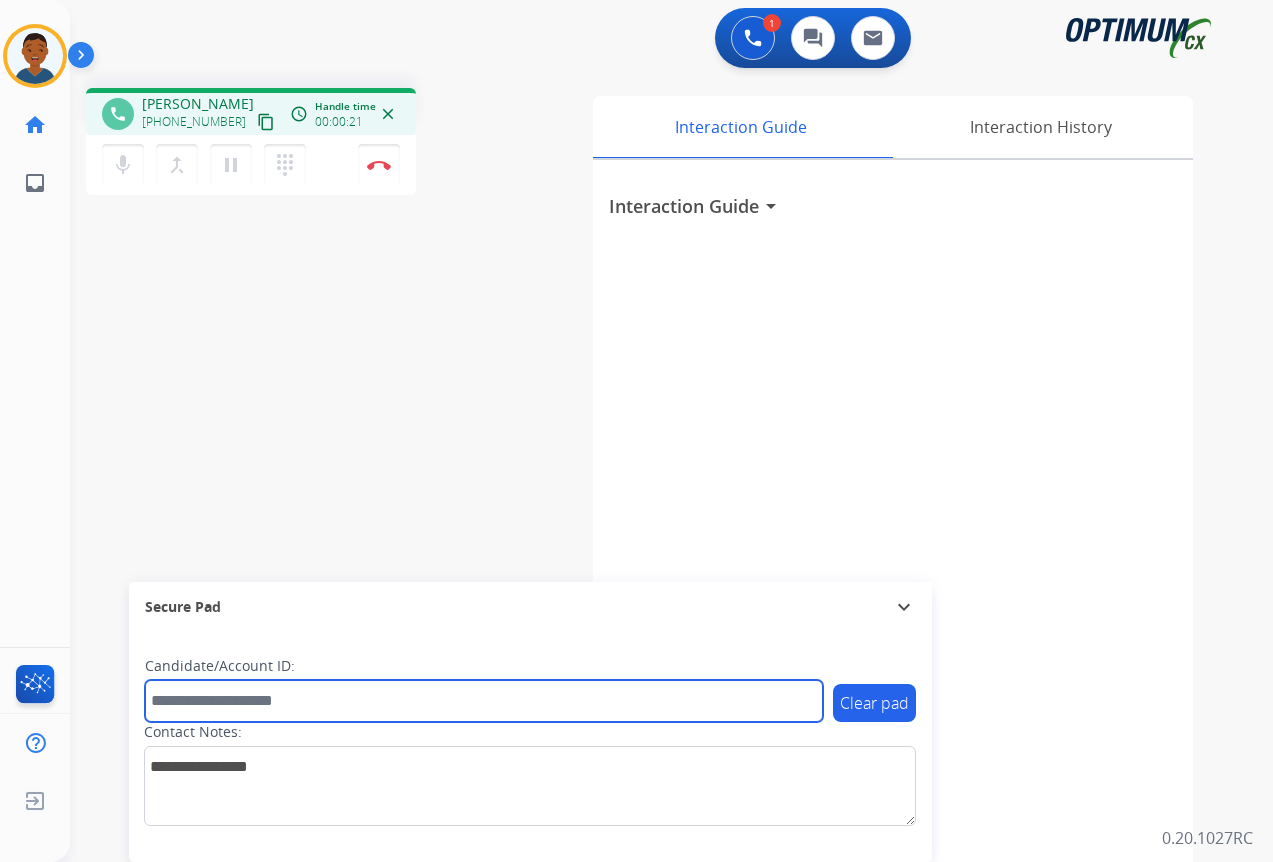 paste on "*******" 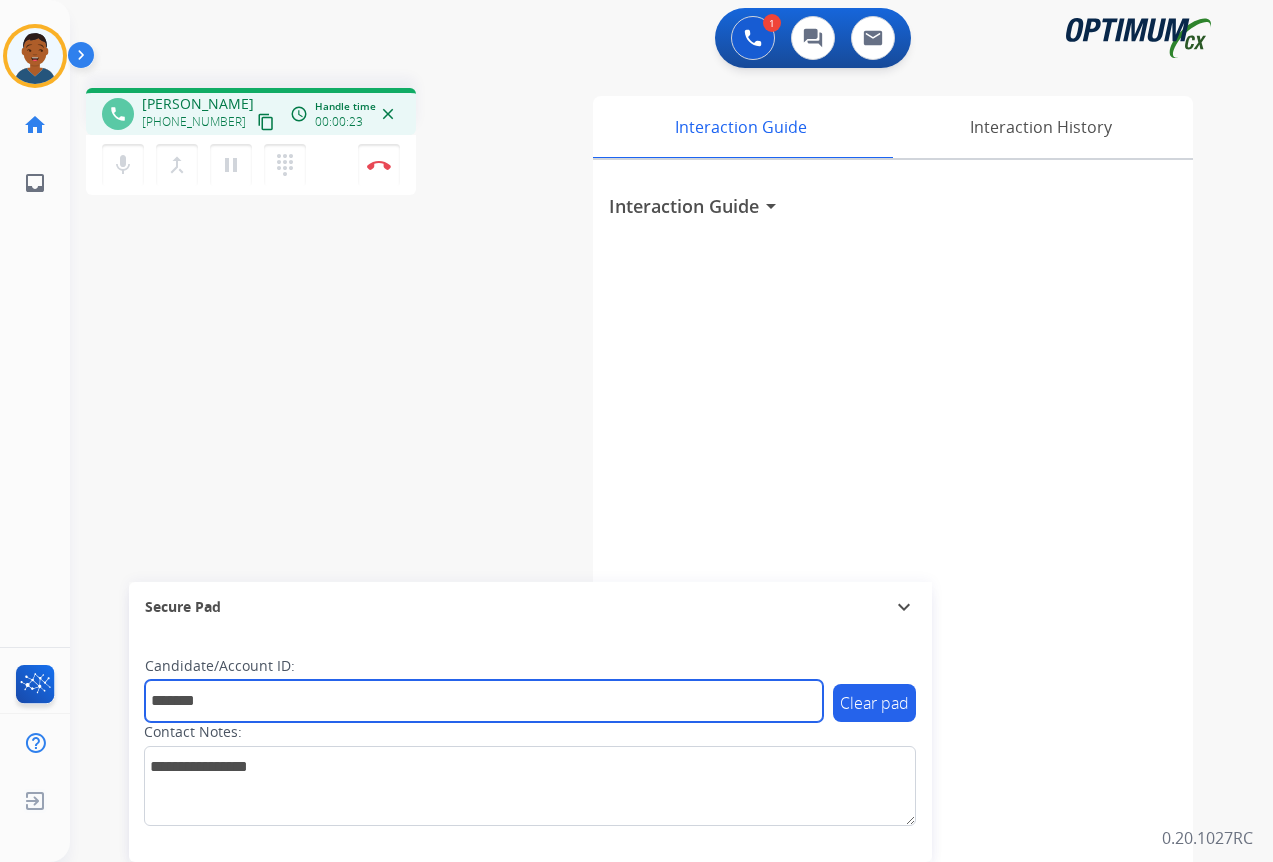 type on "*******" 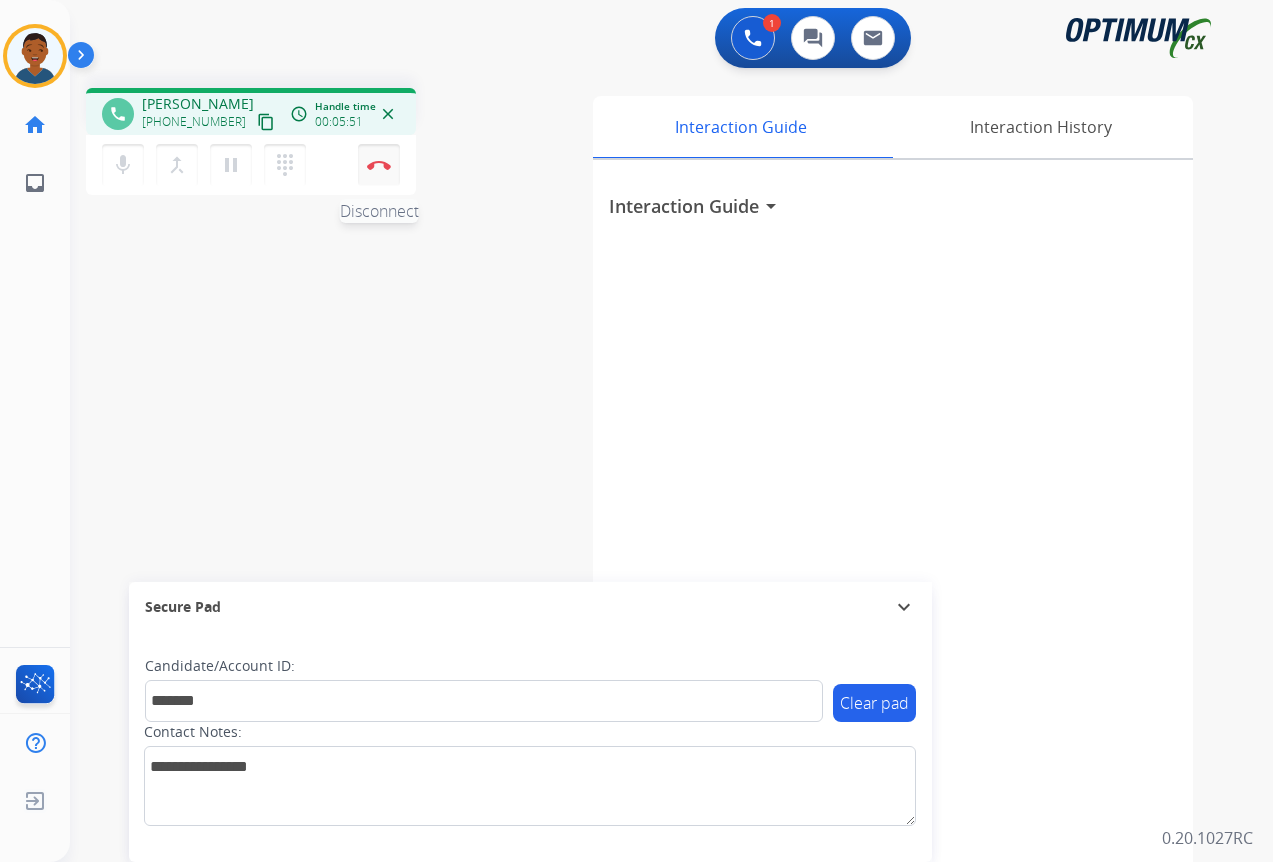 click at bounding box center [379, 165] 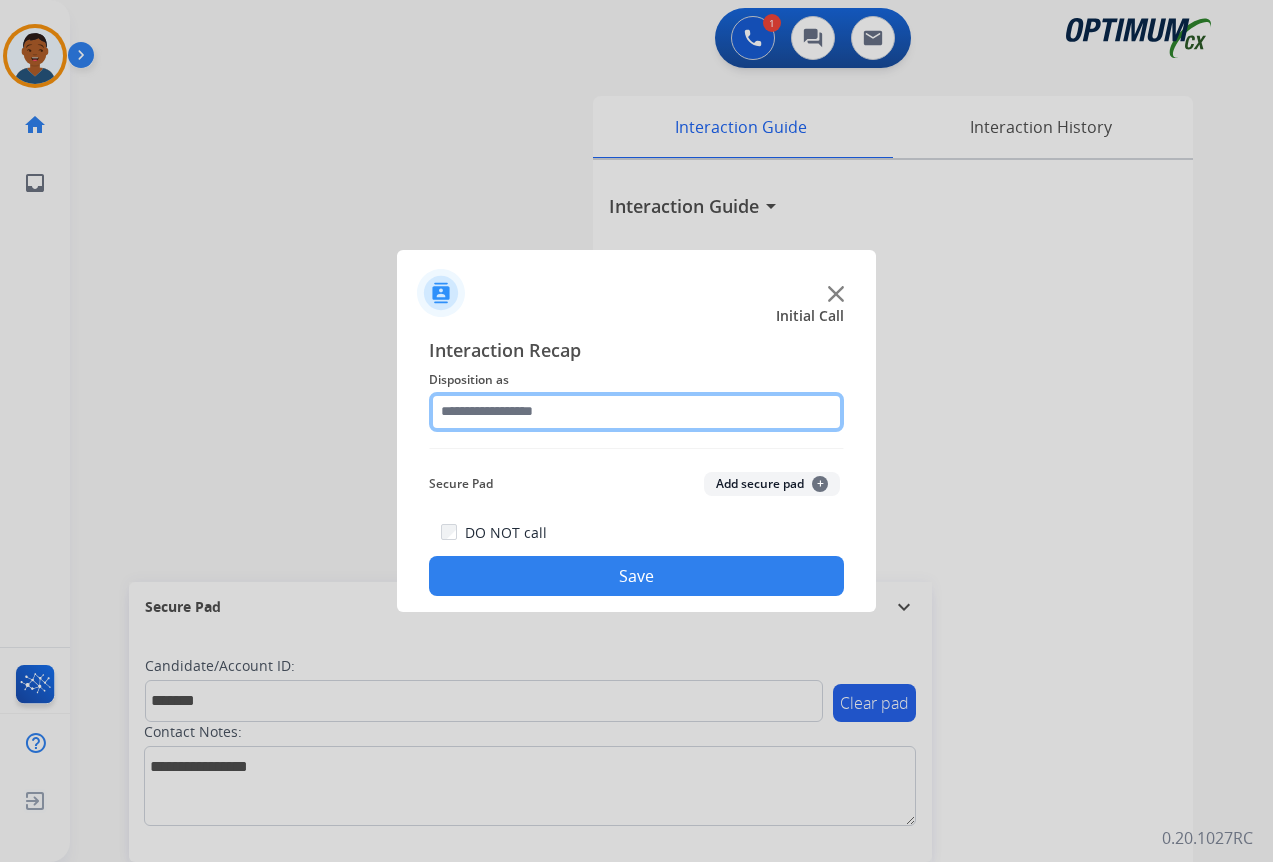 click 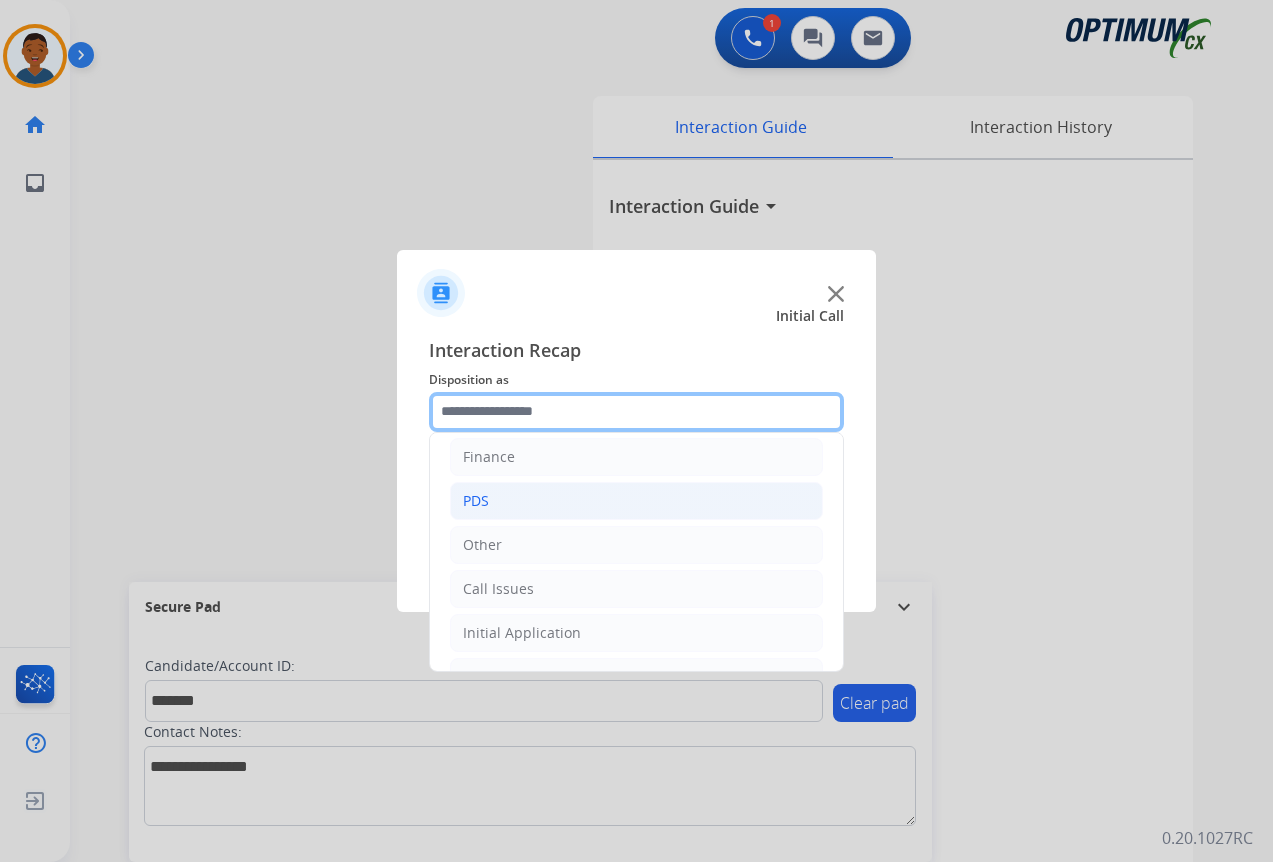 scroll, scrollTop: 136, scrollLeft: 0, axis: vertical 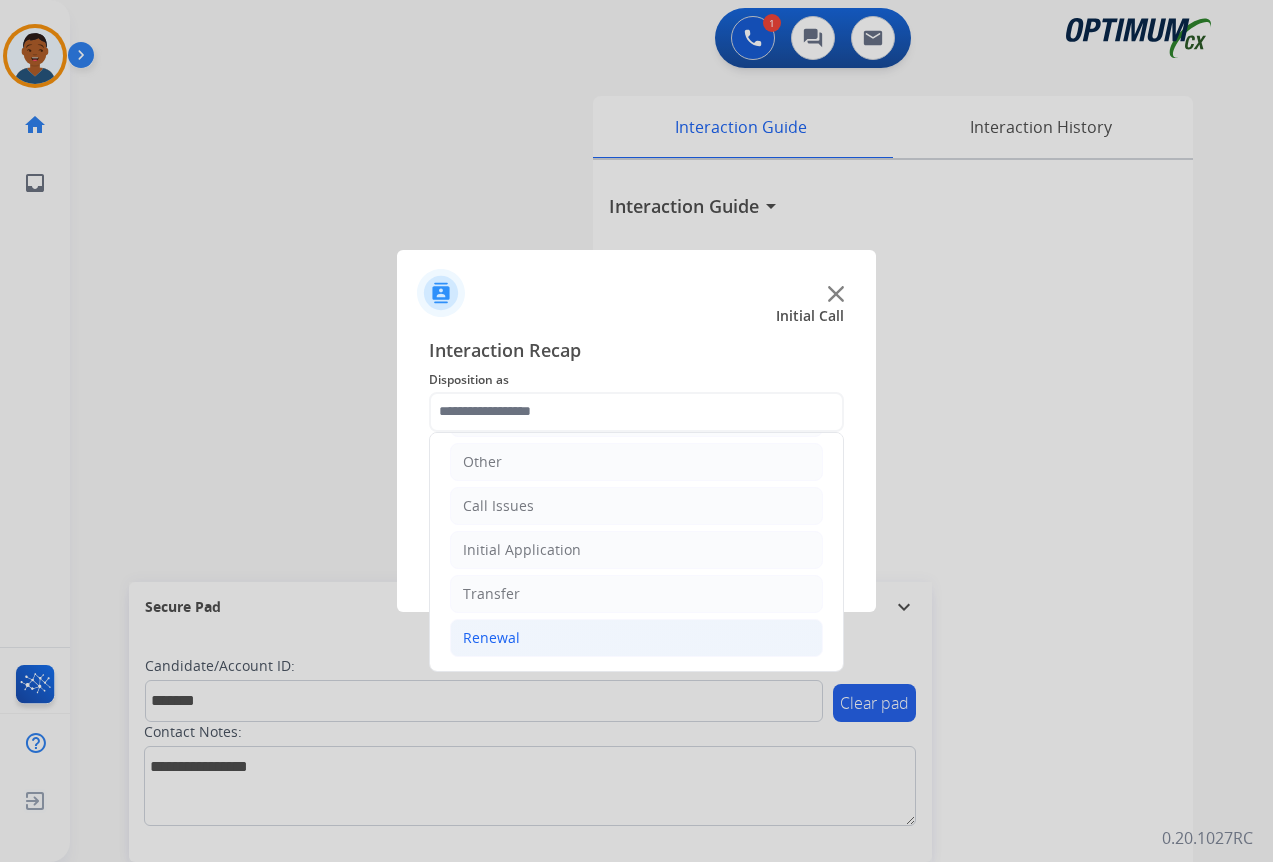 click on "Renewal" 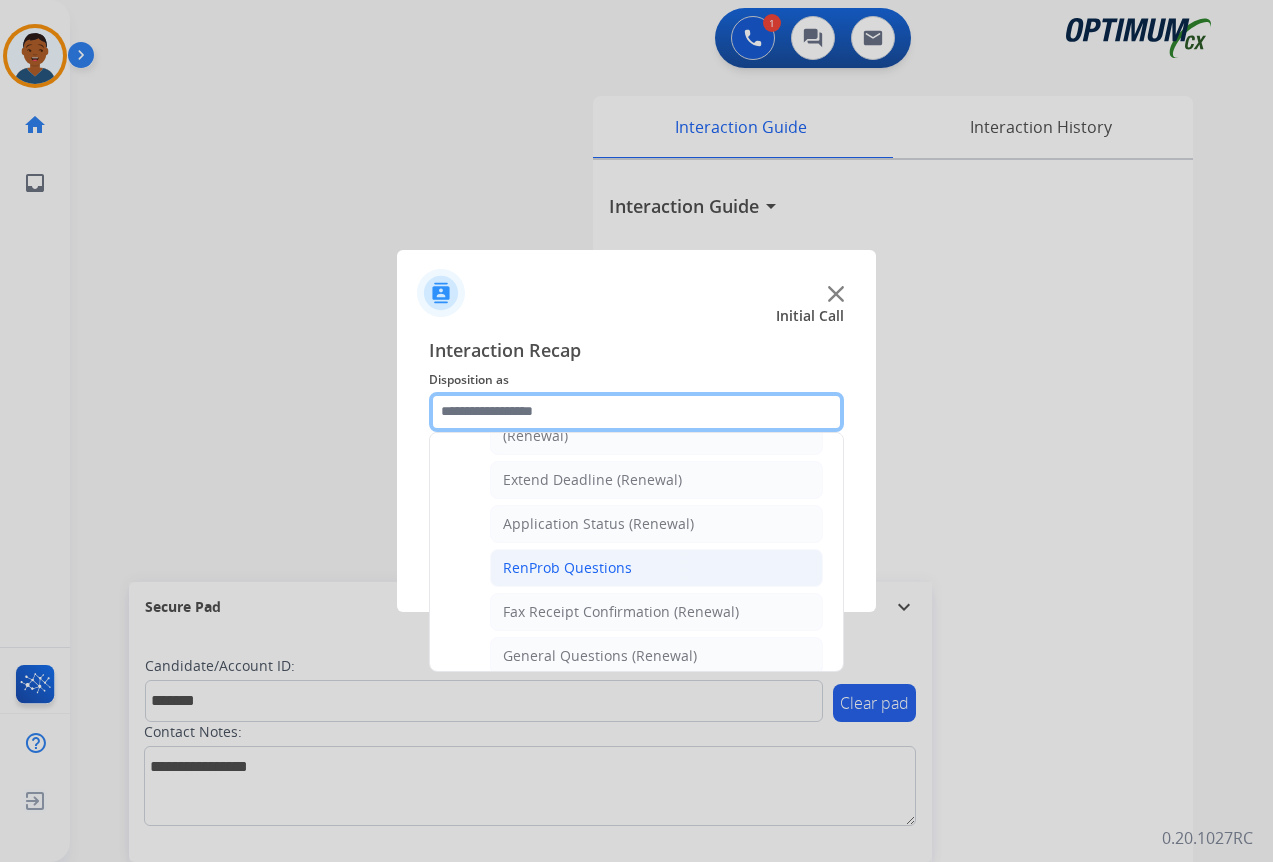 scroll, scrollTop: 436, scrollLeft: 0, axis: vertical 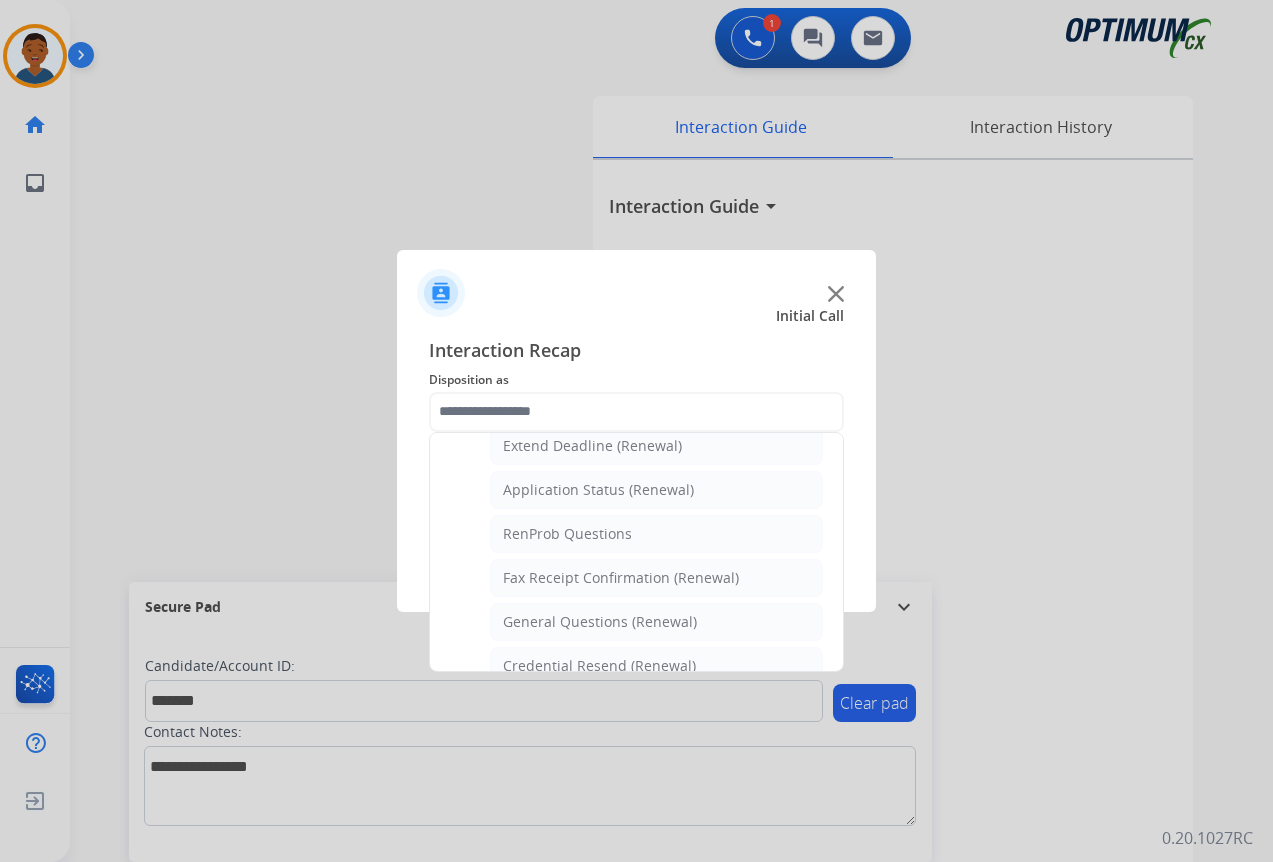 click on "Application Status (Renewal)" 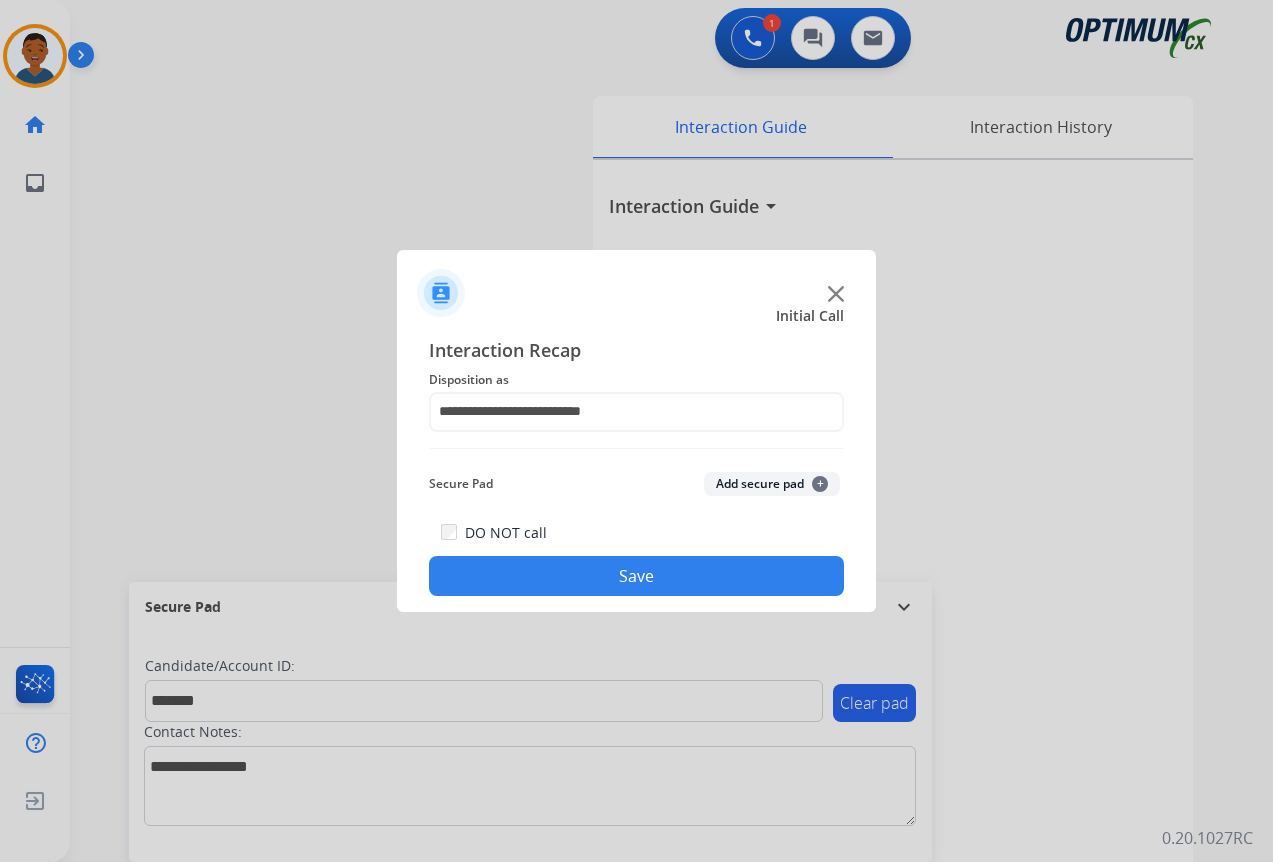 click on "Add secure pad  +" 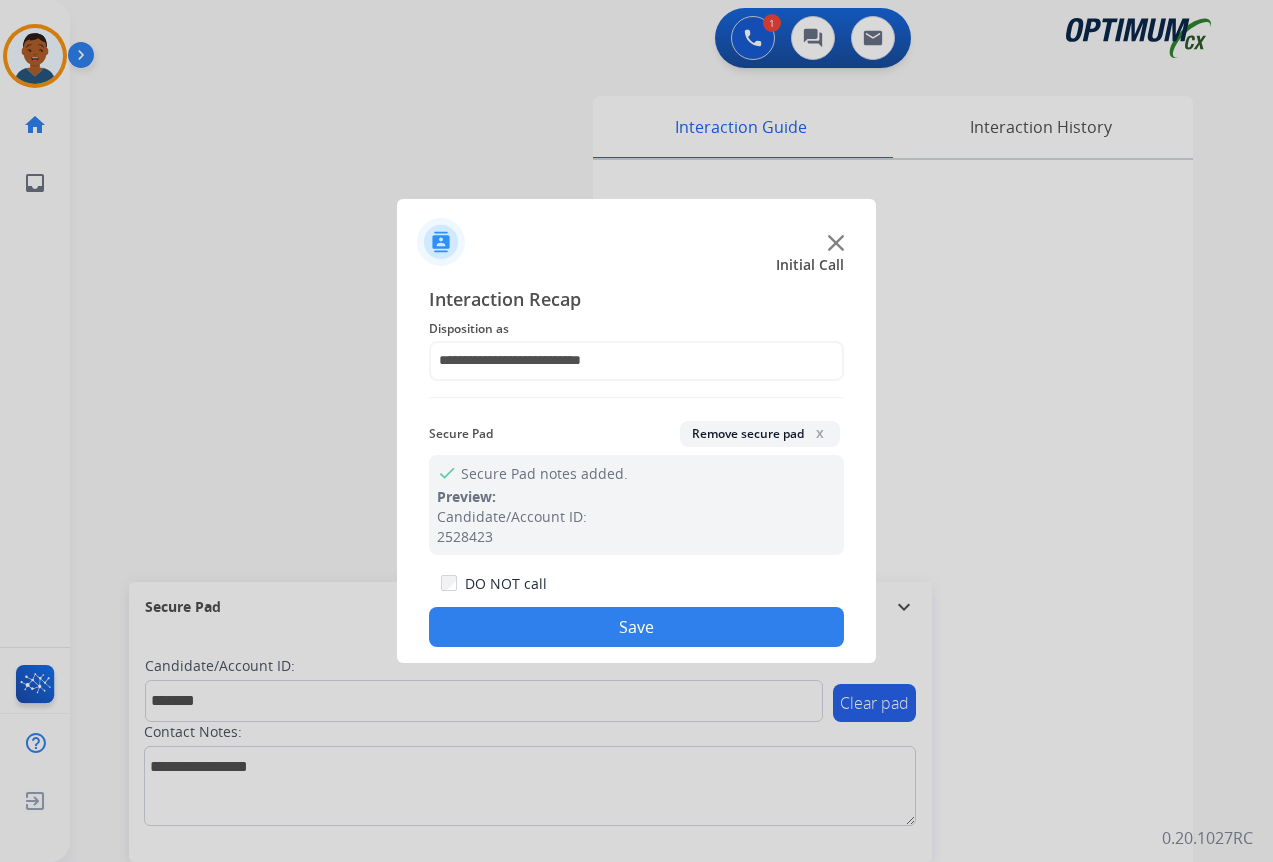 click on "Save" 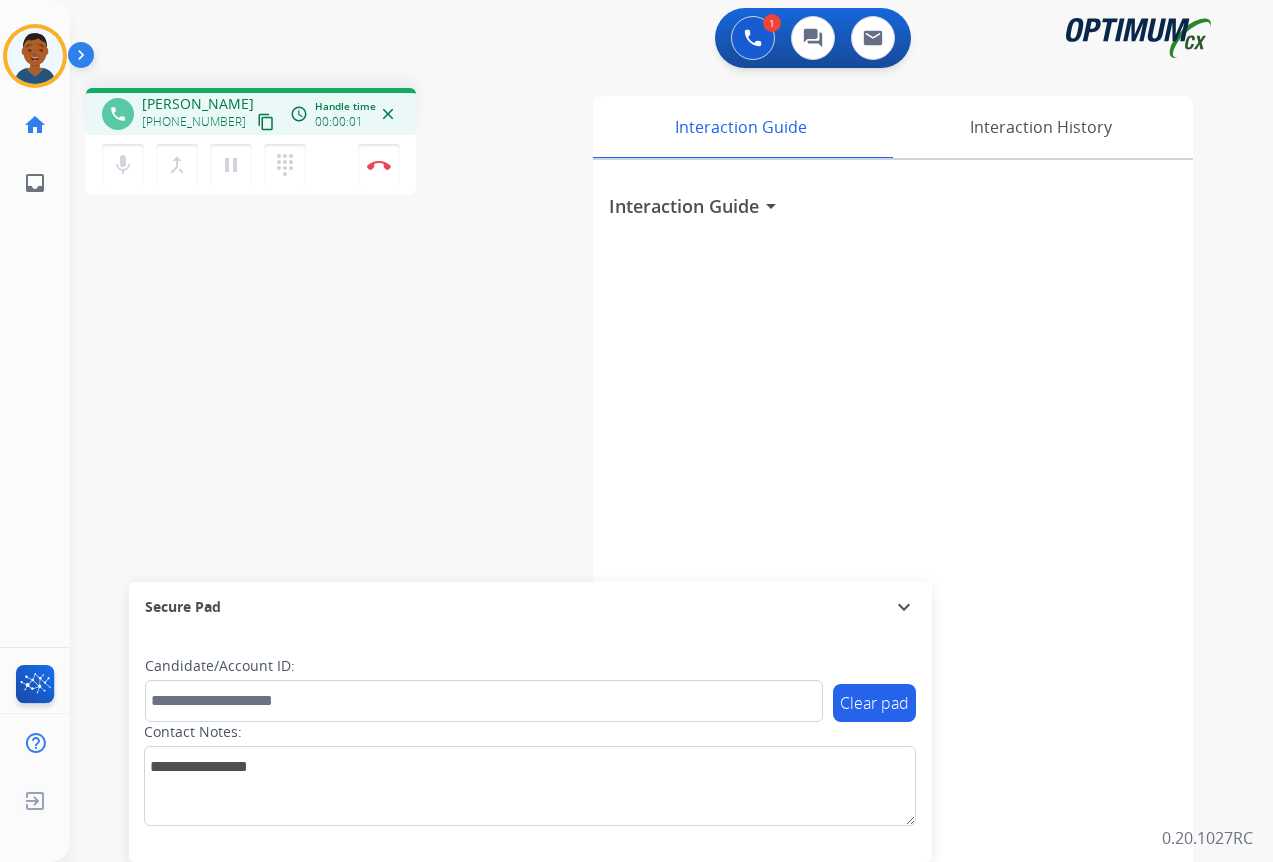 click on "content_copy" at bounding box center [266, 122] 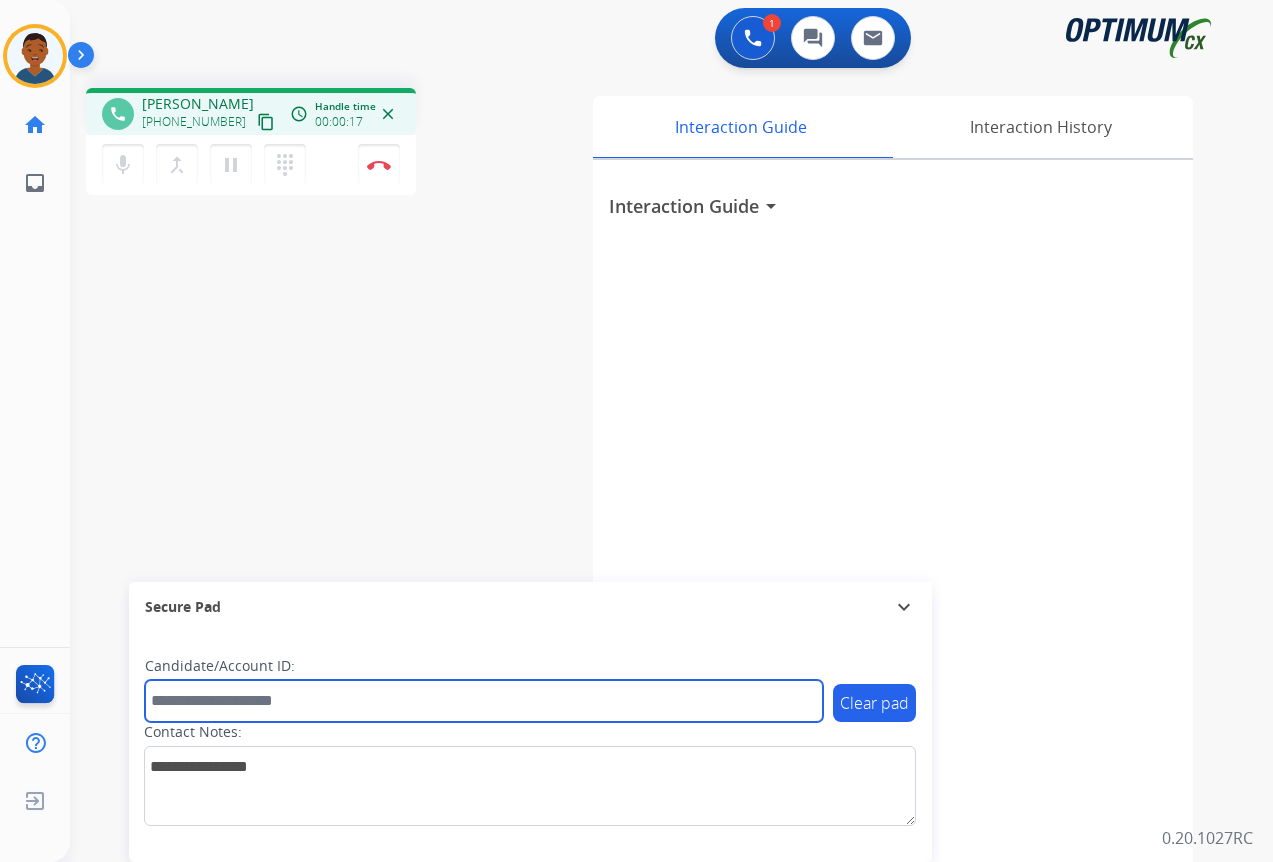 click at bounding box center [484, 701] 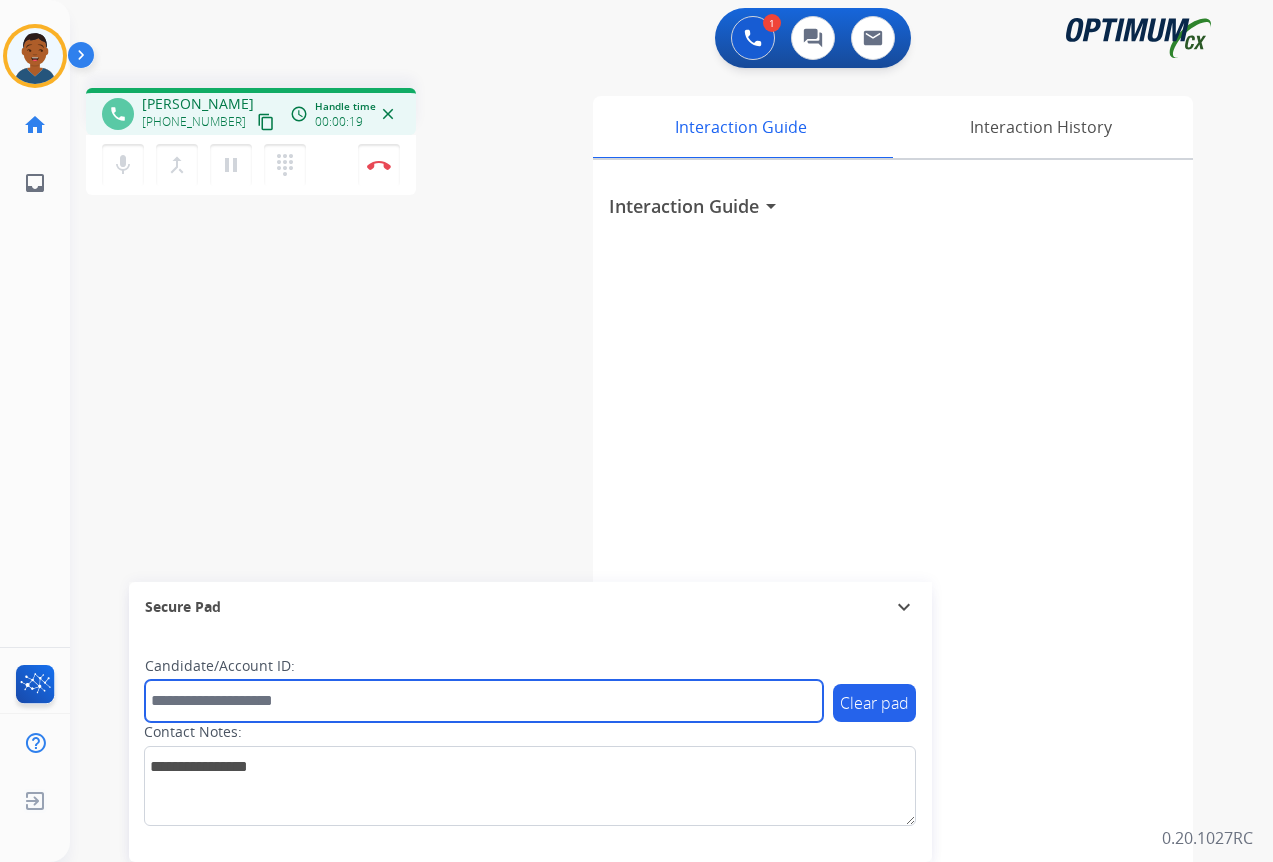 paste on "*******" 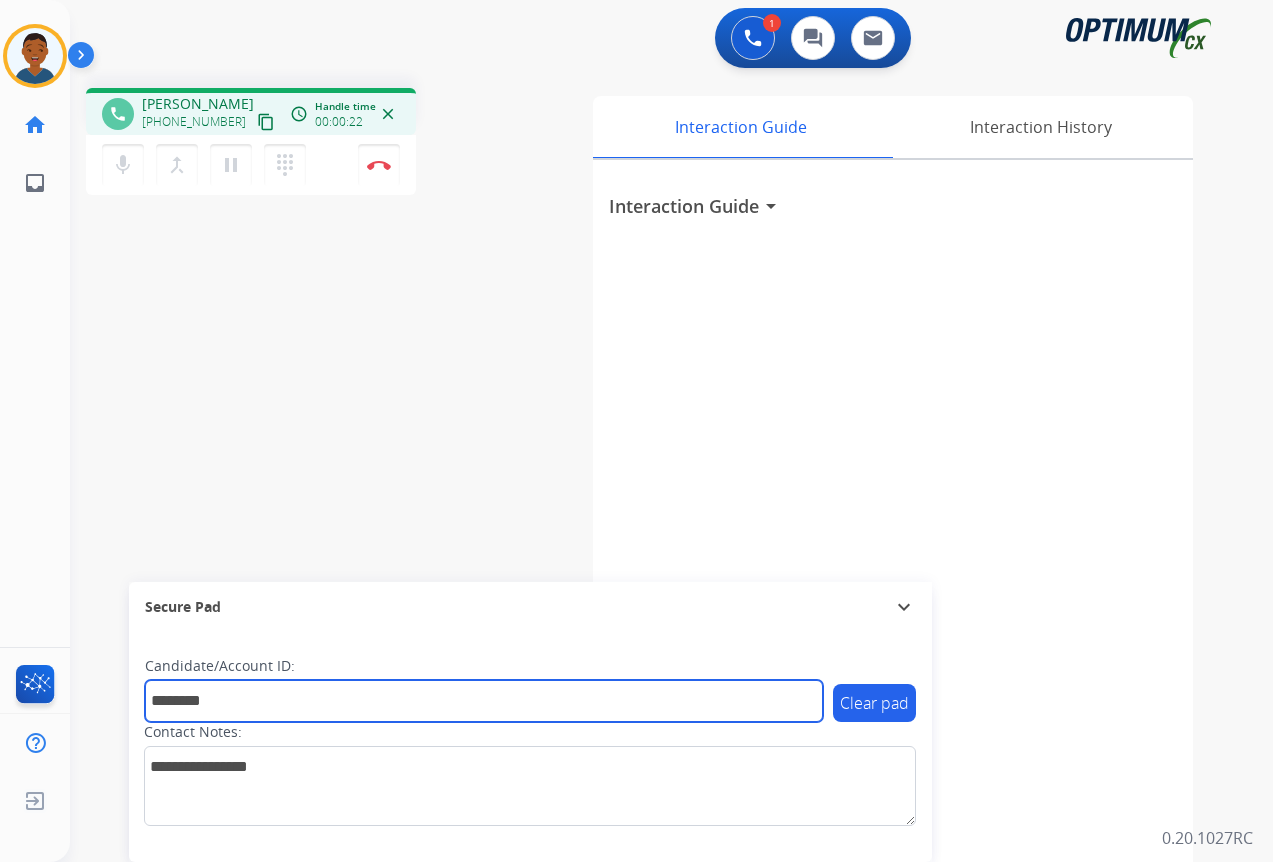 type on "*******" 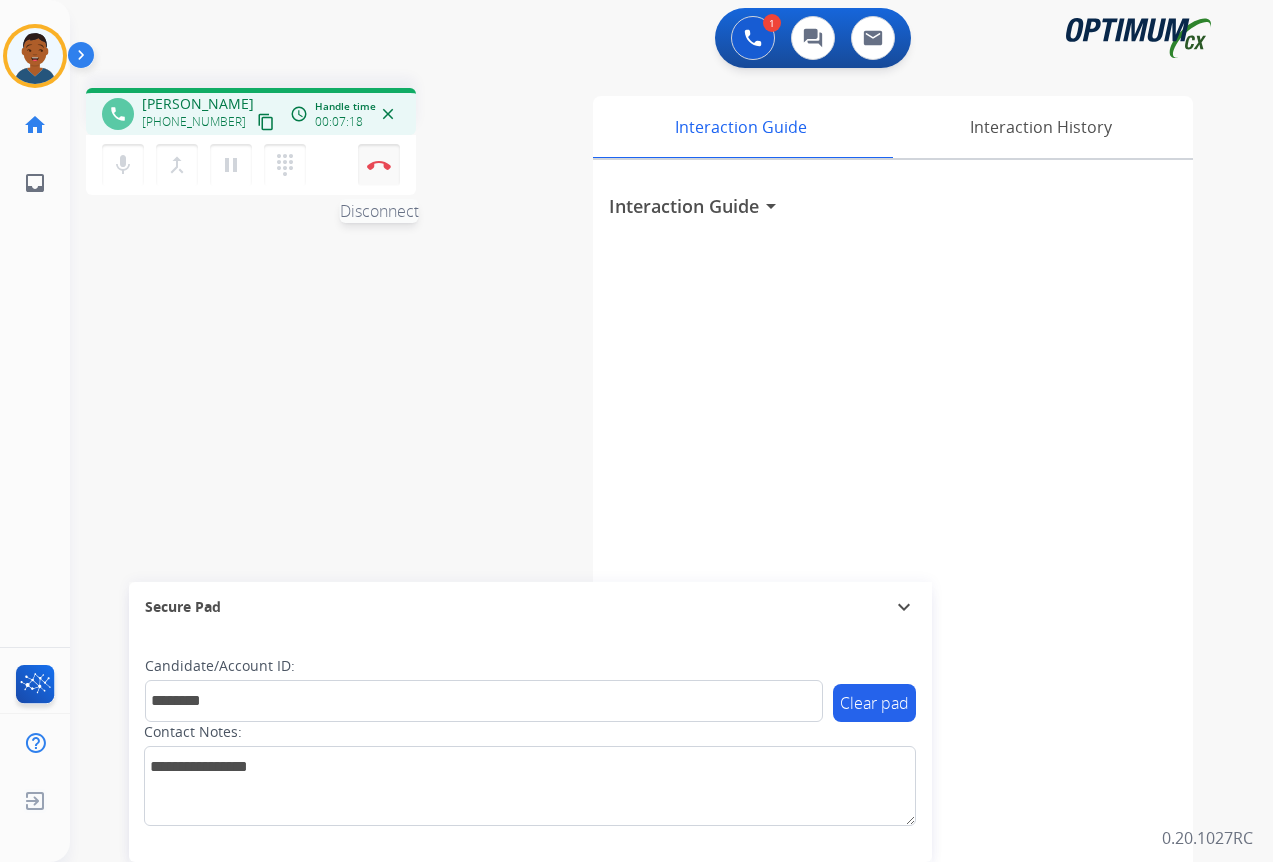 click at bounding box center [379, 165] 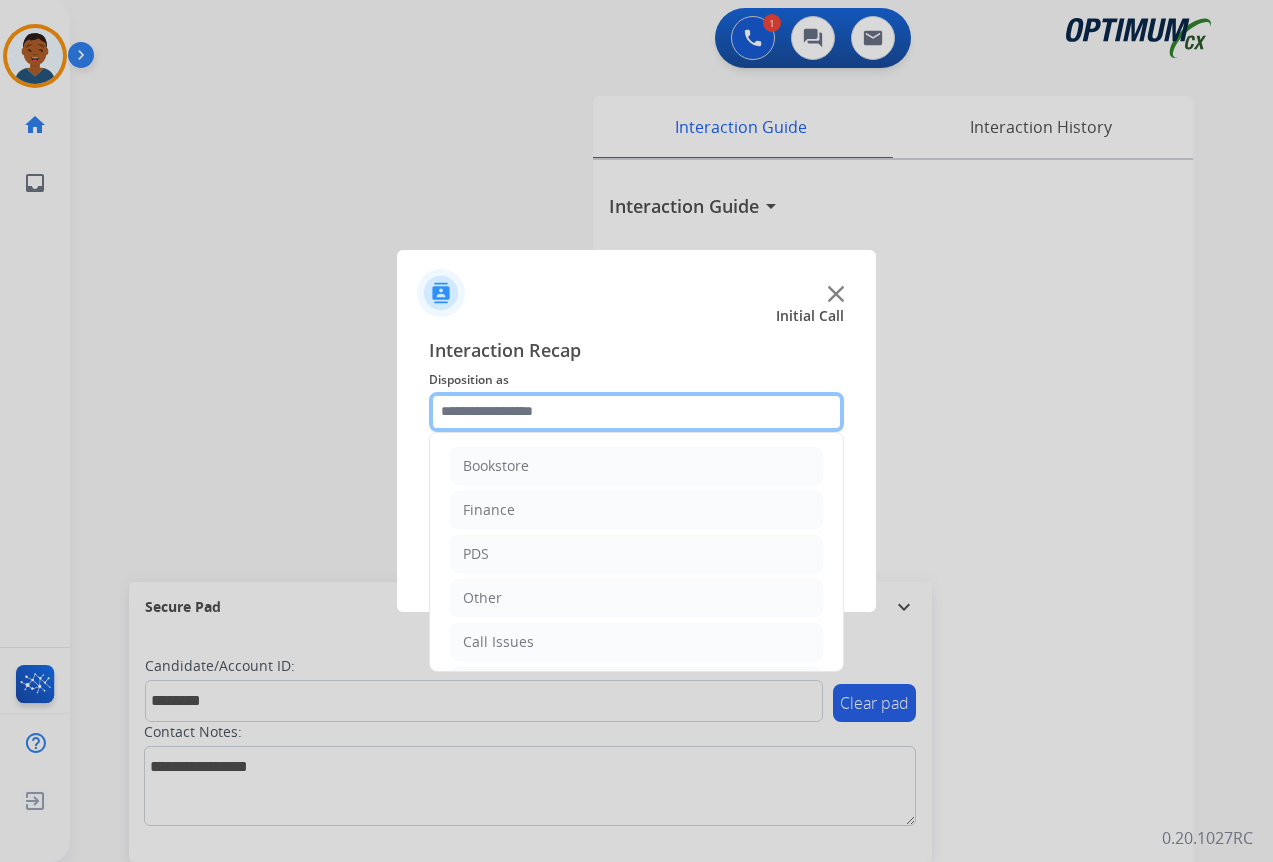 click 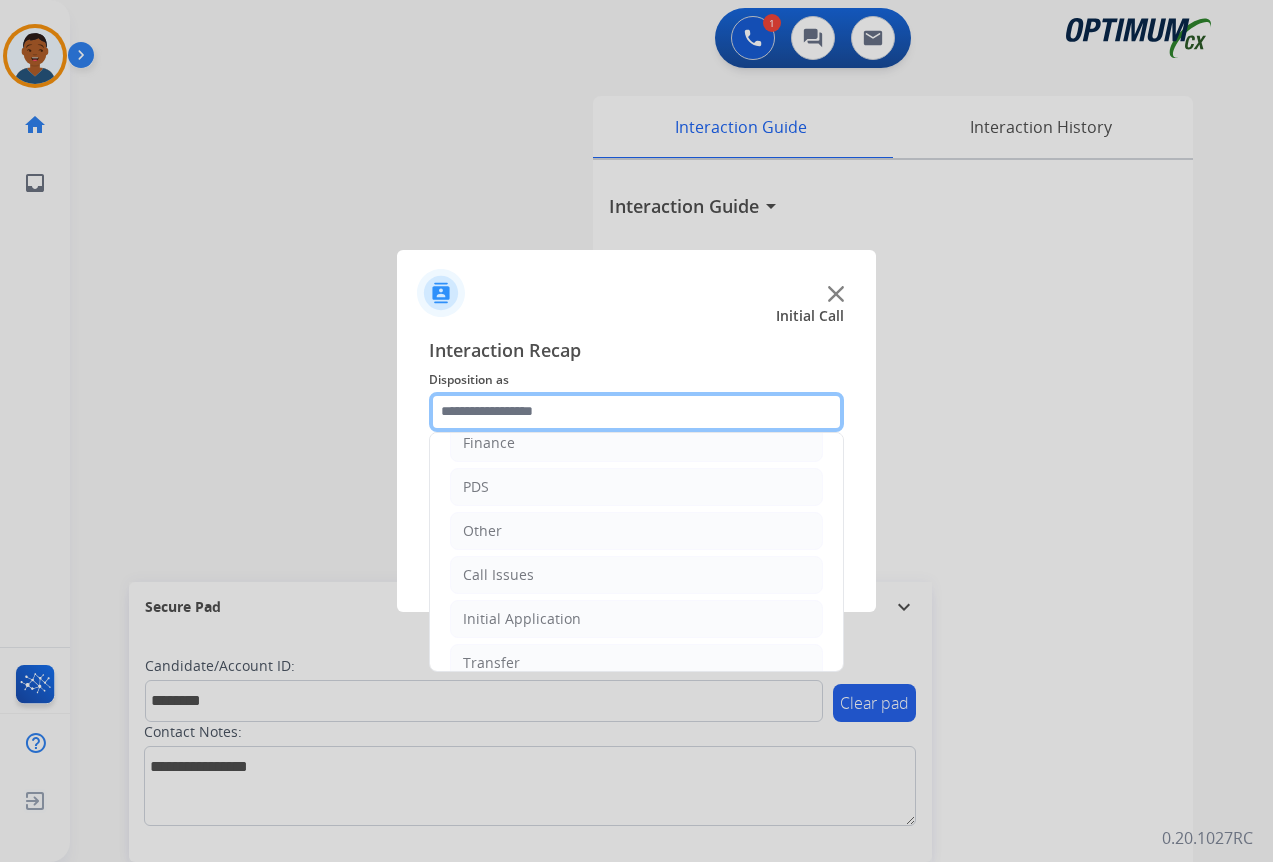 scroll, scrollTop: 136, scrollLeft: 0, axis: vertical 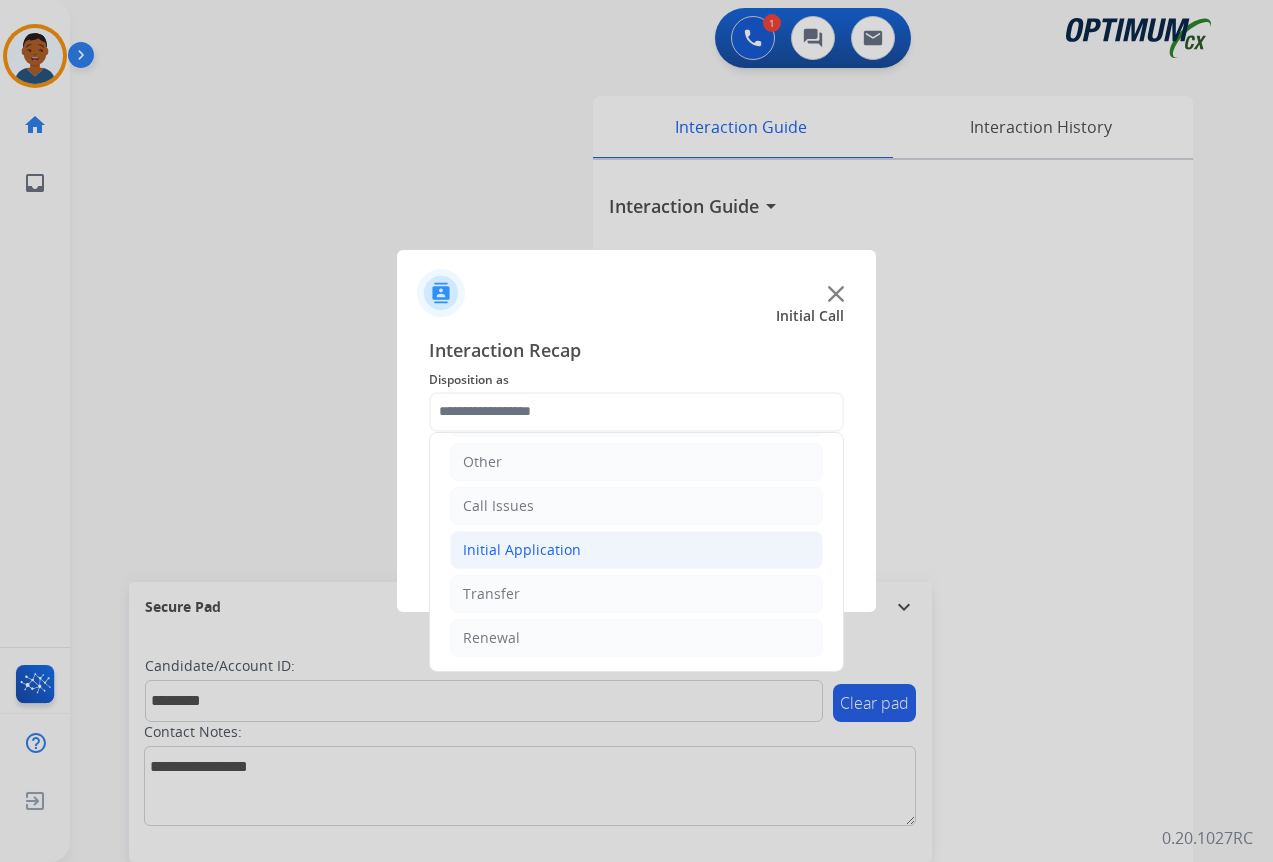 click on "Initial Application" 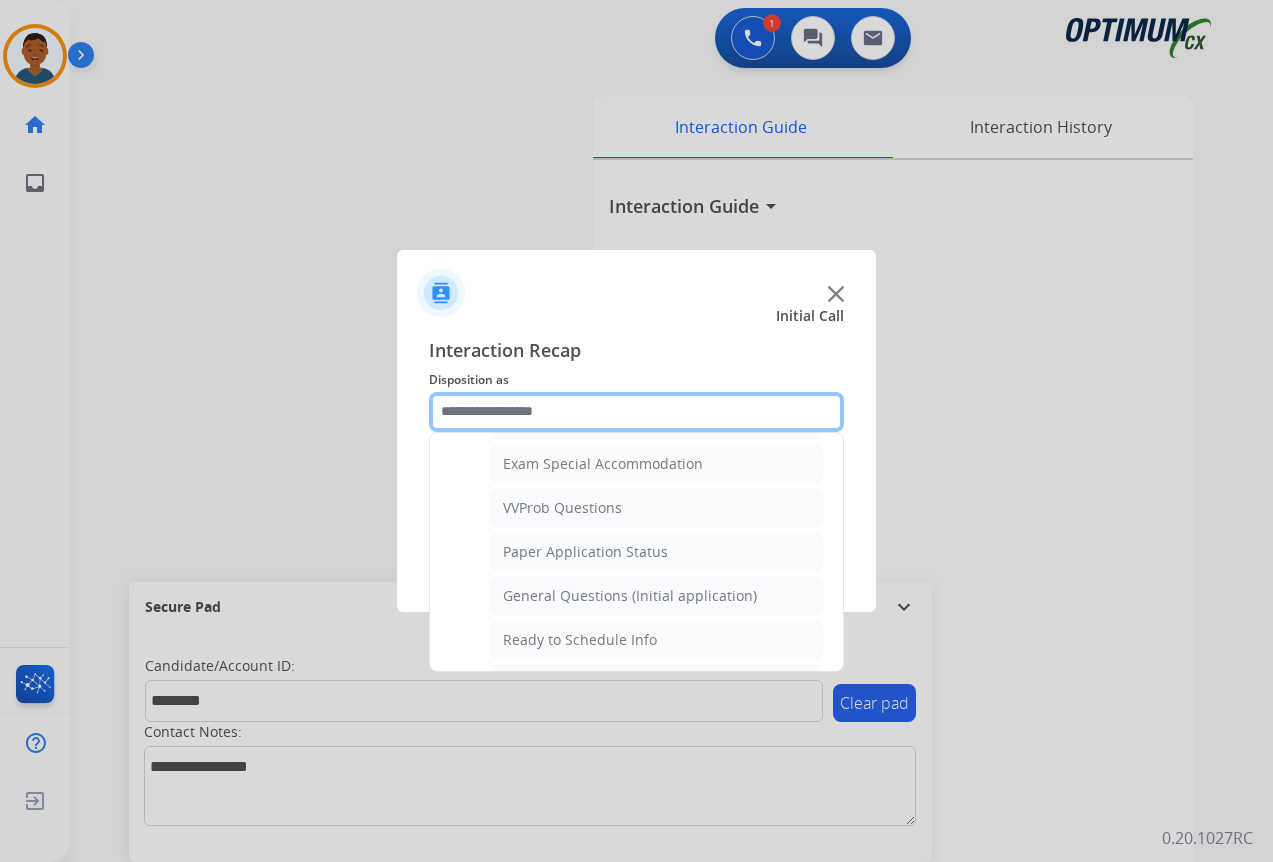 scroll, scrollTop: 1036, scrollLeft: 0, axis: vertical 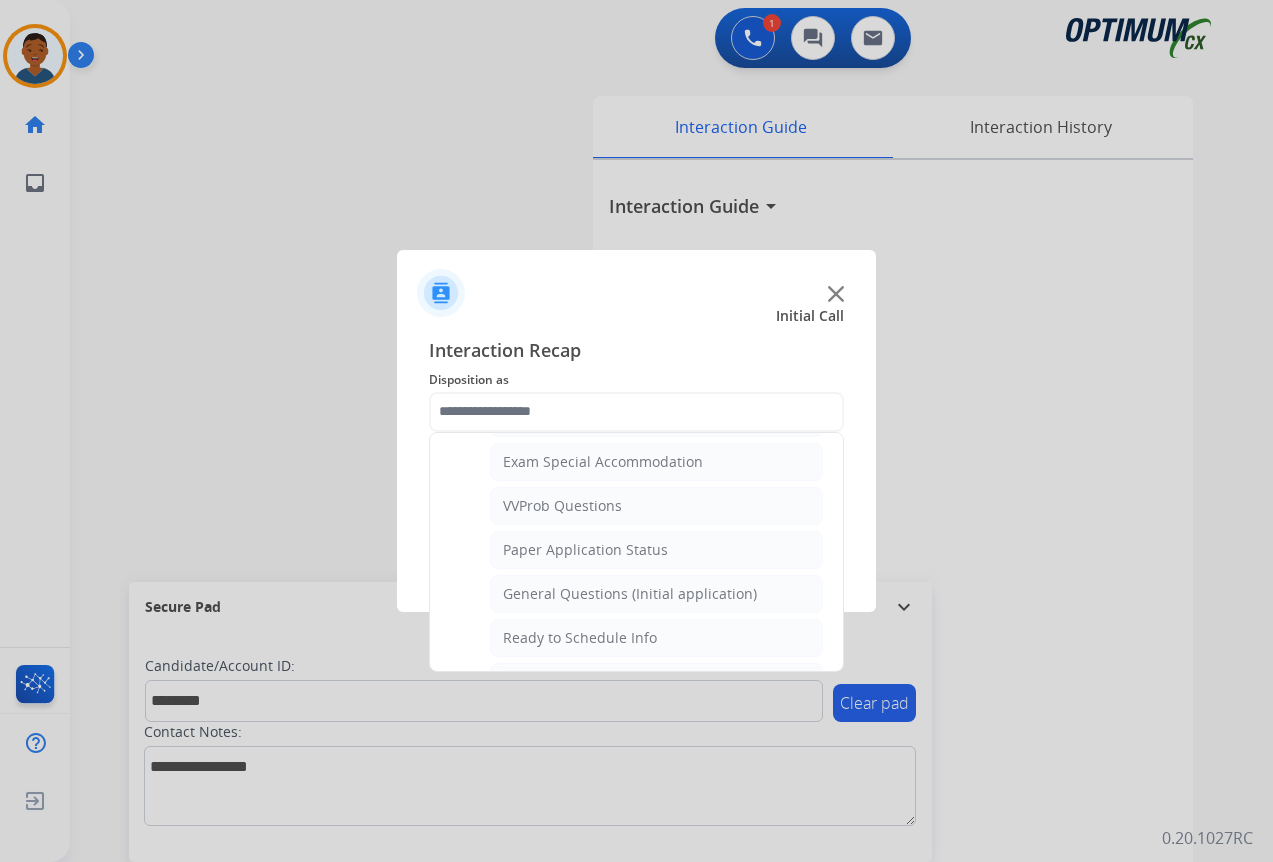 click on "General Questions (Initial application)" 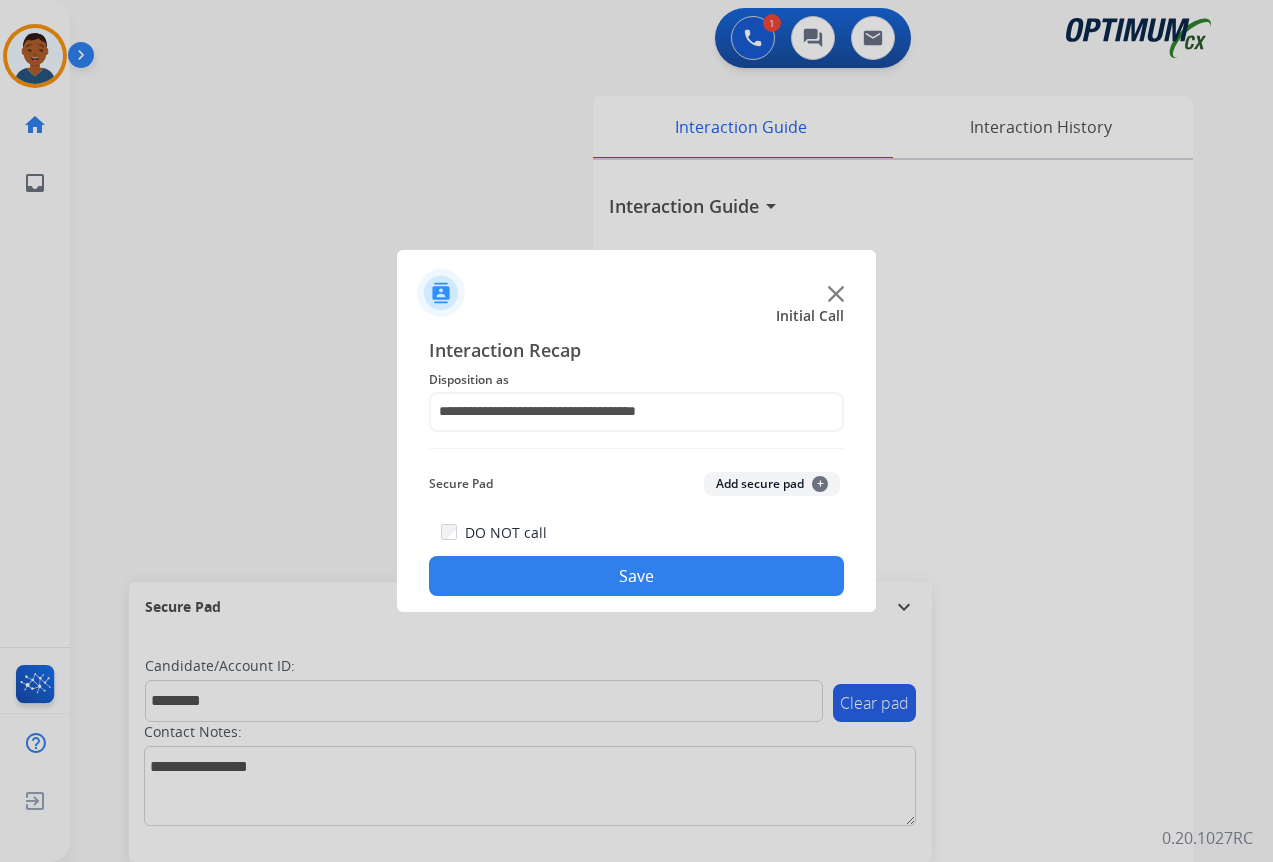click on "Add secure pad  +" 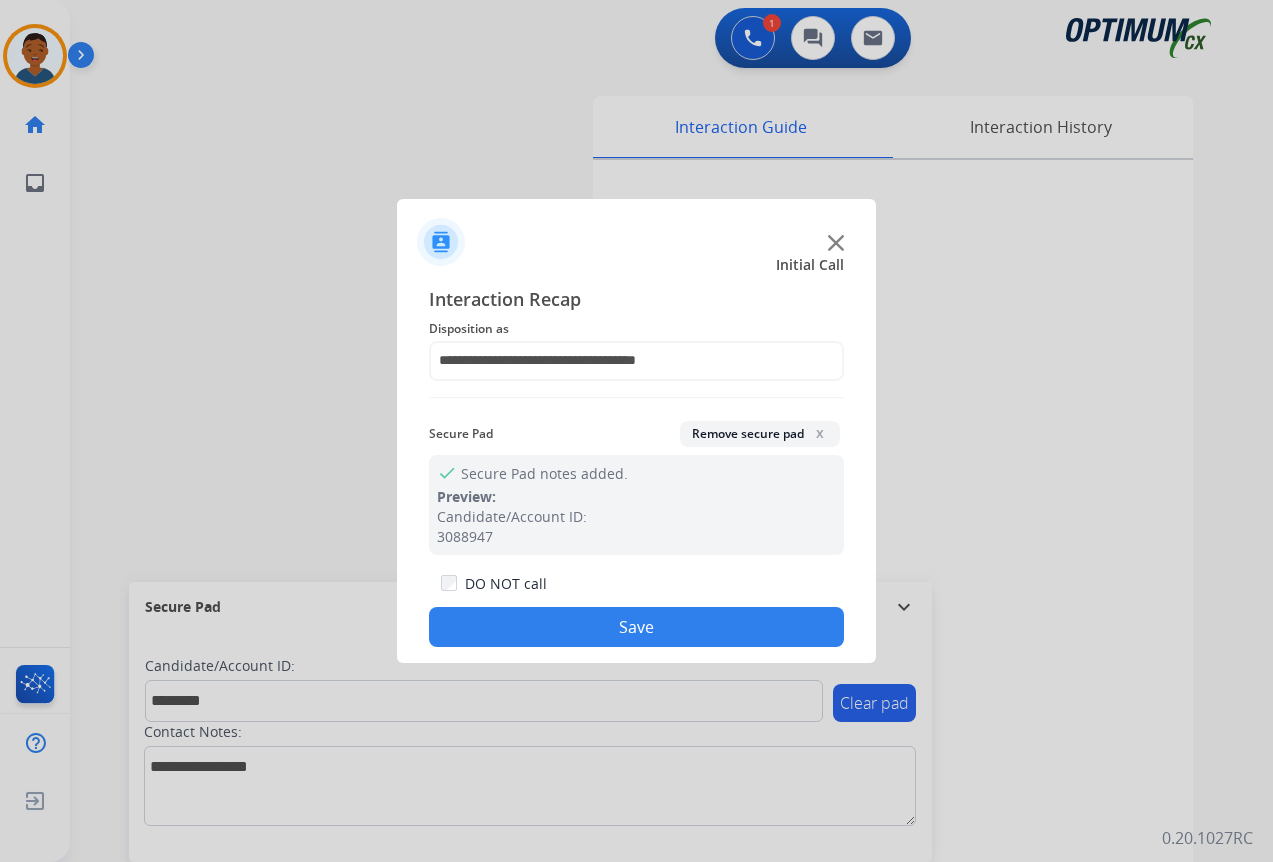 click on "Save" 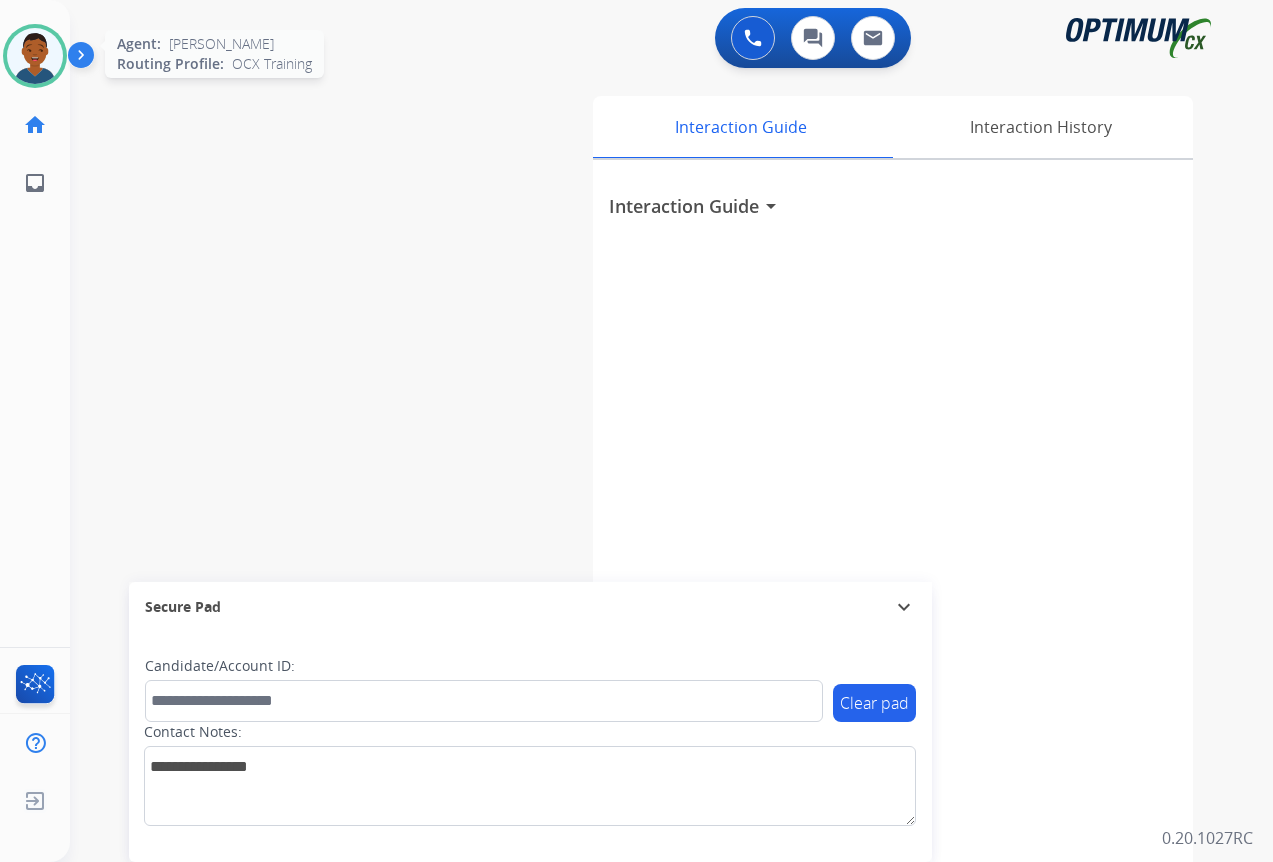 click at bounding box center (35, 56) 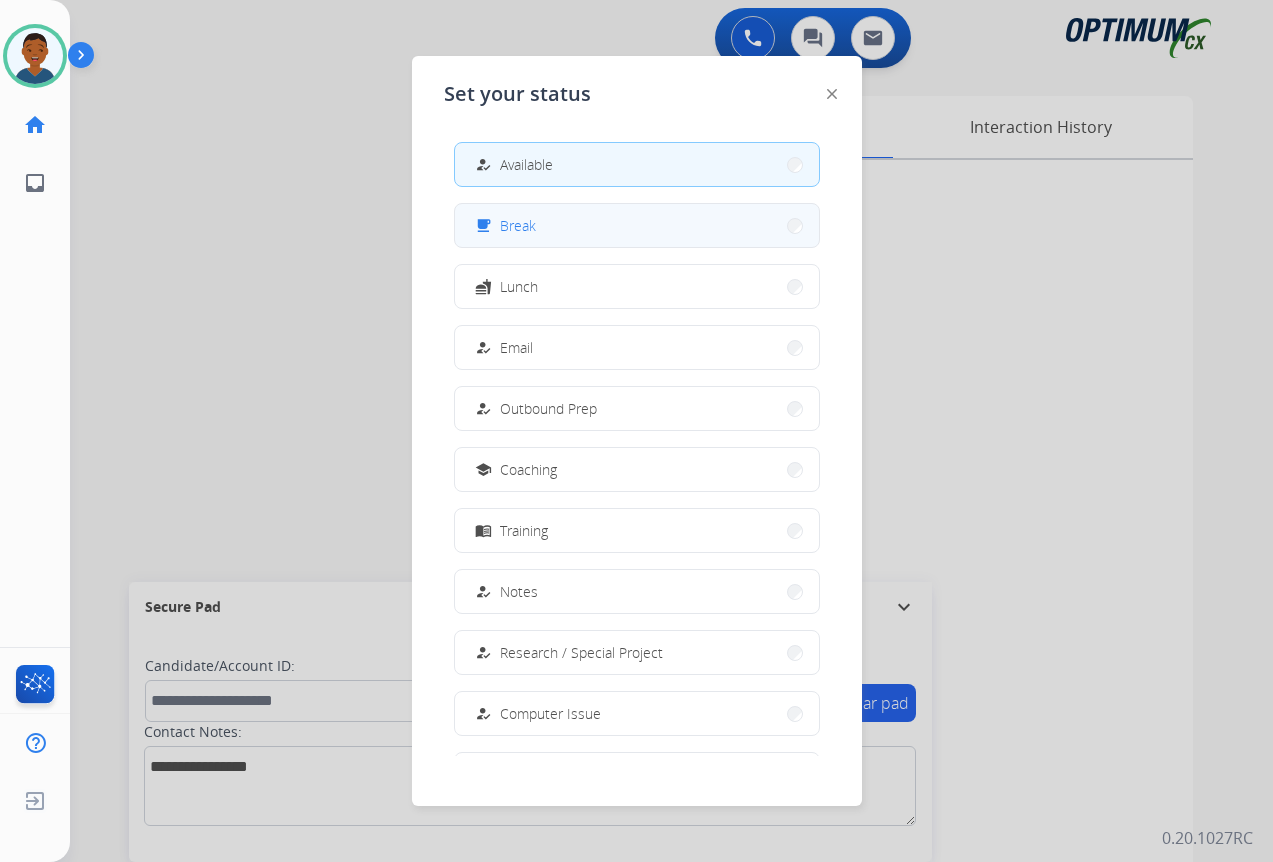 click on "free_breakfast Break" at bounding box center [637, 225] 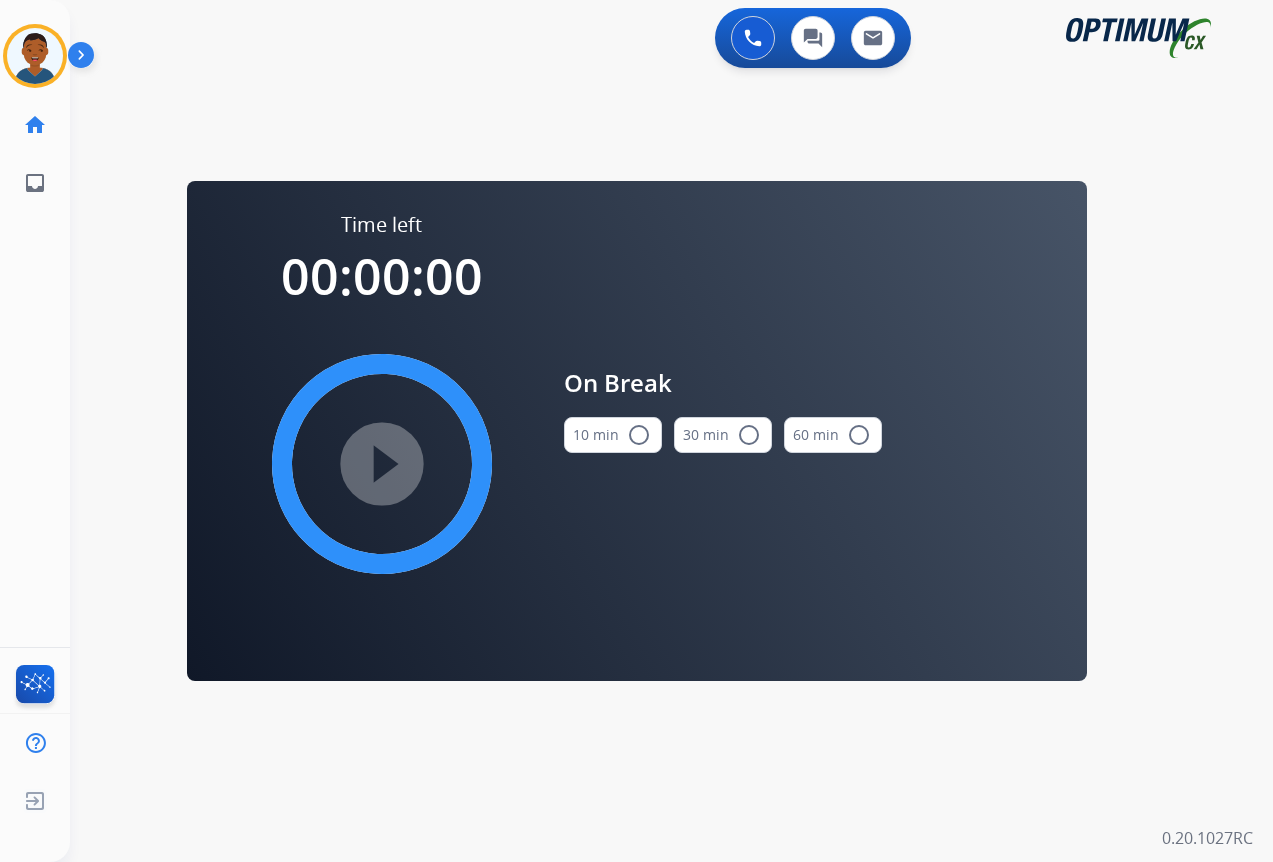 click on "radio_button_unchecked" at bounding box center (639, 435) 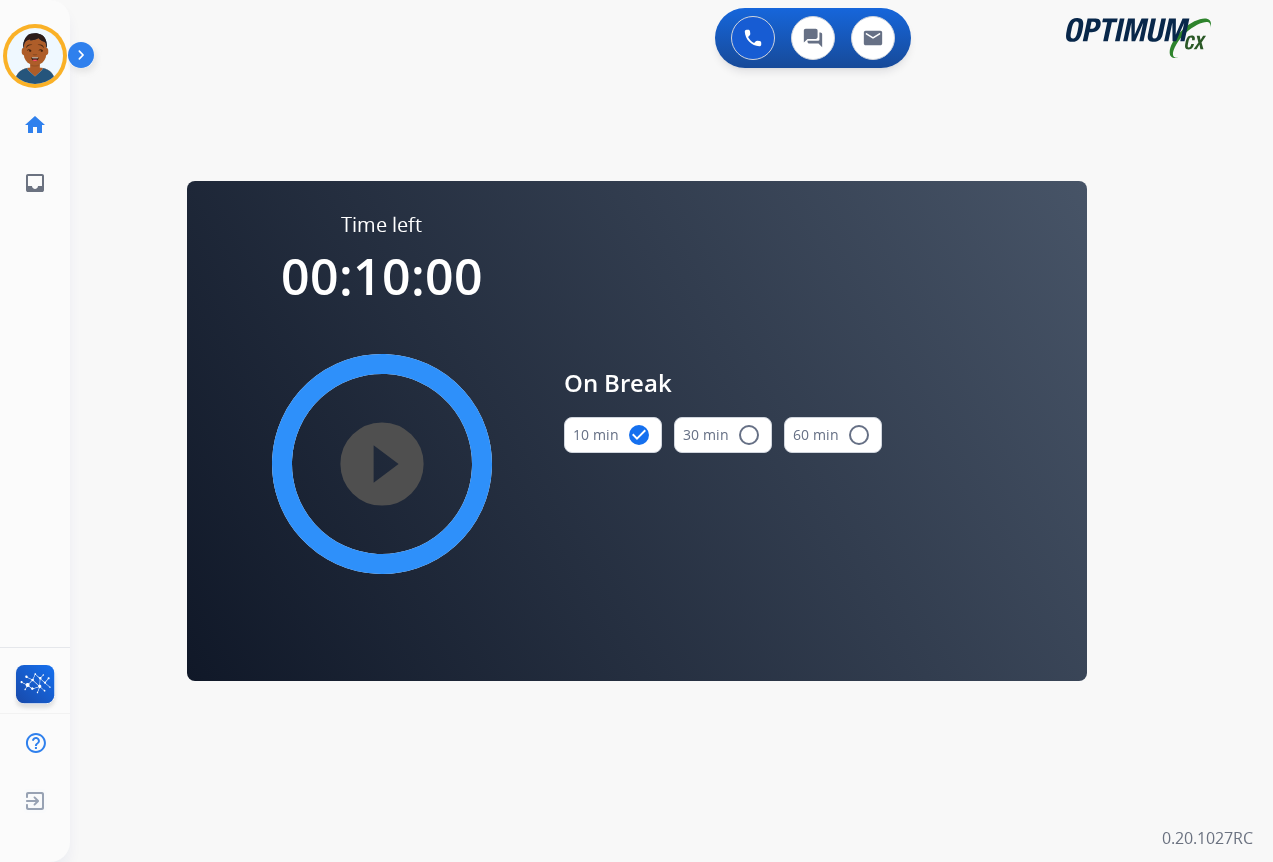 click on "play_circle_filled" at bounding box center [382, 464] 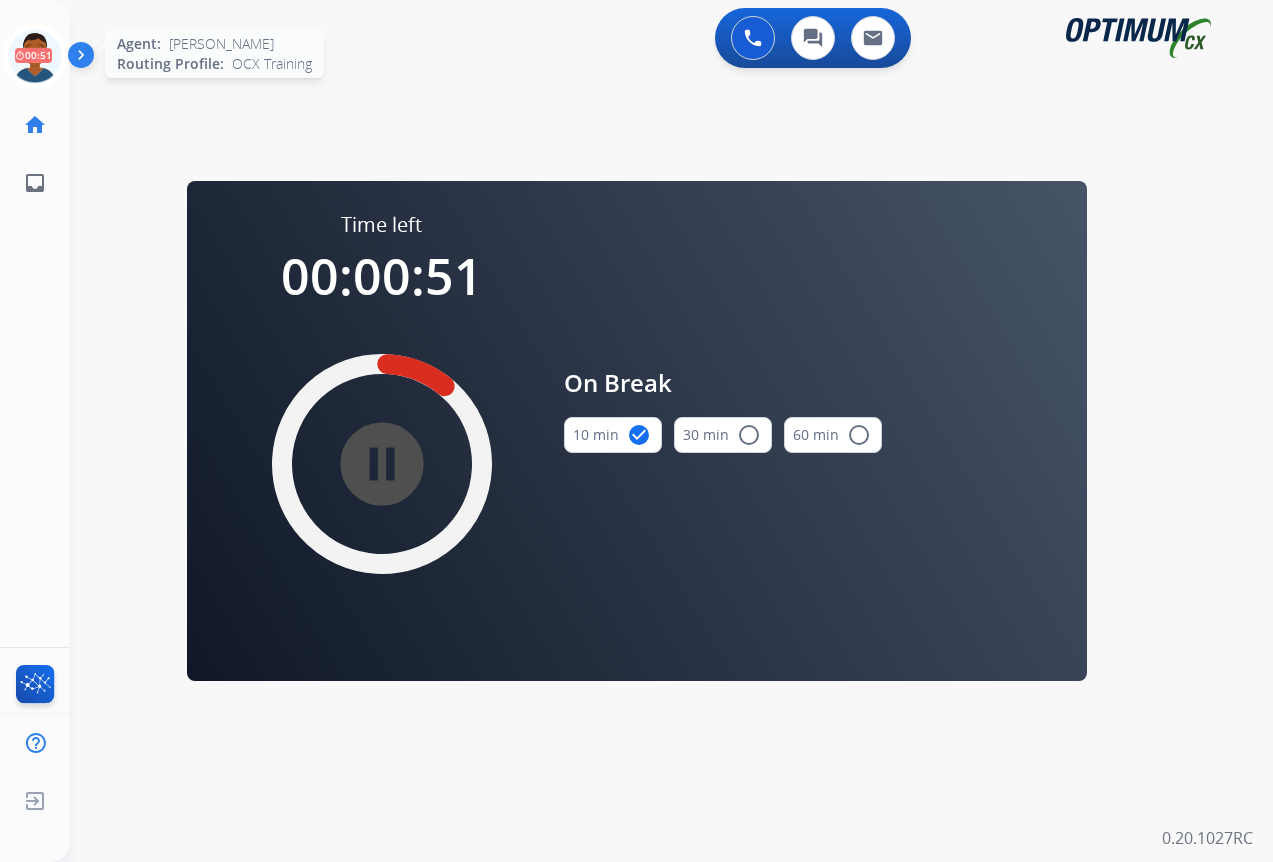 click 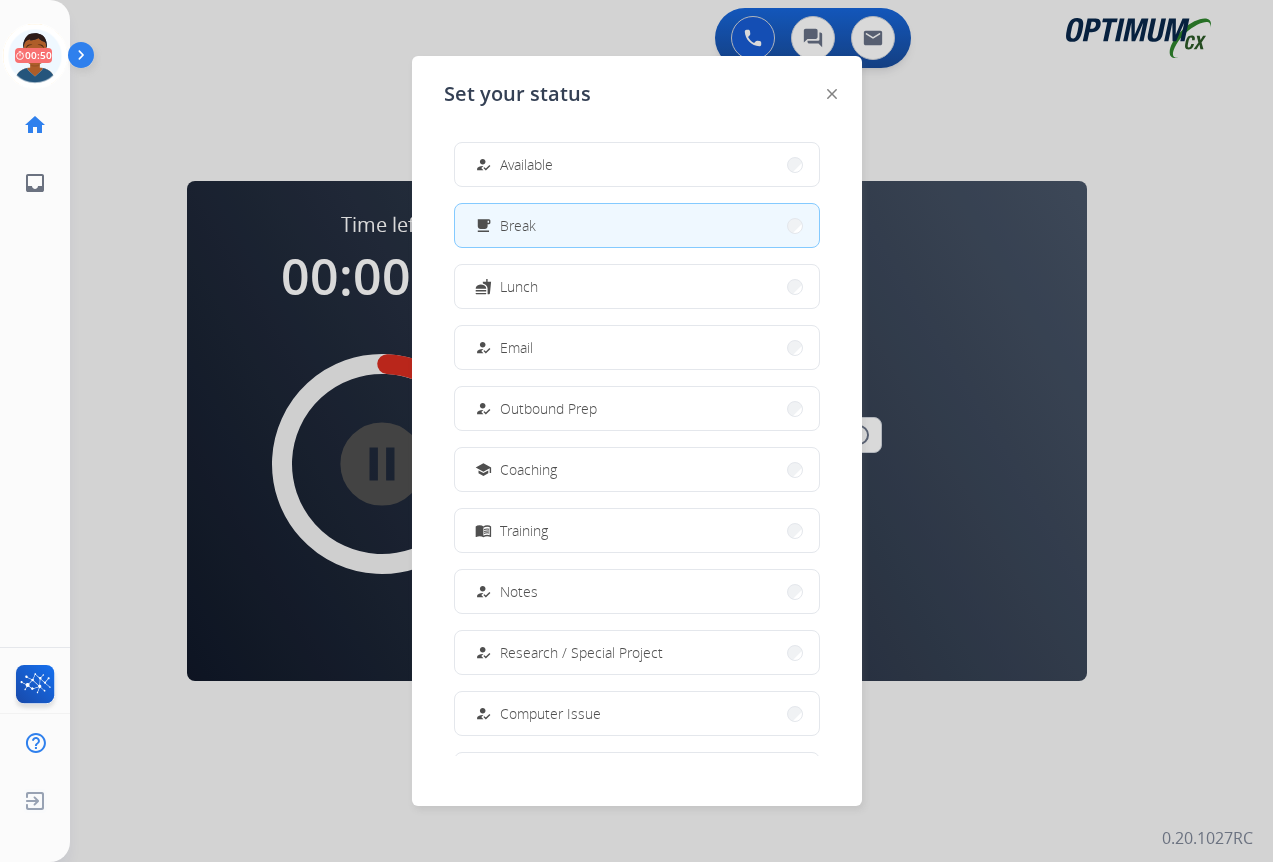 click on "Available" at bounding box center [526, 164] 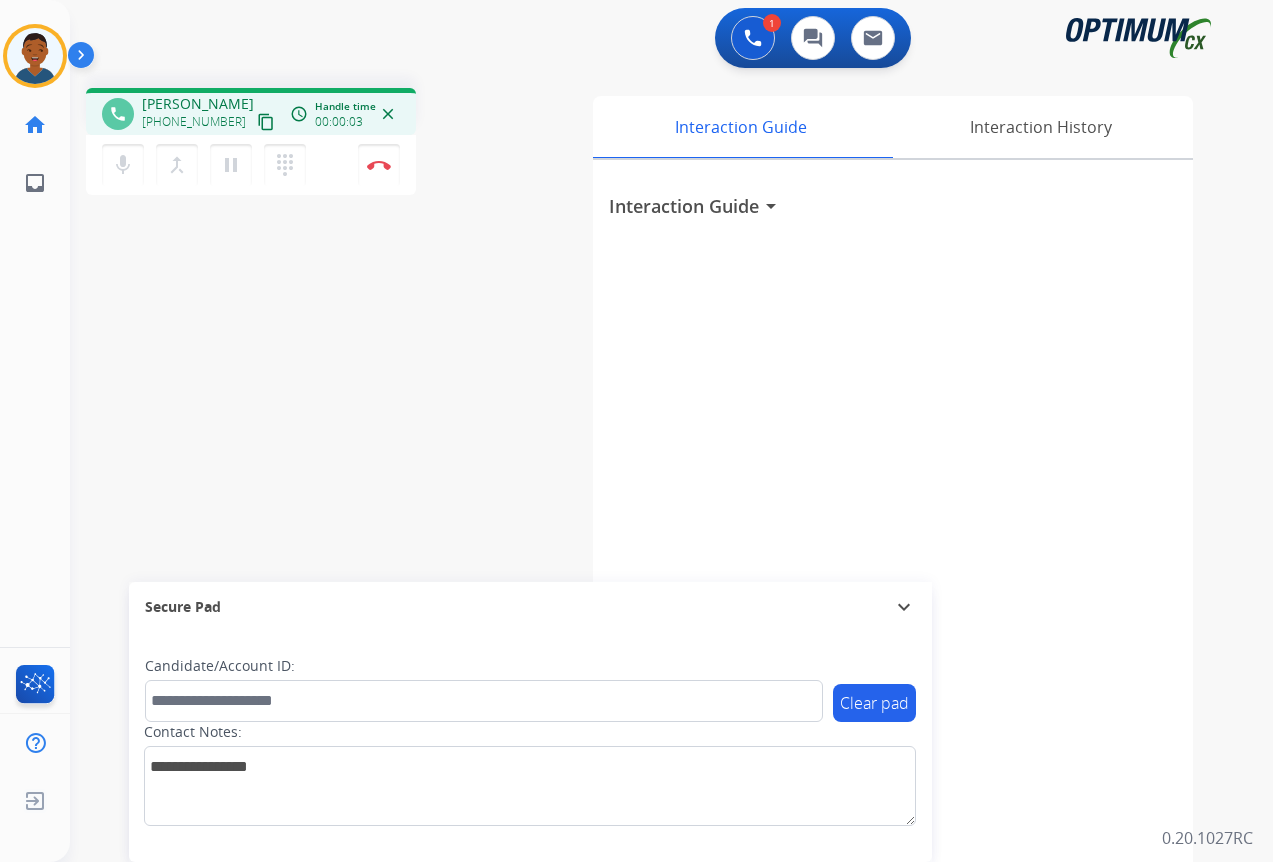 click on "content_copy" at bounding box center (266, 122) 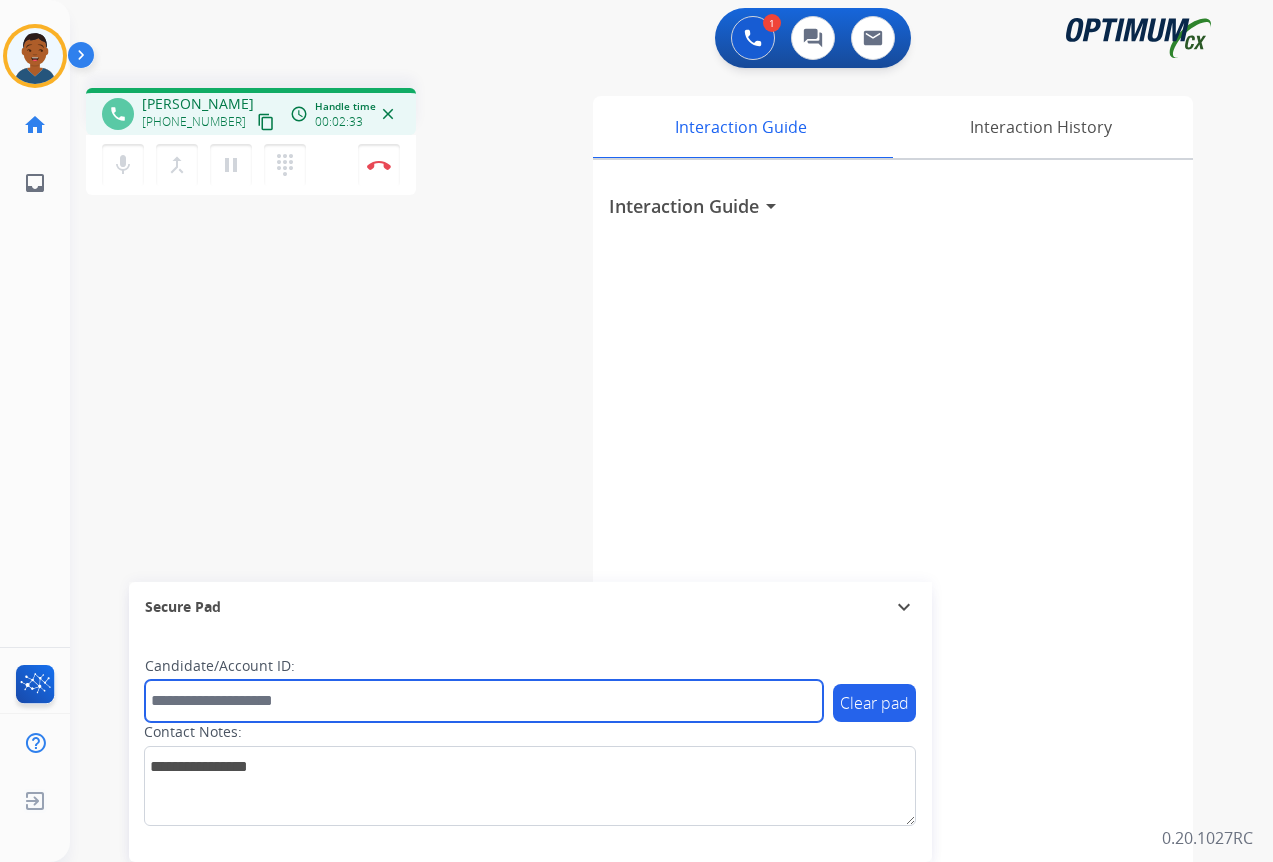 click at bounding box center (484, 701) 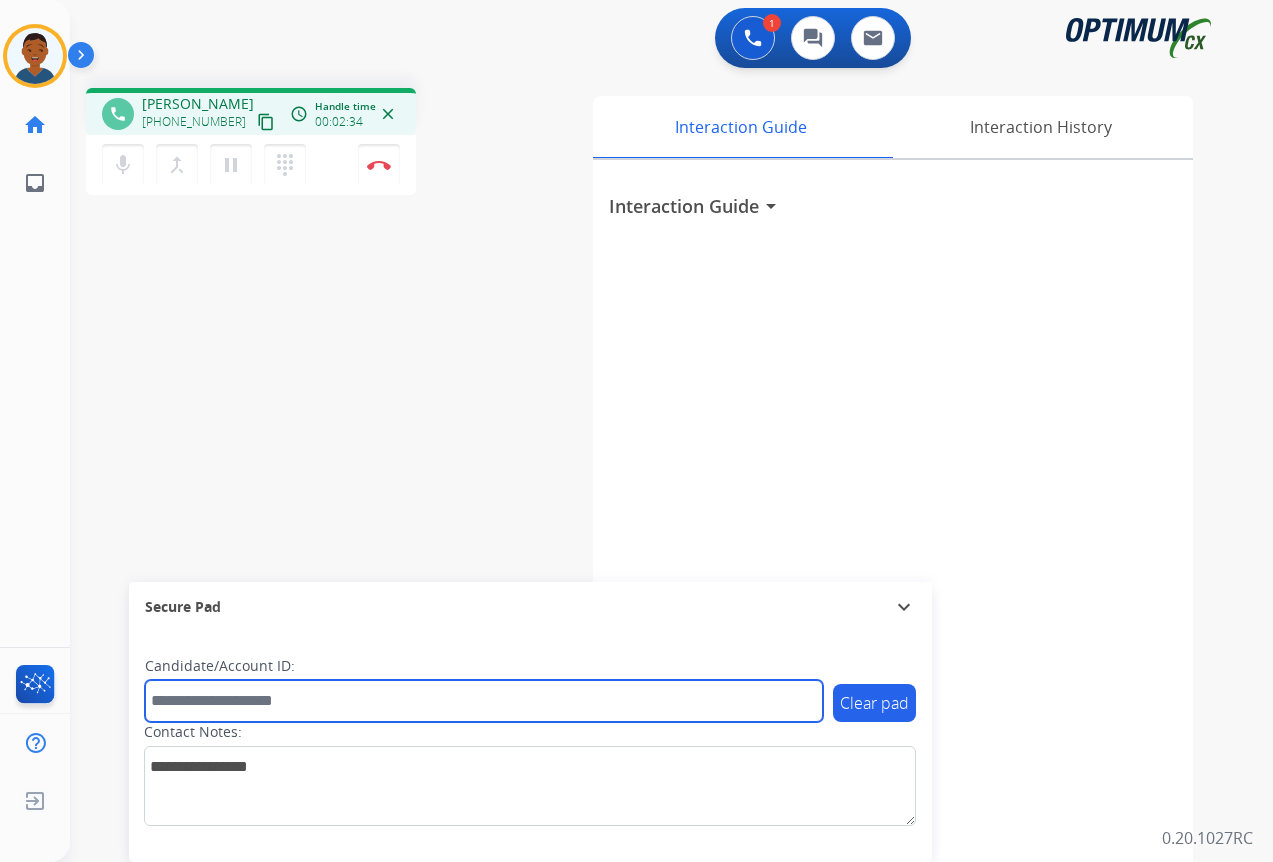paste on "*******" 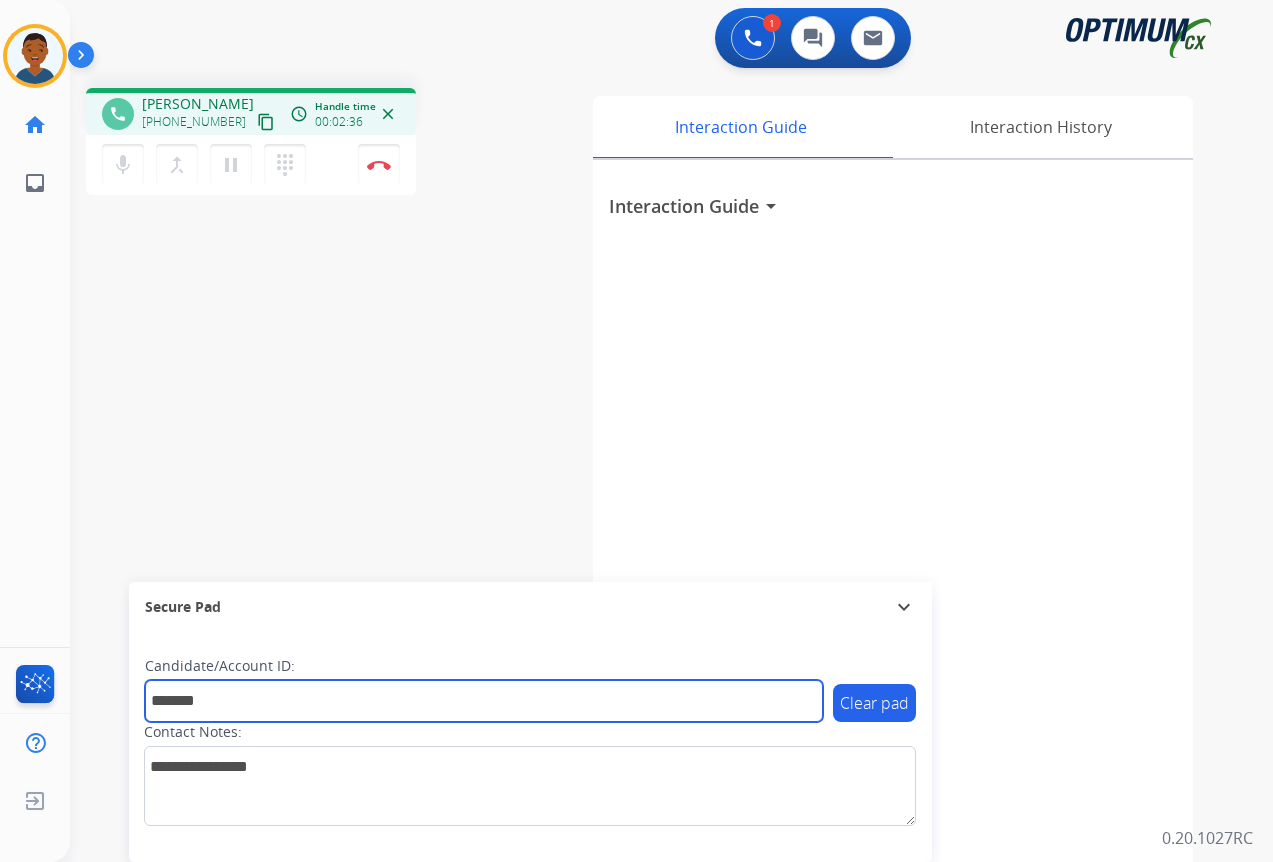 type on "*******" 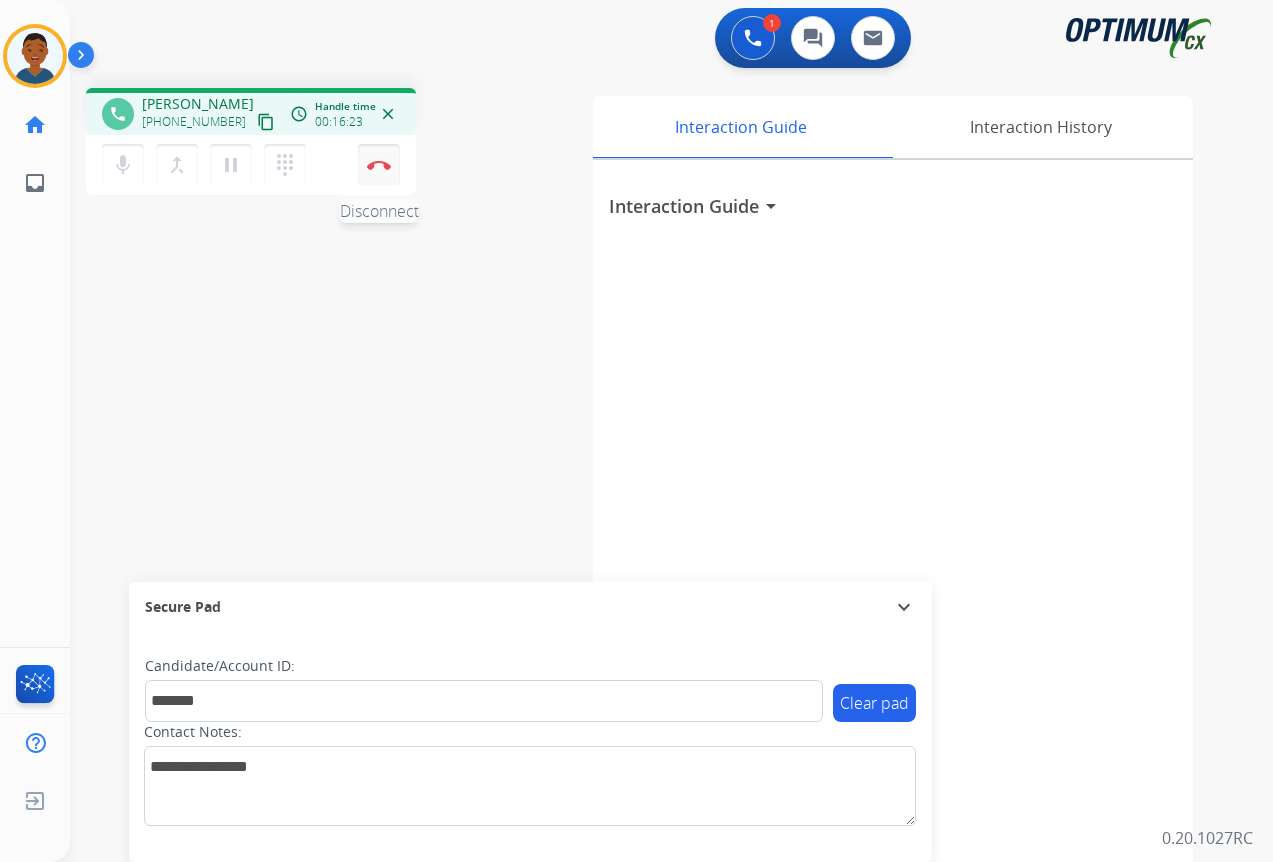 click at bounding box center [379, 165] 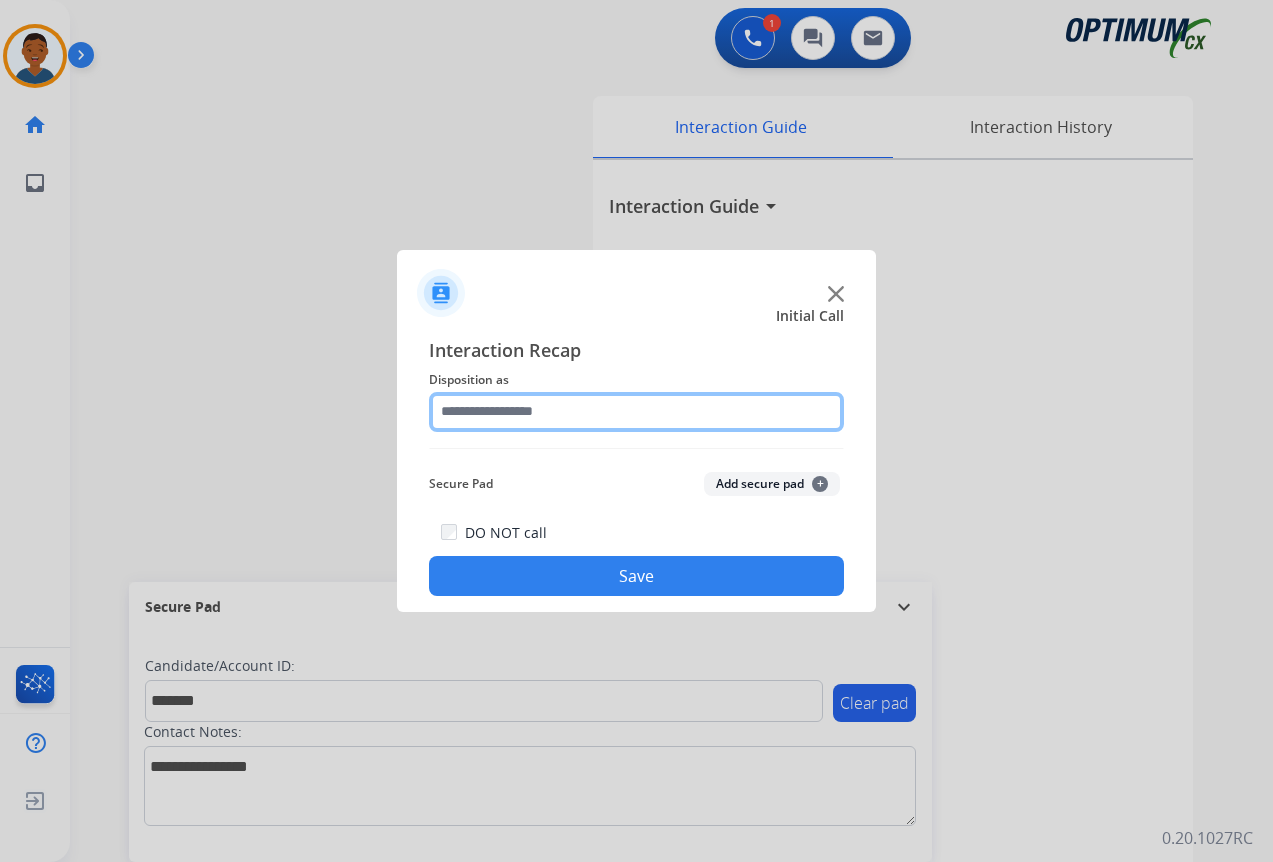 click 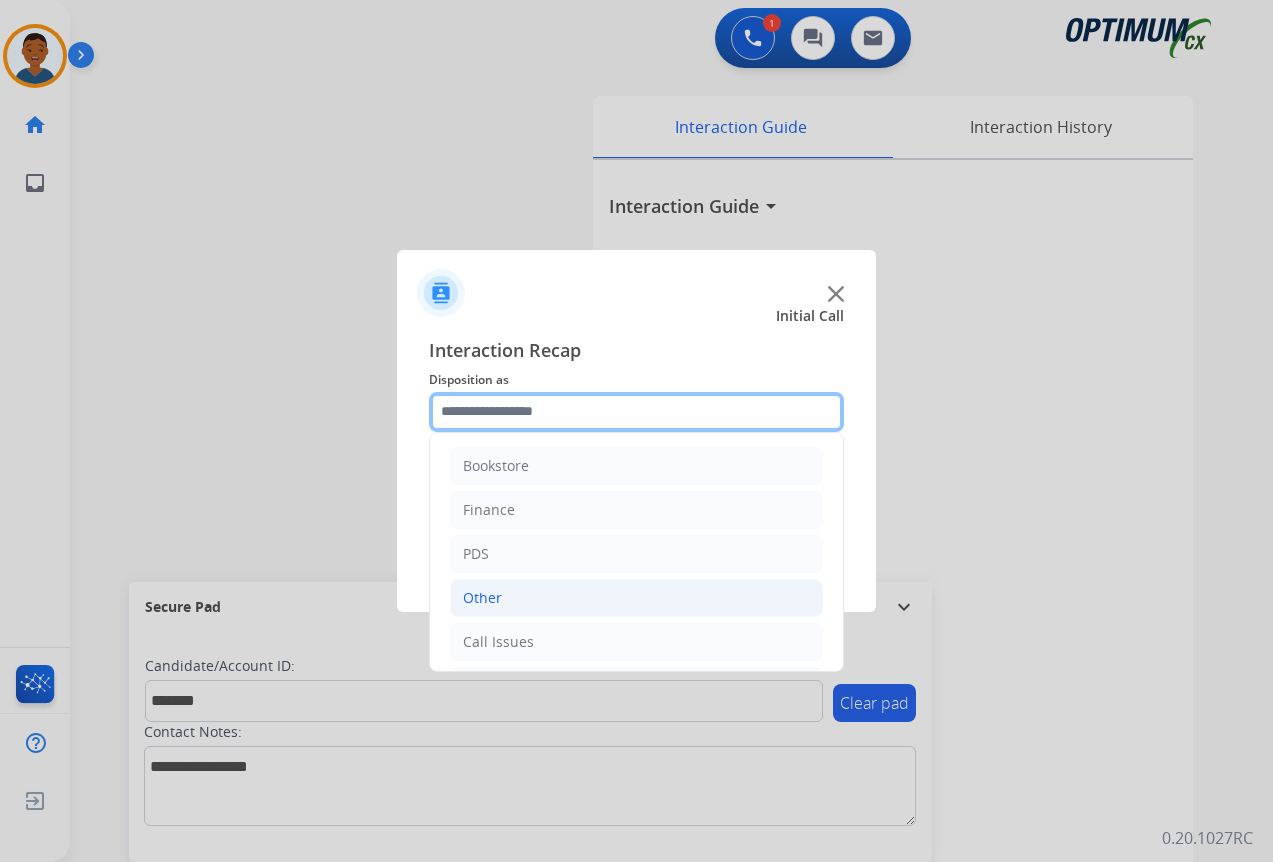 scroll, scrollTop: 136, scrollLeft: 0, axis: vertical 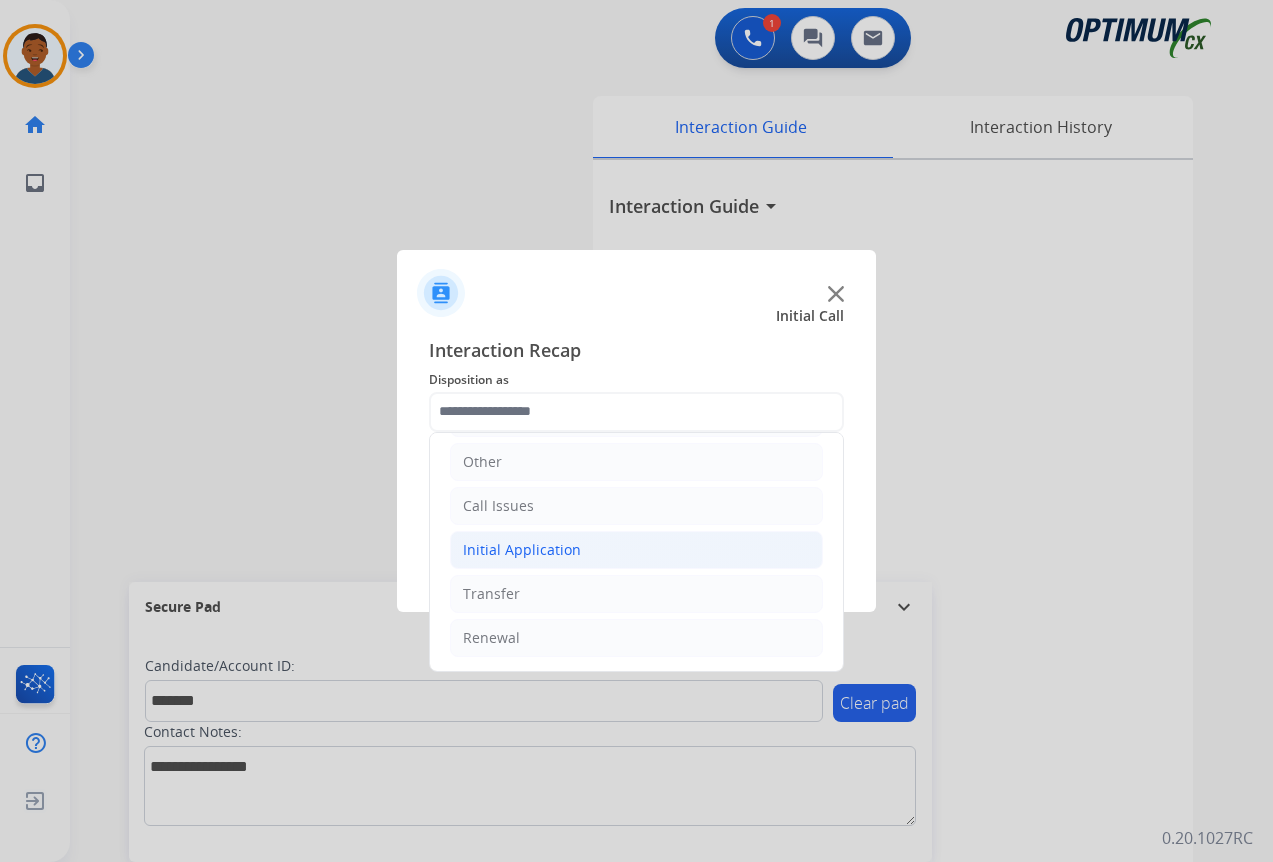 click on "Initial Application" 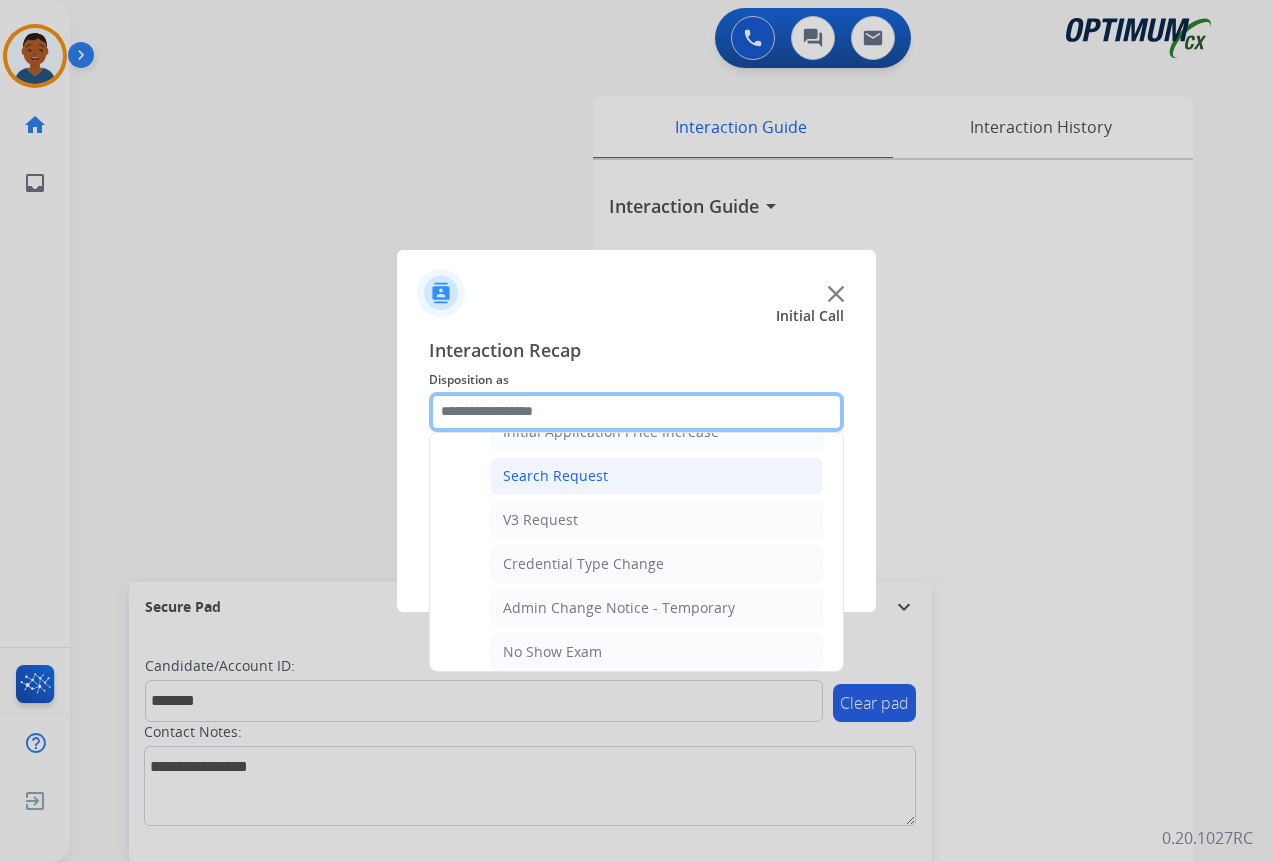 scroll, scrollTop: 736, scrollLeft: 0, axis: vertical 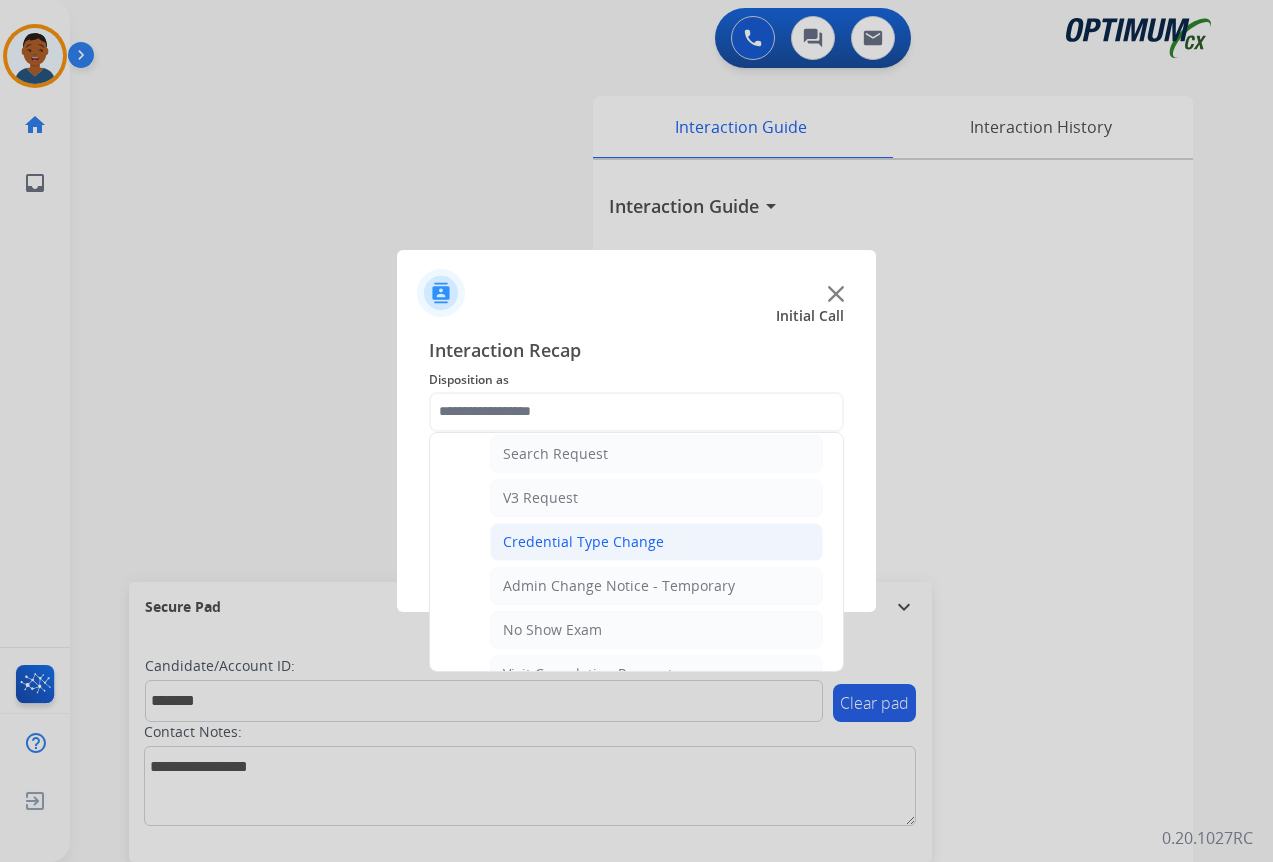 click on "Credential Type Change" 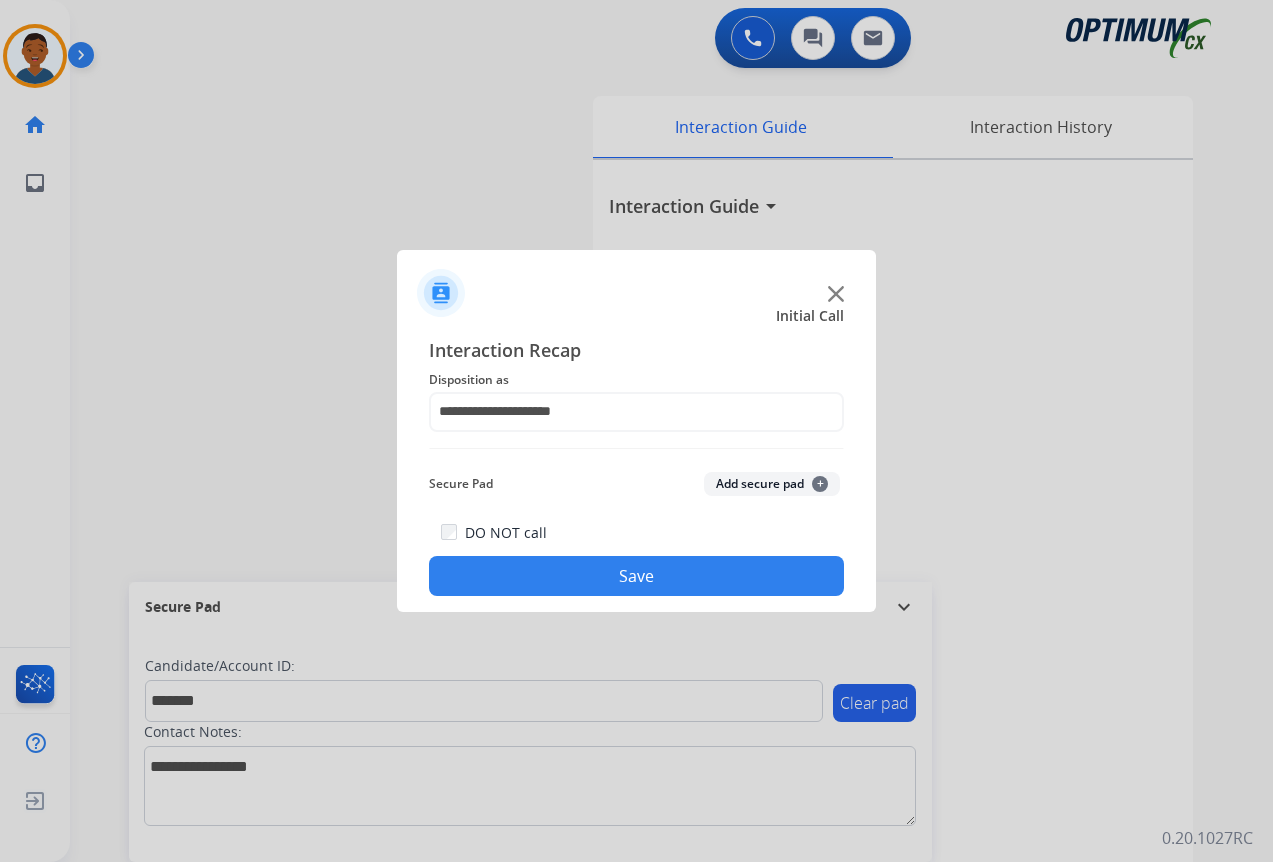 click on "Add secure pad  +" 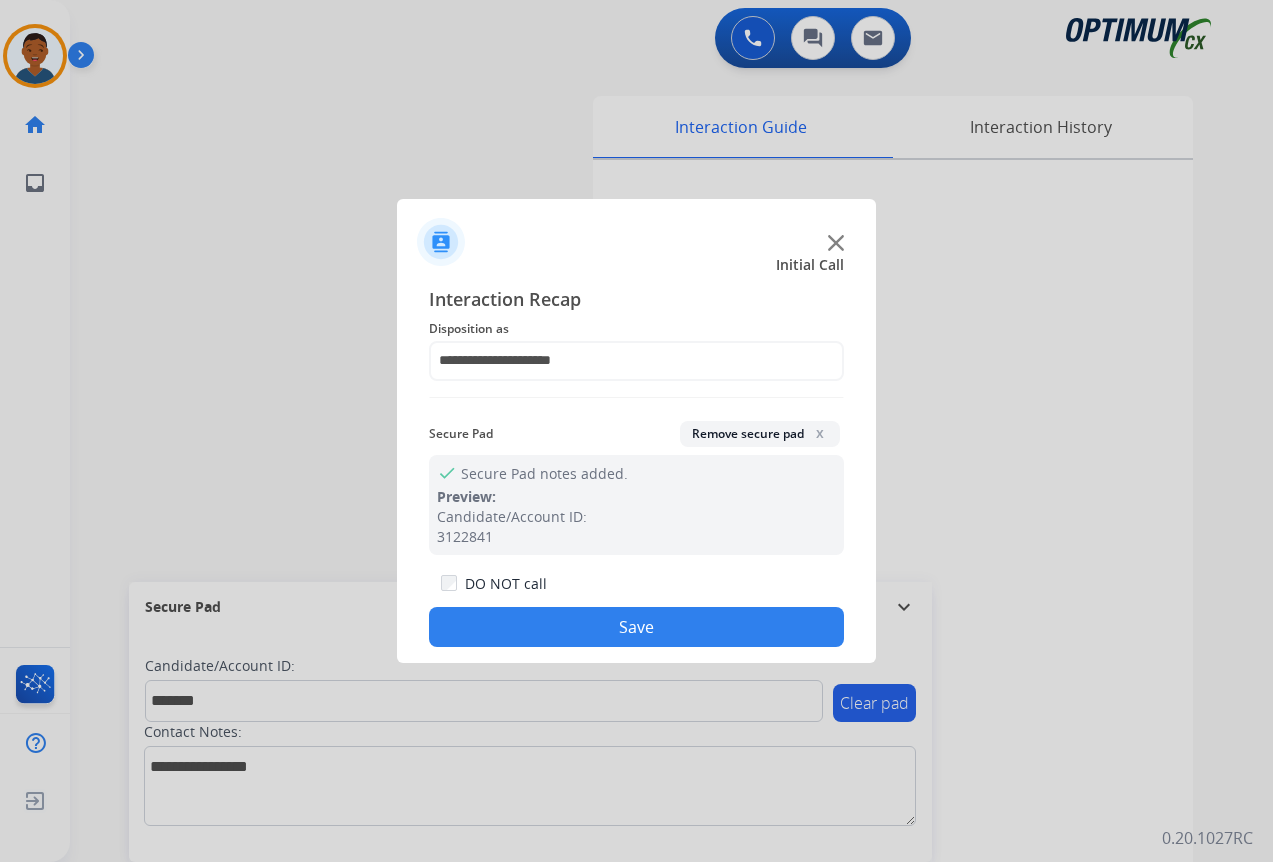click on "Save" 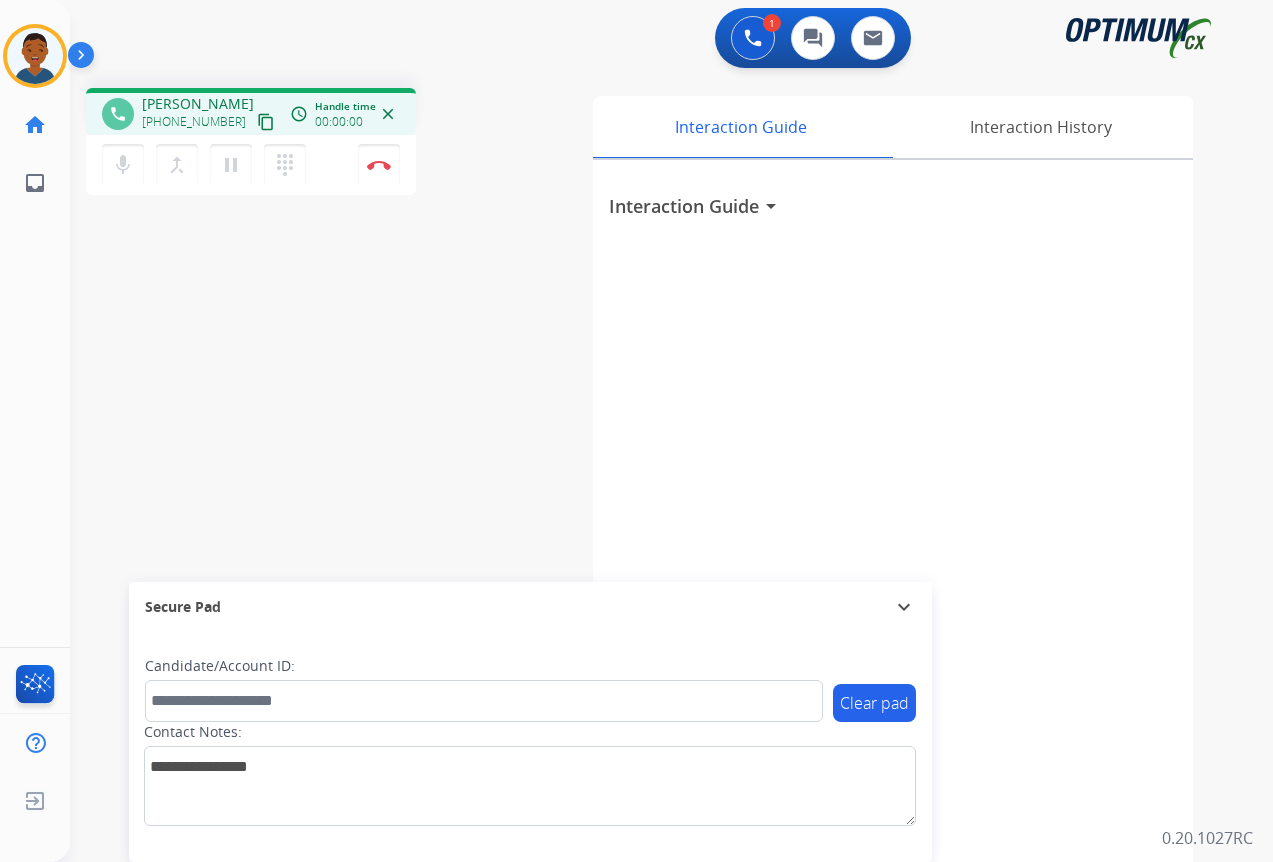click on "content_copy" at bounding box center [266, 122] 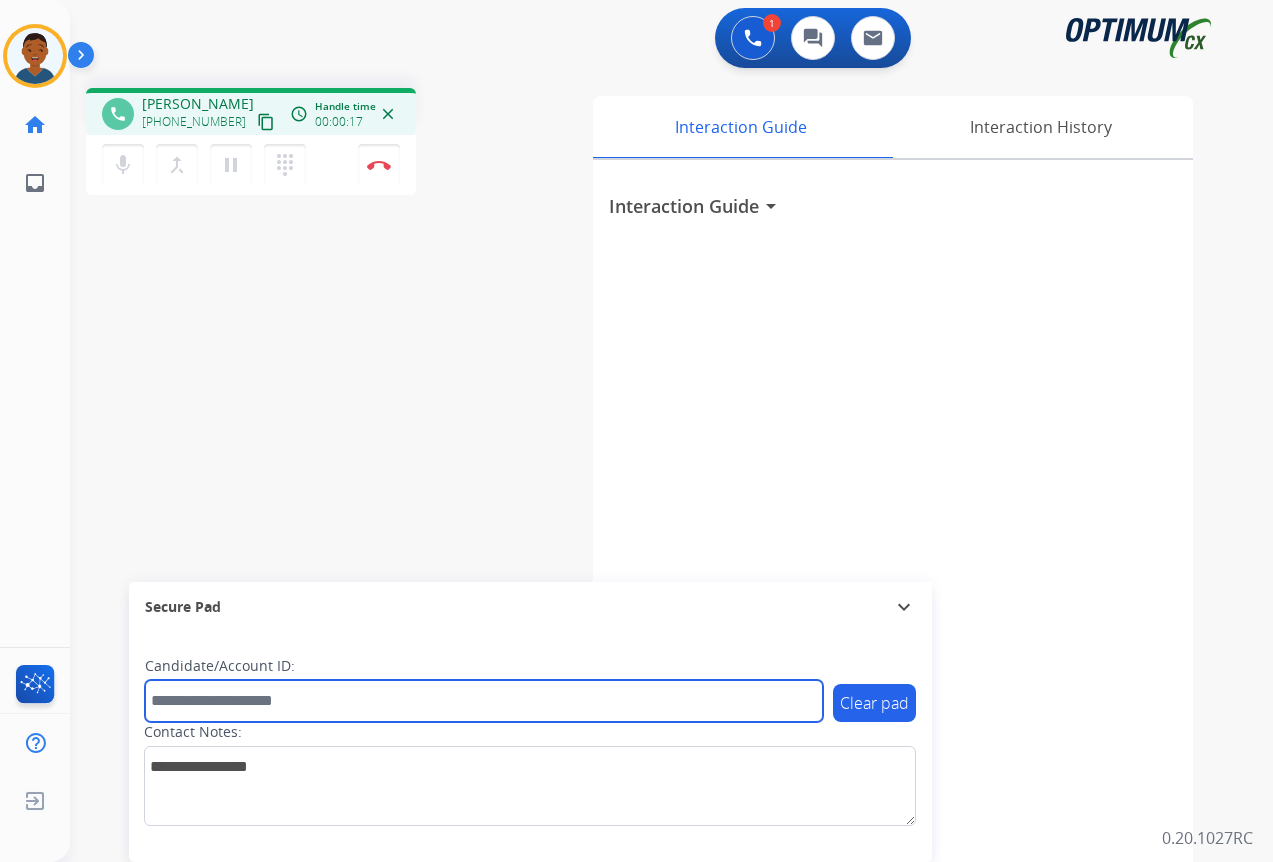 click at bounding box center (484, 701) 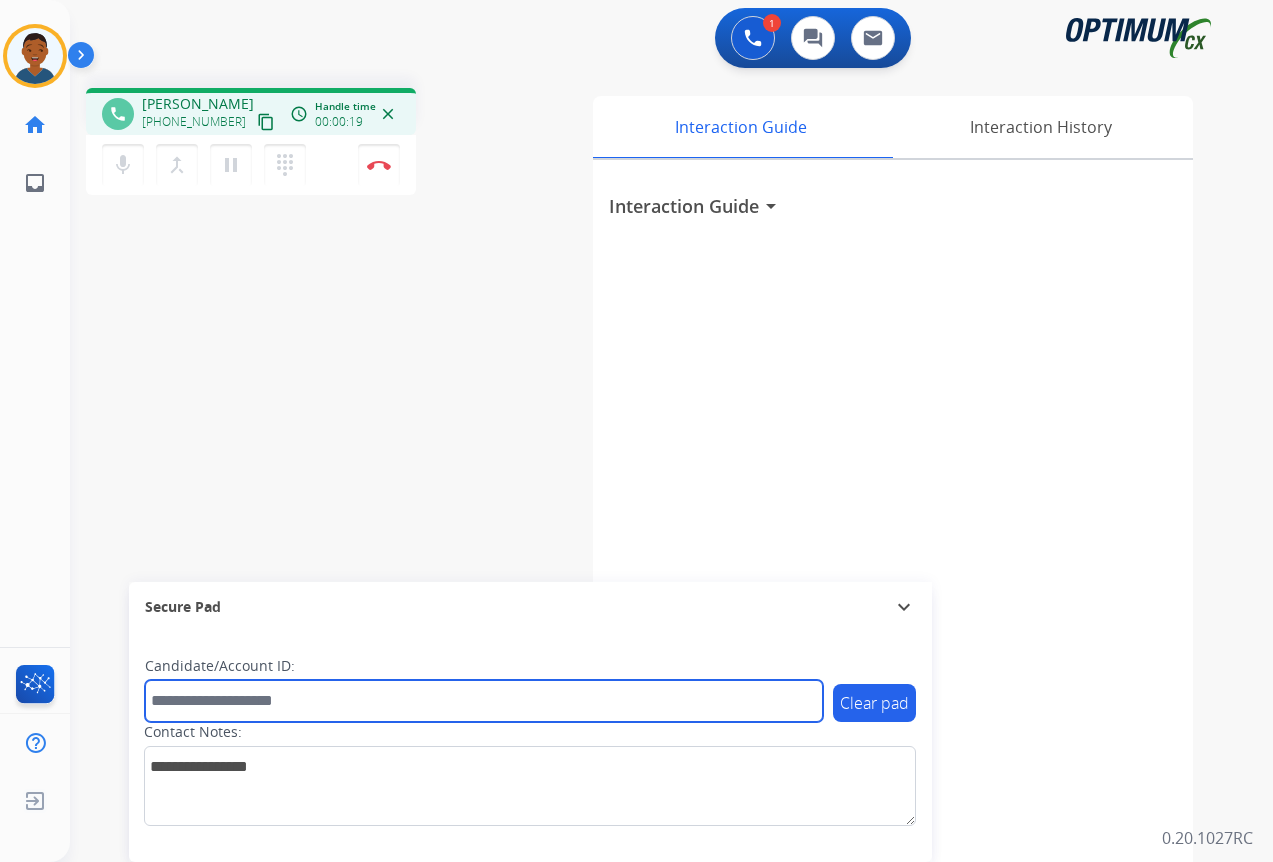 paste on "*******" 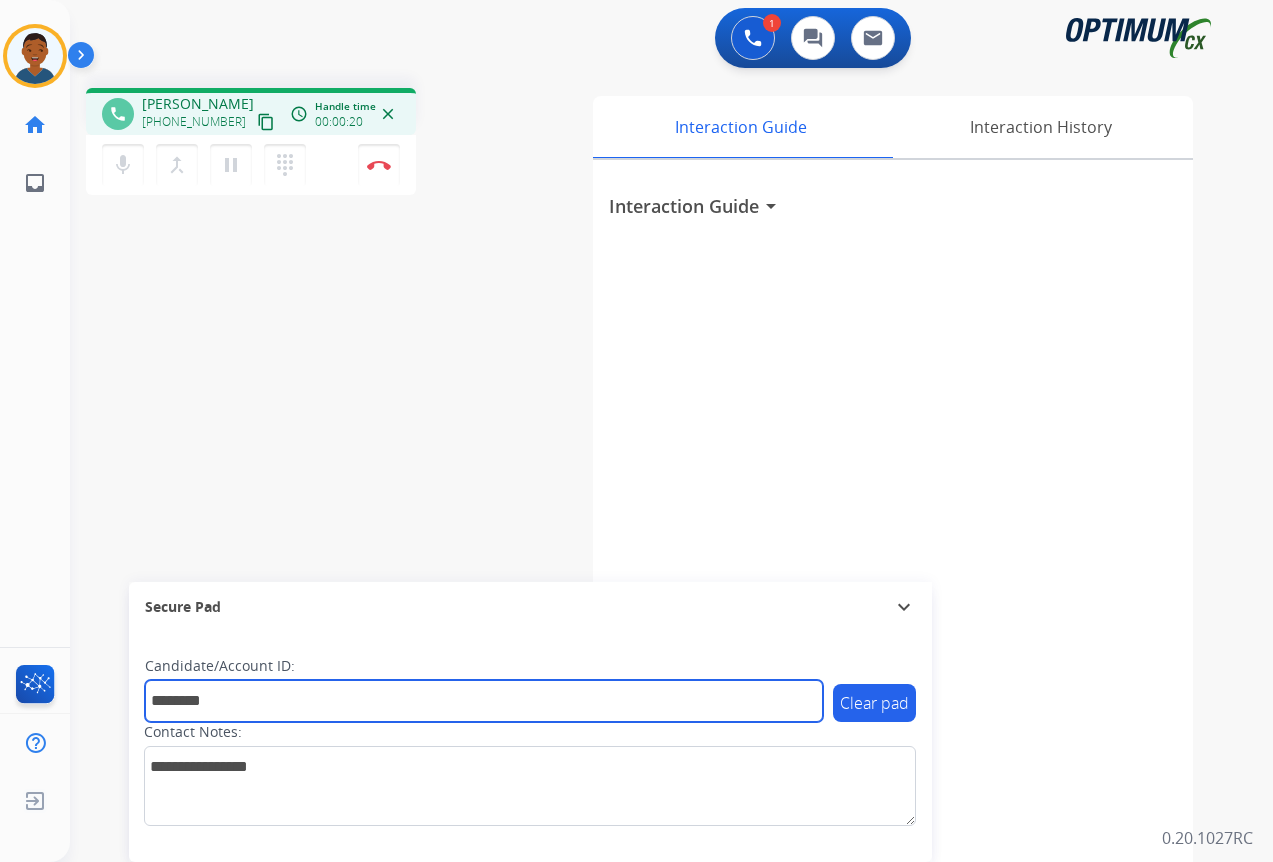 type on "*******" 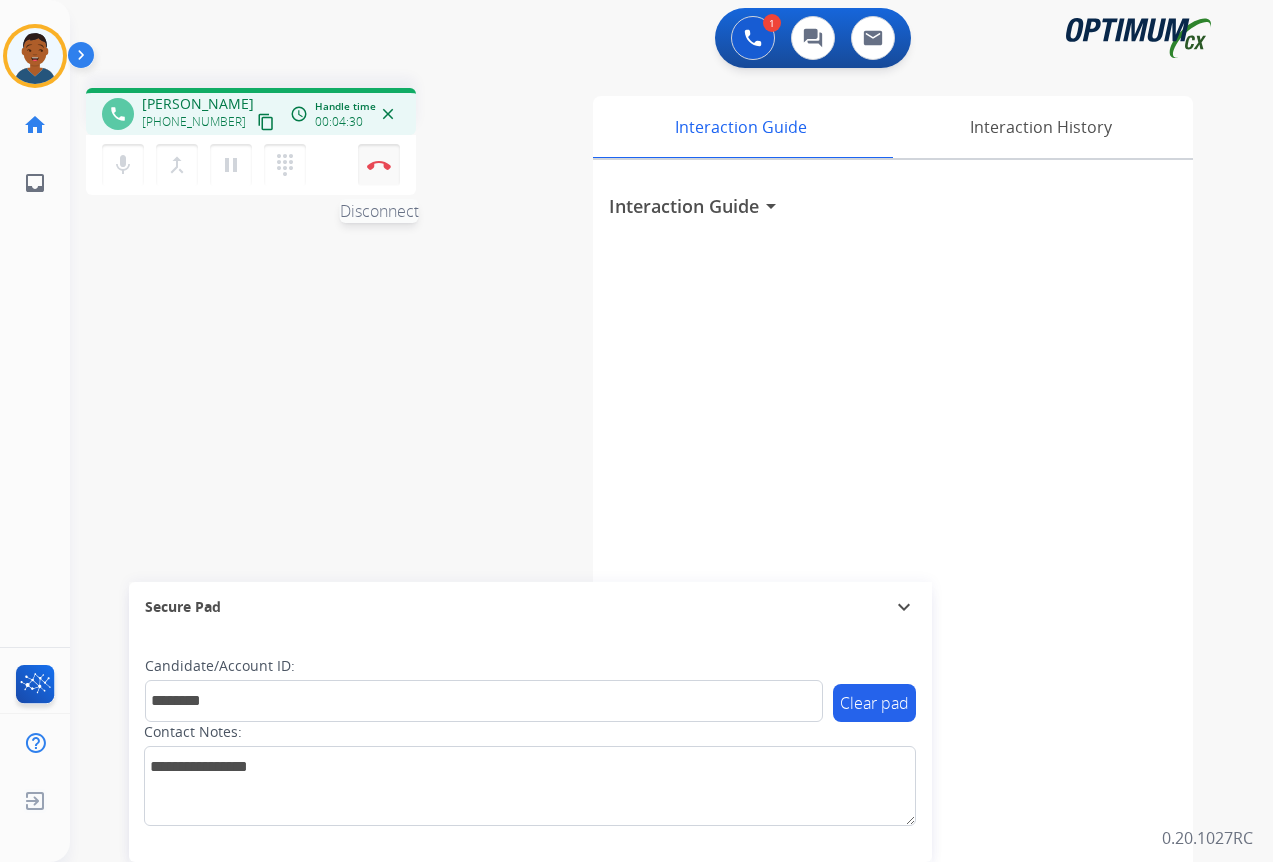 click at bounding box center (379, 165) 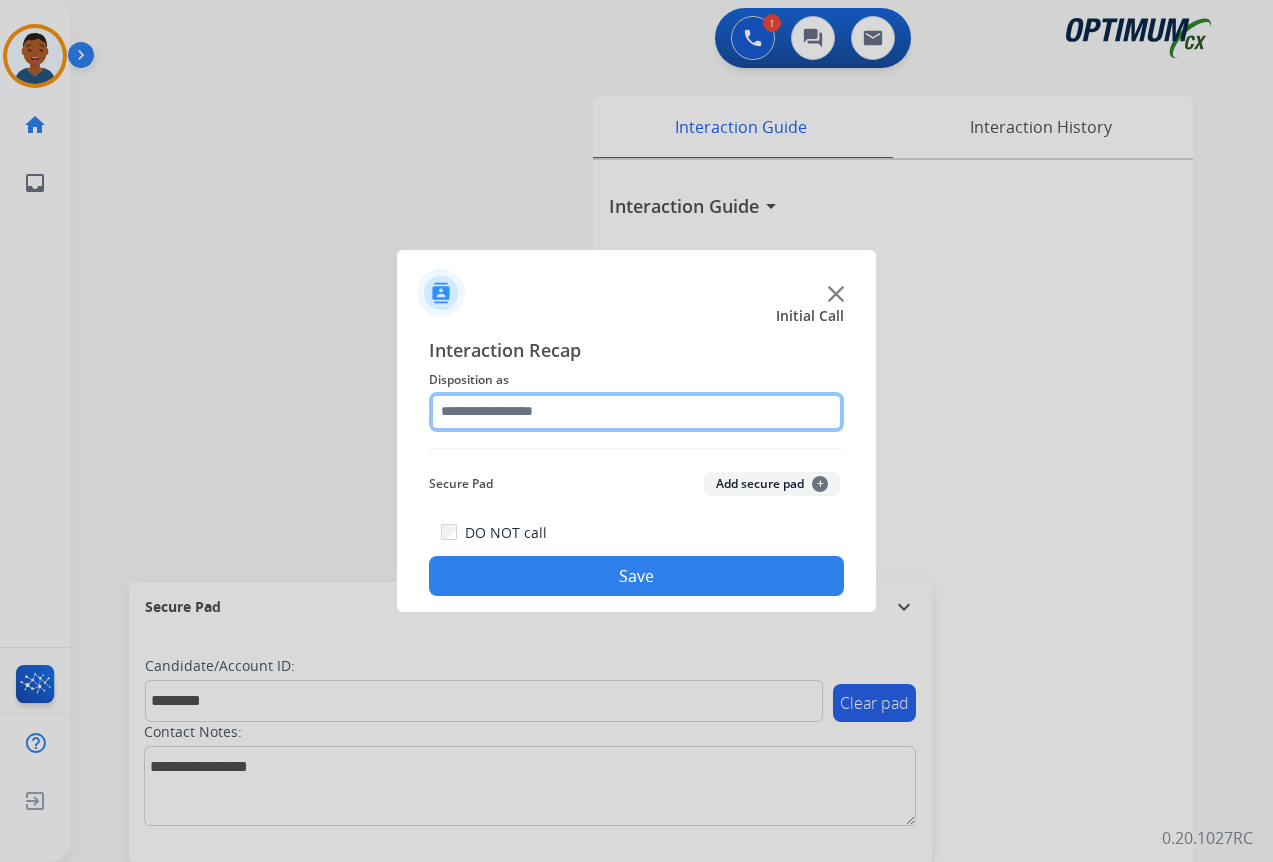 click 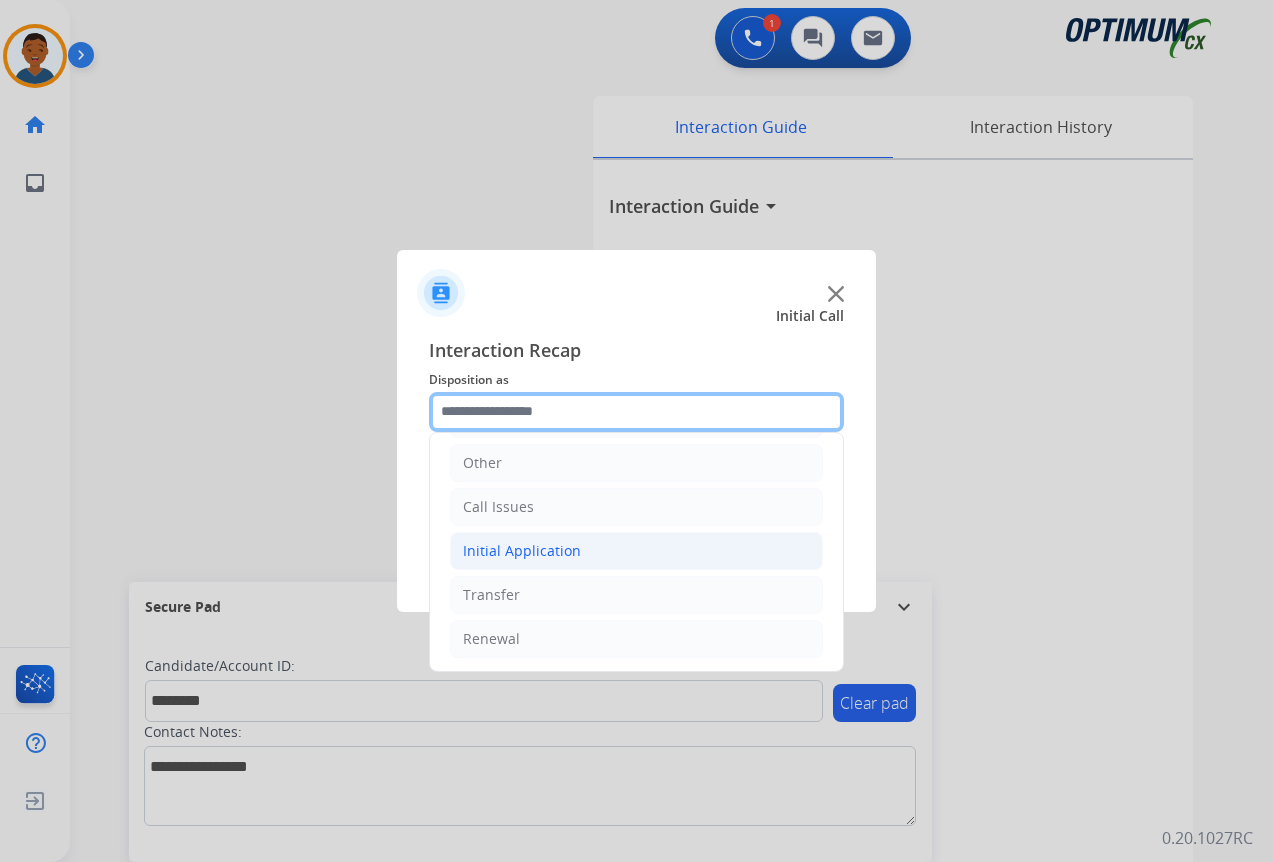 scroll, scrollTop: 136, scrollLeft: 0, axis: vertical 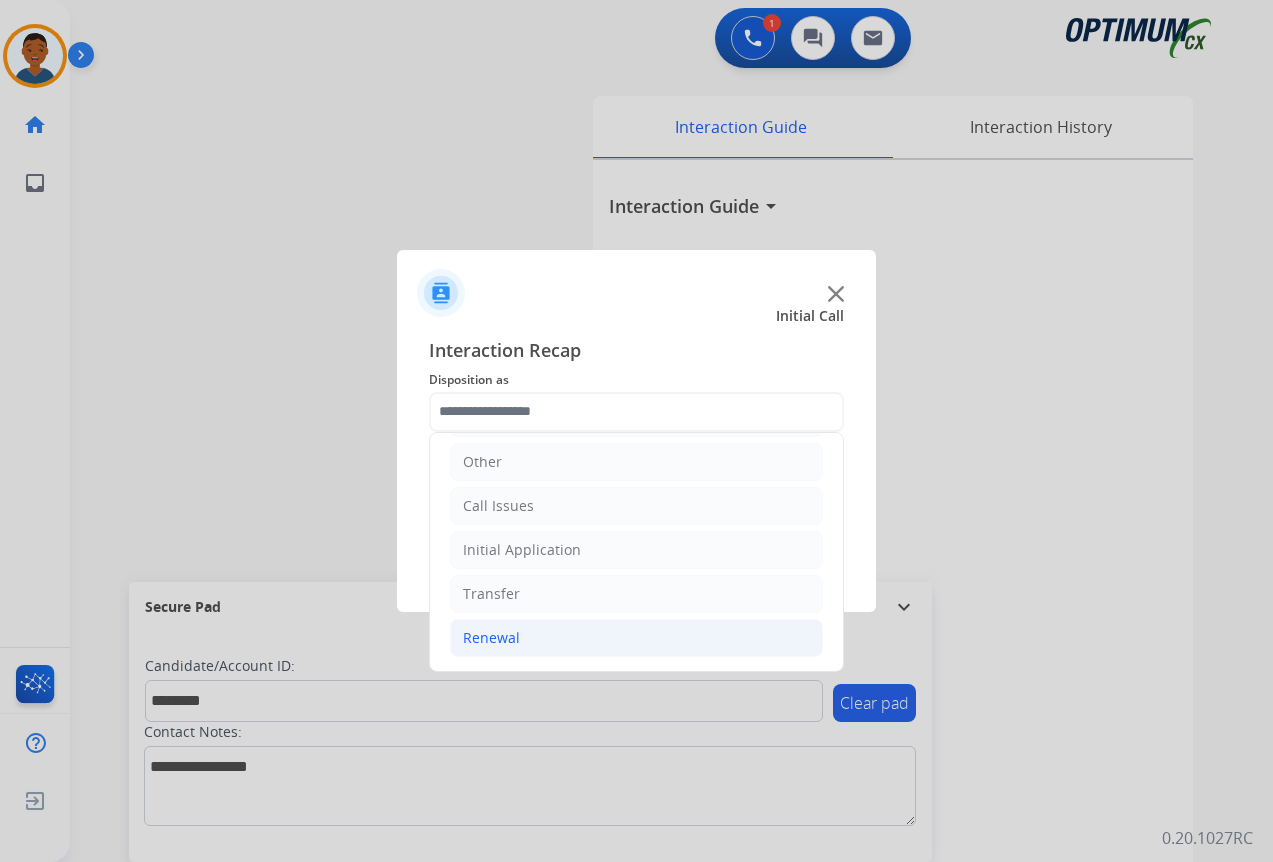 click on "Renewal" 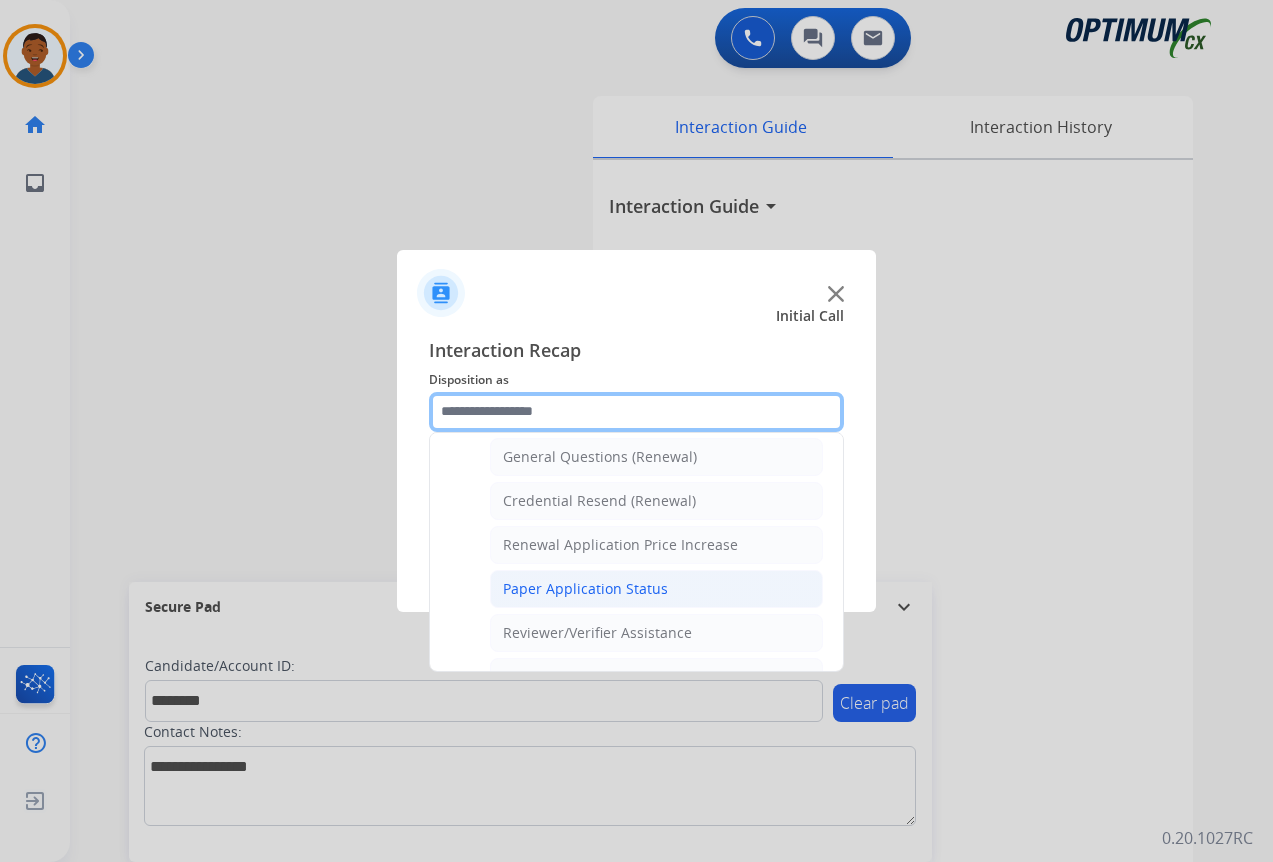 scroll, scrollTop: 636, scrollLeft: 0, axis: vertical 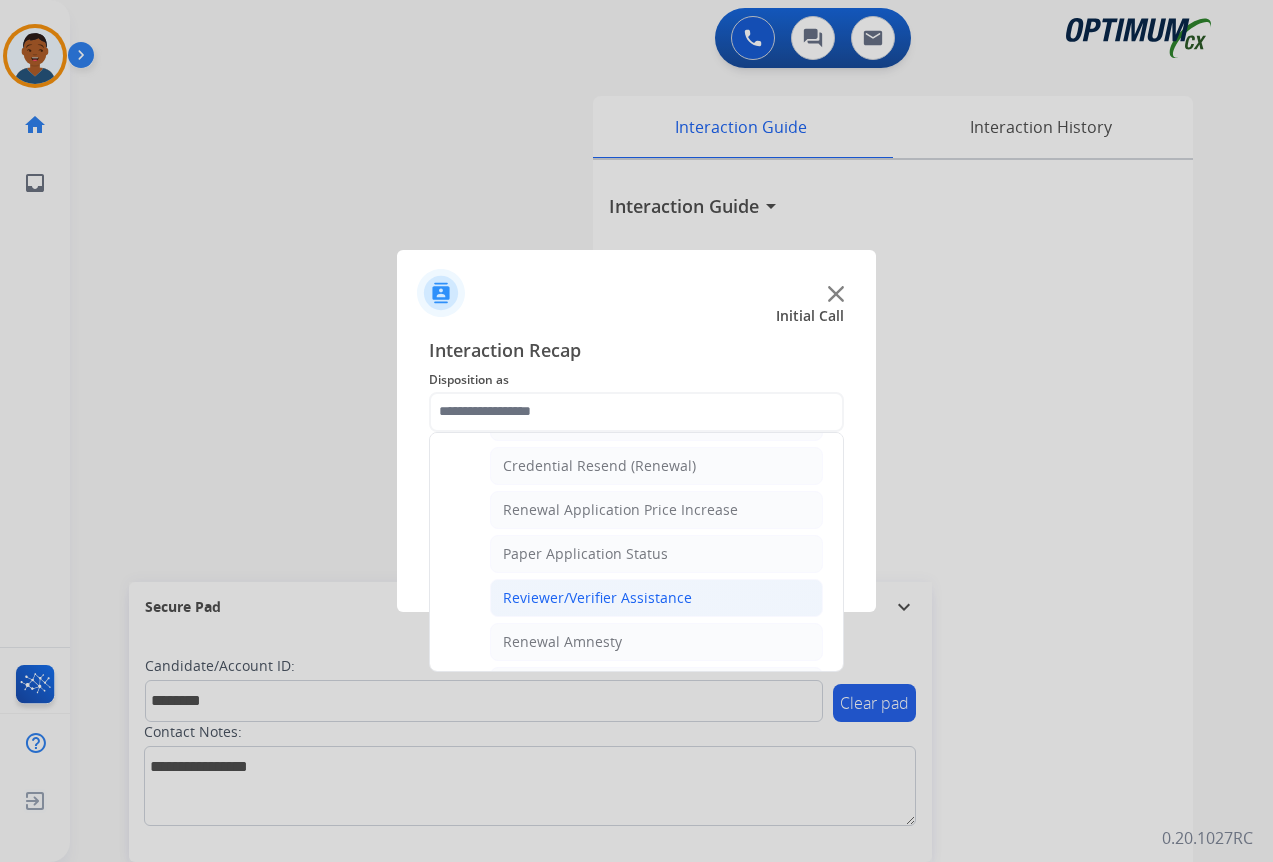 click on "Reviewer/Verifier Assistance" 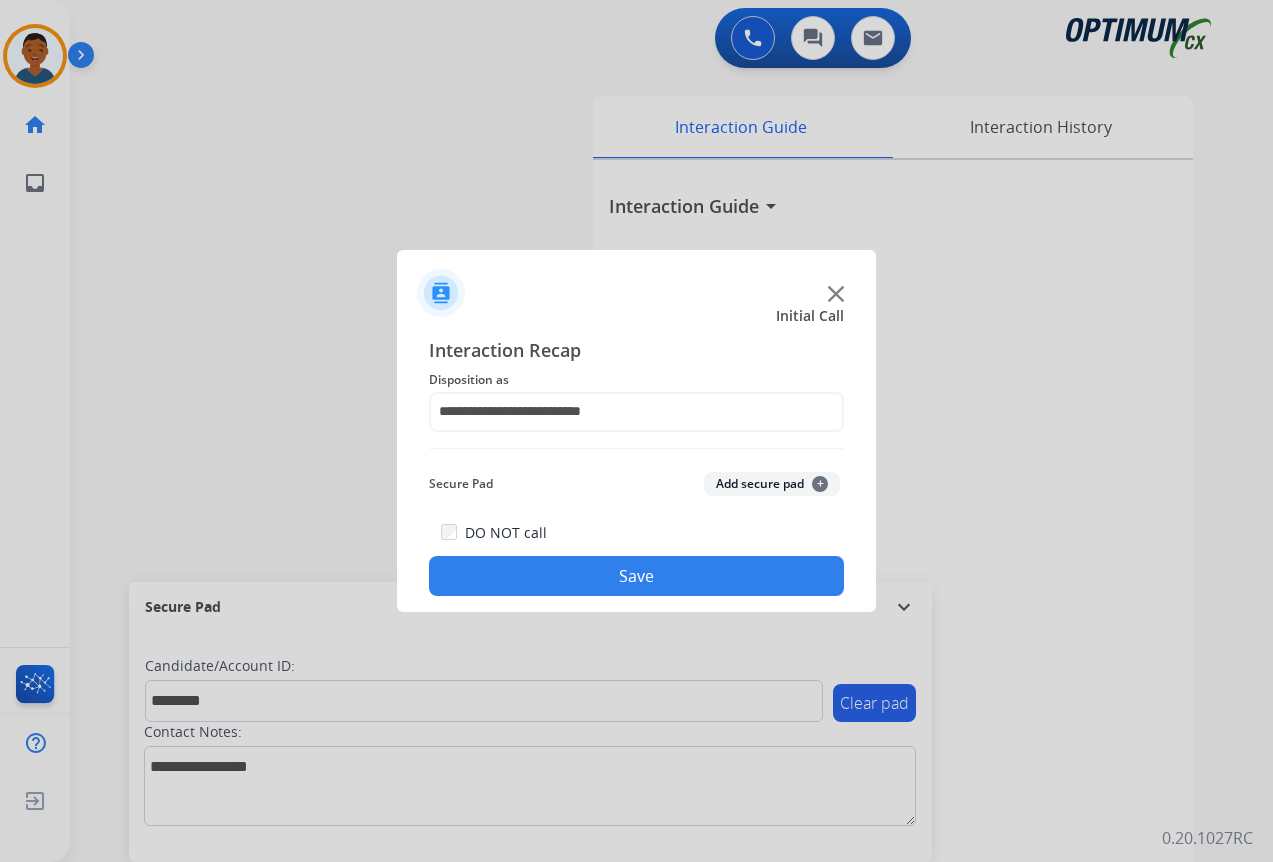 click on "Add secure pad  +" 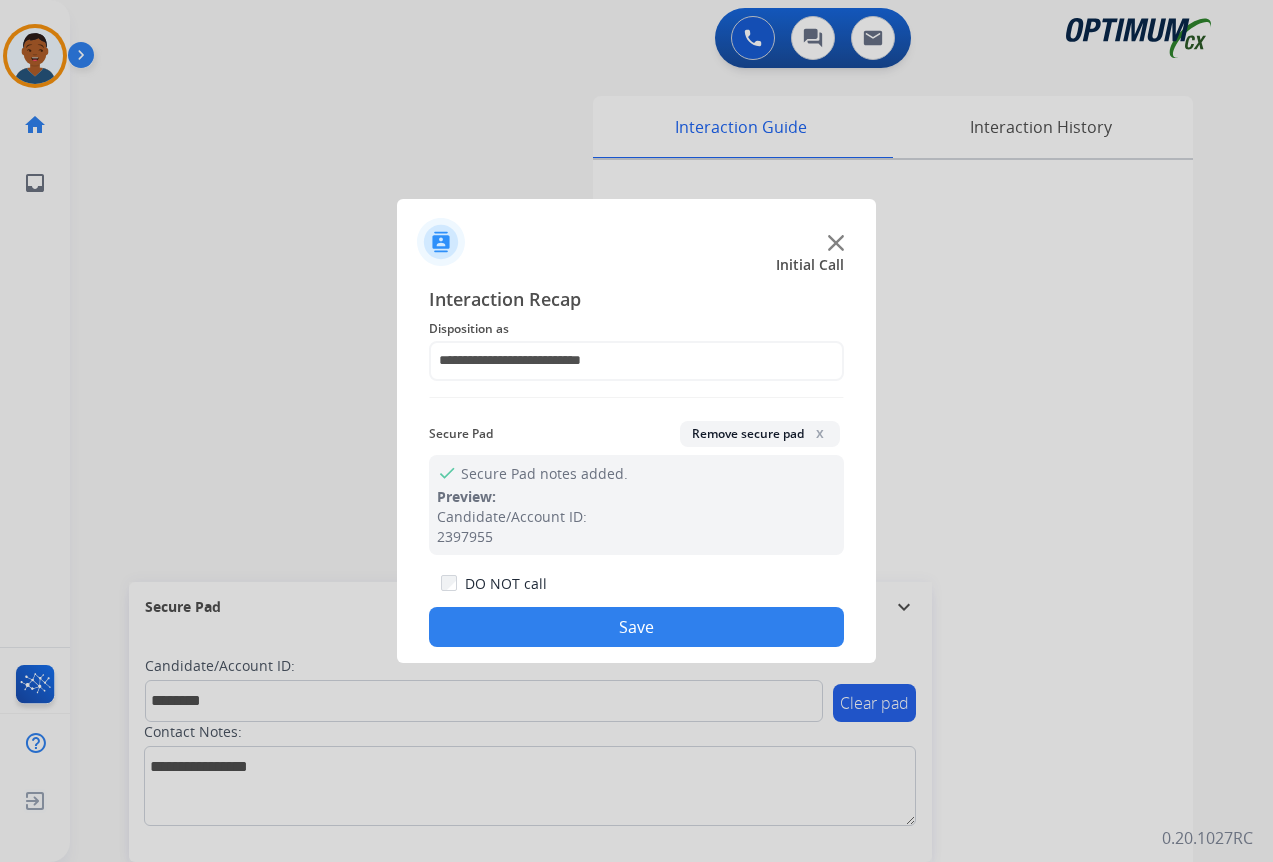 click on "Save" 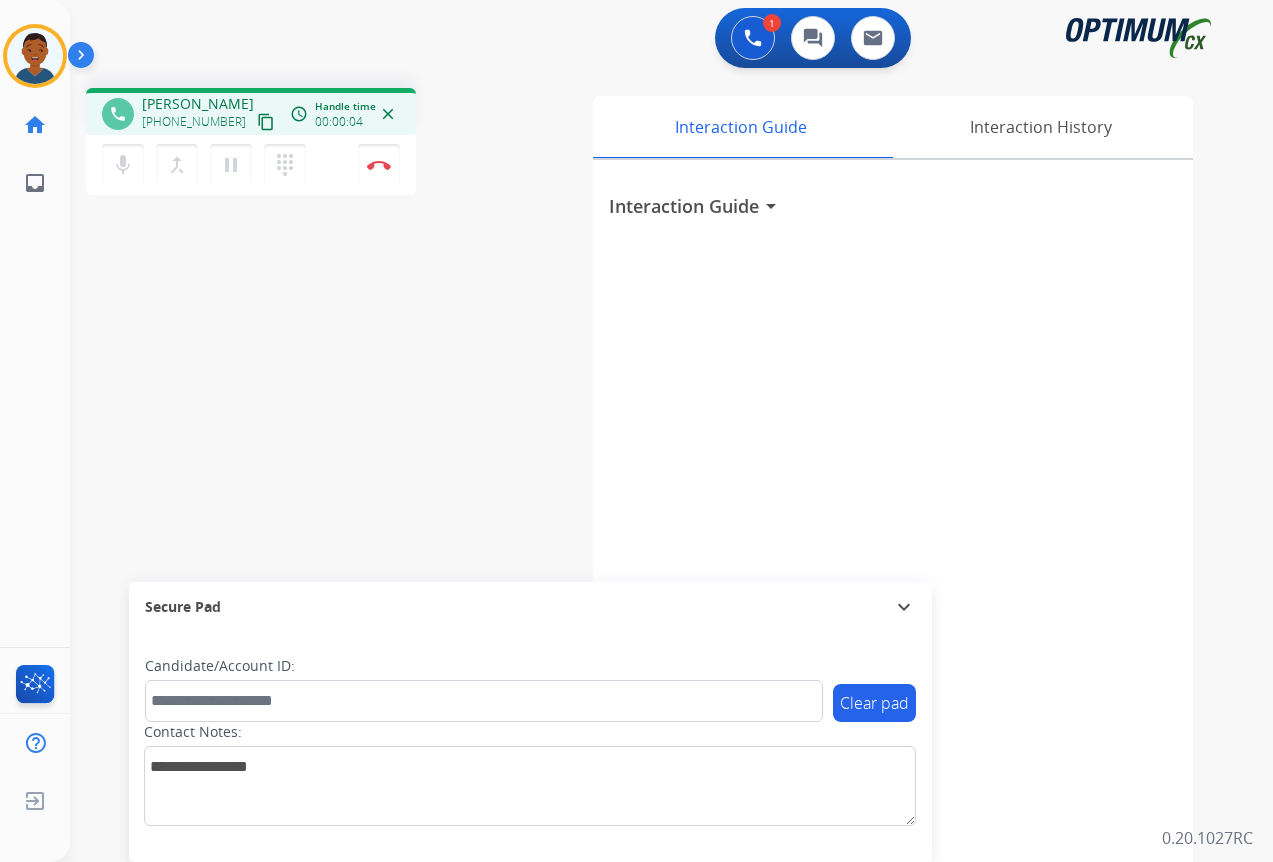 click on "content_copy" at bounding box center [266, 122] 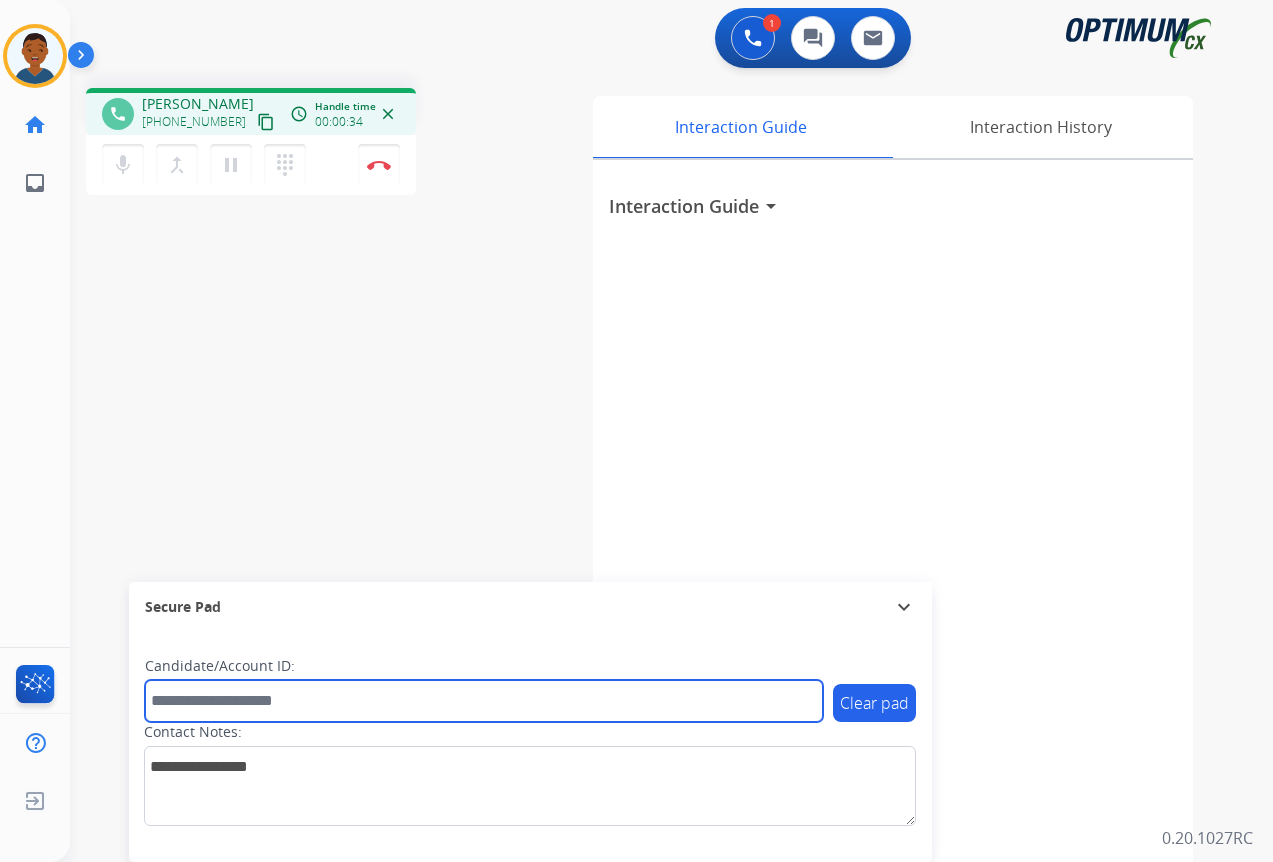 click at bounding box center [484, 701] 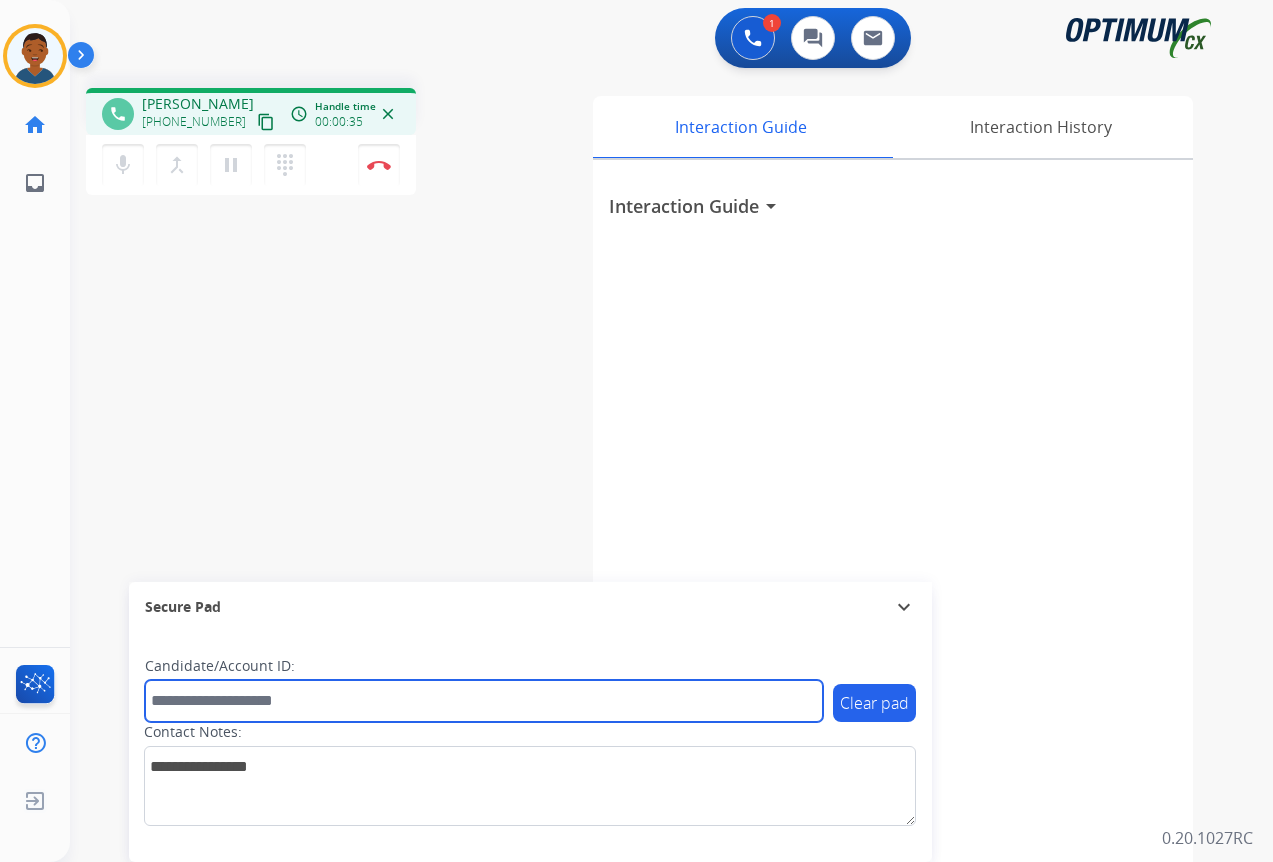 paste on "*******" 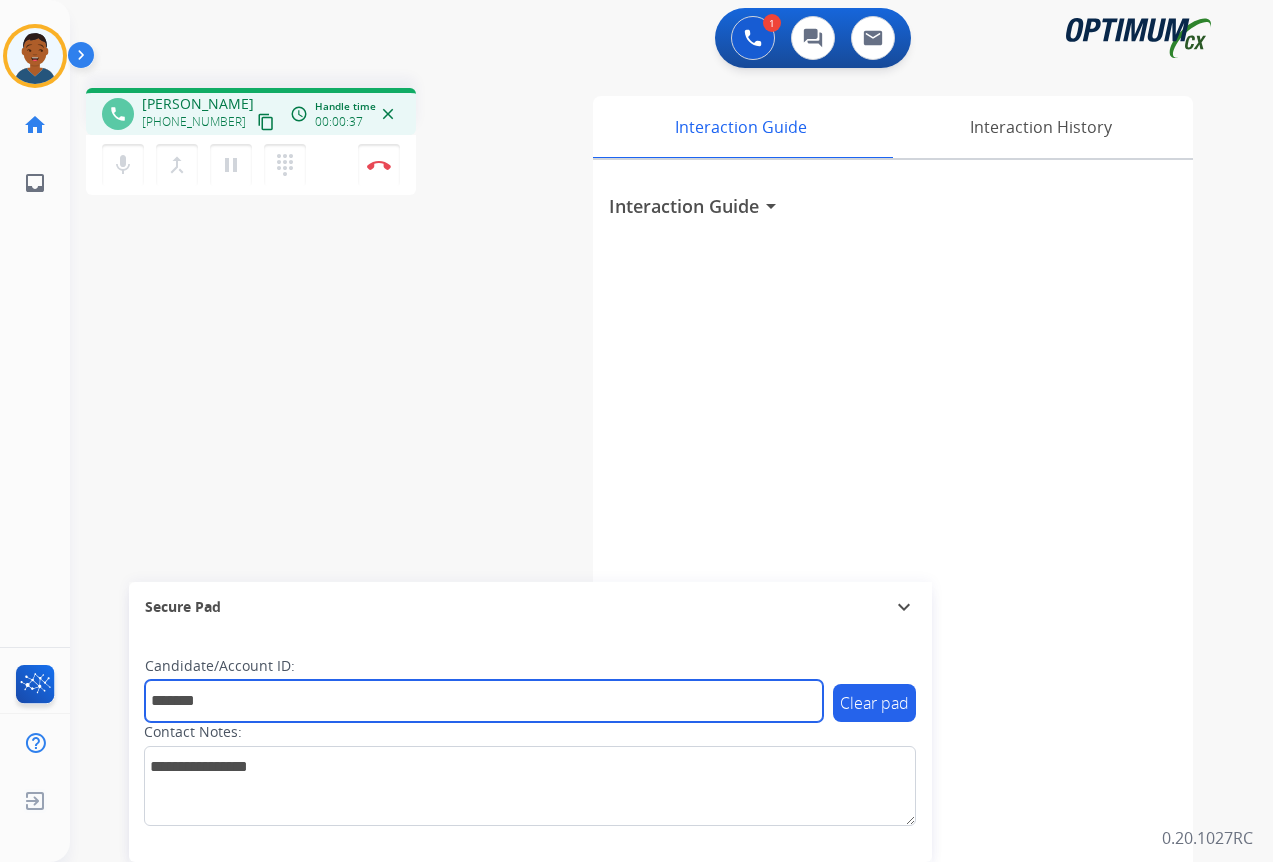 type on "*******" 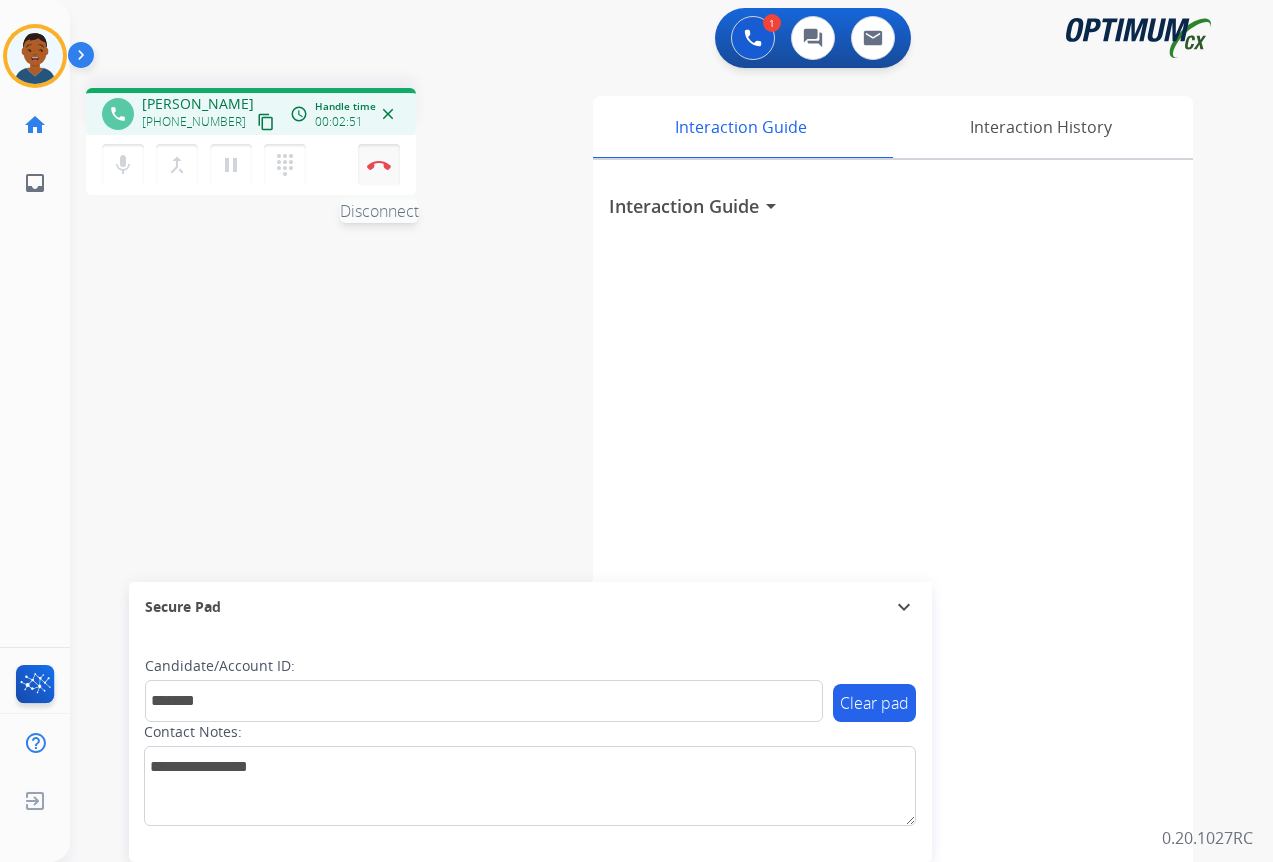 click at bounding box center [379, 165] 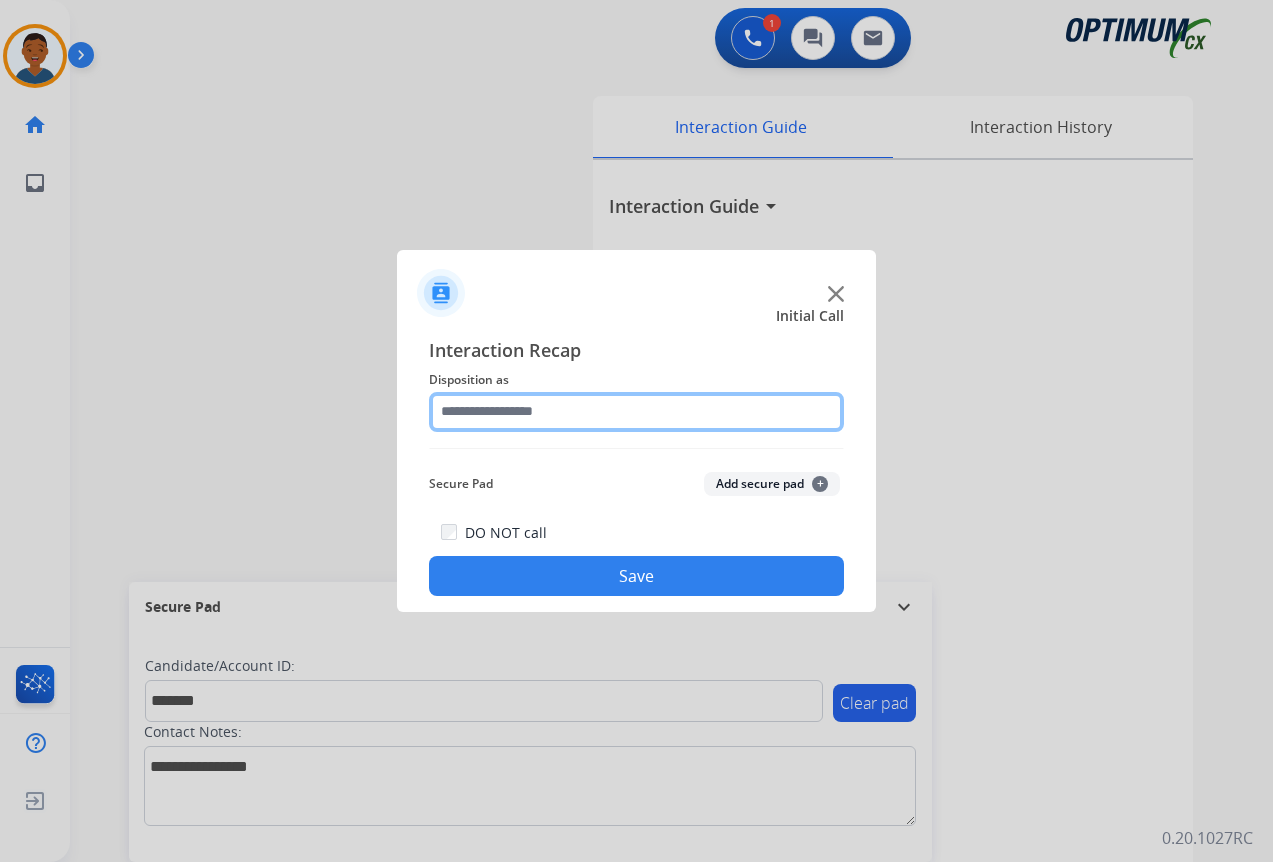 click 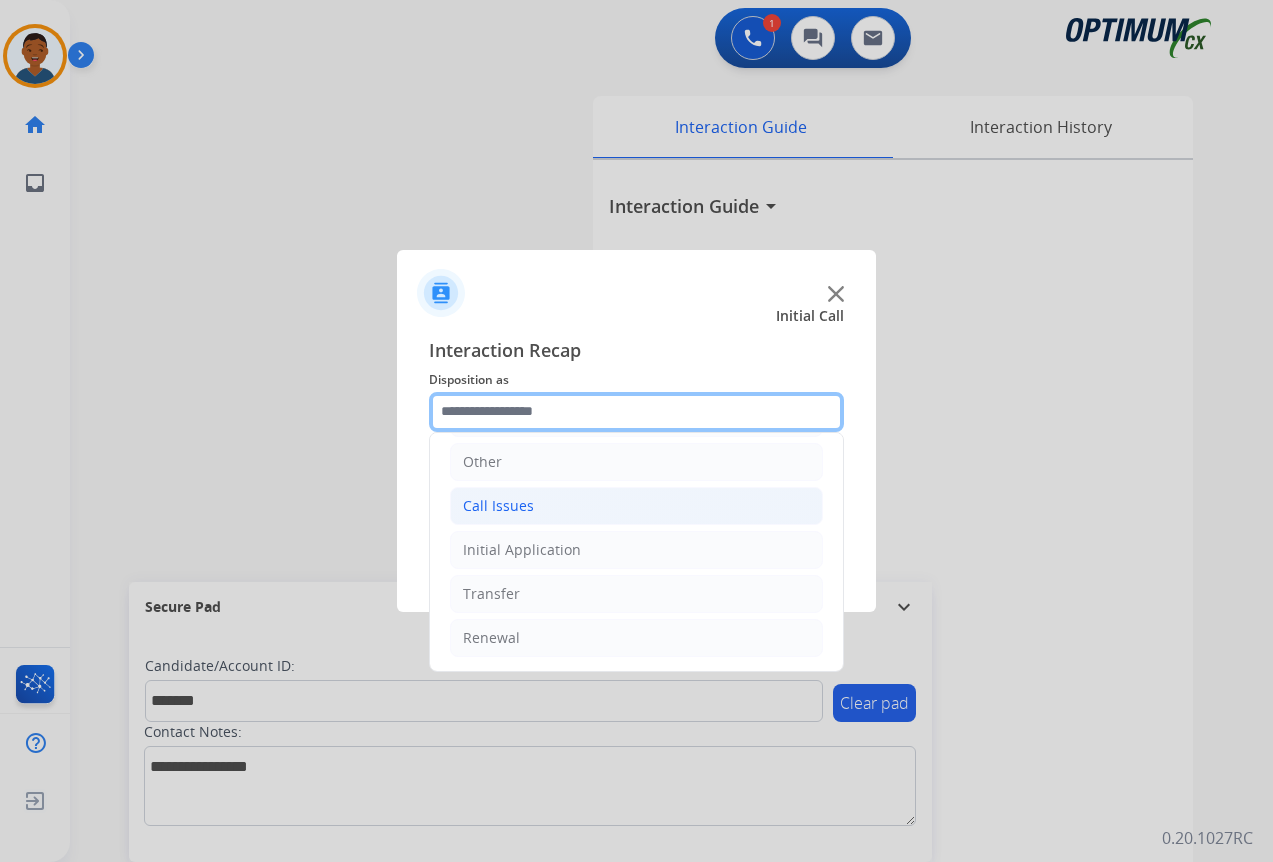 scroll, scrollTop: 36, scrollLeft: 0, axis: vertical 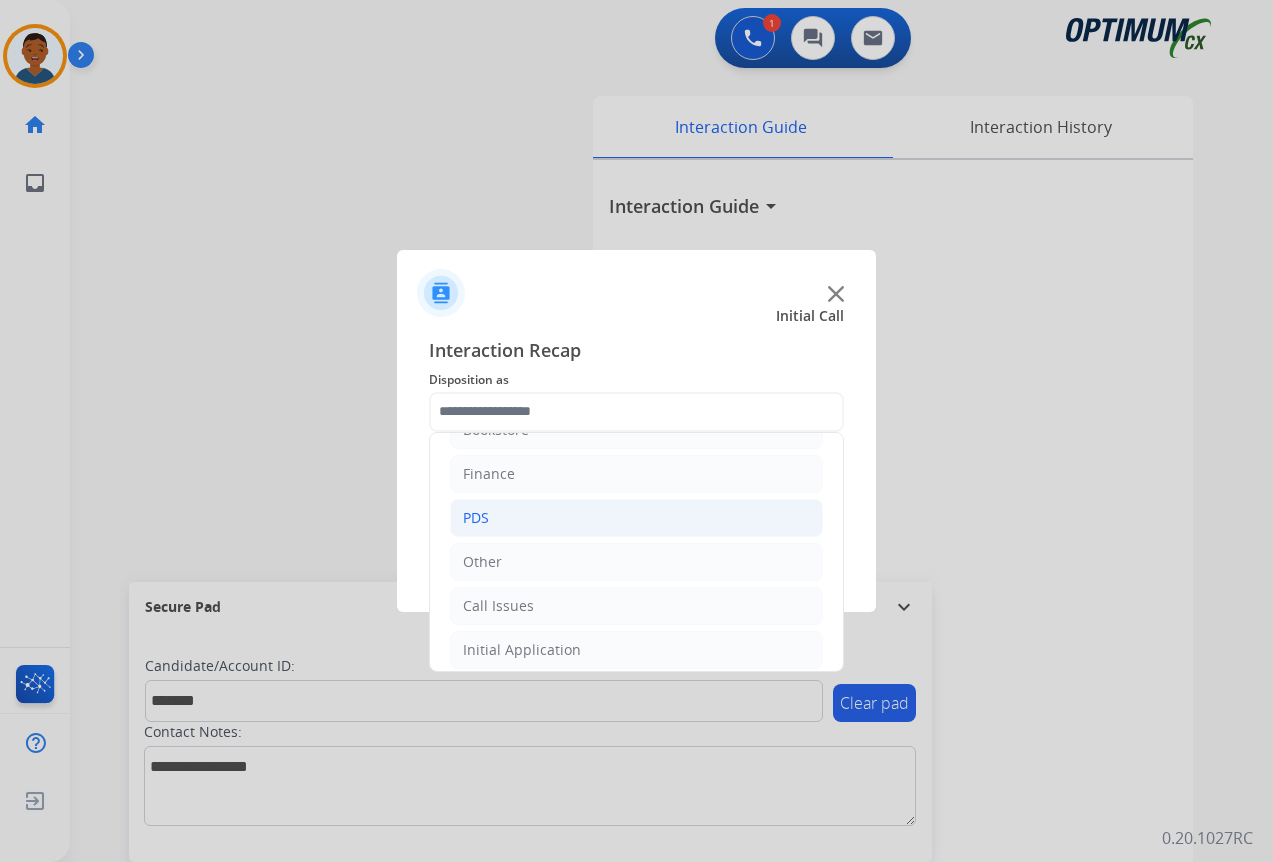 click on "PDS" 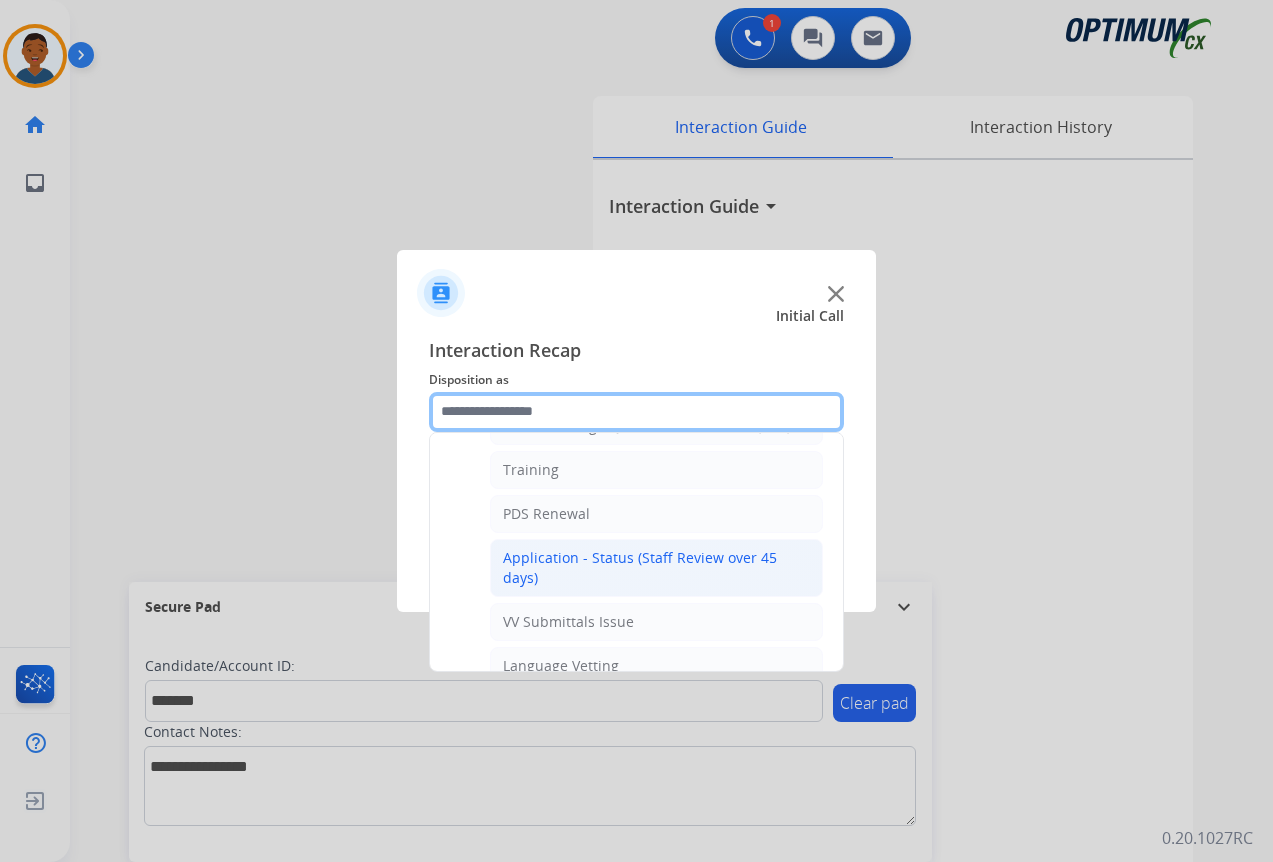scroll, scrollTop: 336, scrollLeft: 0, axis: vertical 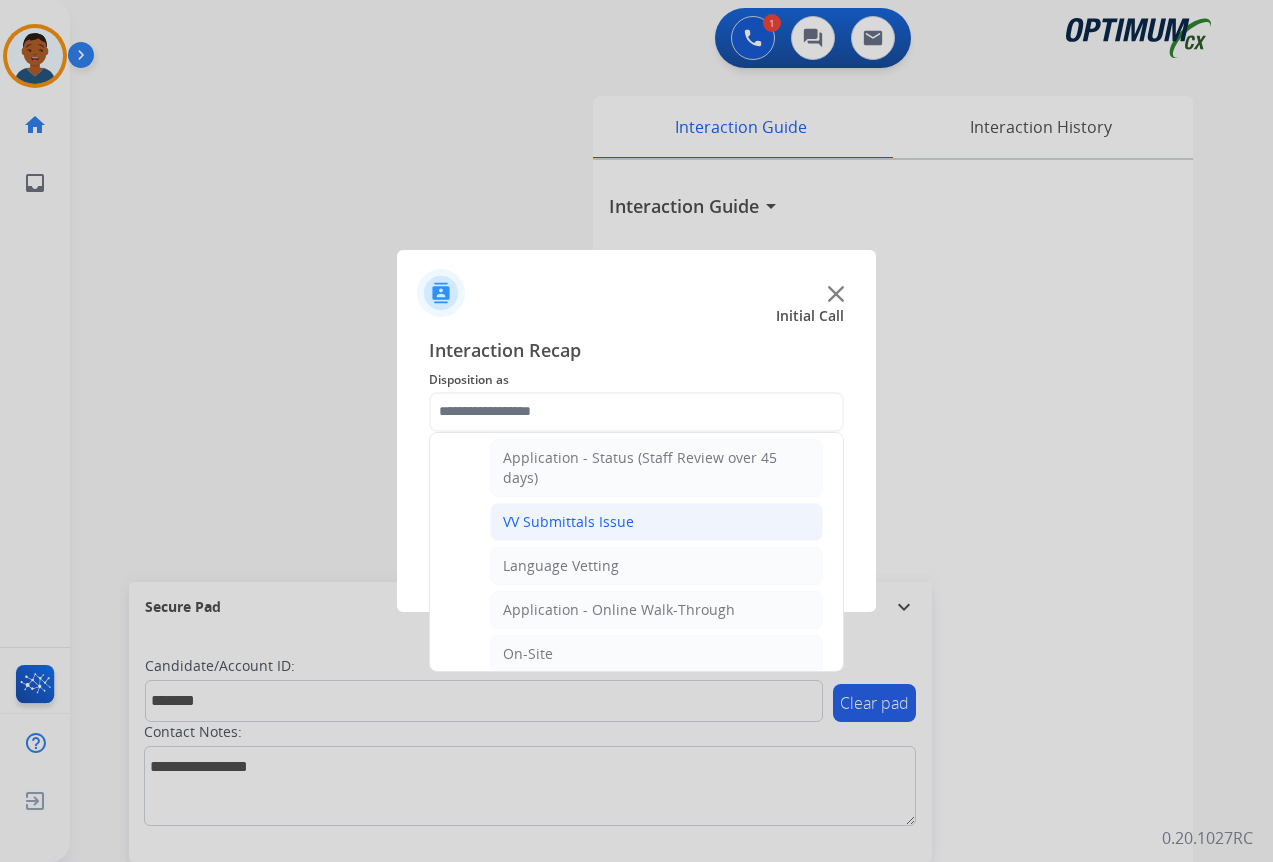 click on "VV Submittals Issue" 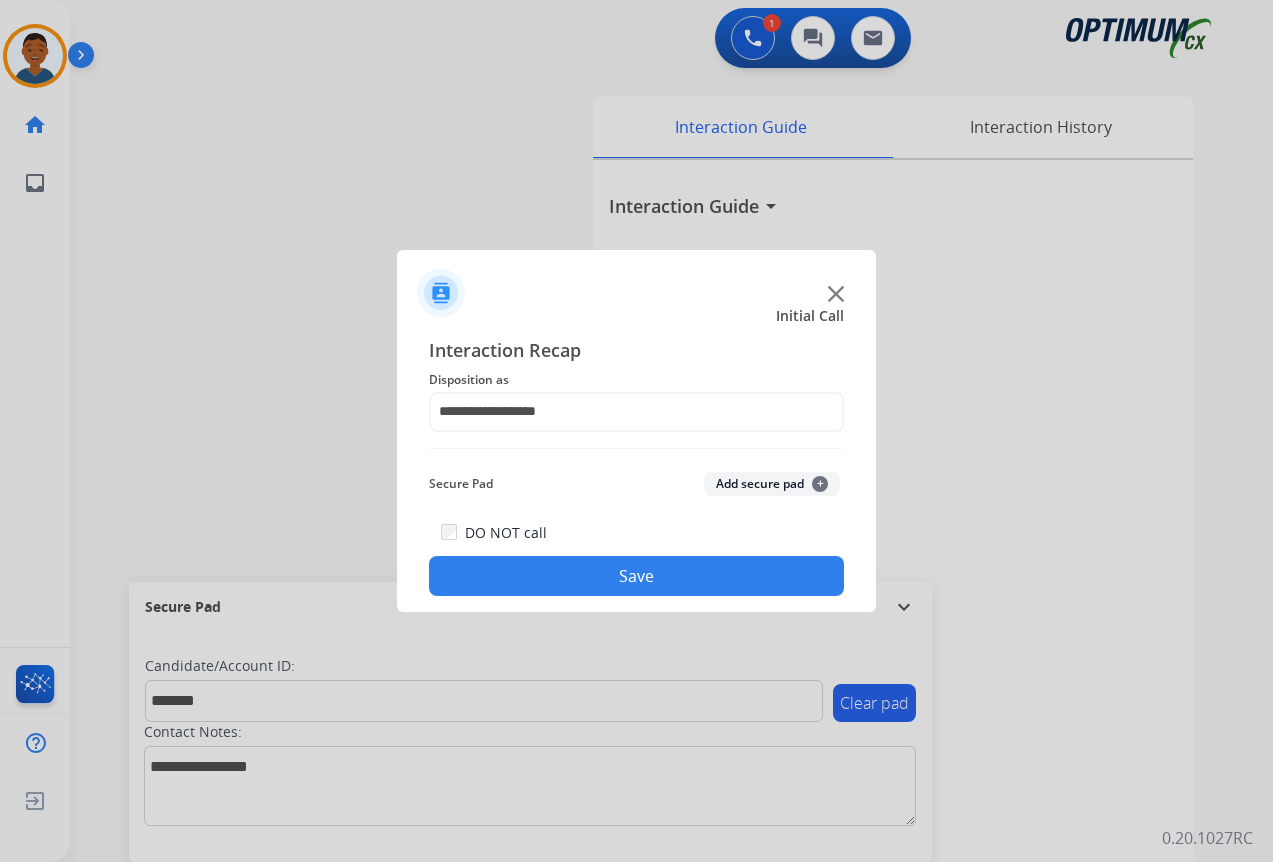 click on "Add secure pad  +" 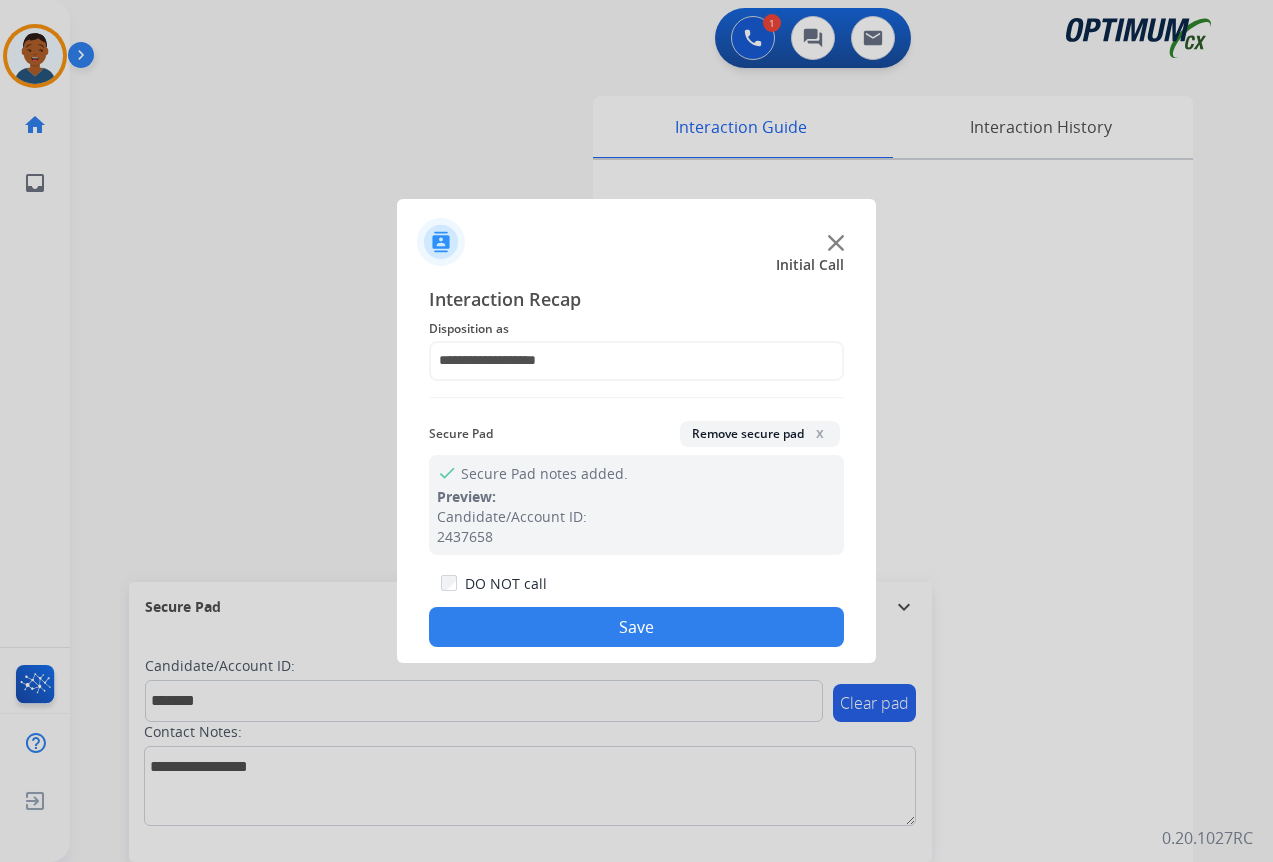 click on "Save" 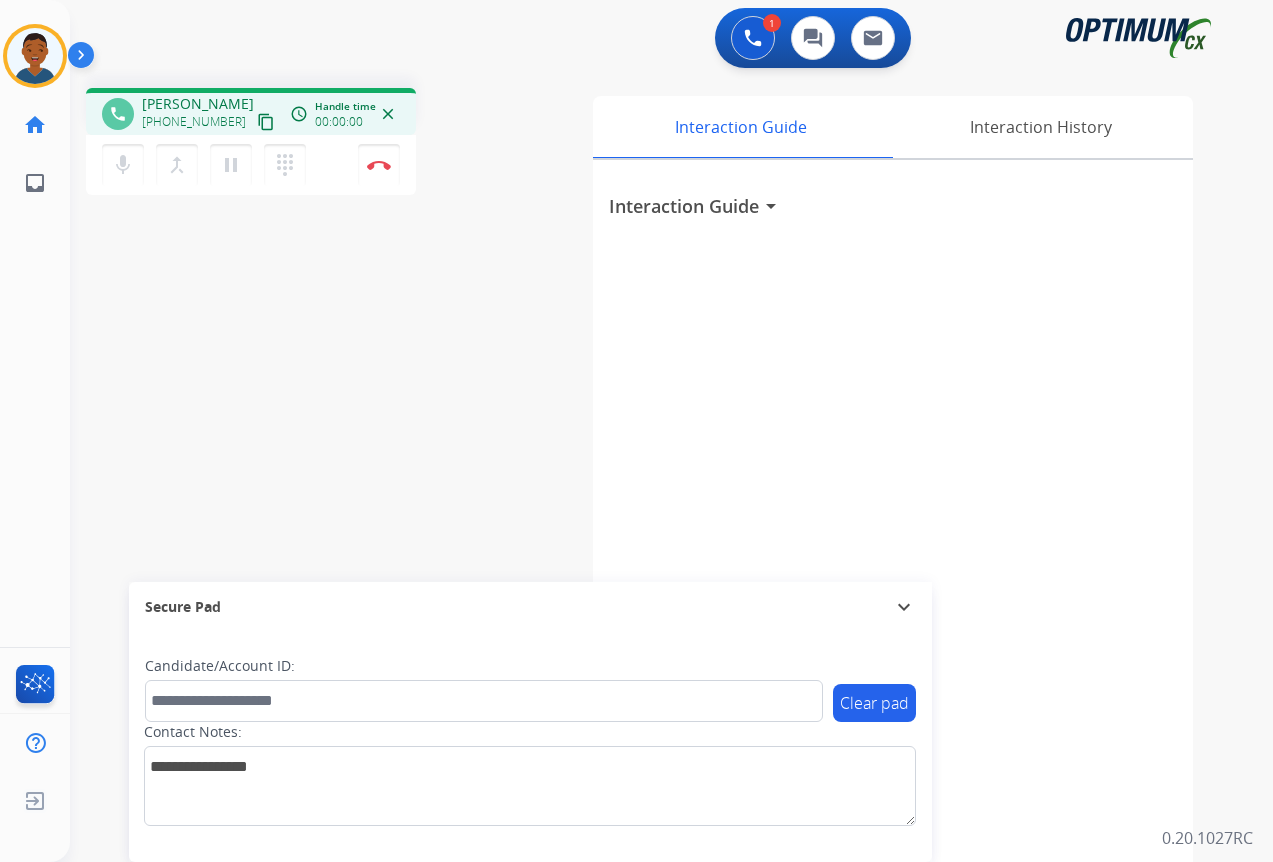 click on "content_copy" at bounding box center (266, 122) 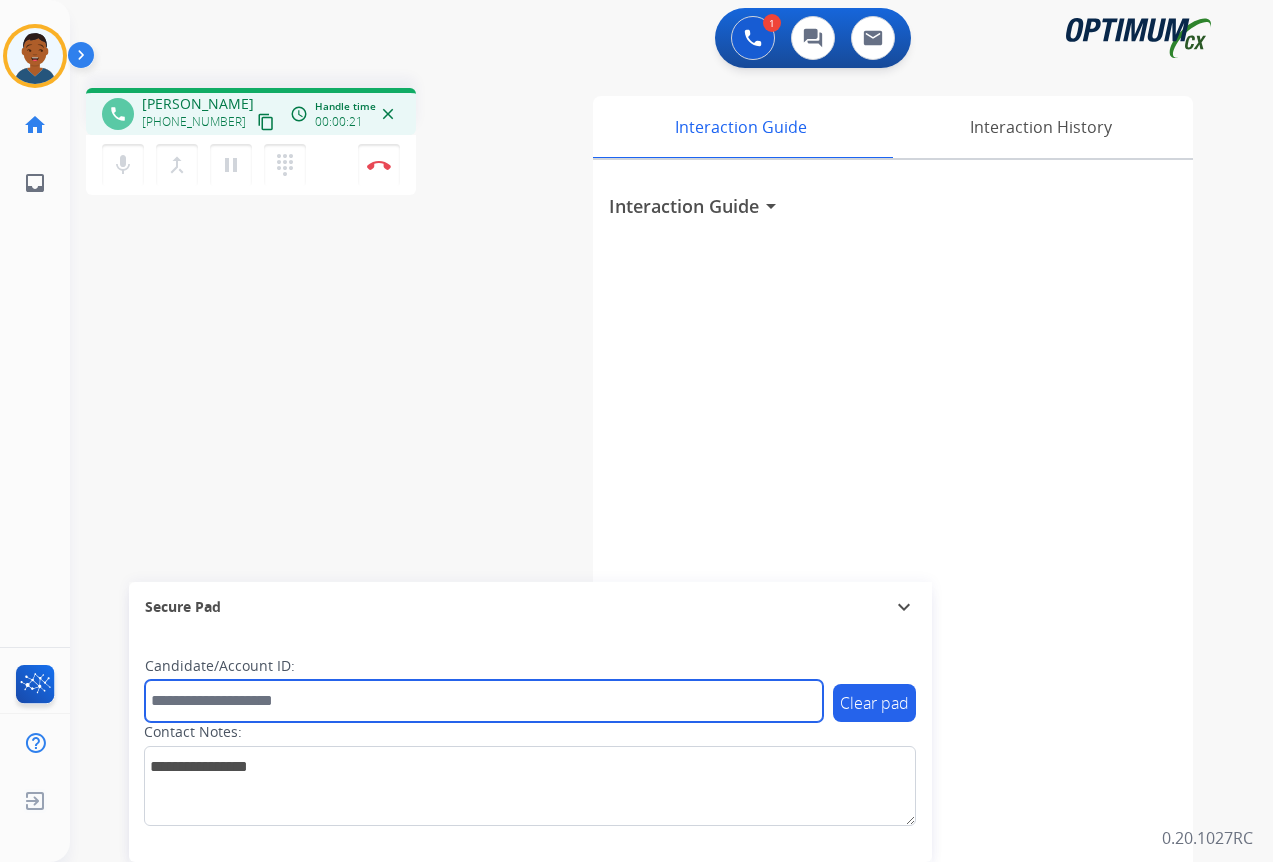 click at bounding box center (484, 701) 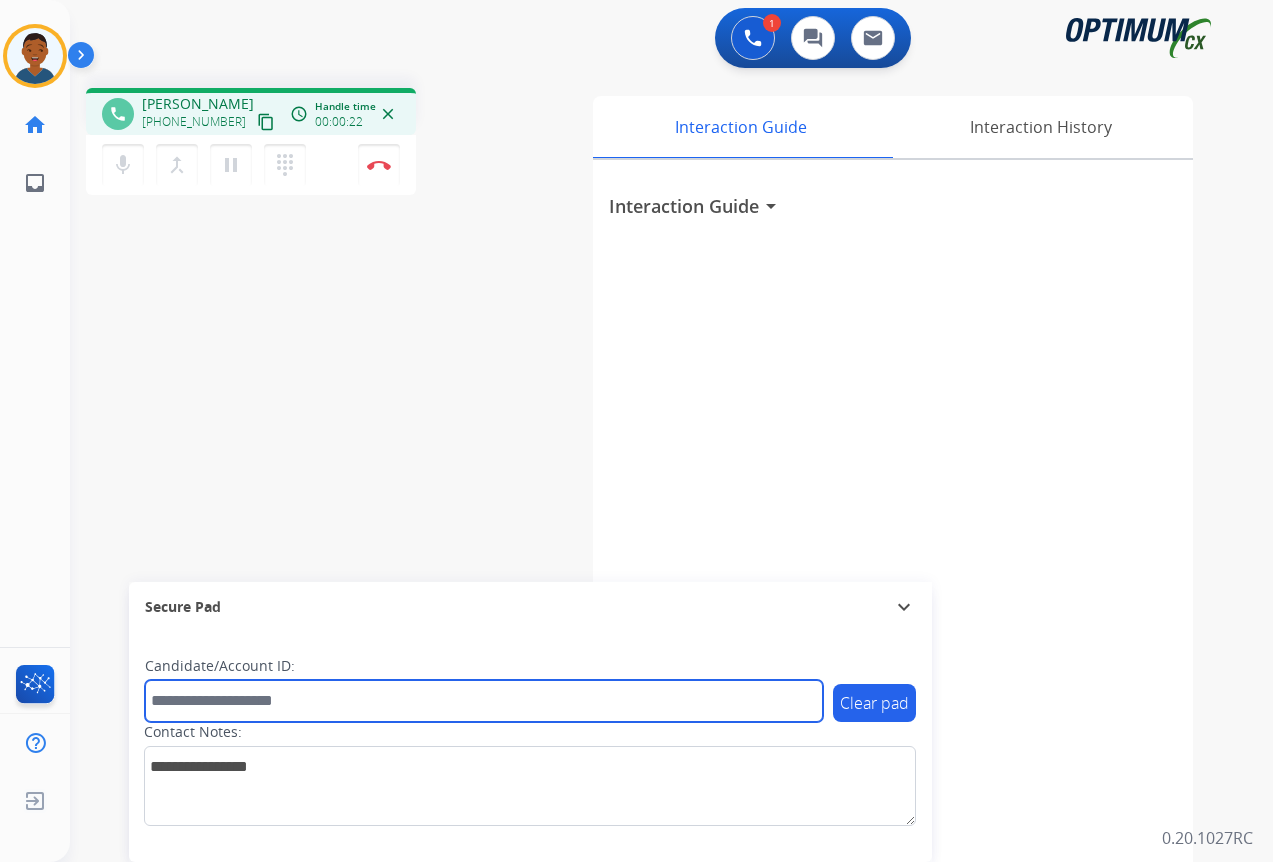 paste on "*******" 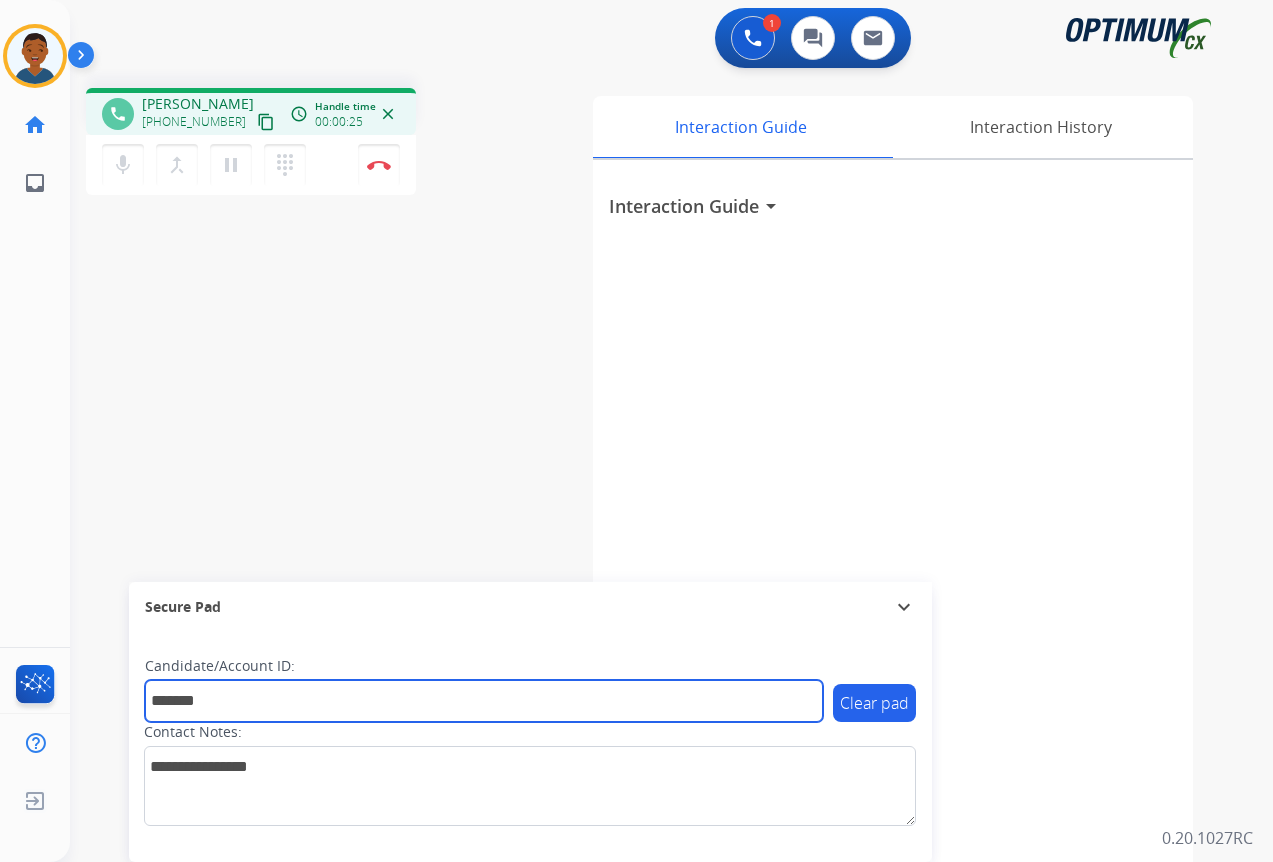 type on "*******" 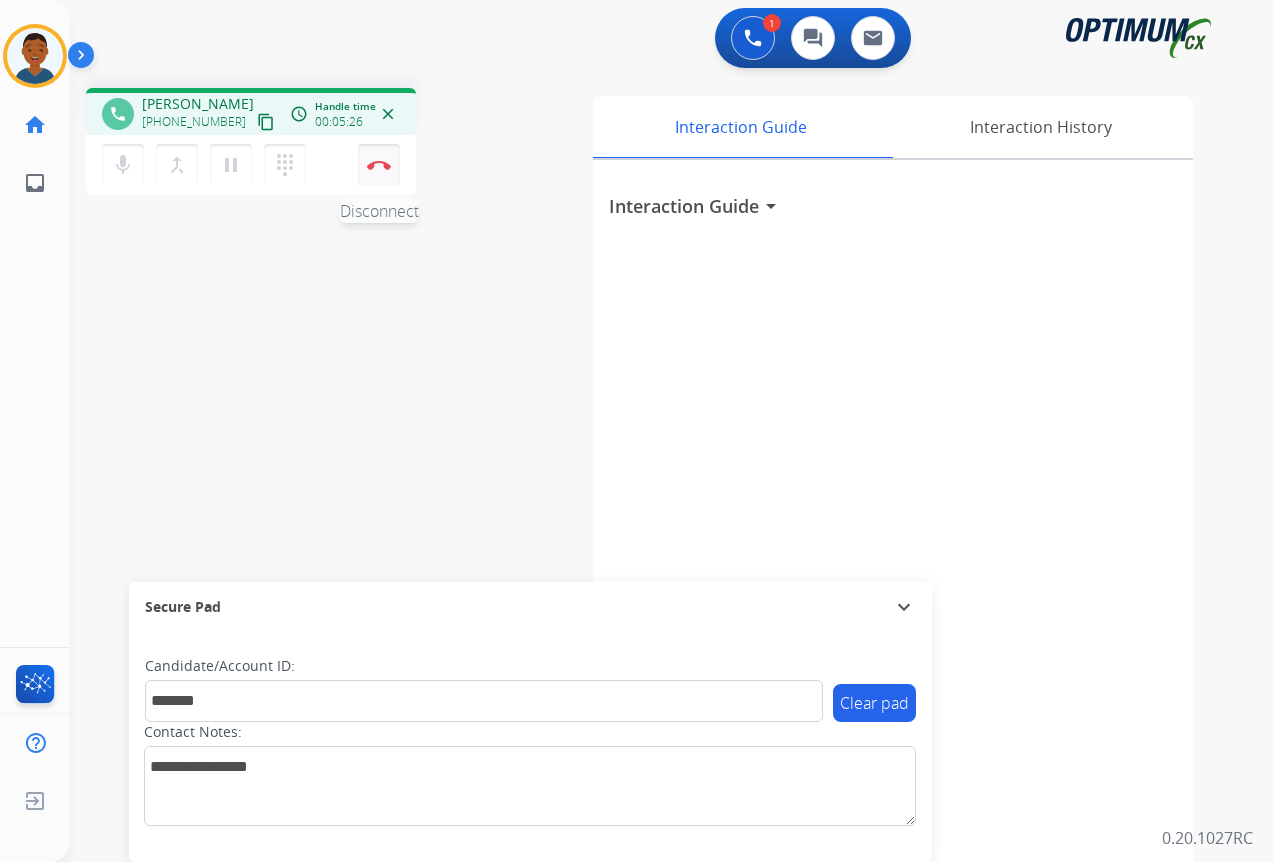 click at bounding box center [379, 165] 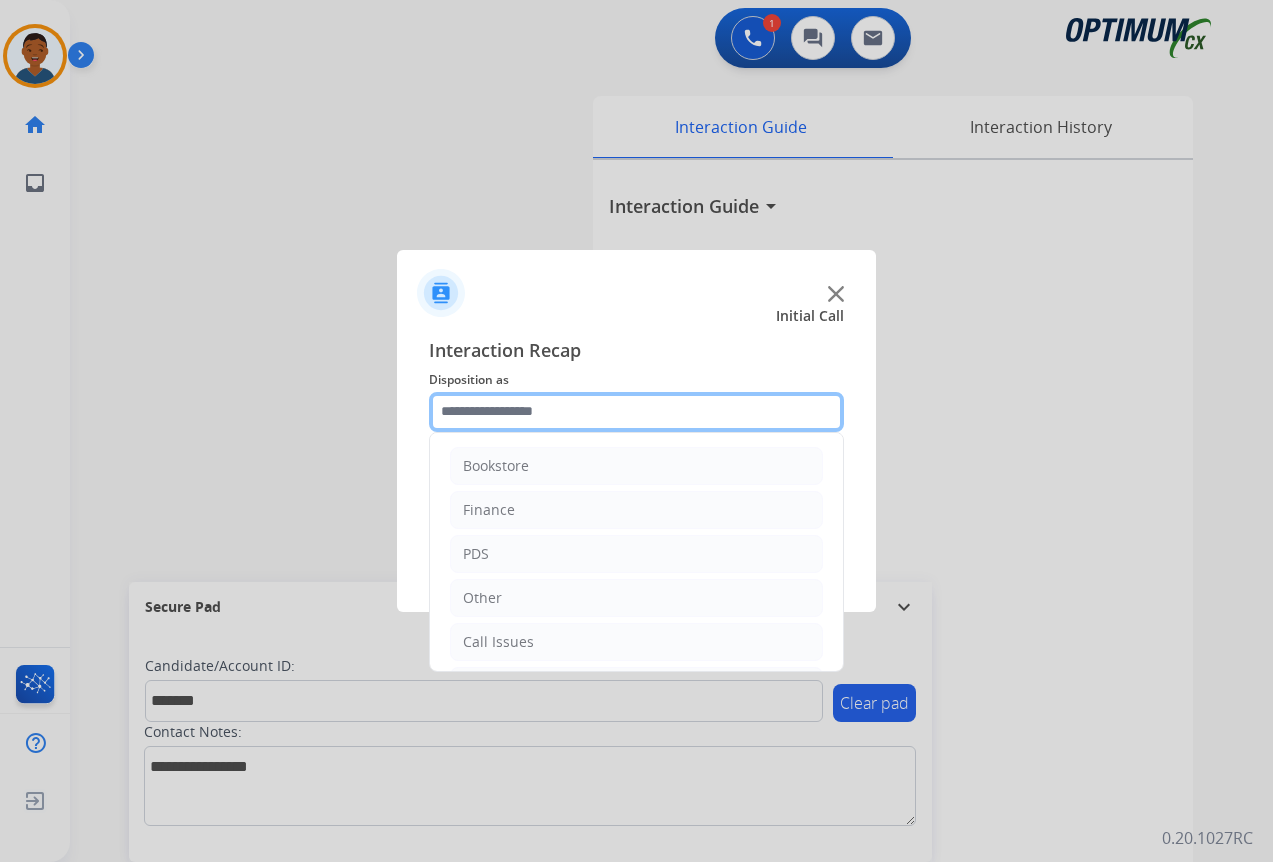 click 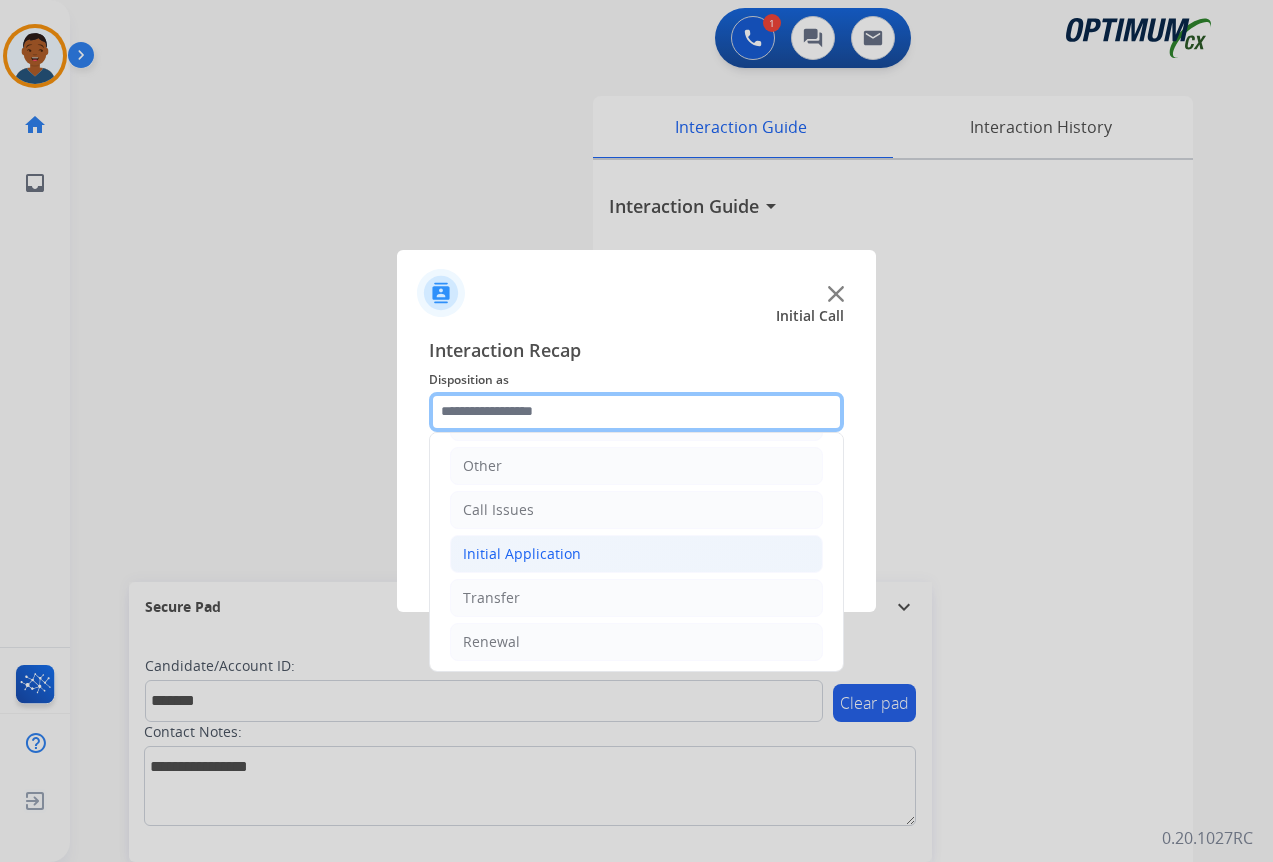 scroll, scrollTop: 136, scrollLeft: 0, axis: vertical 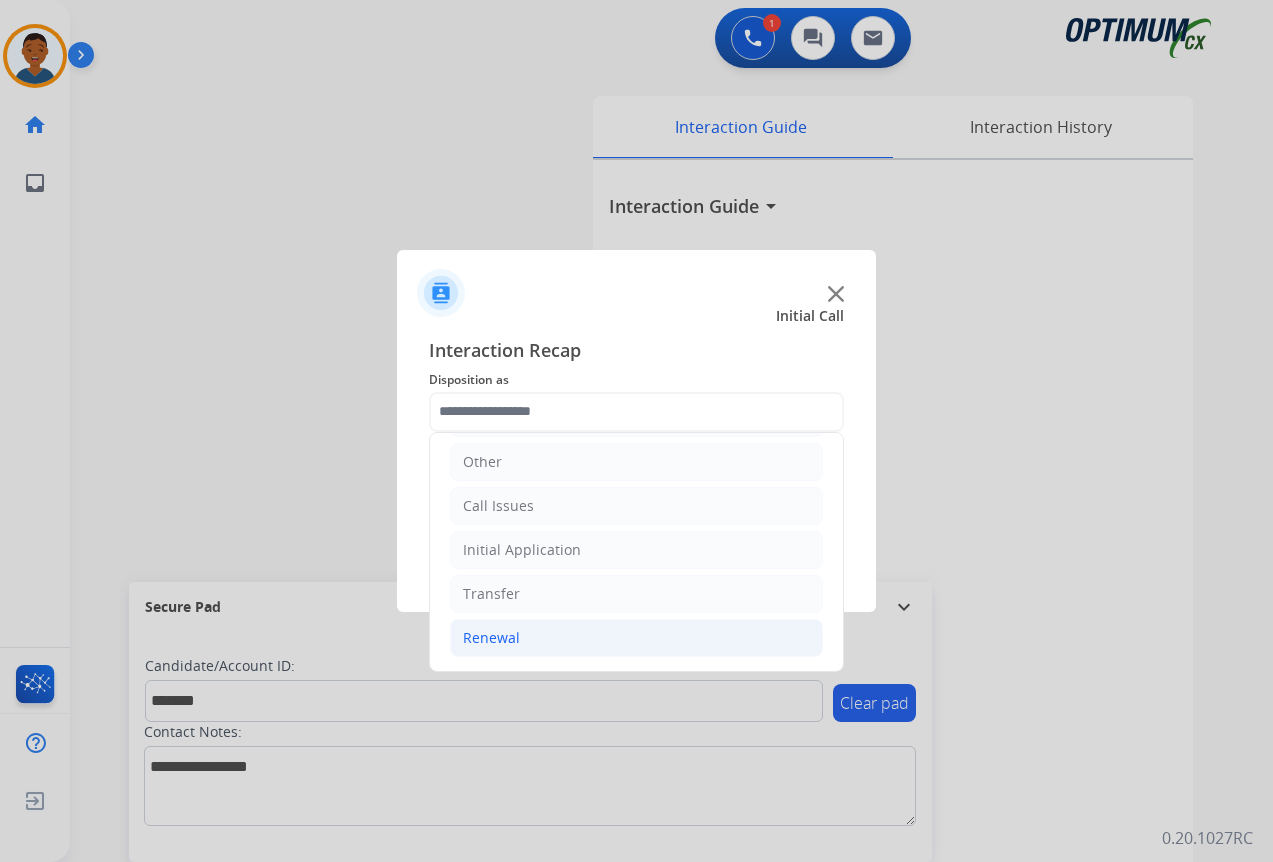click on "Renewal" 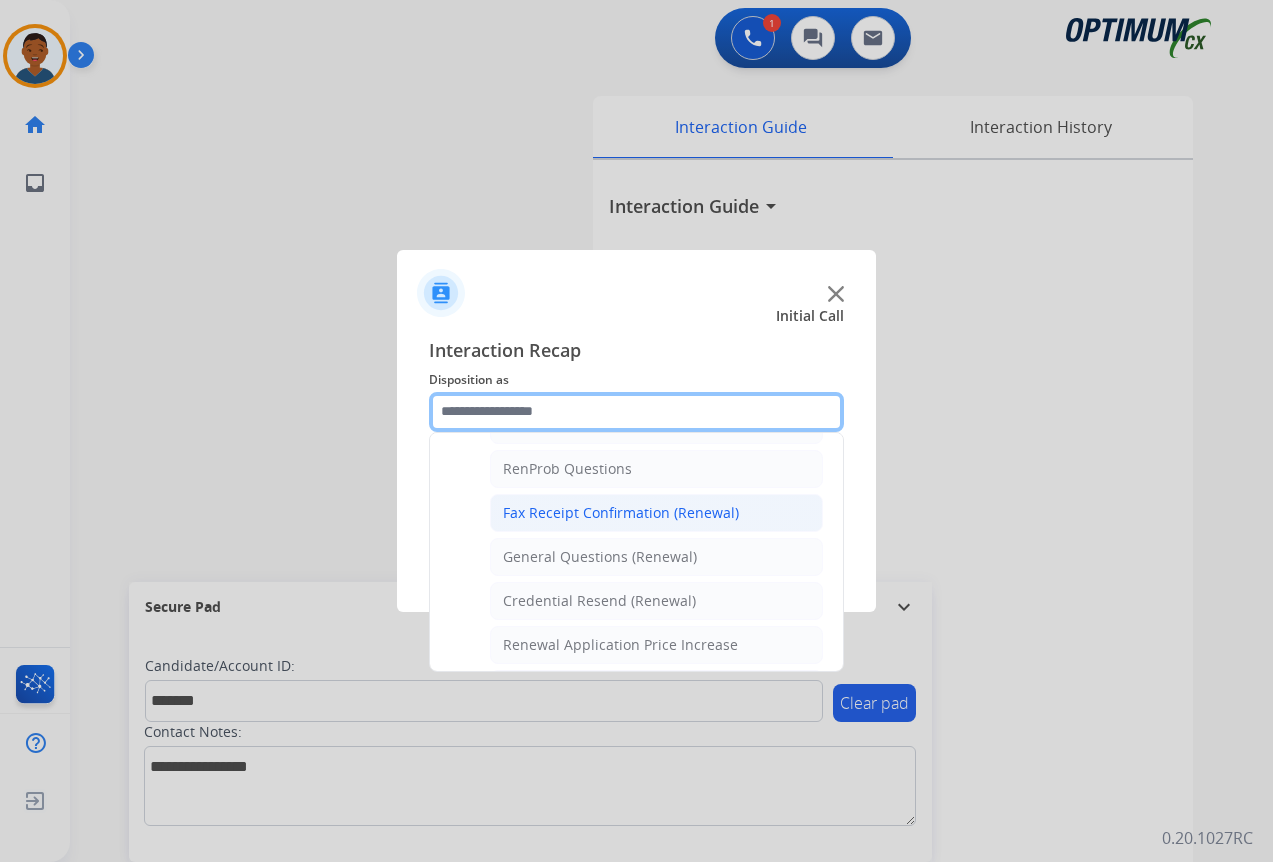 scroll, scrollTop: 536, scrollLeft: 0, axis: vertical 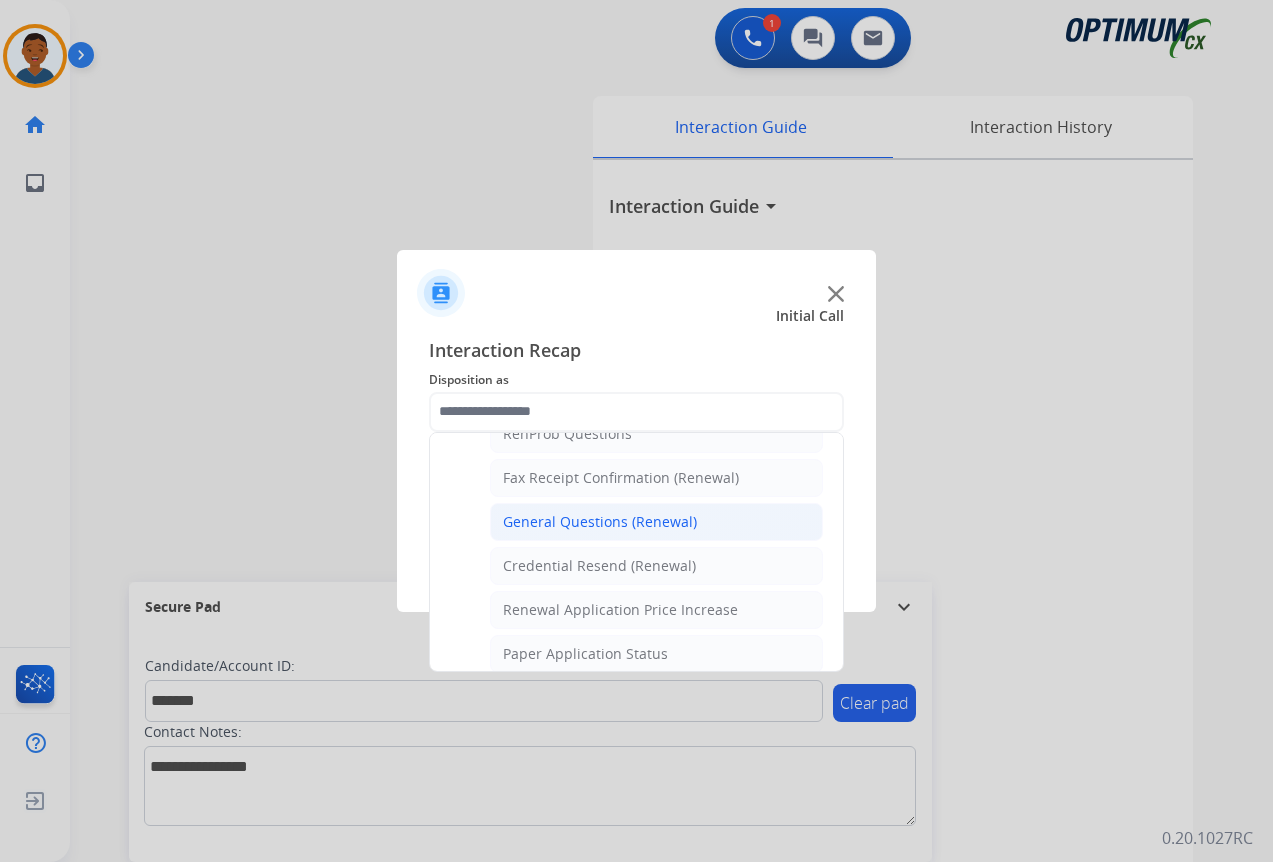 click on "General Questions (Renewal)" 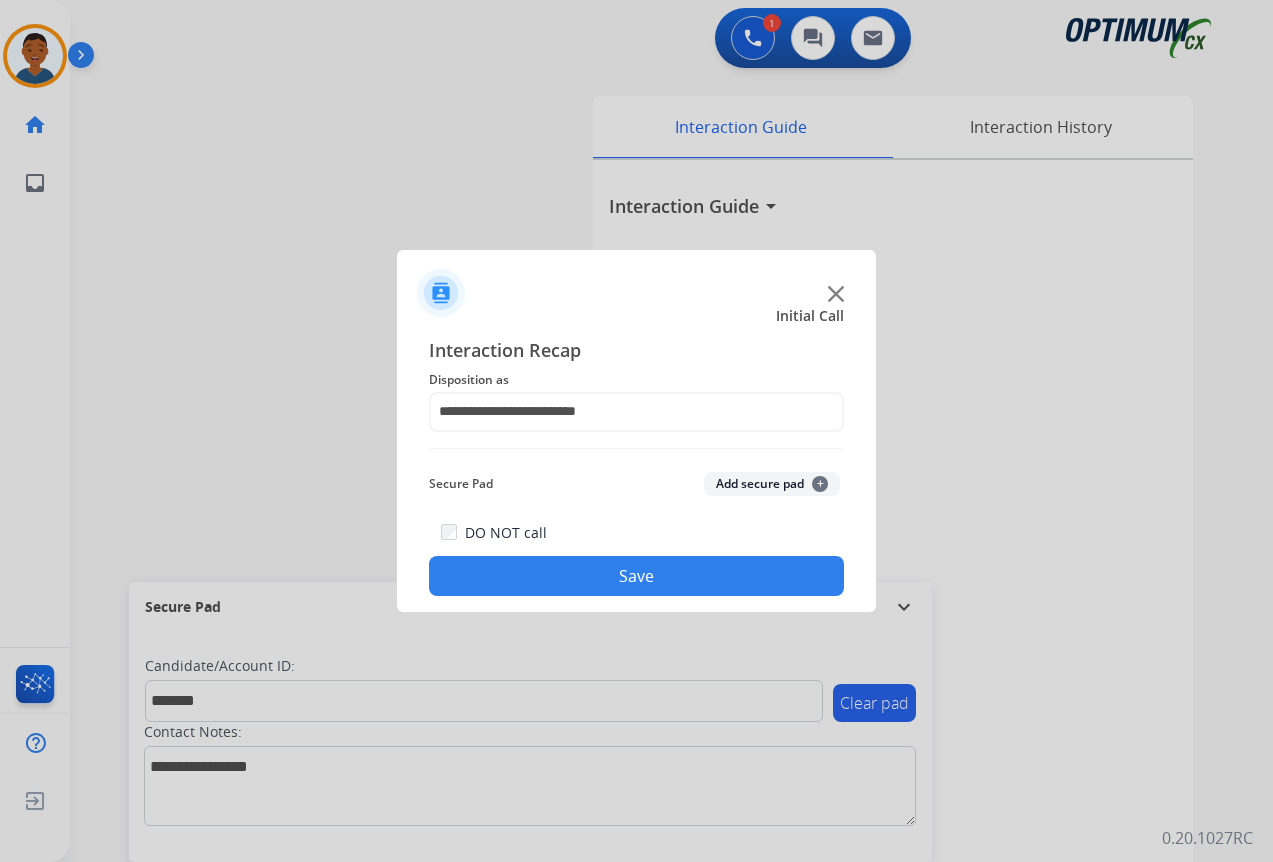 click on "Add secure pad  +" 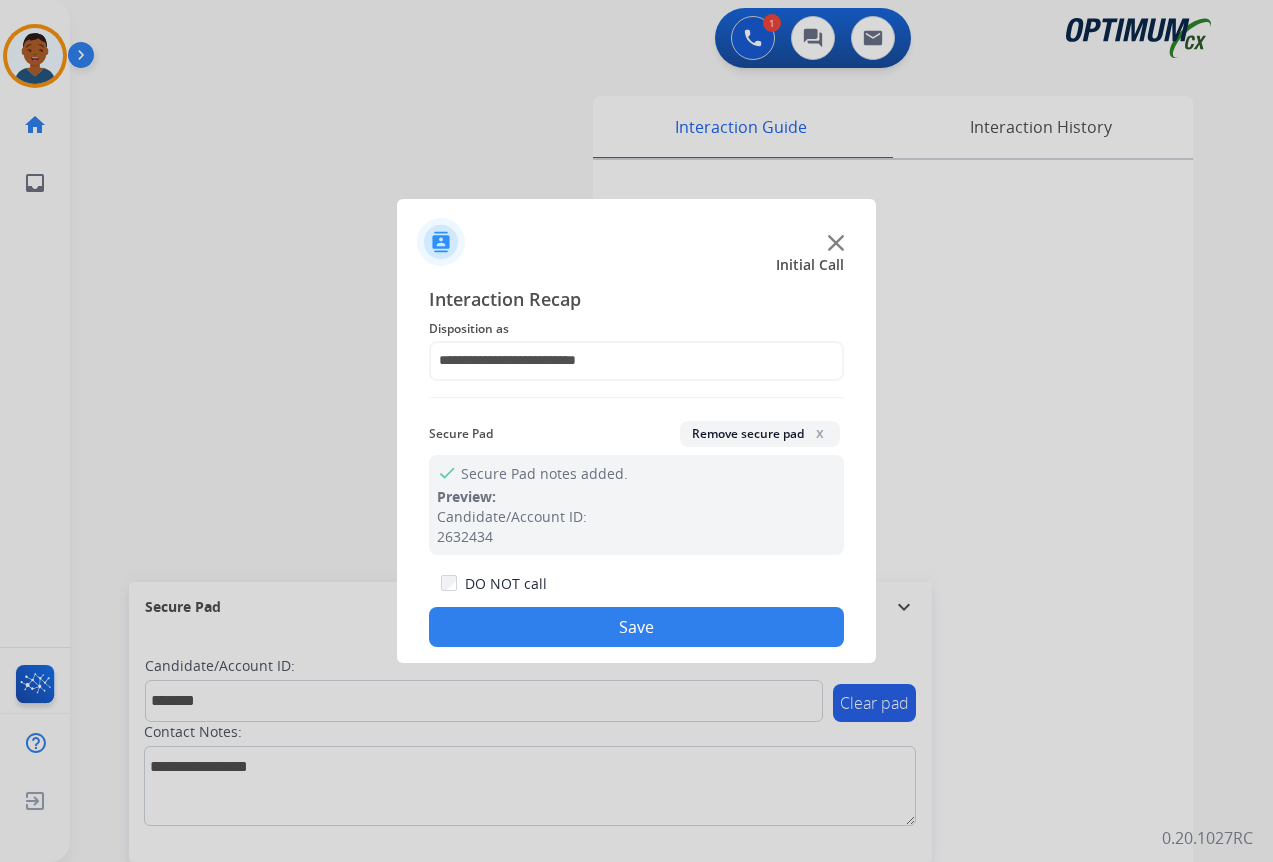 click on "Save" 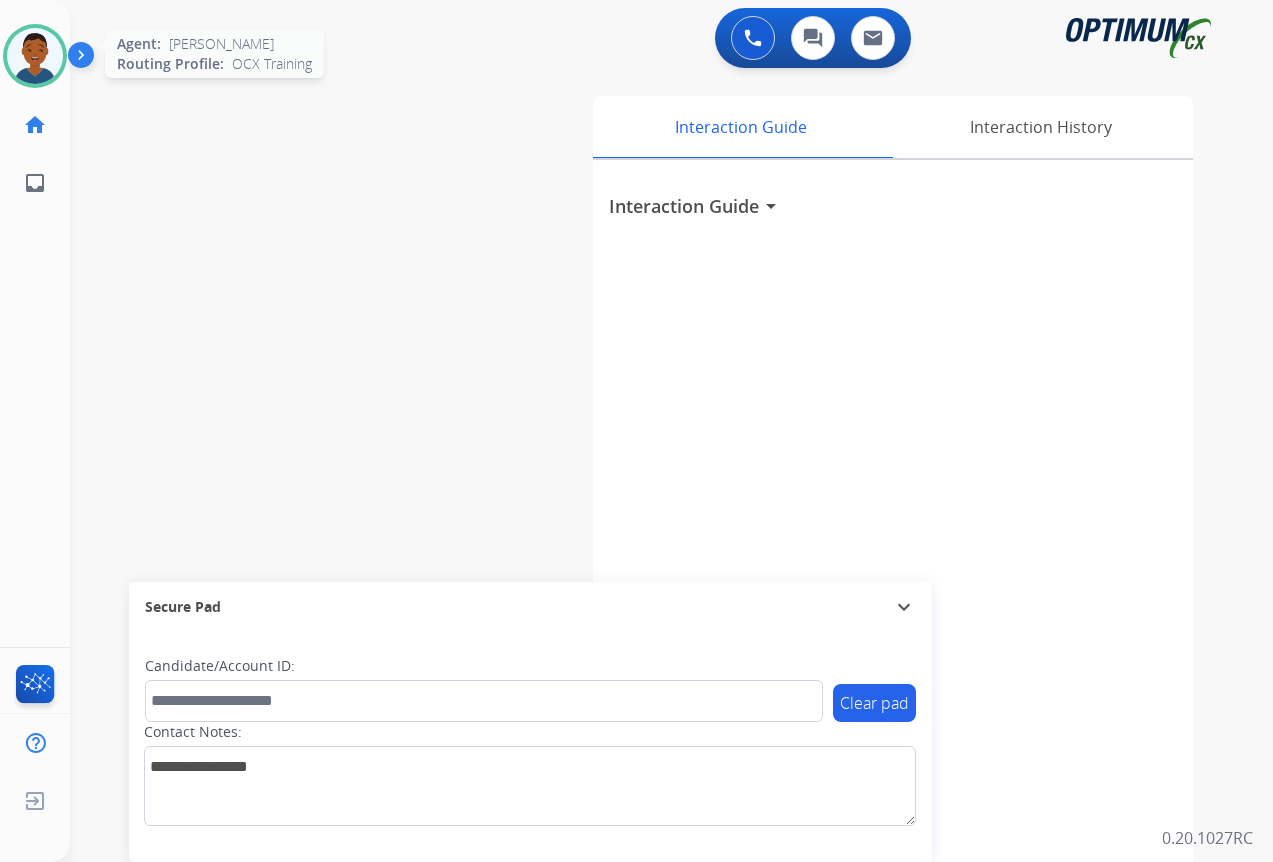 click at bounding box center [35, 56] 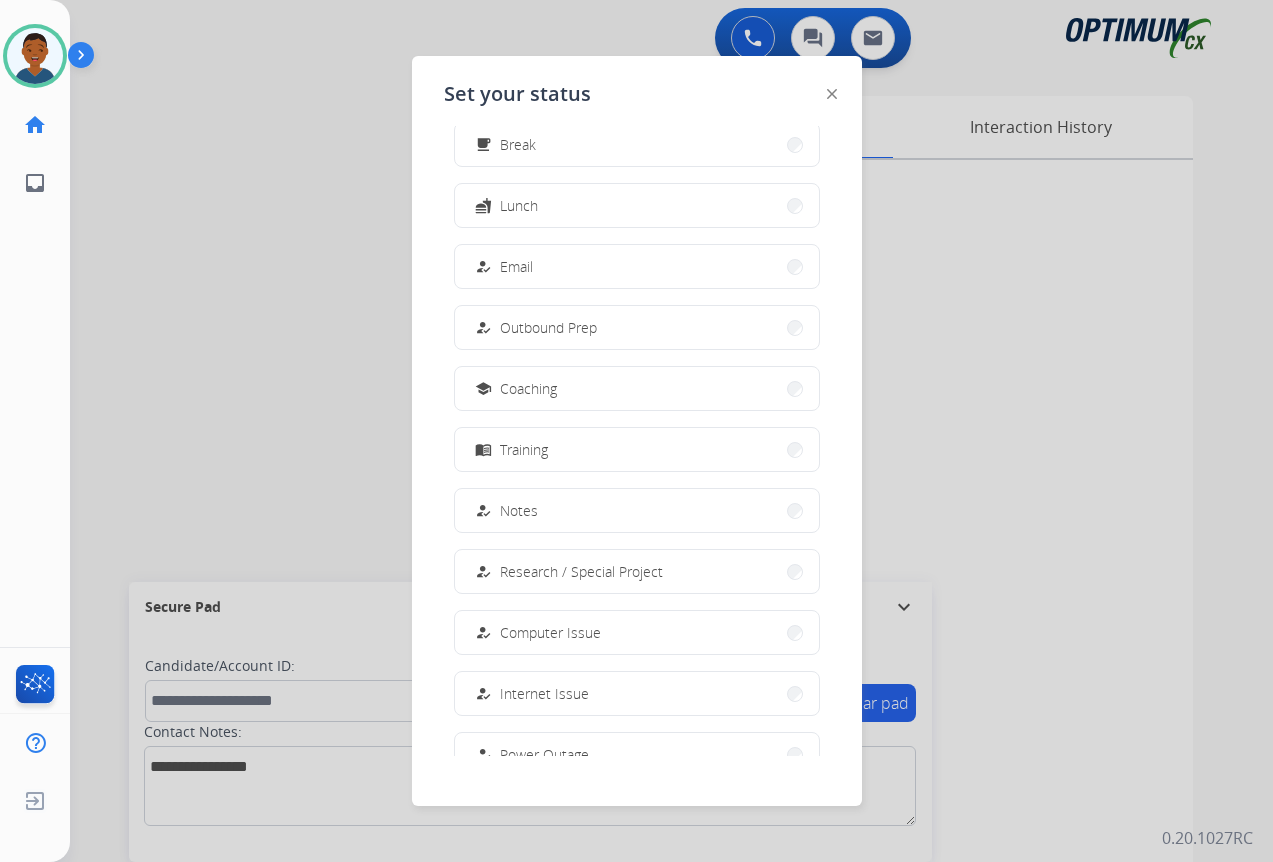 scroll, scrollTop: 189, scrollLeft: 0, axis: vertical 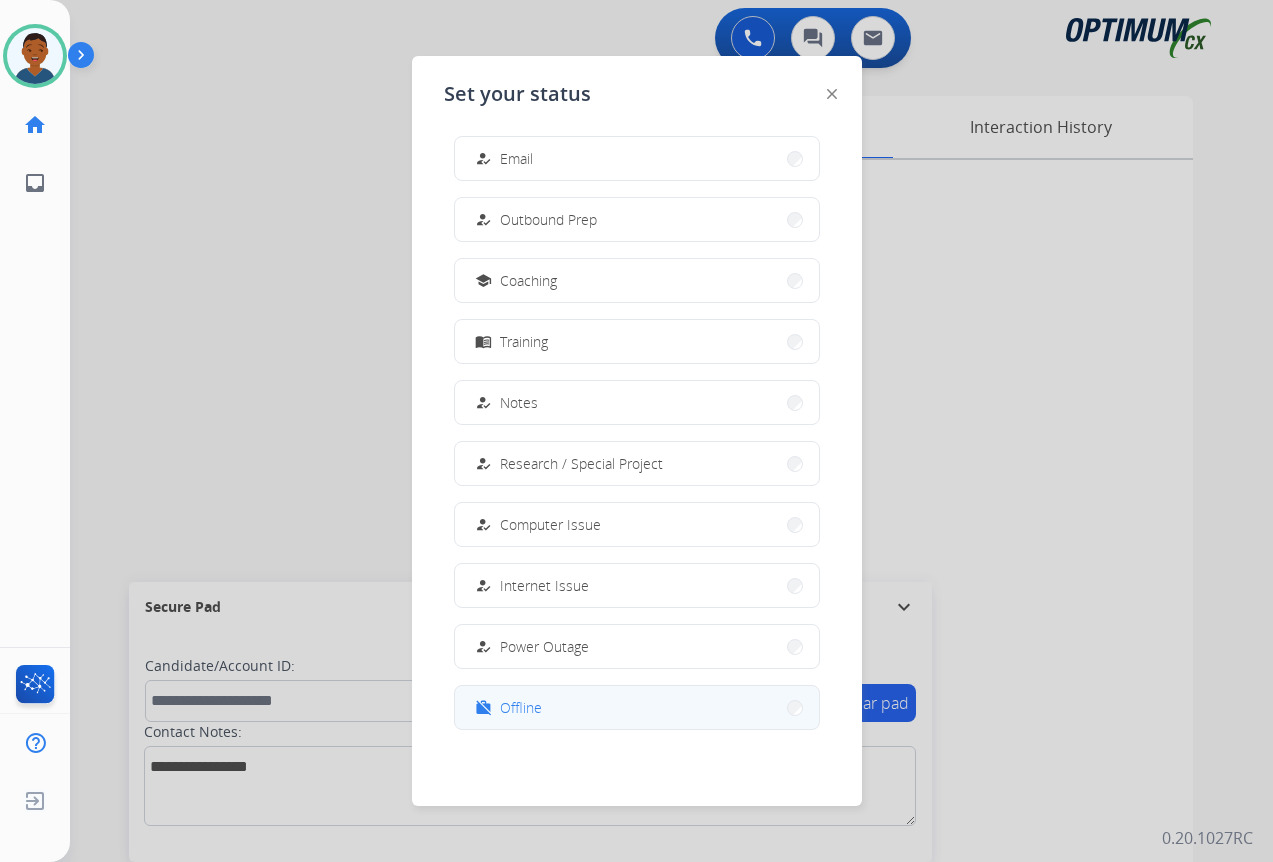 click on "Offline" at bounding box center (521, 707) 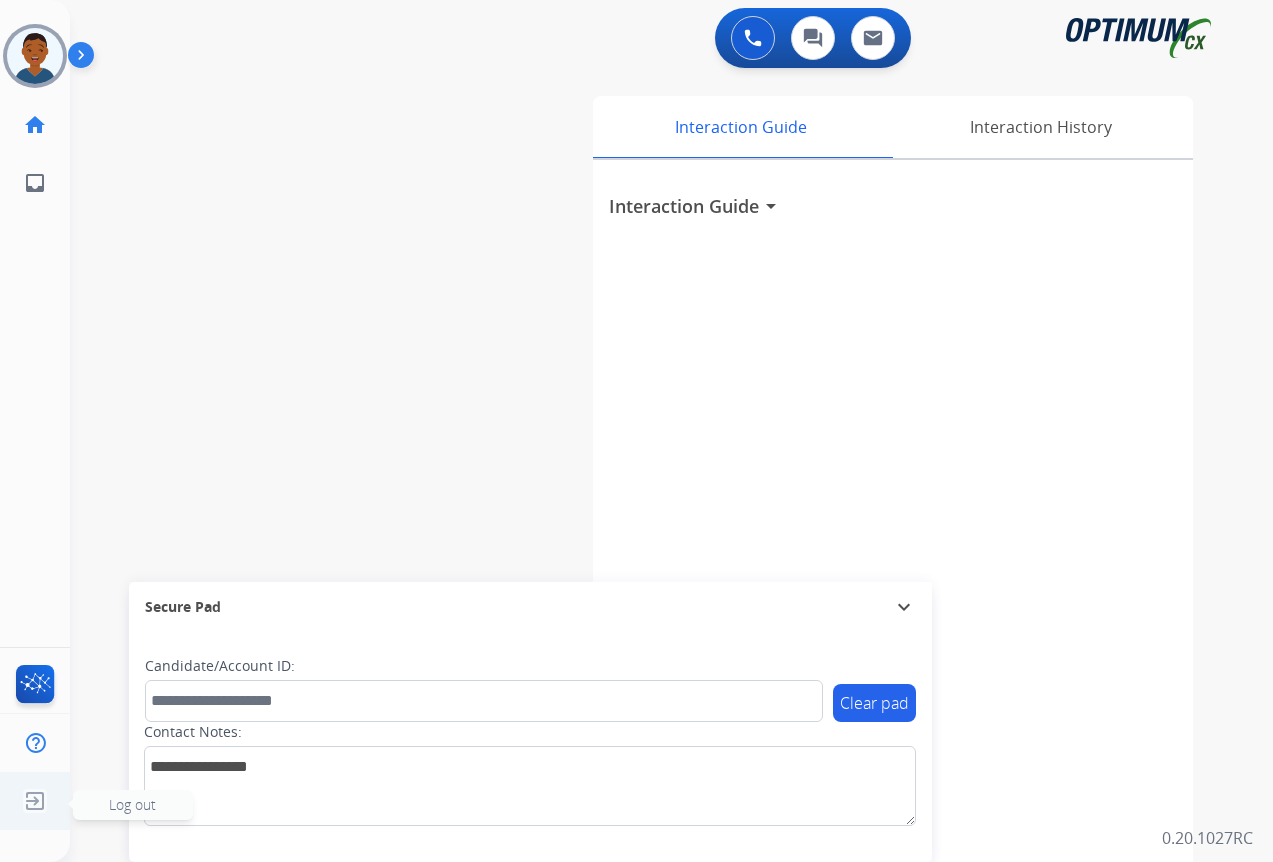 click on "Log out" 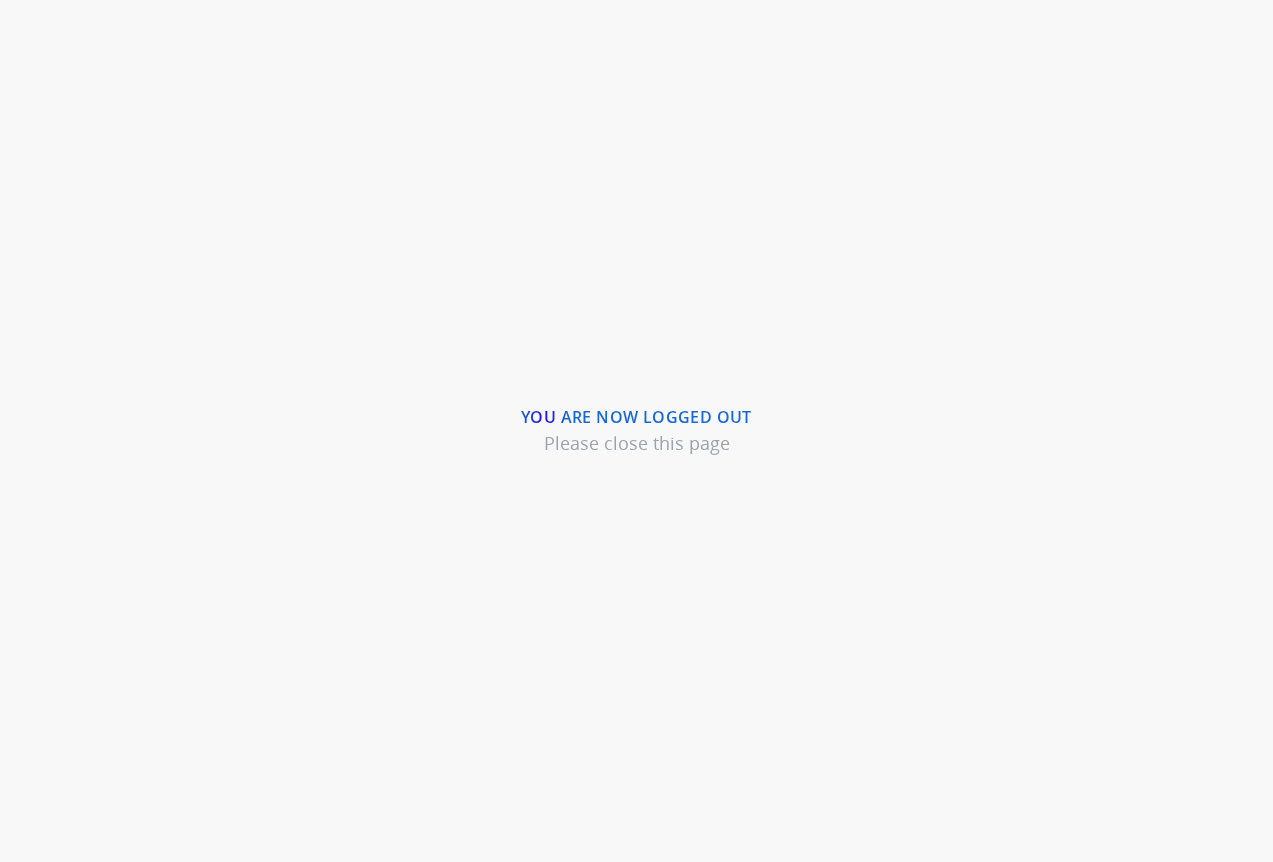 scroll, scrollTop: 0, scrollLeft: 0, axis: both 